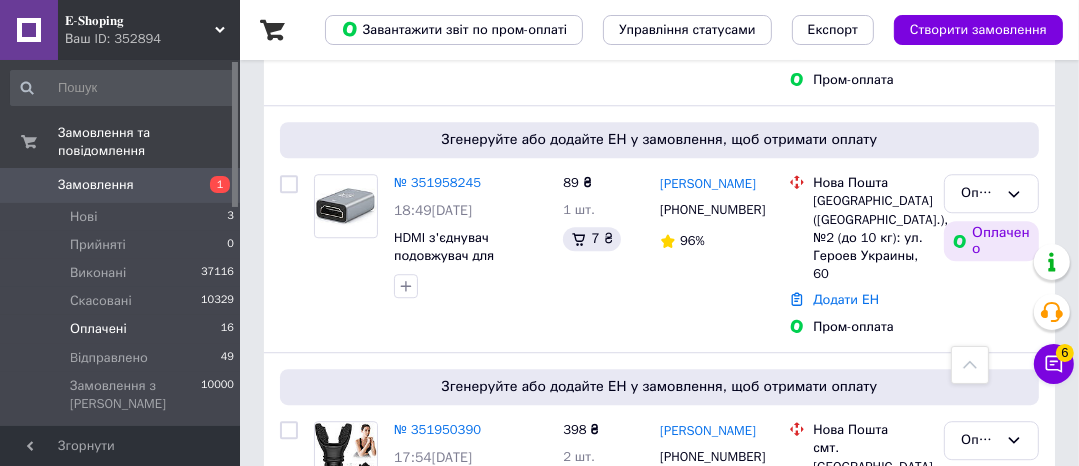 scroll, scrollTop: 3913, scrollLeft: 0, axis: vertical 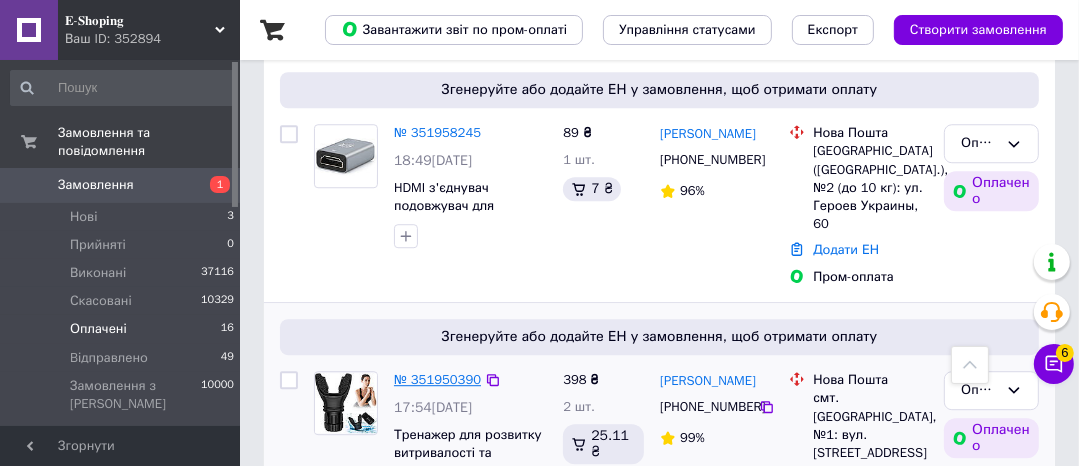 click on "№ 351950390" at bounding box center [437, 379] 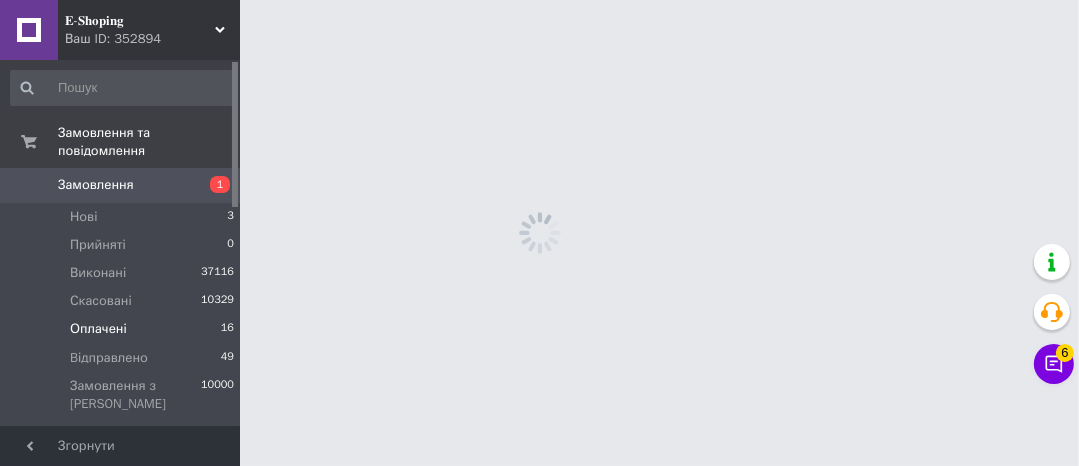 scroll, scrollTop: 0, scrollLeft: 0, axis: both 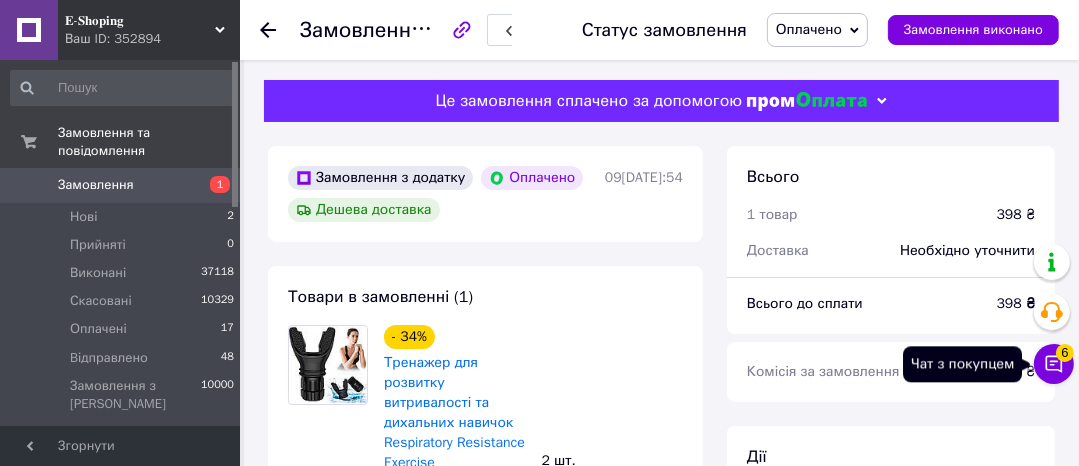 click on "Чат з покупцем 6" at bounding box center (1054, 364) 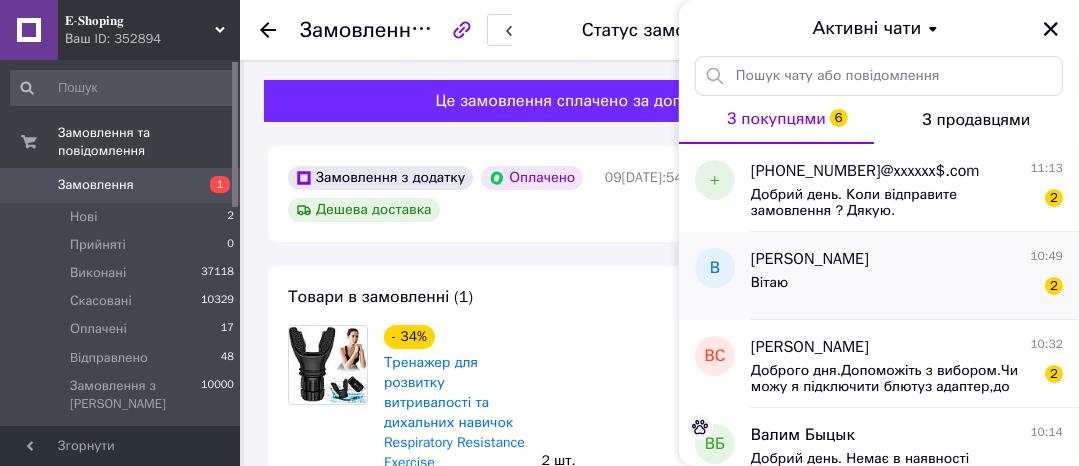 click on "Валерий 10:49" at bounding box center (907, 259) 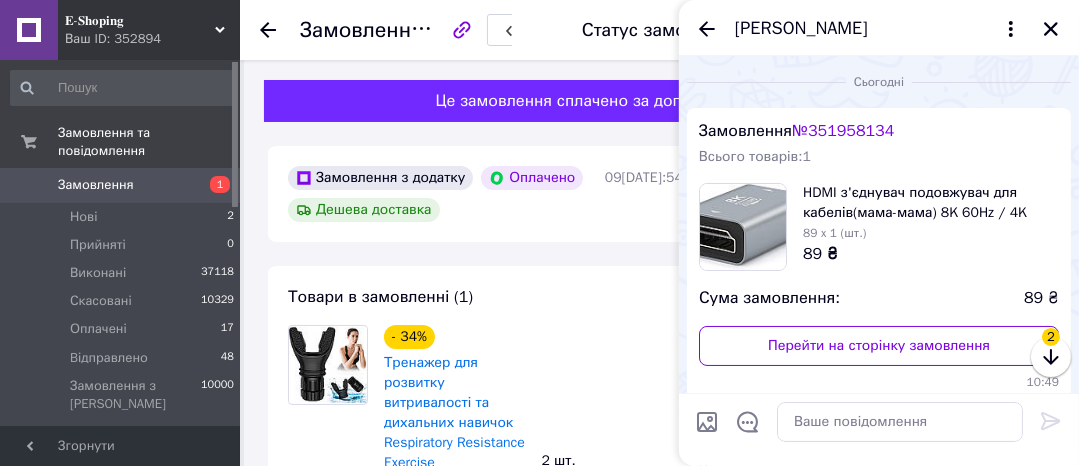 scroll, scrollTop: 180, scrollLeft: 0, axis: vertical 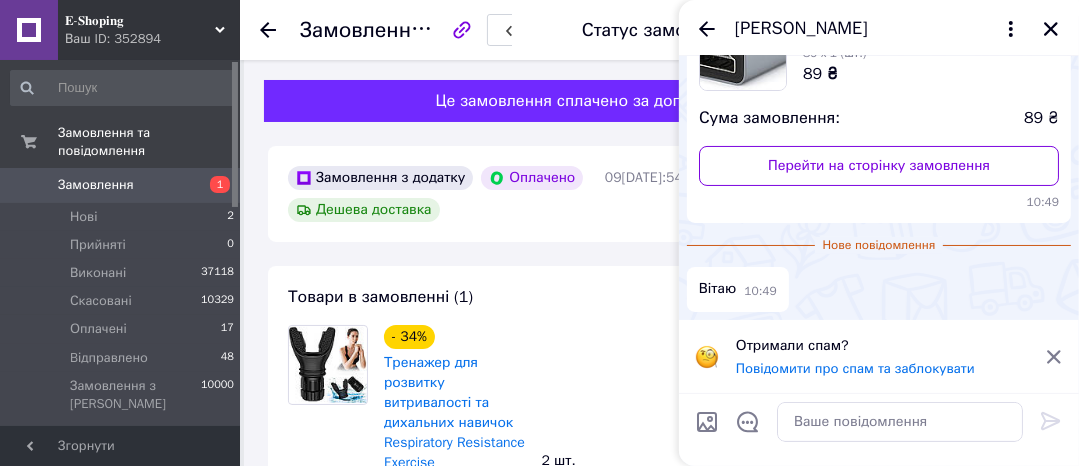 click 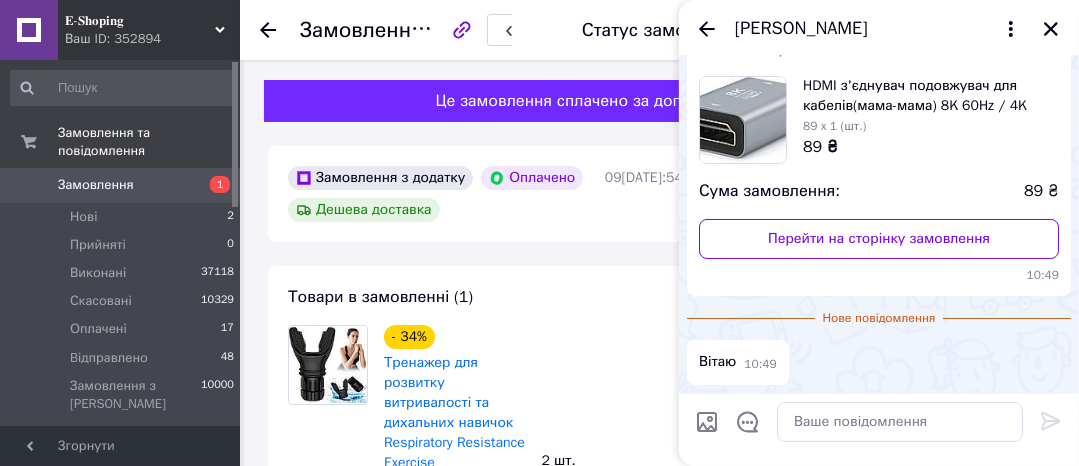 scroll, scrollTop: 106, scrollLeft: 0, axis: vertical 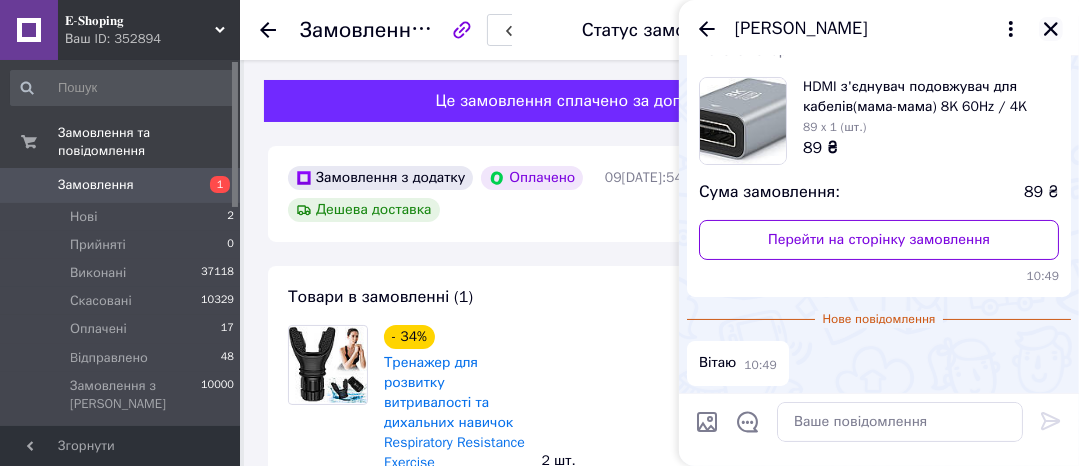 click 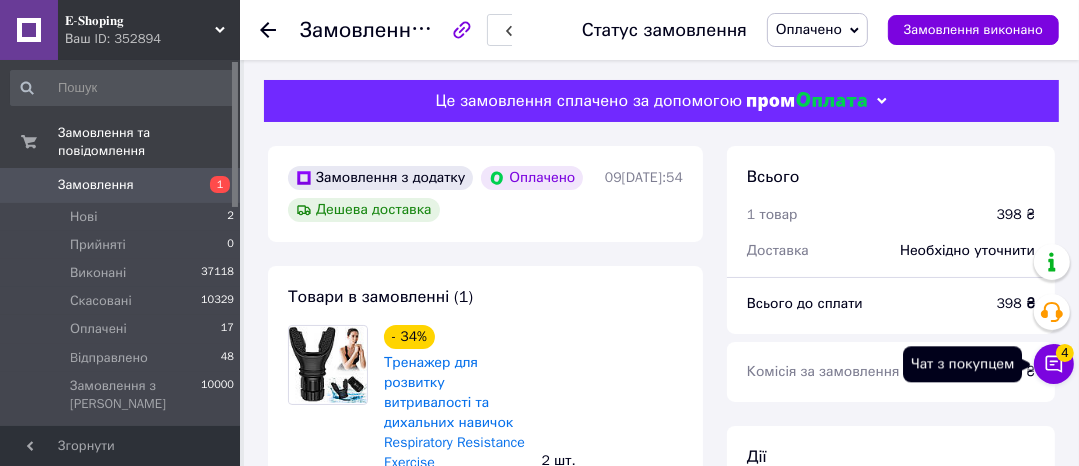 click 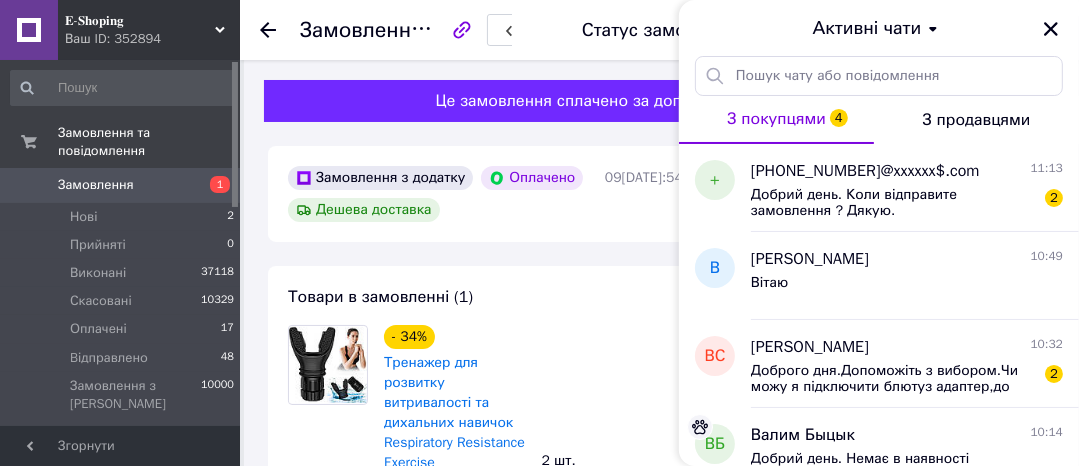 click 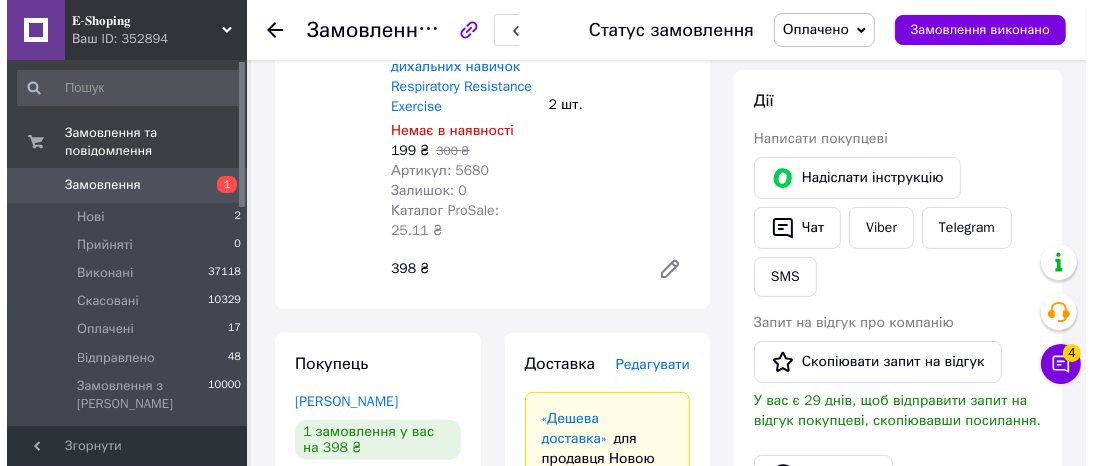 scroll, scrollTop: 320, scrollLeft: 0, axis: vertical 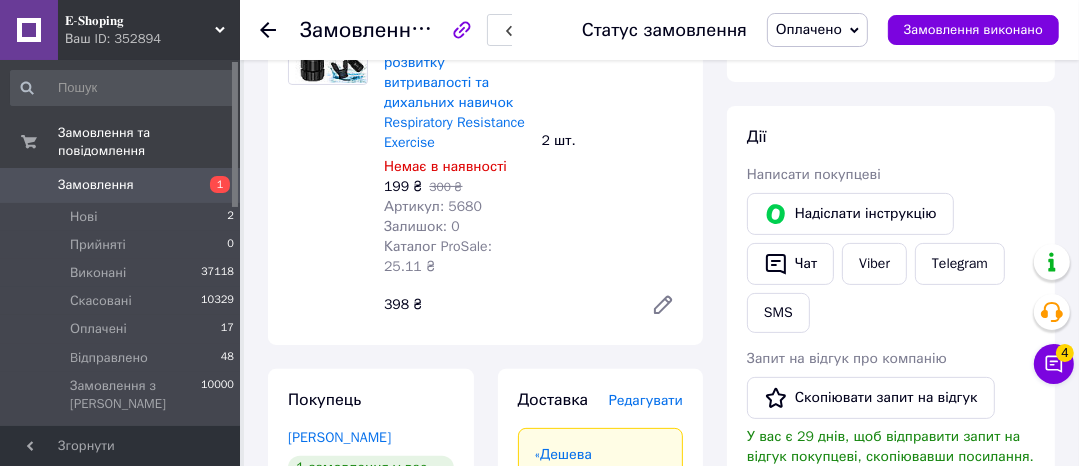 click on "Редагувати" at bounding box center [646, 400] 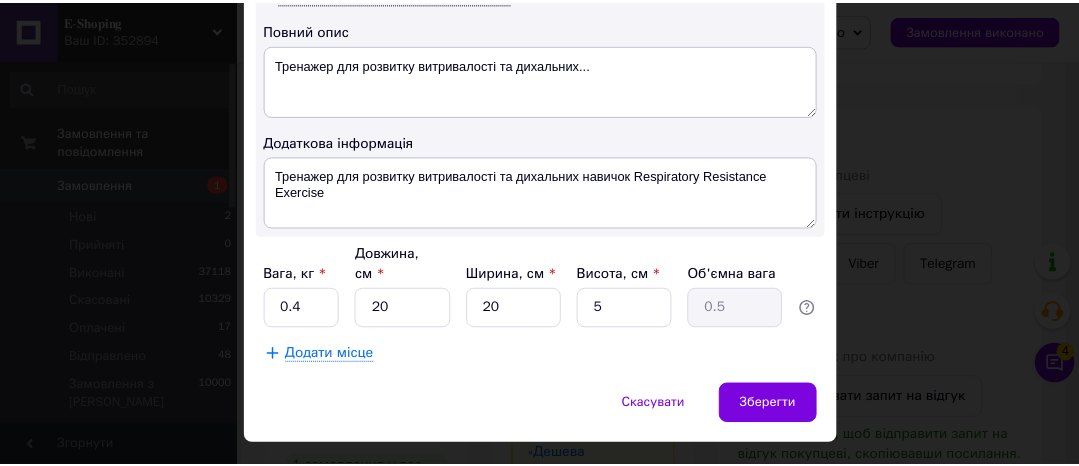 scroll, scrollTop: 1079, scrollLeft: 0, axis: vertical 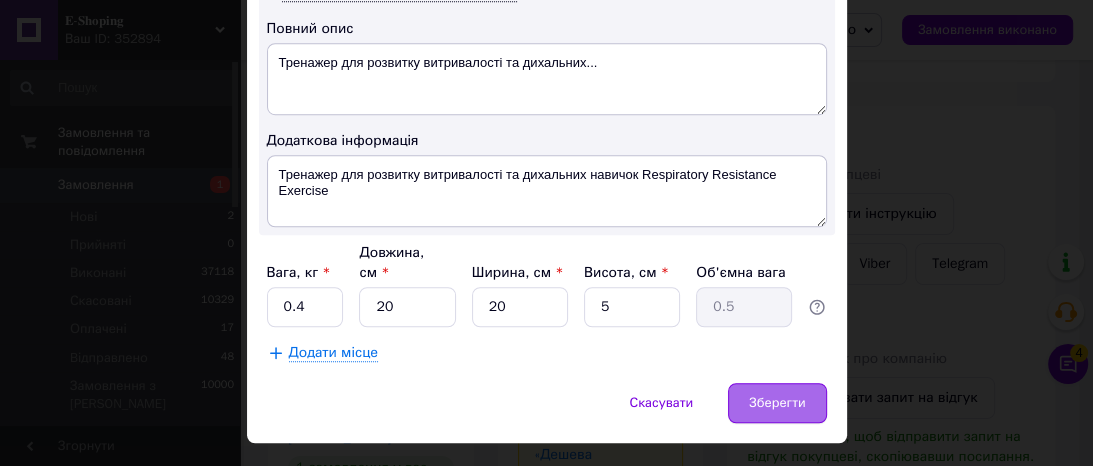 click on "Зберегти" at bounding box center [777, 403] 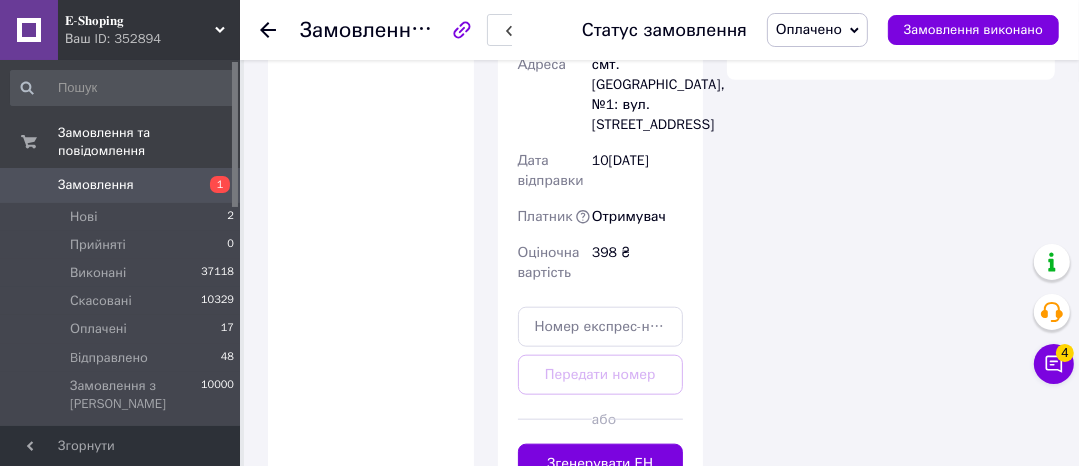 scroll, scrollTop: 1520, scrollLeft: 0, axis: vertical 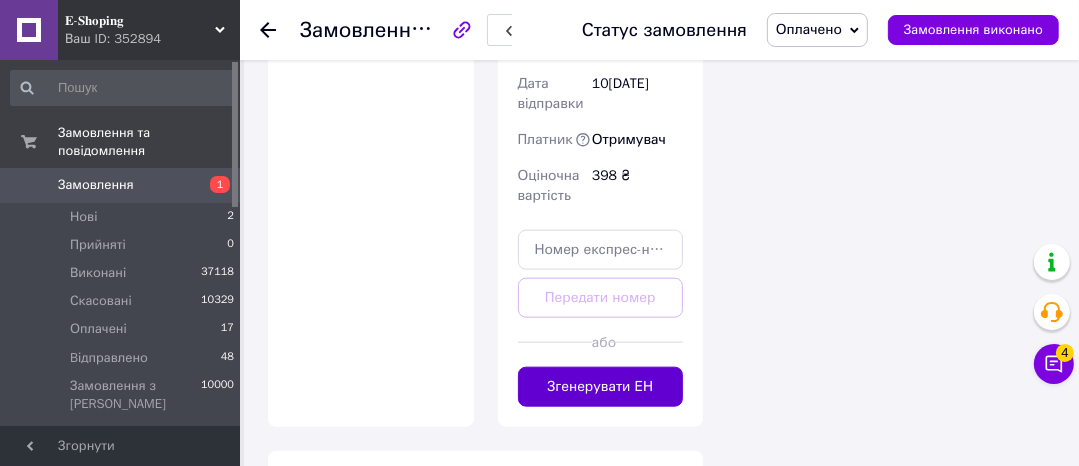 click on "Згенерувати ЕН" at bounding box center [601, 387] 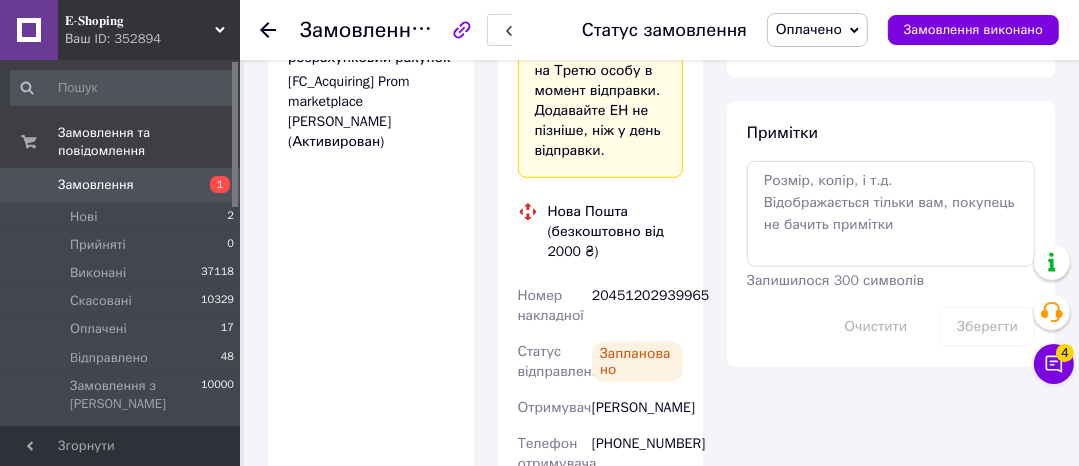 scroll, scrollTop: 1120, scrollLeft: 0, axis: vertical 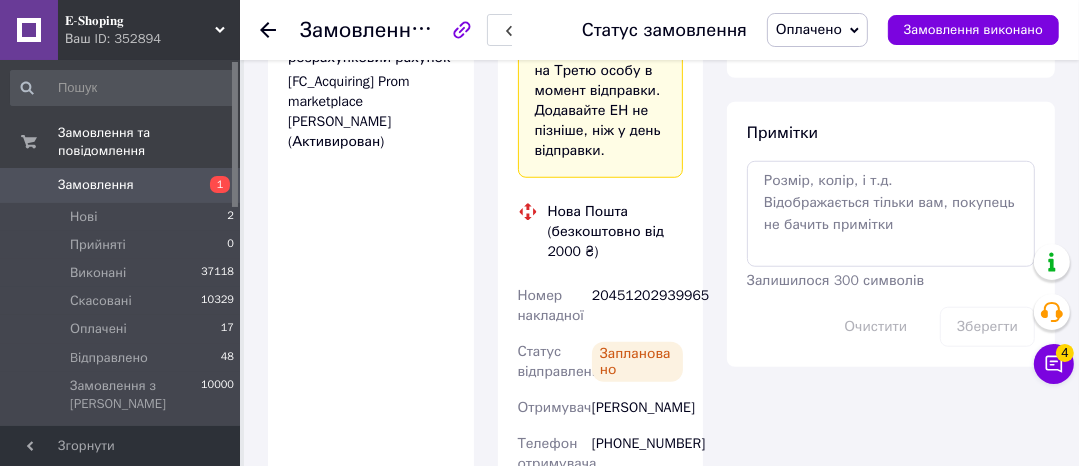 click on "20451202939965" at bounding box center (637, 306) 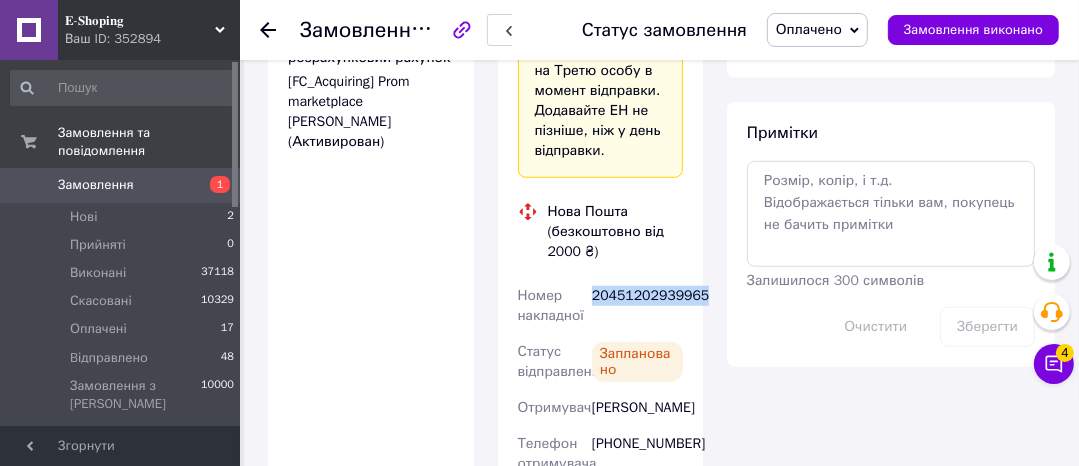 click on "20451202939965" at bounding box center [637, 306] 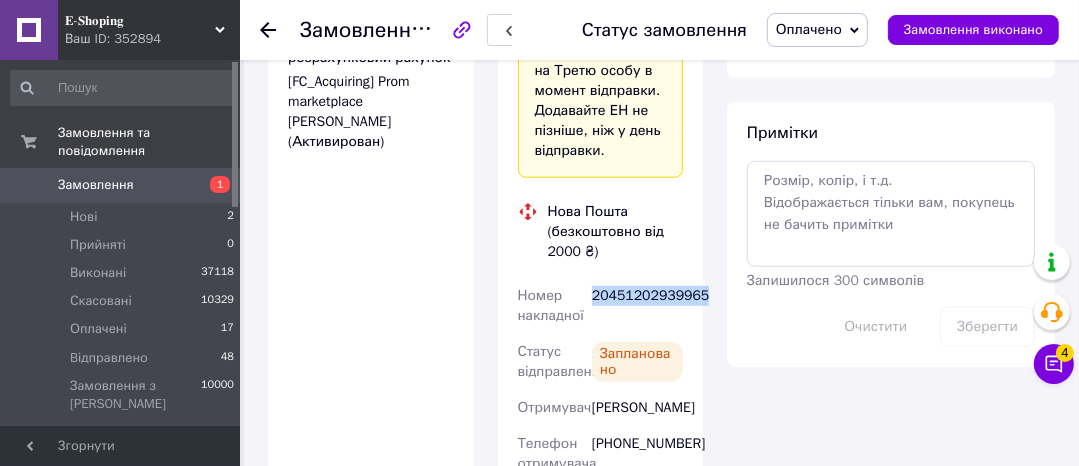 copy on "20451202939965" 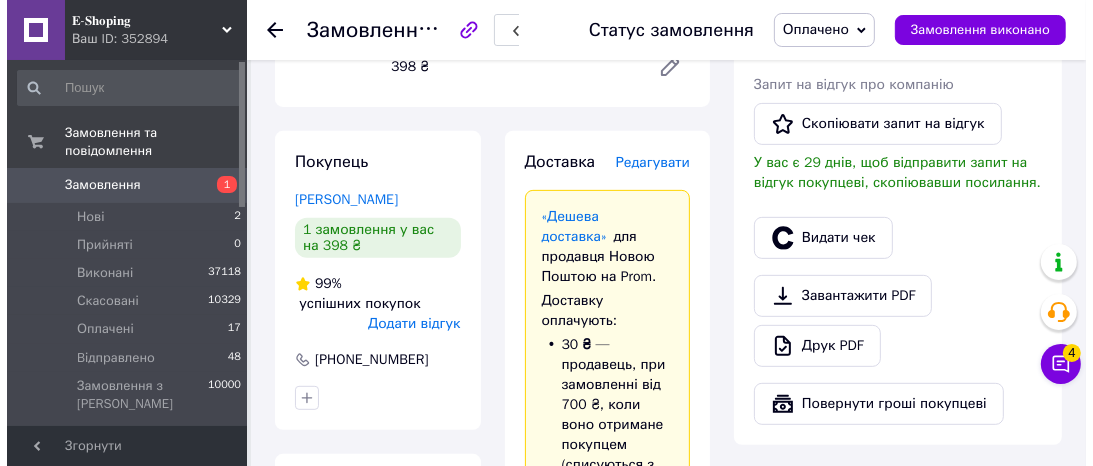 scroll, scrollTop: 480, scrollLeft: 0, axis: vertical 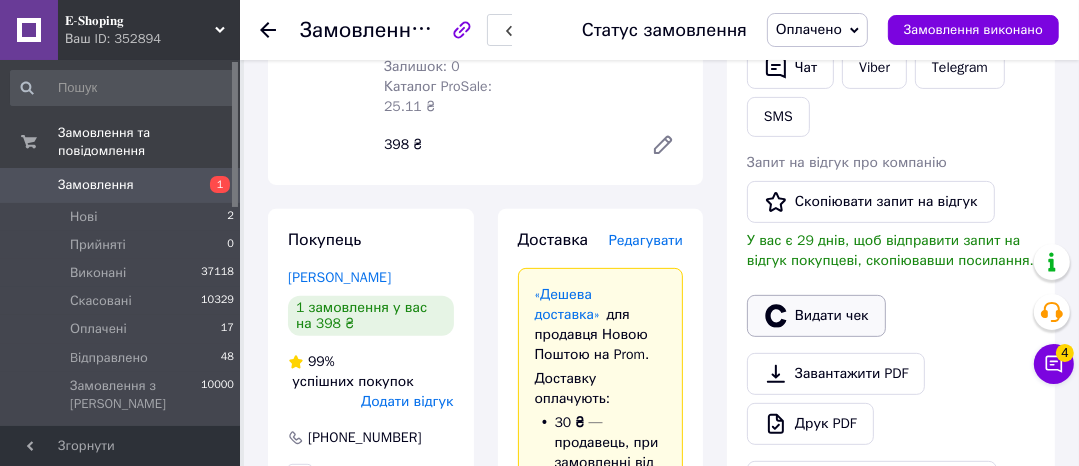 click 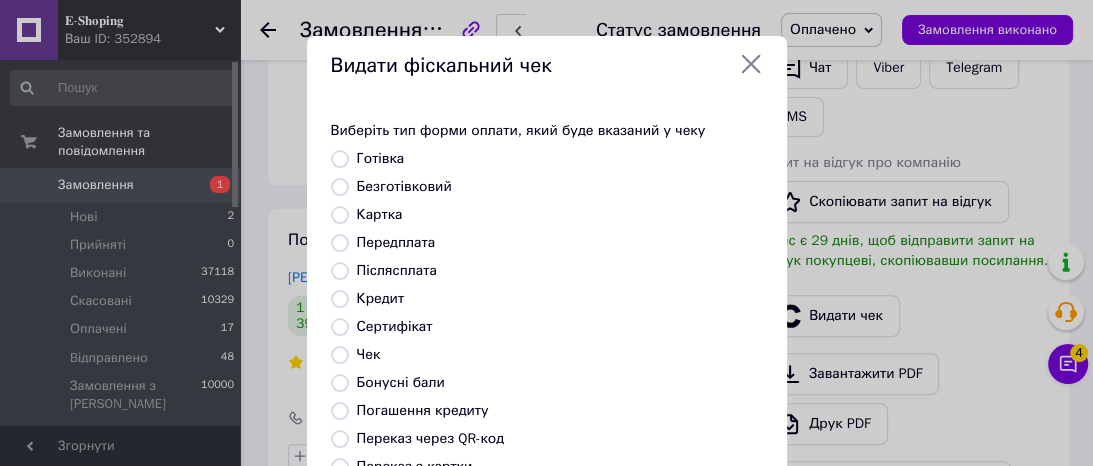 click on "Безготівковий" at bounding box center (404, 186) 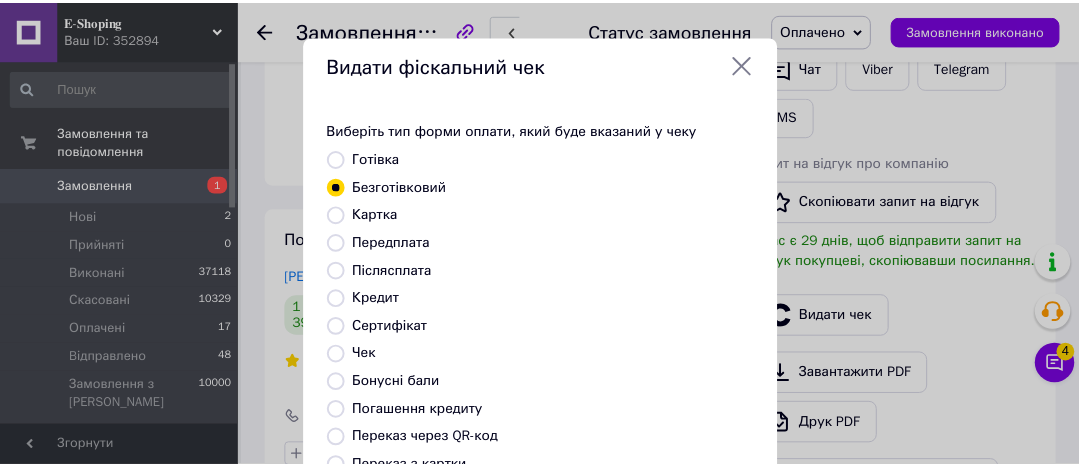 scroll, scrollTop: 392, scrollLeft: 0, axis: vertical 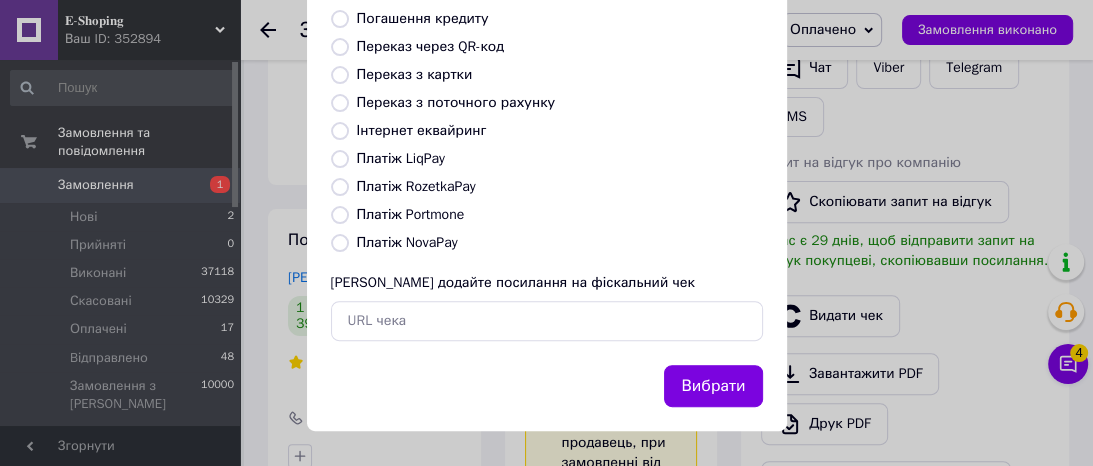 click on "Вибрати" at bounding box center [713, 386] 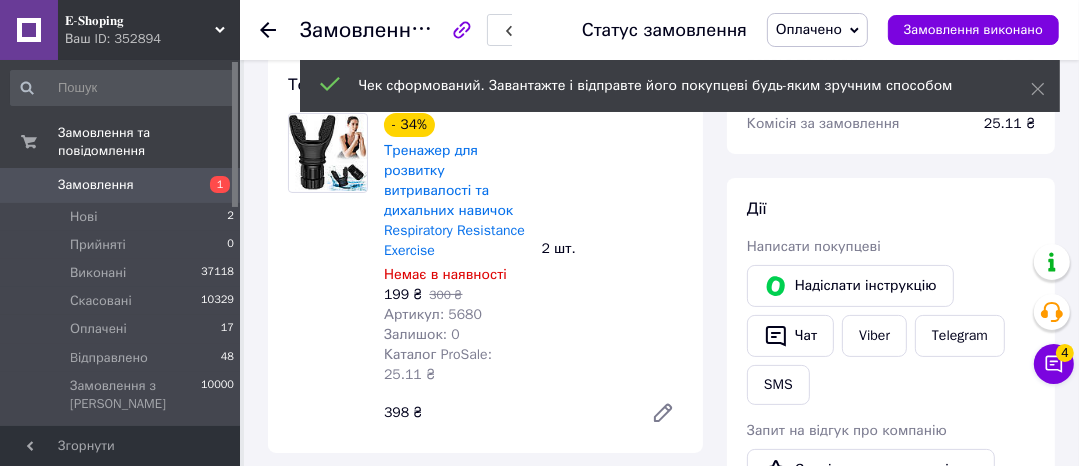 scroll, scrollTop: 160, scrollLeft: 0, axis: vertical 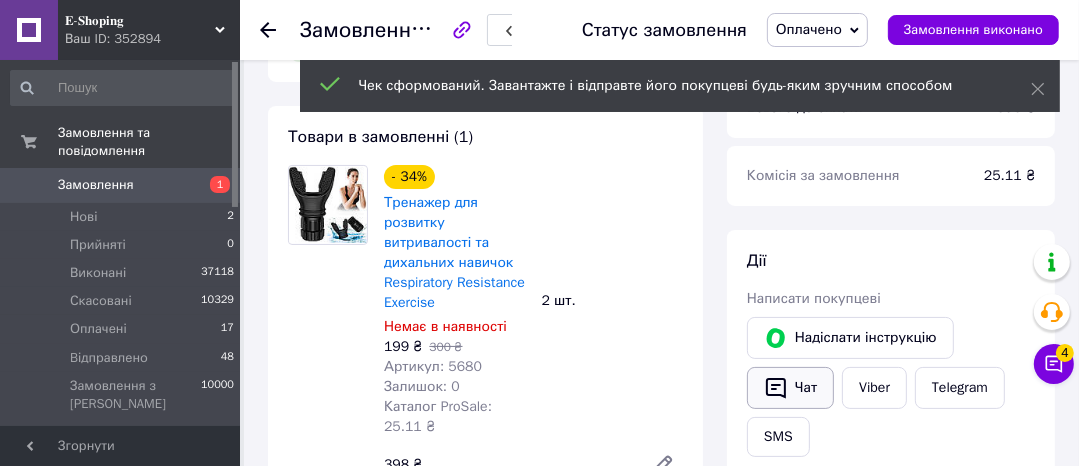 click on "Чат" at bounding box center [790, 388] 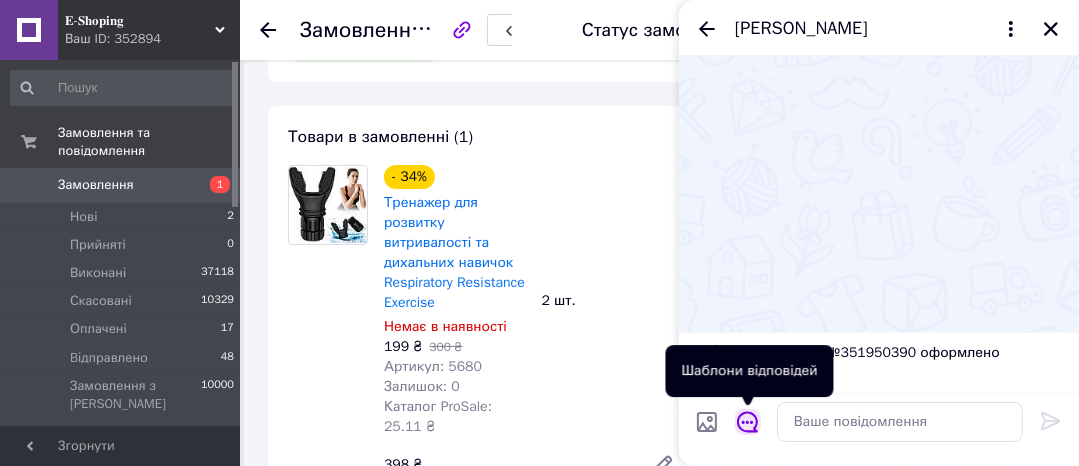 click 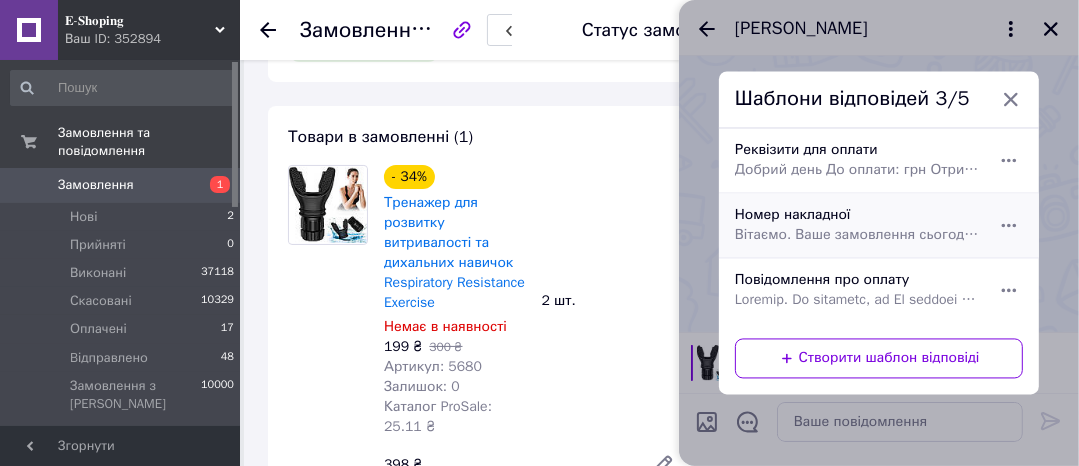 click on "Номер накладної Вітаємо. Ваше замовлення сьогодні буде передано на відправлення. Номер накладної:" at bounding box center (857, 226) 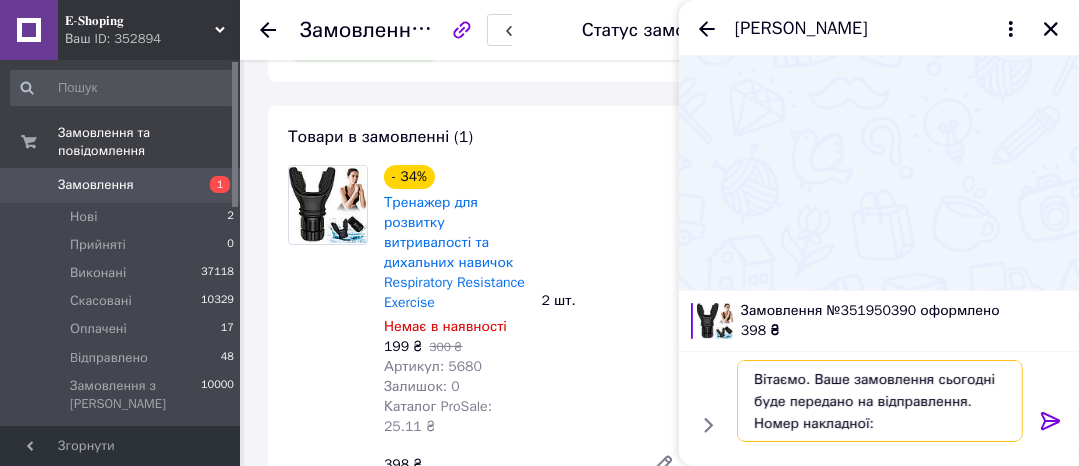 click on "Вітаємо. Ваше замовлення сьогодні буде передано на відправлення. Номер накладної:" at bounding box center [880, 401] 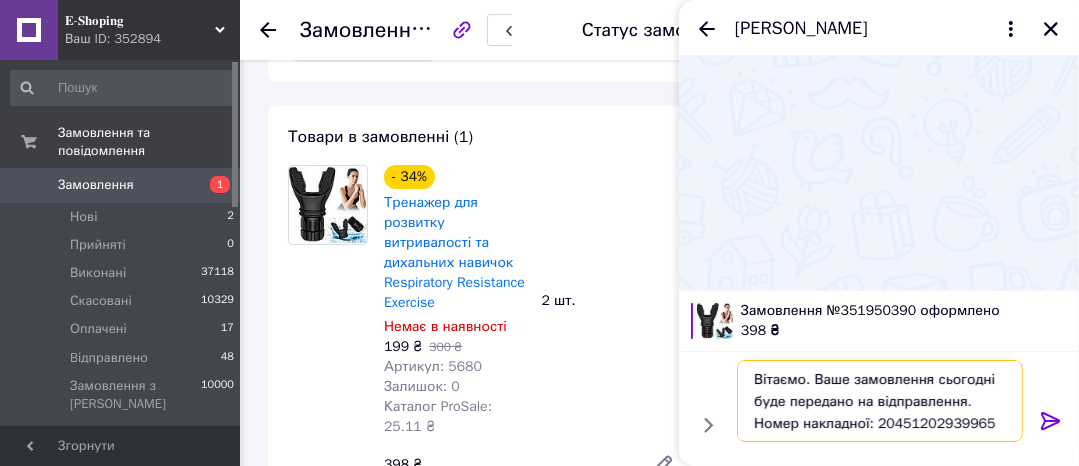 type on "Вітаємо. Ваше замовлення сьогодні буде передано на відправлення. Номер накладної: 20451202939965" 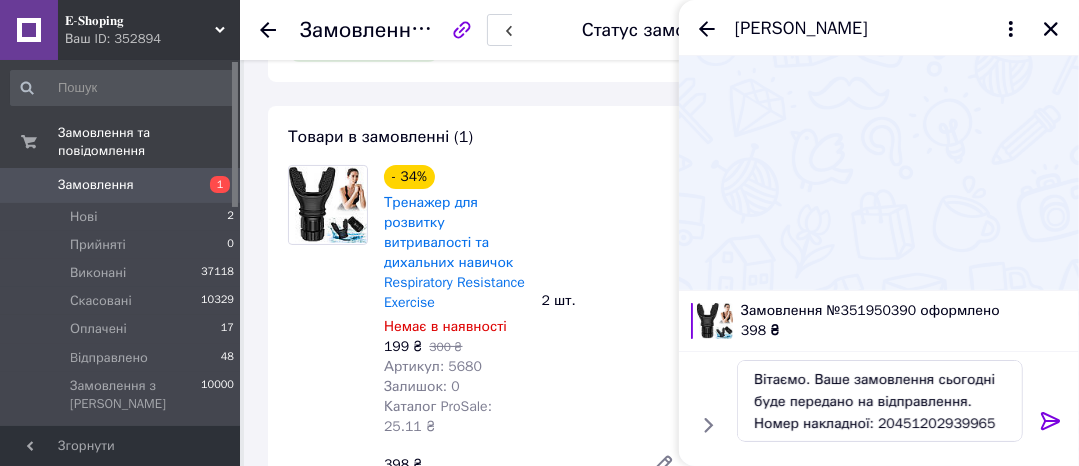 click 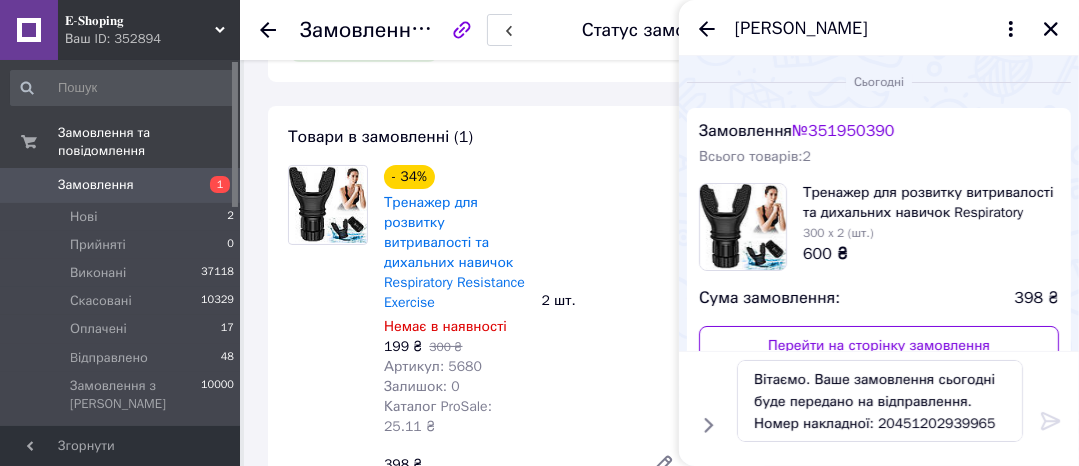 type 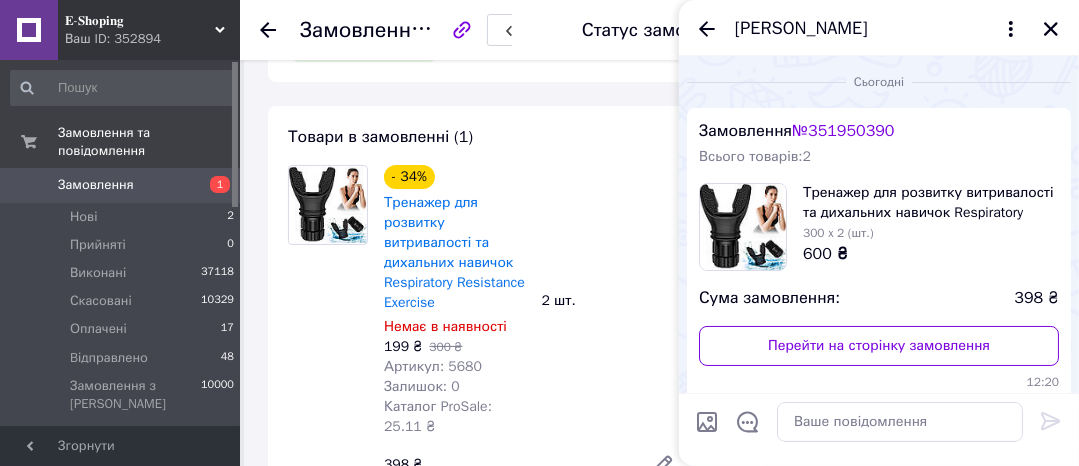 drag, startPoint x: 1049, startPoint y: 29, endPoint x: 698, endPoint y: 121, distance: 362.85672 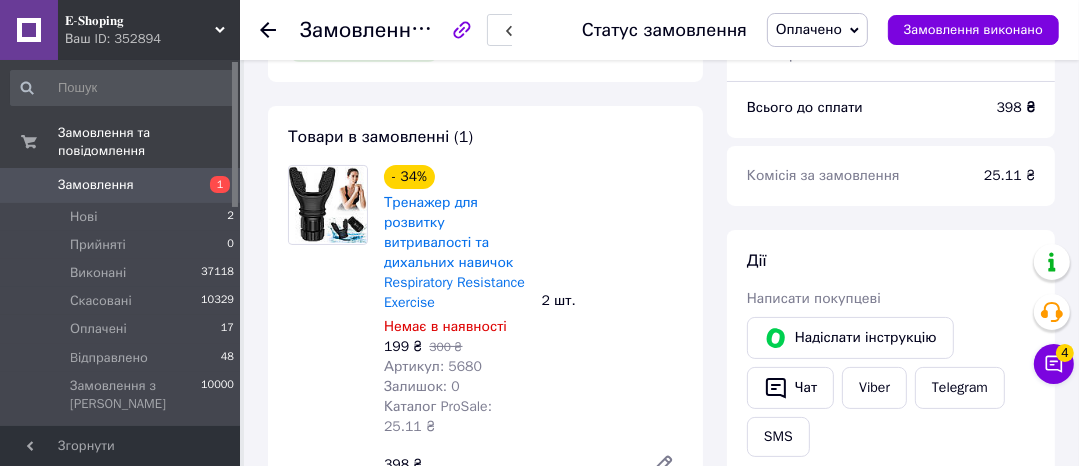 click on "Оплачено" at bounding box center (809, 29) 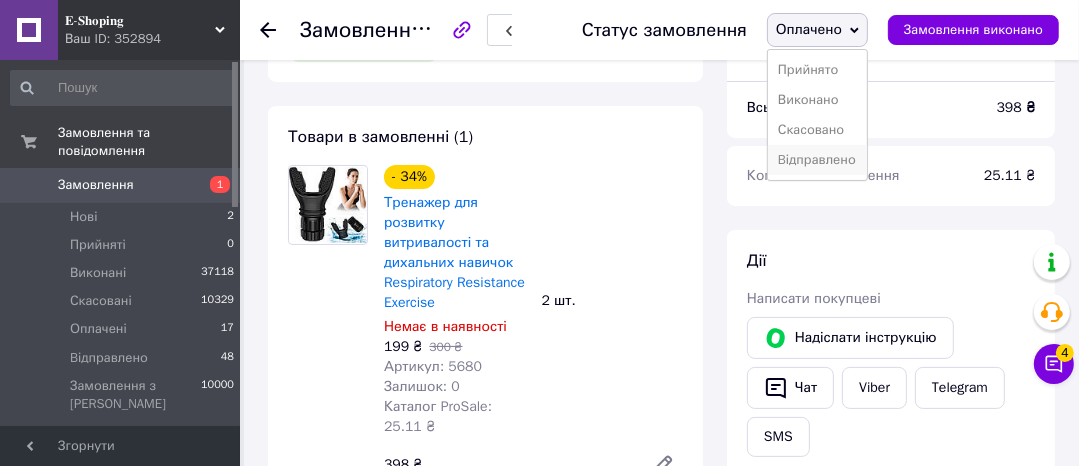 click on "Bідправлено" at bounding box center (817, 160) 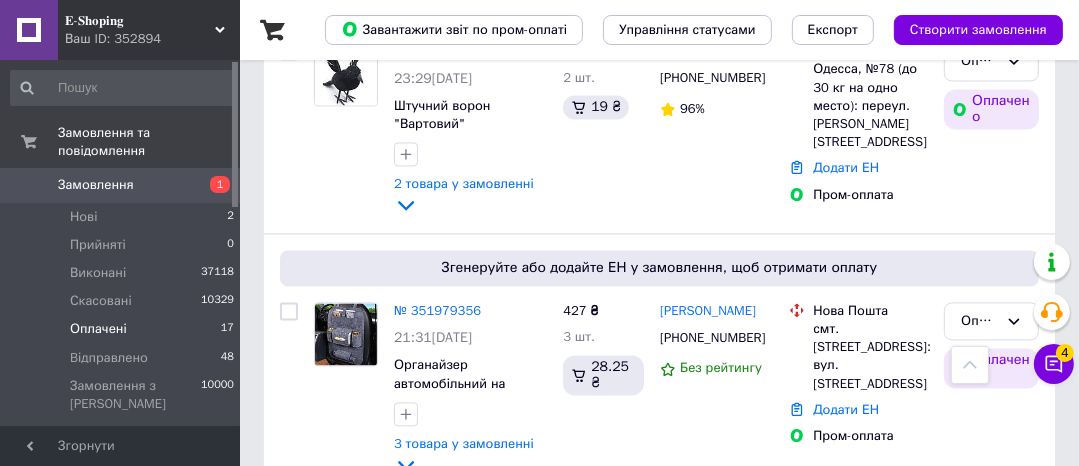 scroll, scrollTop: 2880, scrollLeft: 0, axis: vertical 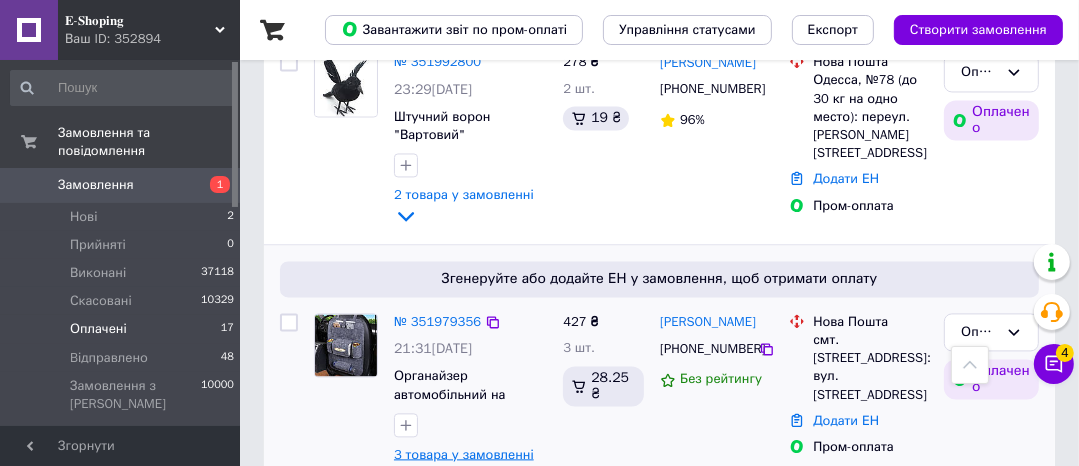 click 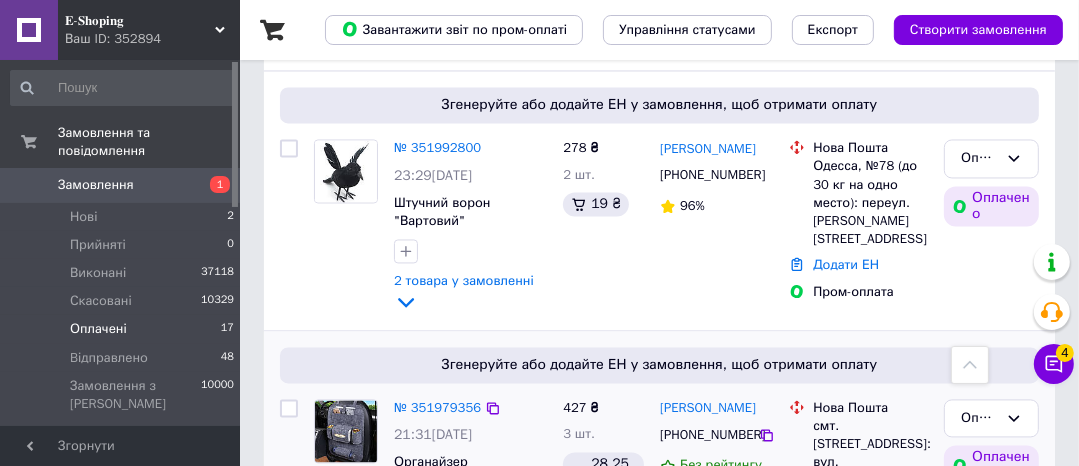 scroll, scrollTop: 2720, scrollLeft: 0, axis: vertical 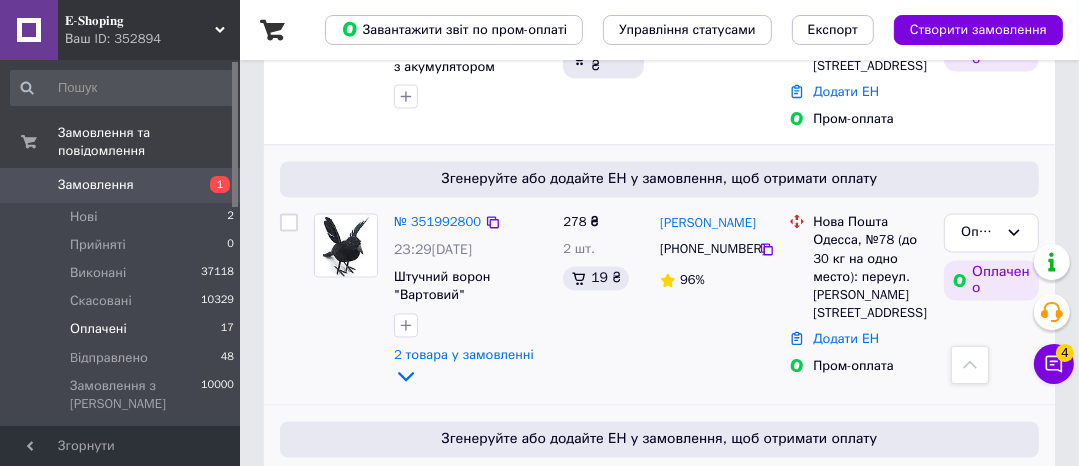 drag, startPoint x: 409, startPoint y: 296, endPoint x: 568, endPoint y: 277, distance: 160.1312 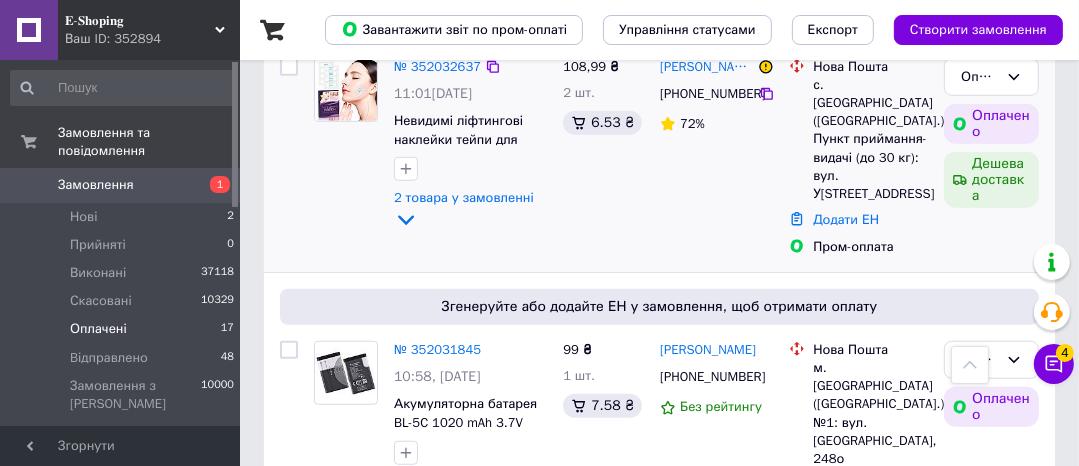 scroll, scrollTop: 880, scrollLeft: 0, axis: vertical 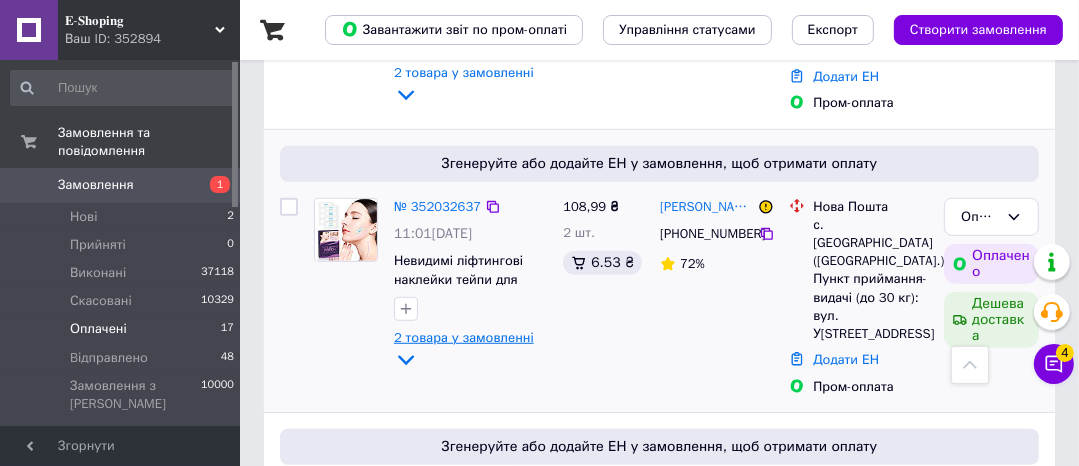 click 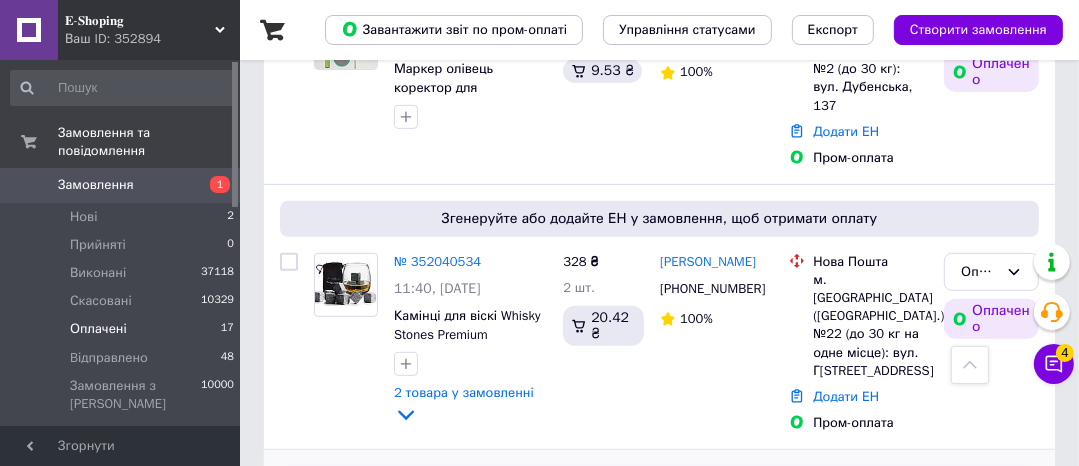 scroll, scrollTop: 800, scrollLeft: 0, axis: vertical 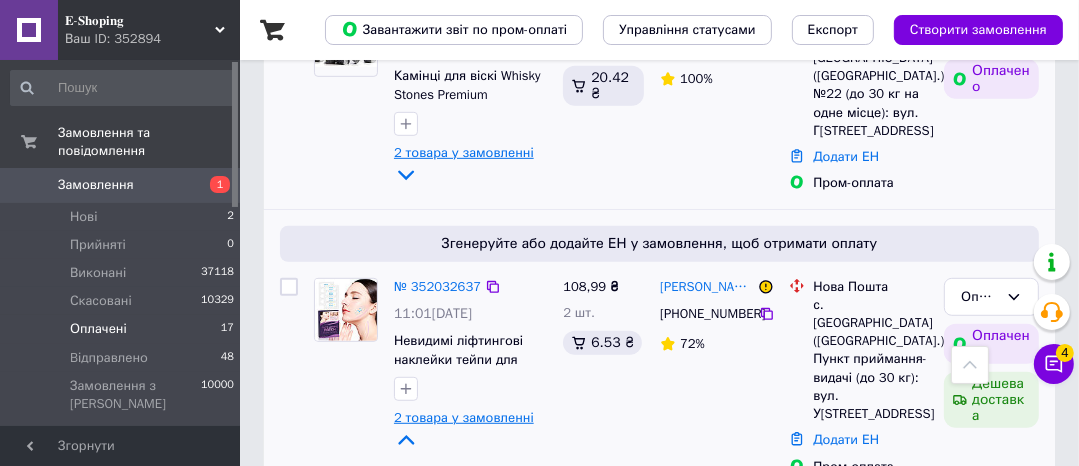 click 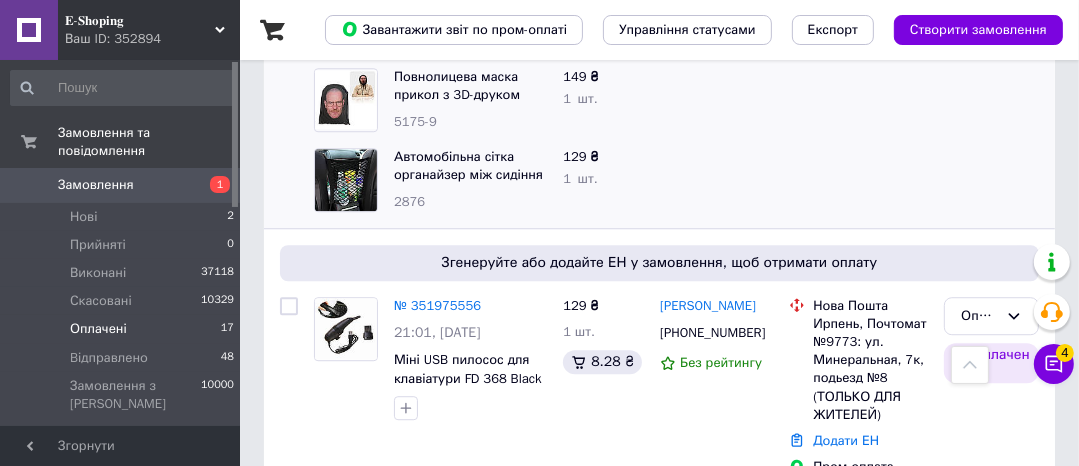 scroll, scrollTop: 3858, scrollLeft: 0, axis: vertical 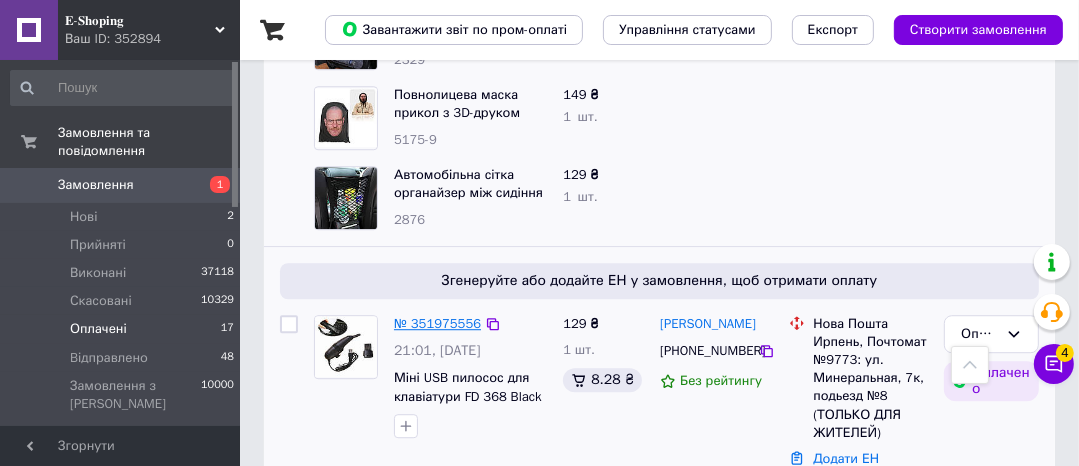 click on "№ 351975556" at bounding box center (437, 323) 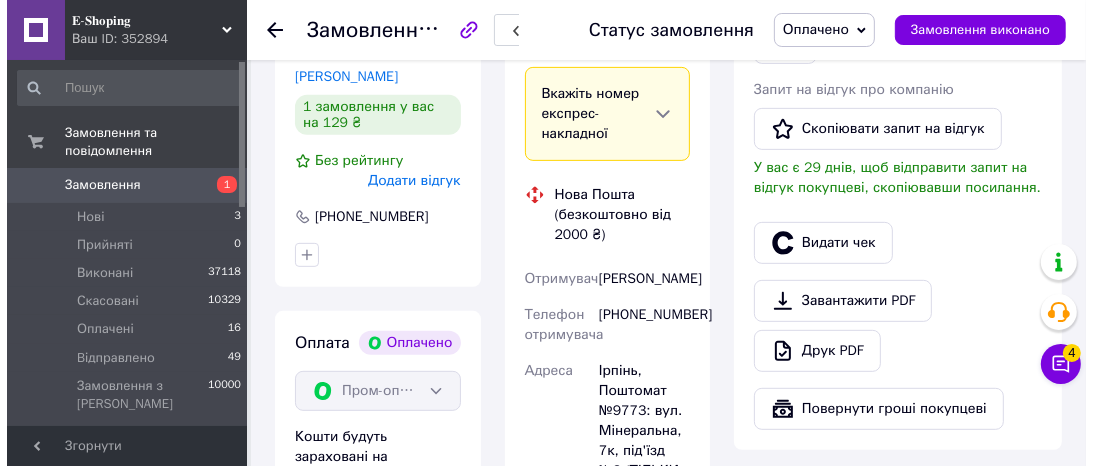 scroll, scrollTop: 429, scrollLeft: 0, axis: vertical 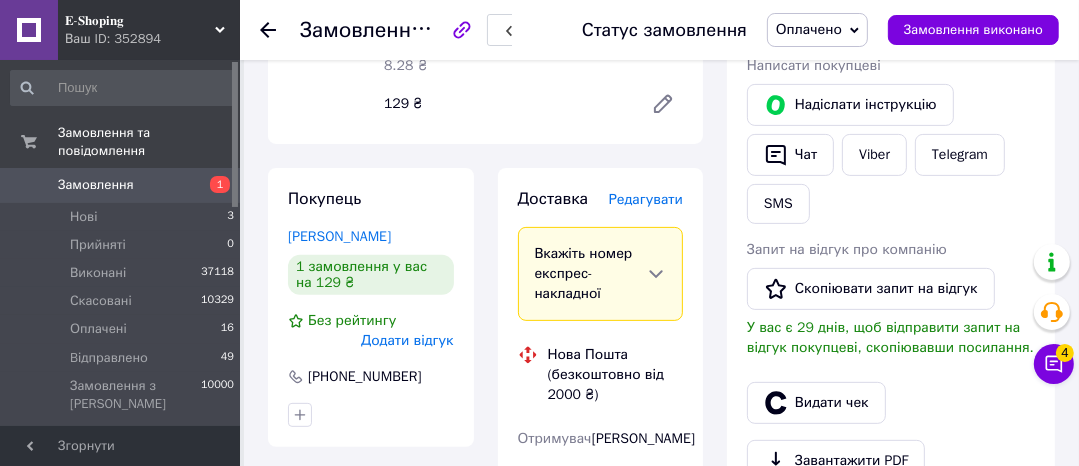 click on "Редагувати" at bounding box center (646, 199) 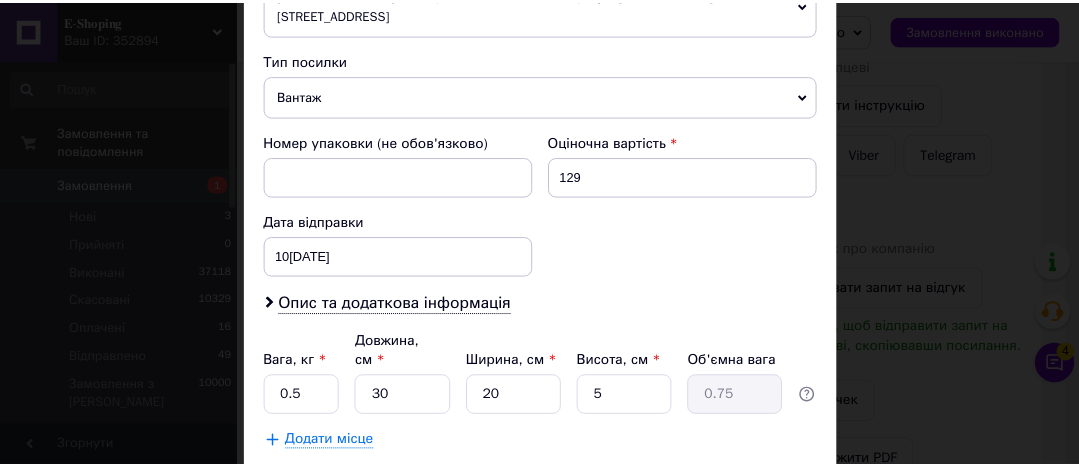 scroll, scrollTop: 856, scrollLeft: 0, axis: vertical 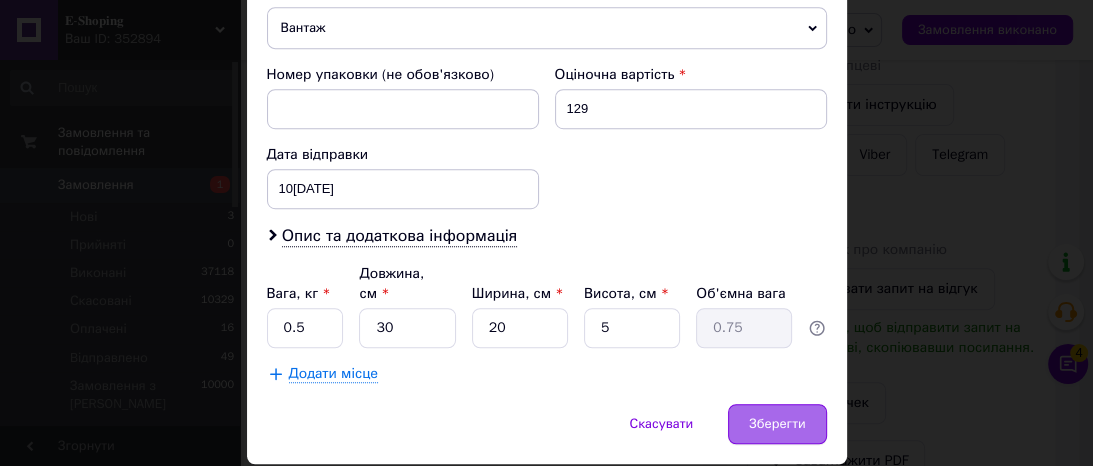 click on "Зберегти" at bounding box center [777, 424] 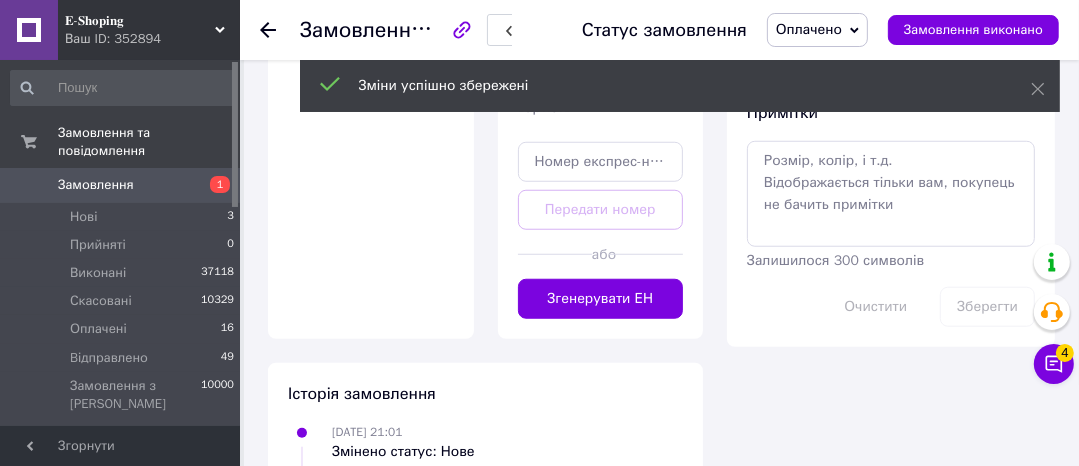 scroll, scrollTop: 1149, scrollLeft: 0, axis: vertical 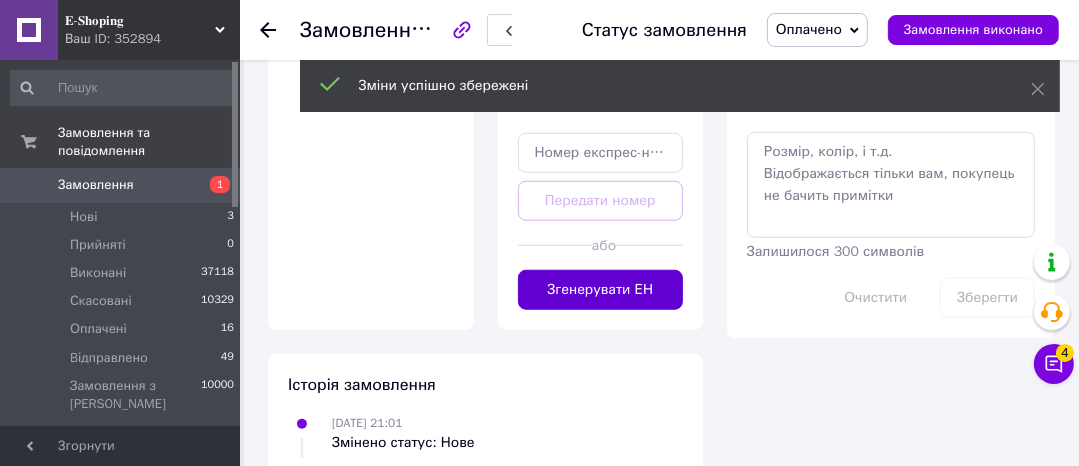 click on "Згенерувати ЕН" at bounding box center (601, 290) 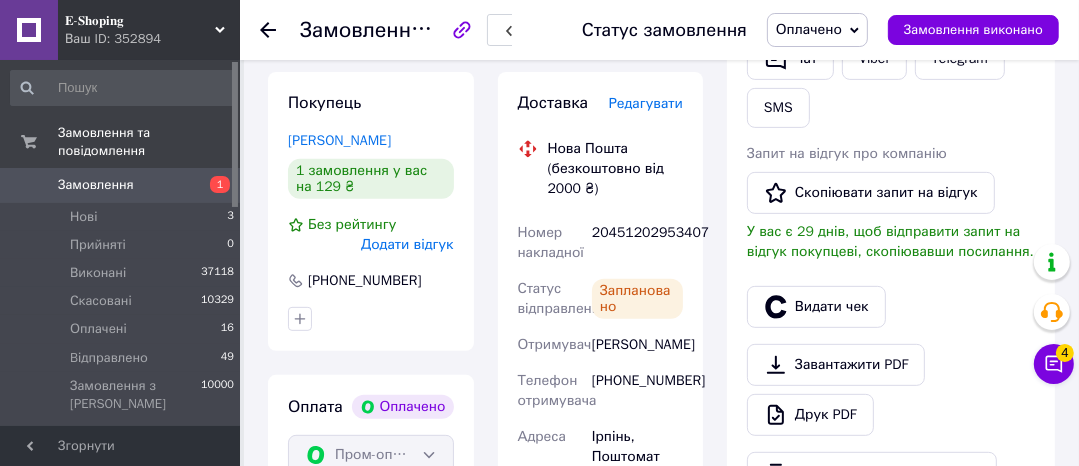 scroll, scrollTop: 509, scrollLeft: 0, axis: vertical 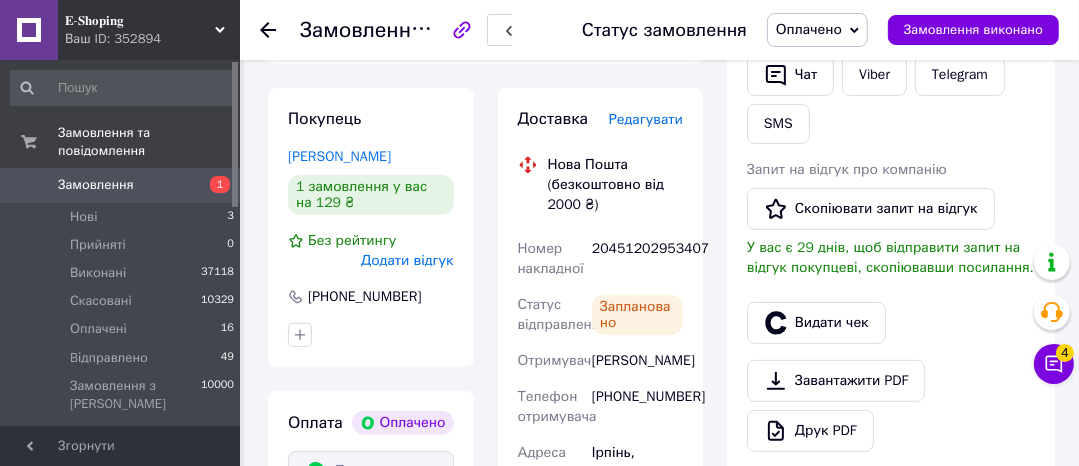 click on "20451202953407" at bounding box center [637, 259] 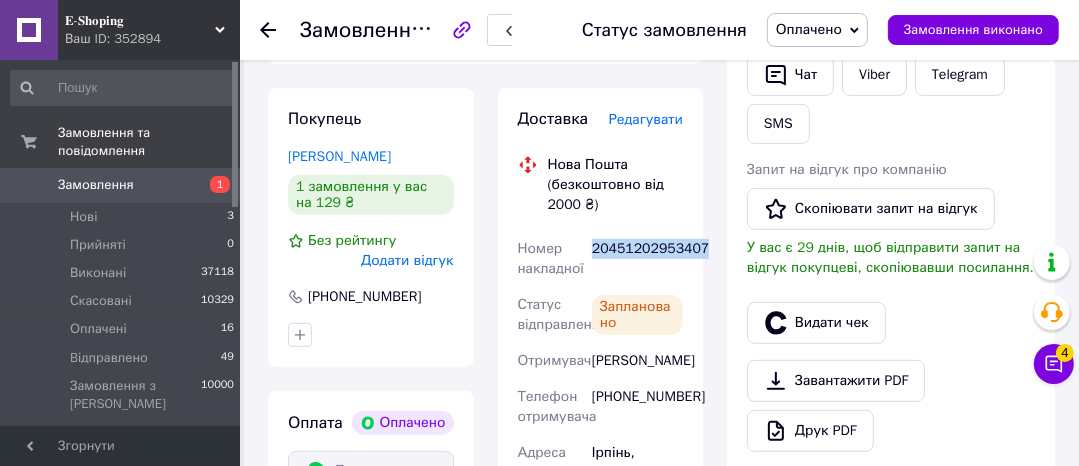 click on "20451202953407" at bounding box center (637, 259) 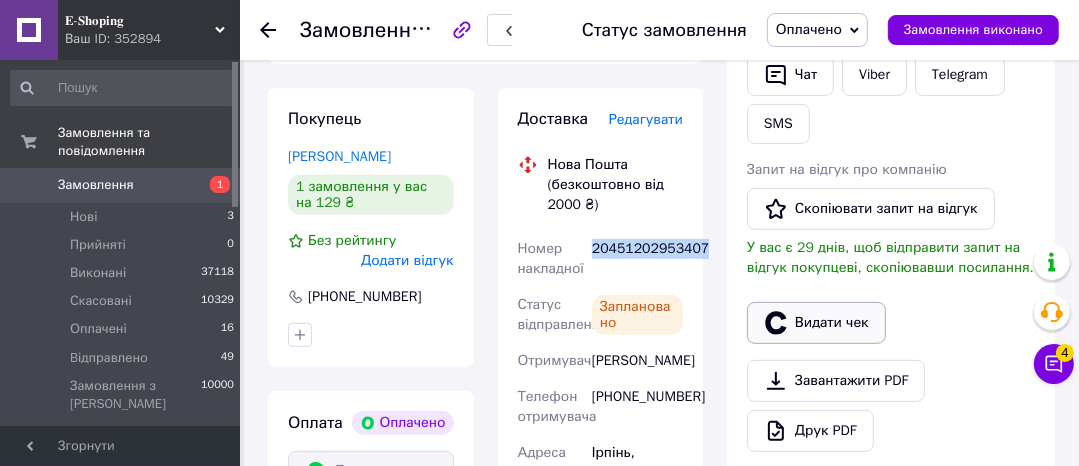click 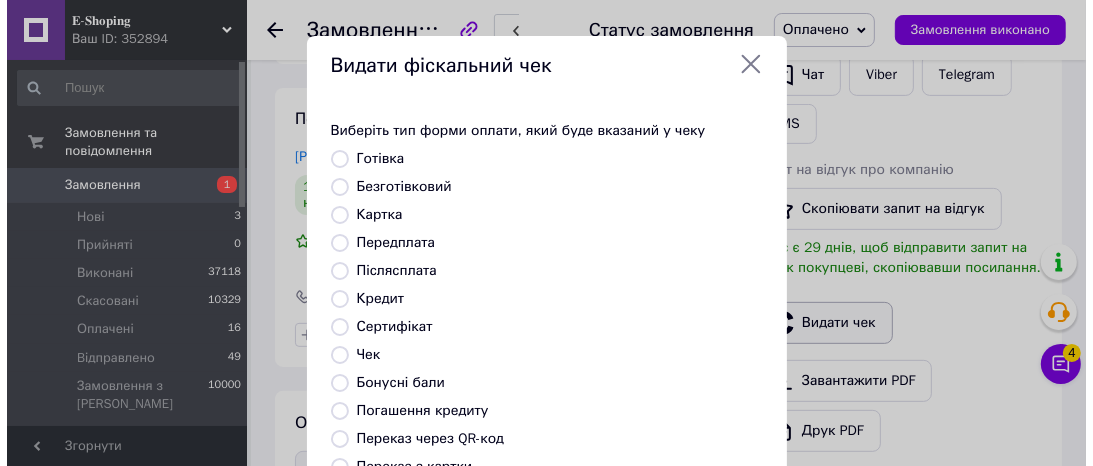 scroll, scrollTop: 477, scrollLeft: 0, axis: vertical 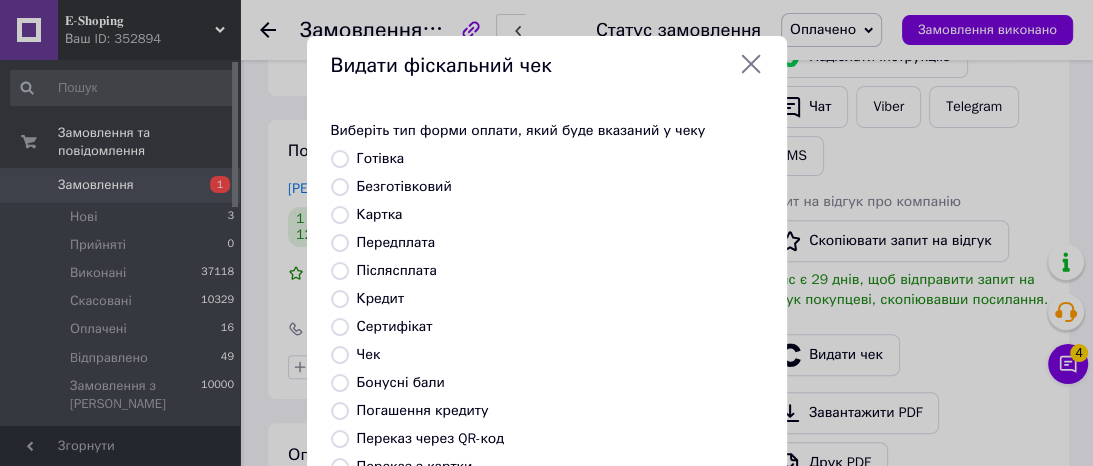 click on "Безготівковий" at bounding box center [404, 186] 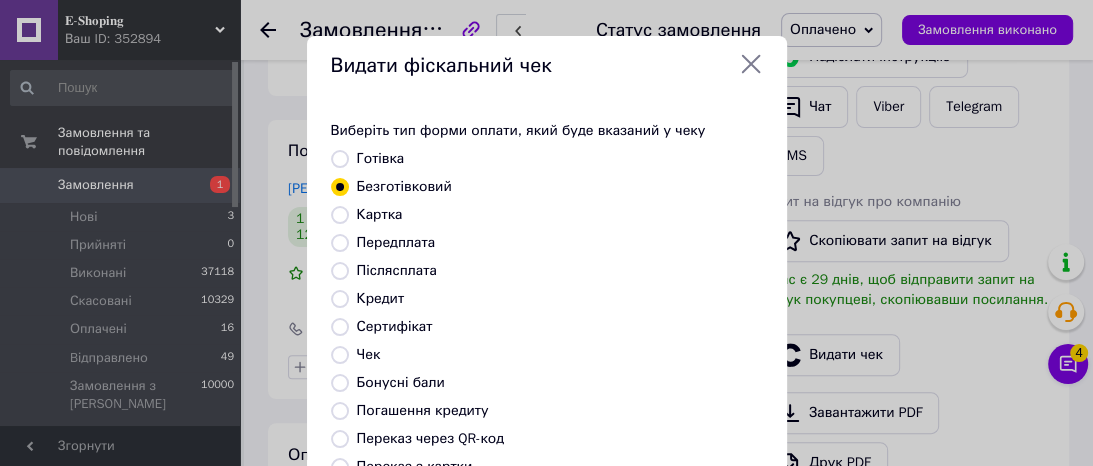 scroll, scrollTop: 392, scrollLeft: 0, axis: vertical 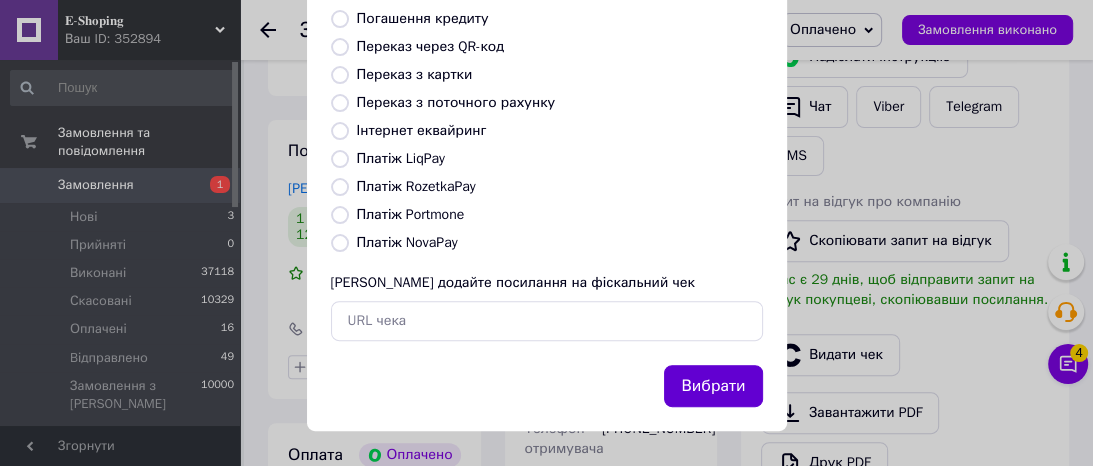 click on "Вибрати" at bounding box center (713, 386) 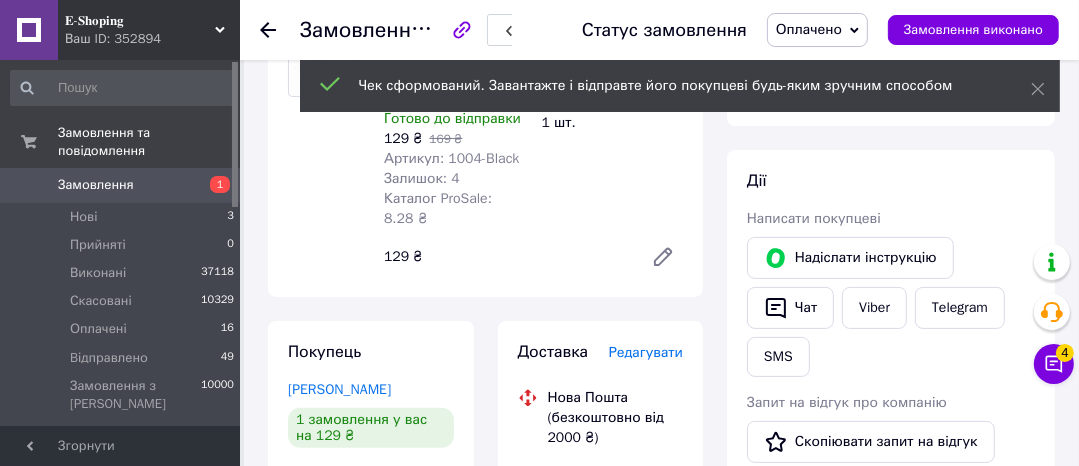 scroll, scrollTop: 189, scrollLeft: 0, axis: vertical 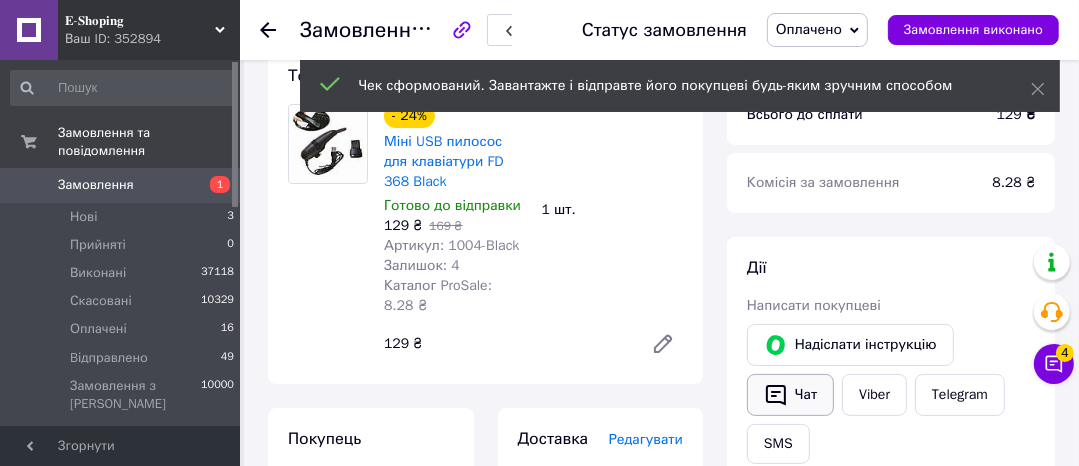 click on "Чат" at bounding box center (790, 395) 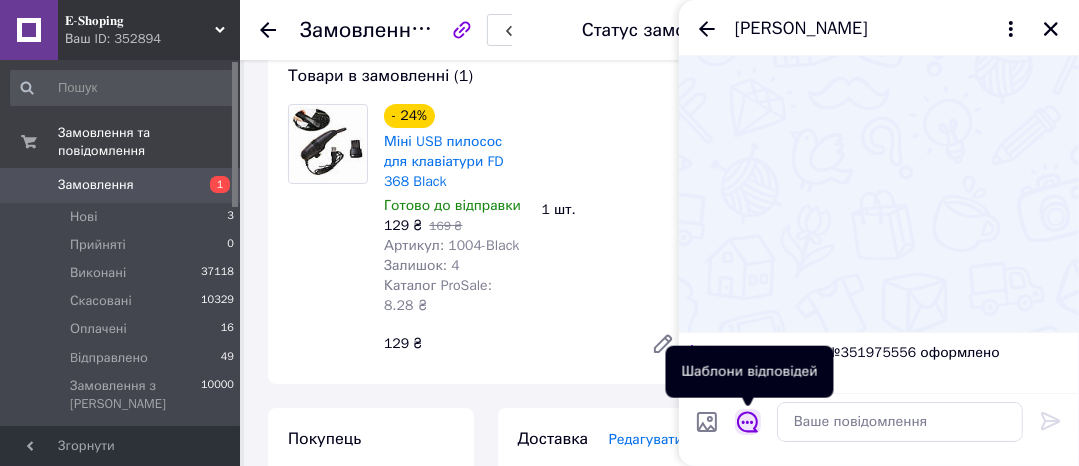 click 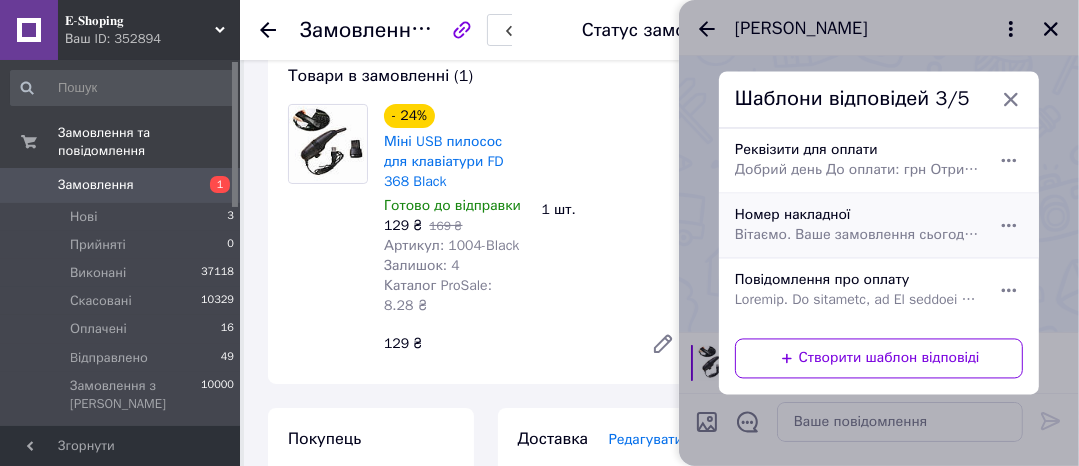 click on "Вітаємо. Ваше замовлення сьогодні буде передано на відправлення. Номер накладної:" at bounding box center (857, 236) 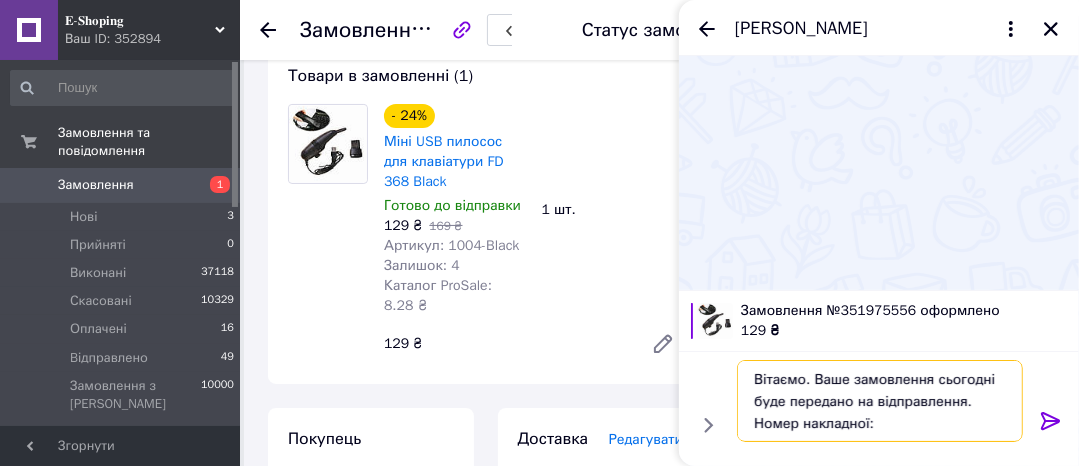 click on "Вітаємо. Ваше замовлення сьогодні буде передано на відправлення. Номер накладної:" at bounding box center [880, 401] 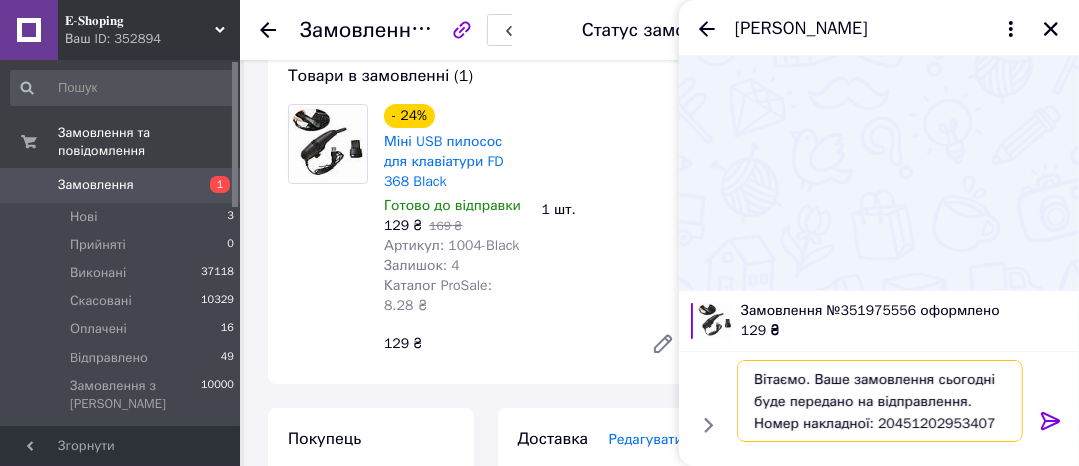 type on "Вітаємо. Ваше замовлення сьогодні буде передано на відправлення. Номер накладної: 20451202953407" 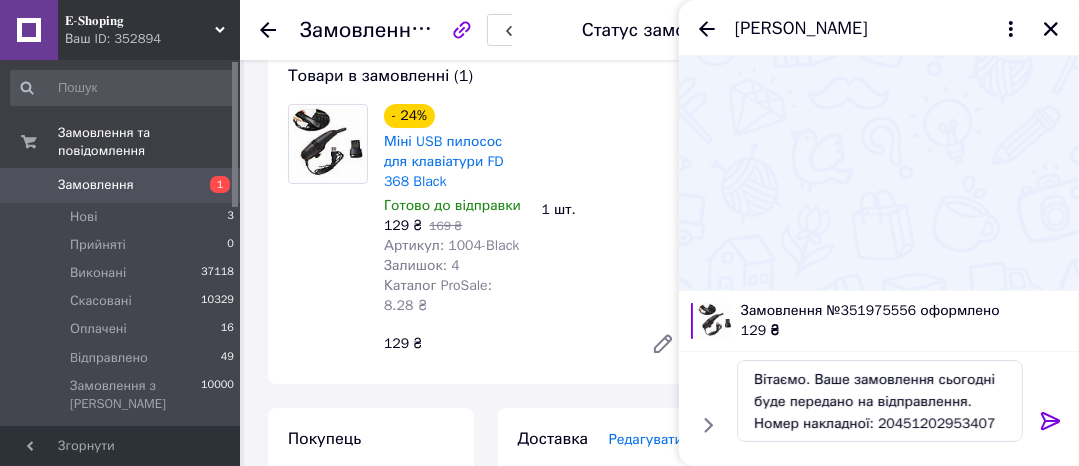 click 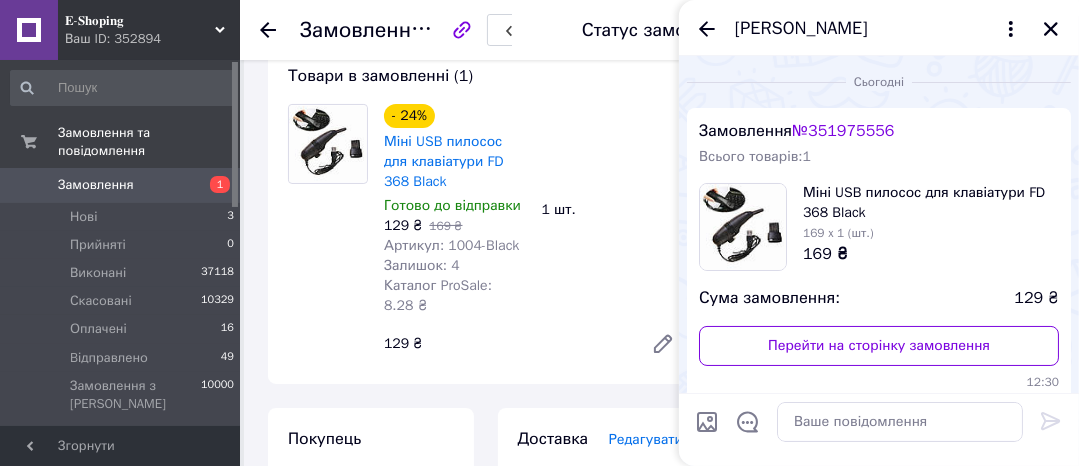 scroll, scrollTop: 130, scrollLeft: 0, axis: vertical 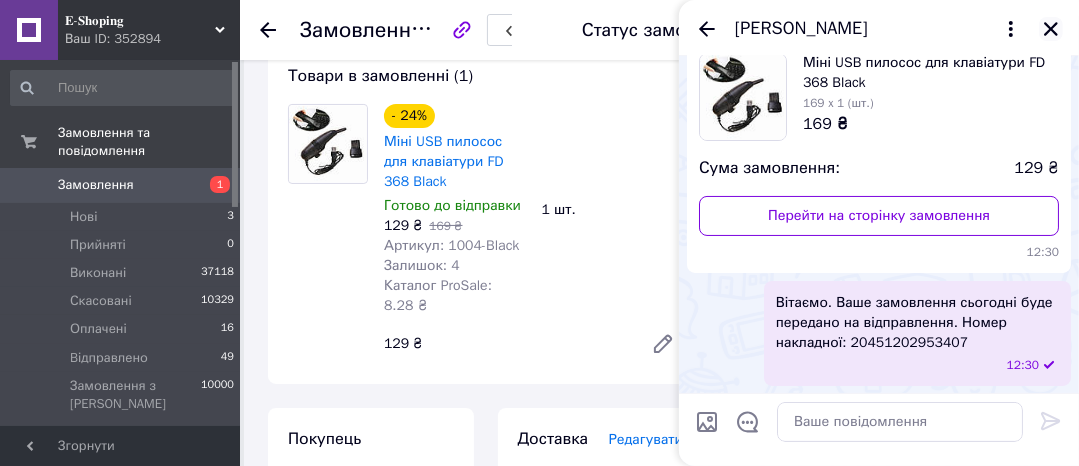 click 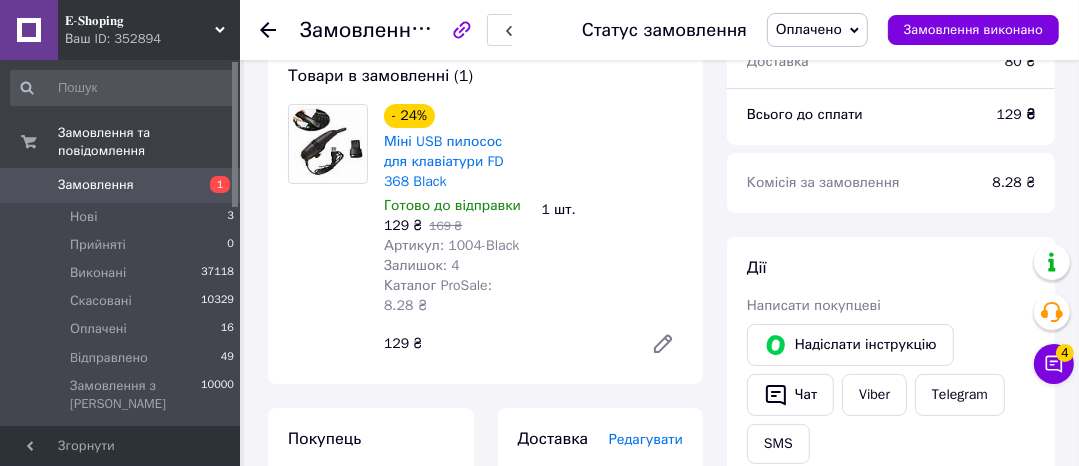 click on "Оплачено" at bounding box center [817, 30] 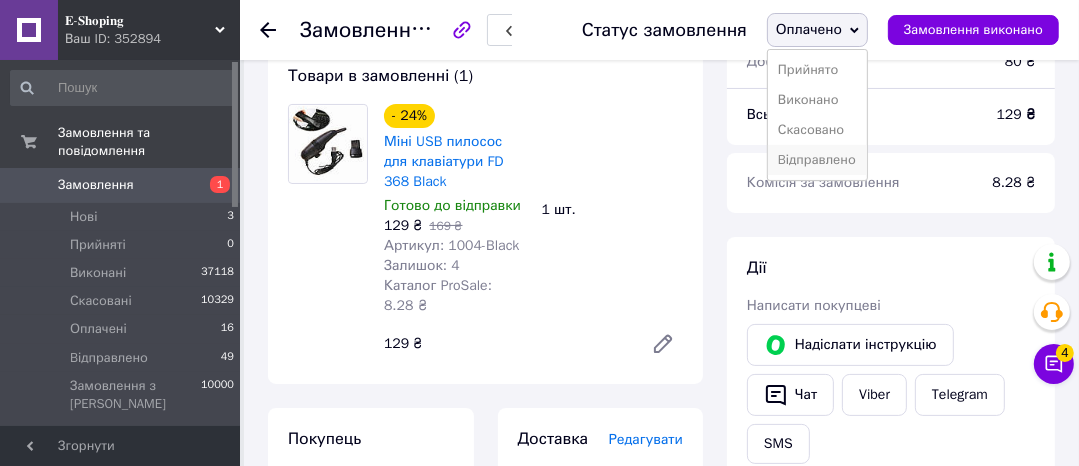 click on "Bідправлено" at bounding box center (817, 160) 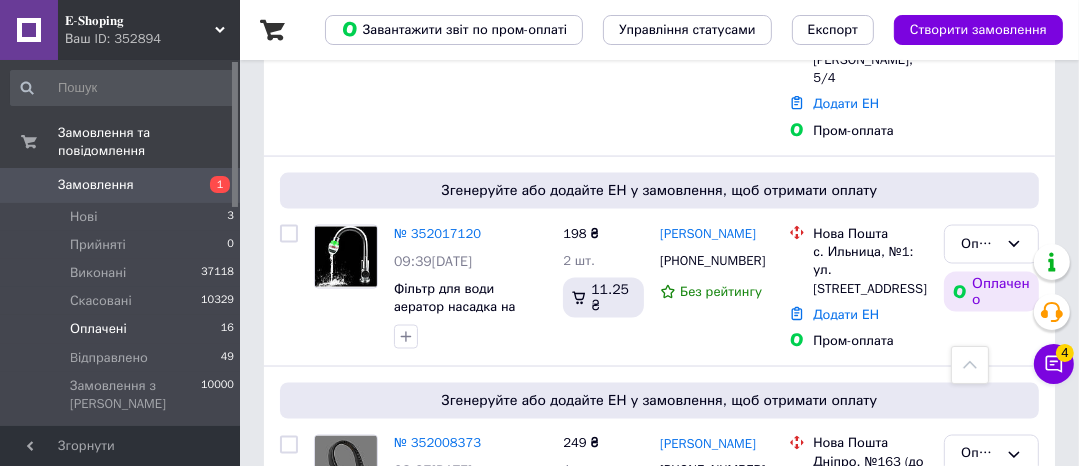 scroll, scrollTop: 2189, scrollLeft: 0, axis: vertical 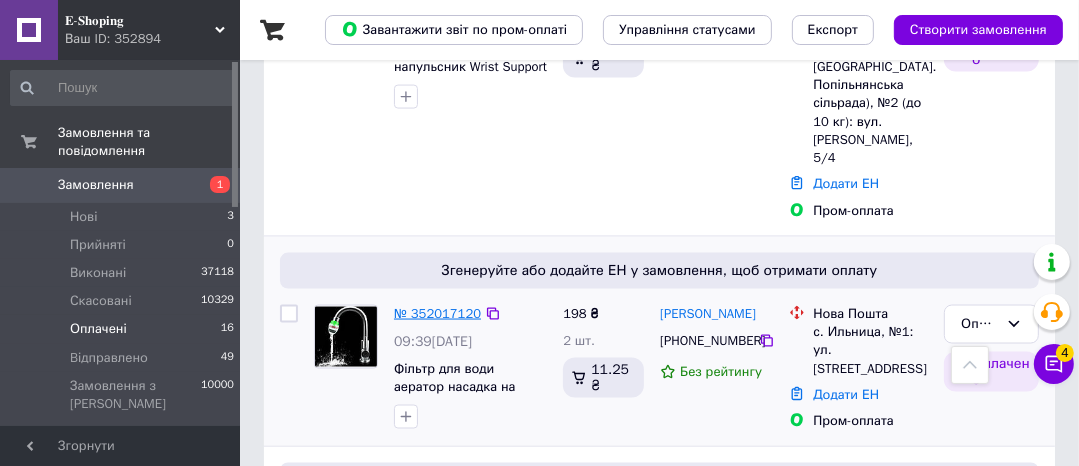 click on "№ 352017120" at bounding box center [437, 313] 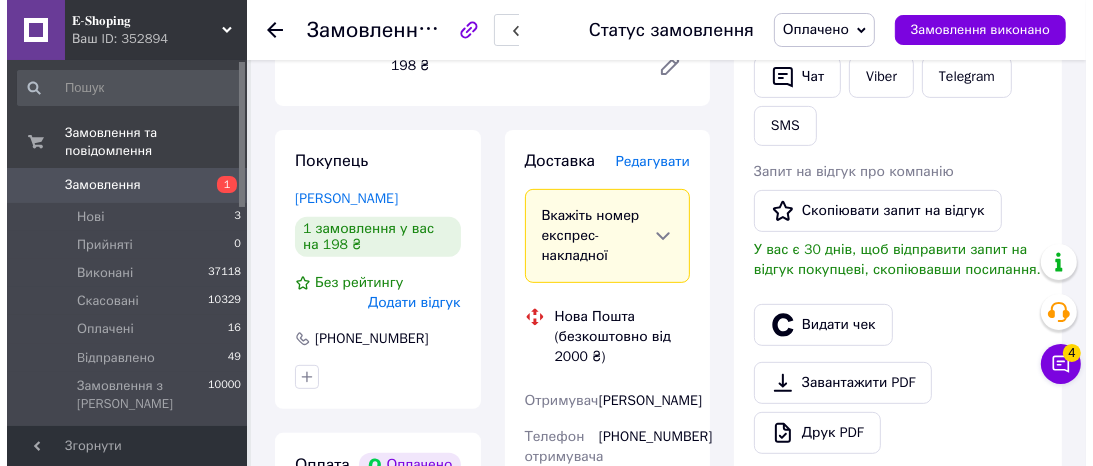 scroll, scrollTop: 480, scrollLeft: 0, axis: vertical 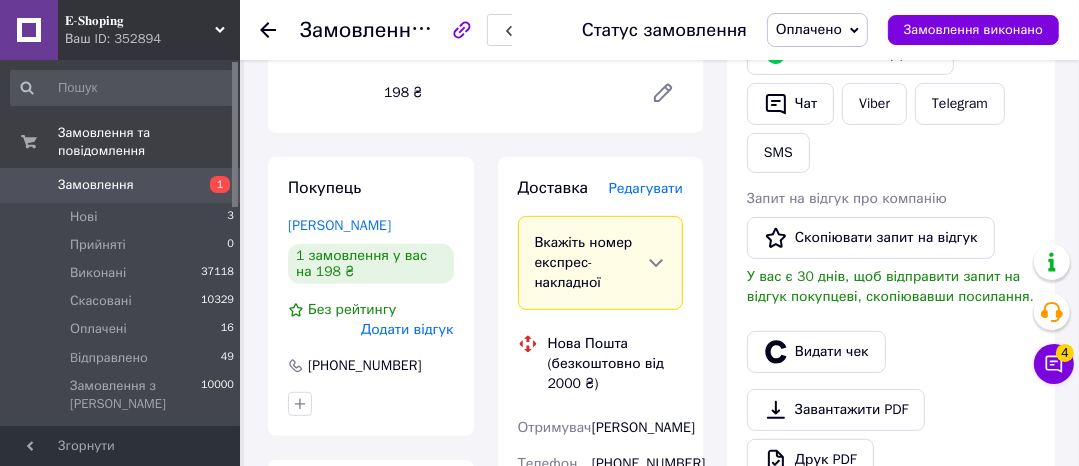 click on "Редагувати" at bounding box center (646, 188) 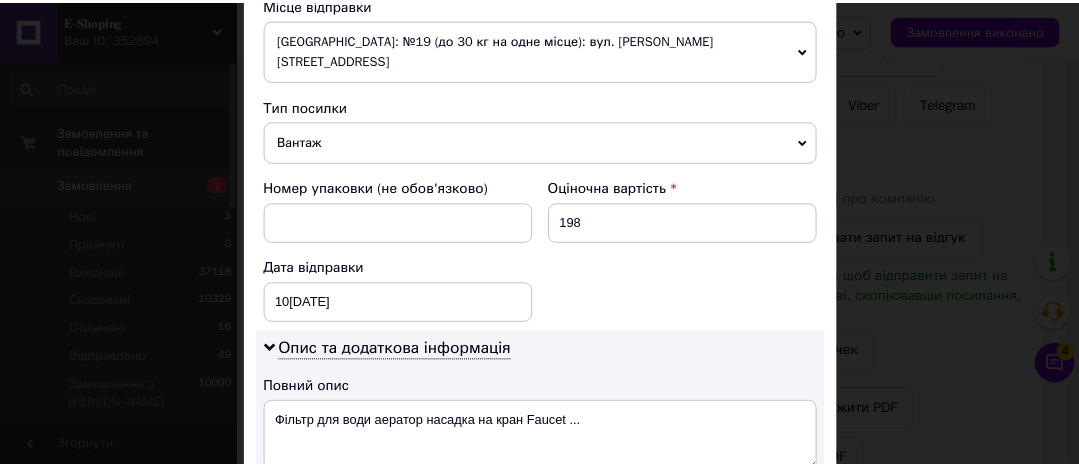 scroll, scrollTop: 1079, scrollLeft: 0, axis: vertical 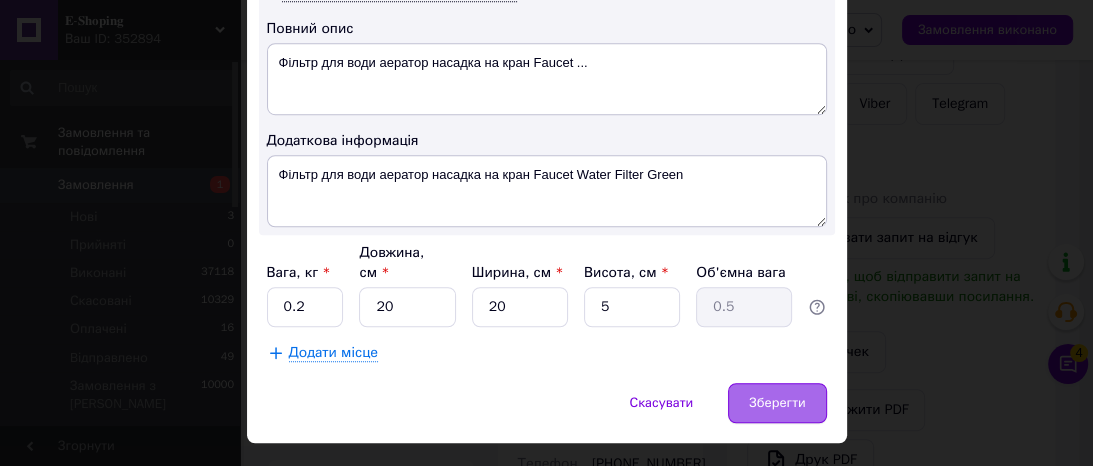 click on "Зберегти" at bounding box center [777, 403] 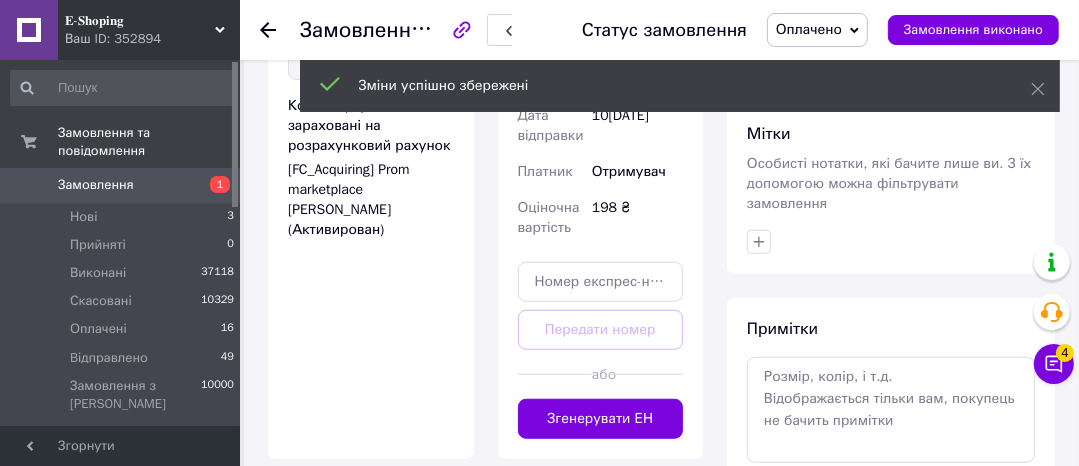scroll, scrollTop: 1040, scrollLeft: 0, axis: vertical 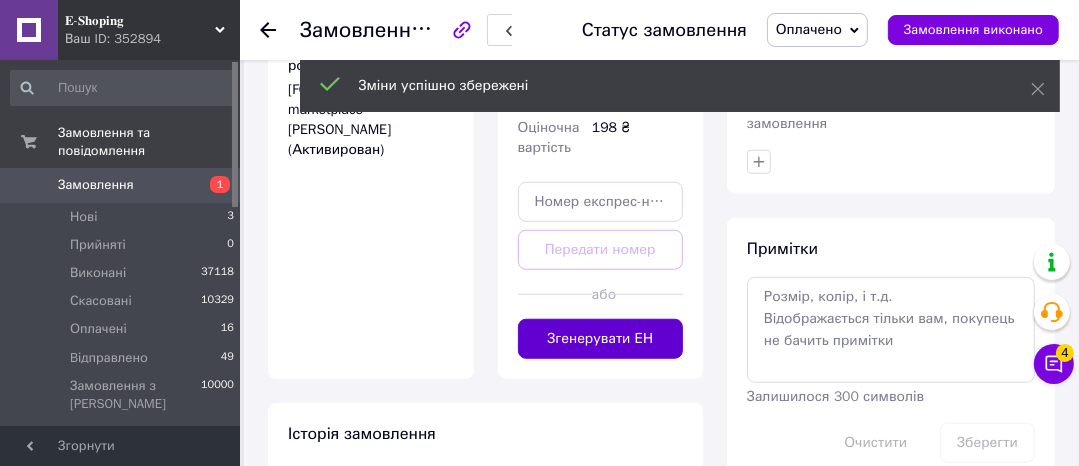 click on "Згенерувати ЕН" at bounding box center [601, 339] 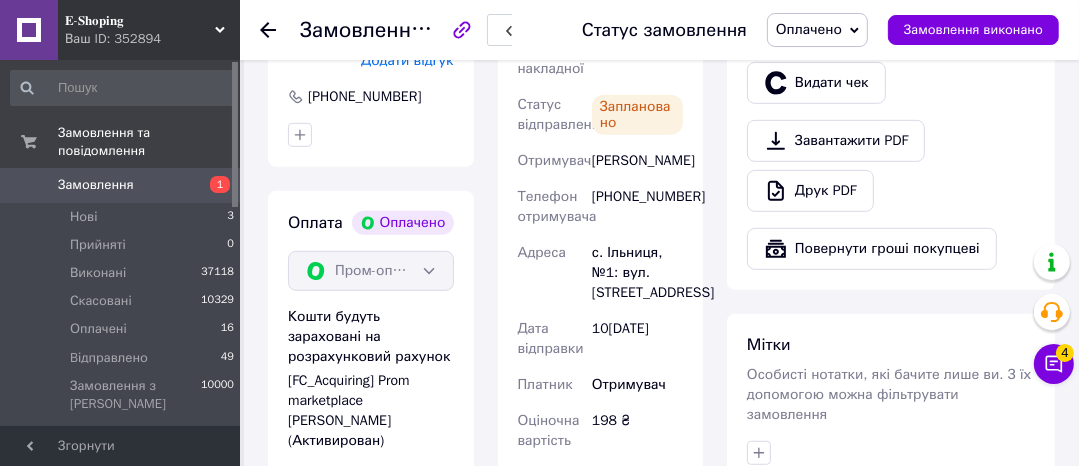 scroll, scrollTop: 640, scrollLeft: 0, axis: vertical 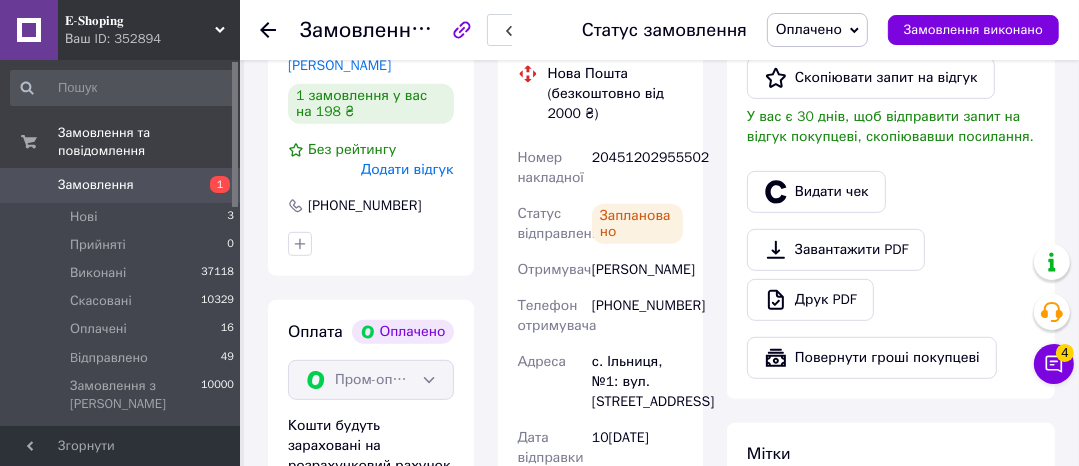 click on "20451202955502" at bounding box center [637, 168] 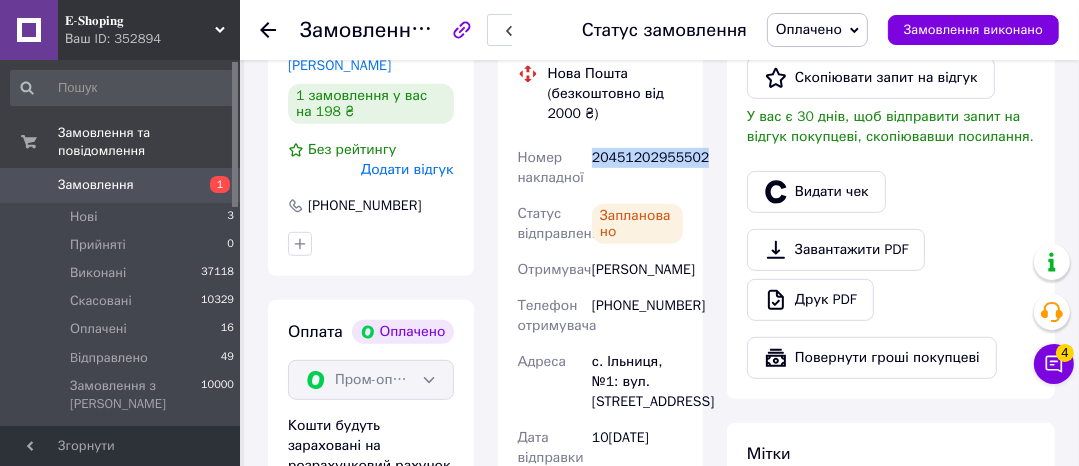 click on "20451202955502" at bounding box center (637, 168) 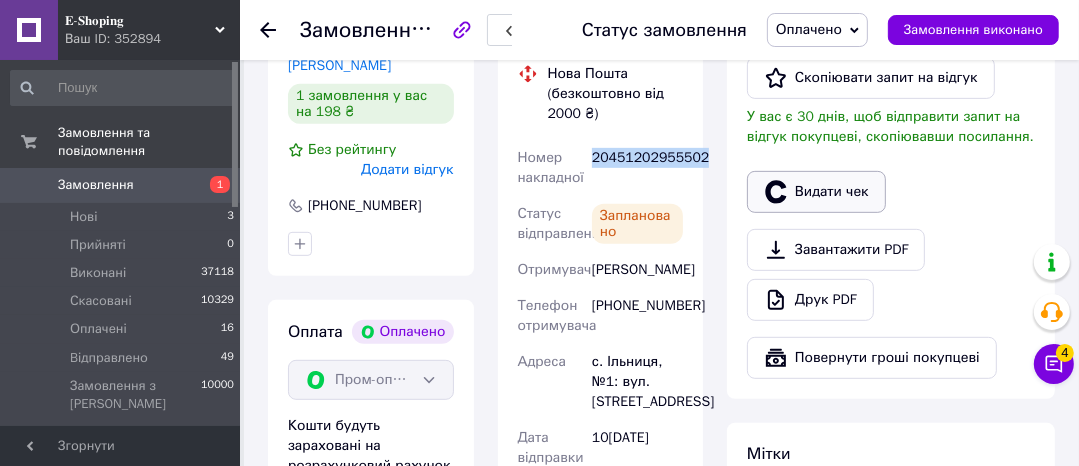 click 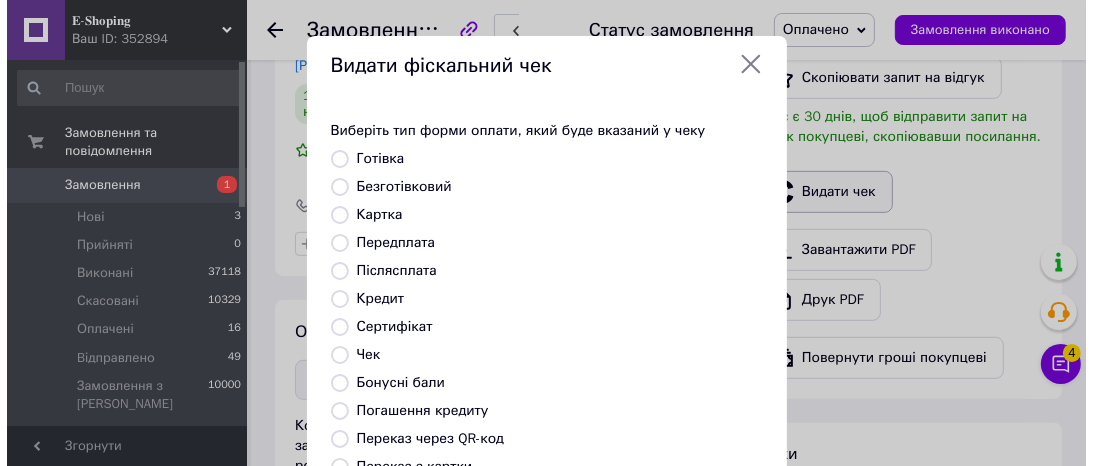 scroll, scrollTop: 607, scrollLeft: 0, axis: vertical 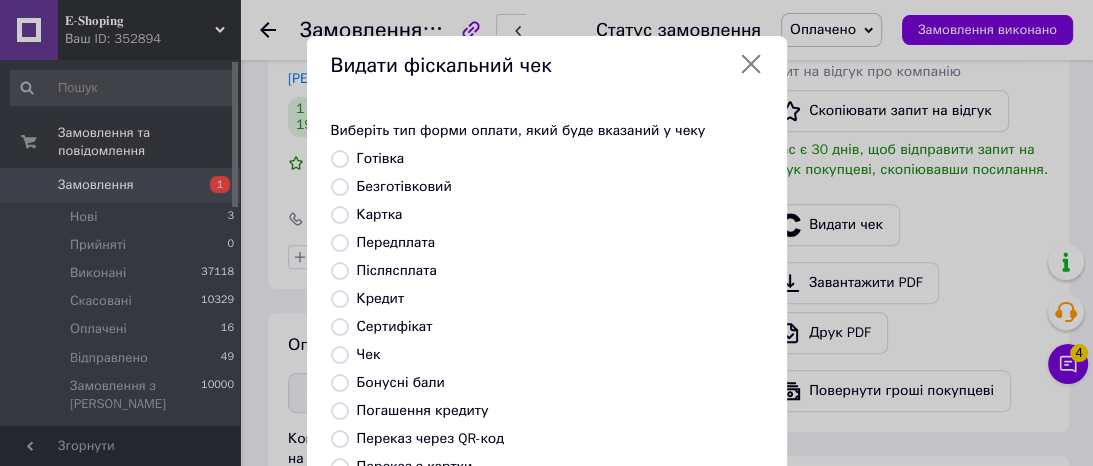 click on "Безготівковий" at bounding box center (404, 186) 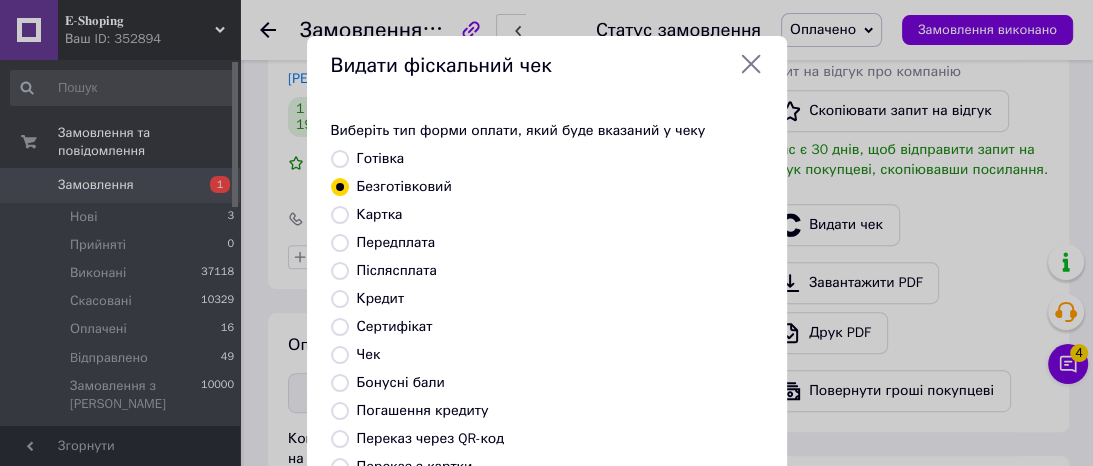 scroll, scrollTop: 392, scrollLeft: 0, axis: vertical 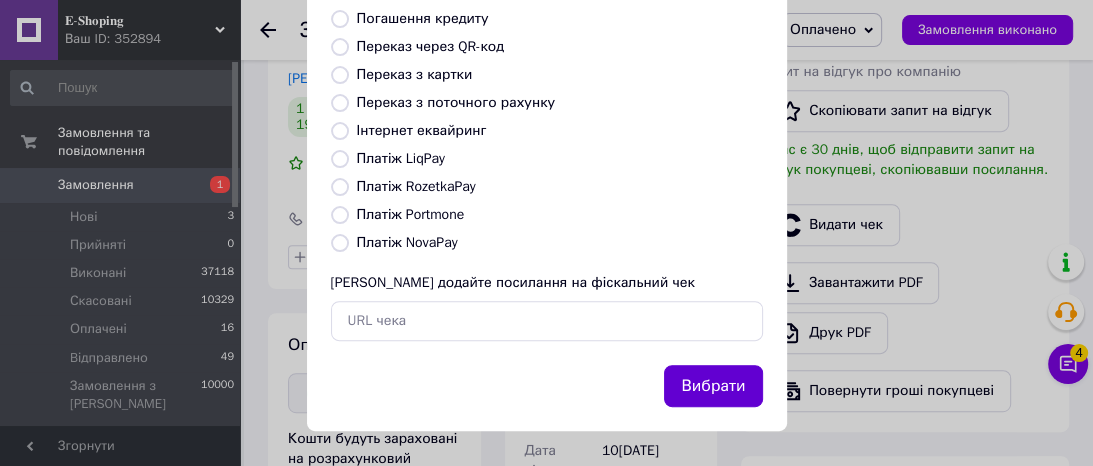 click on "Вибрати" at bounding box center (713, 386) 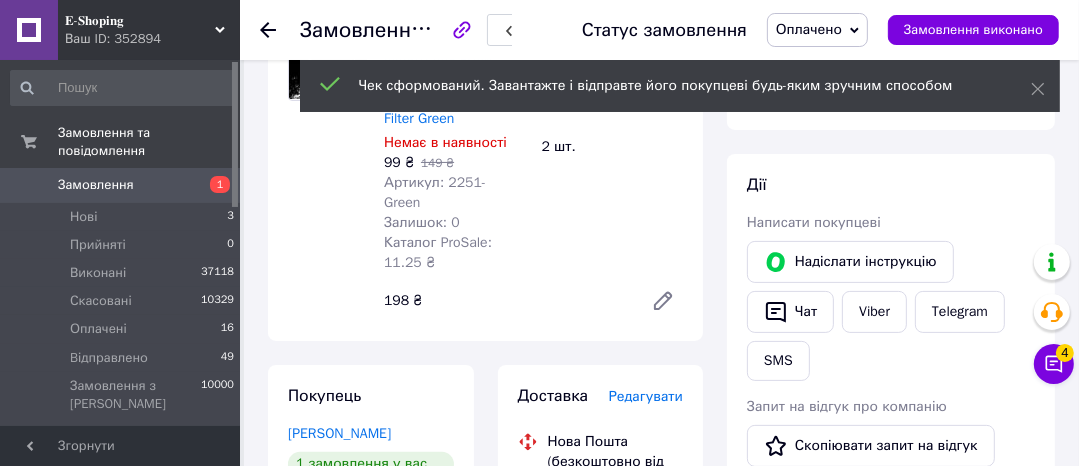 scroll, scrollTop: 240, scrollLeft: 0, axis: vertical 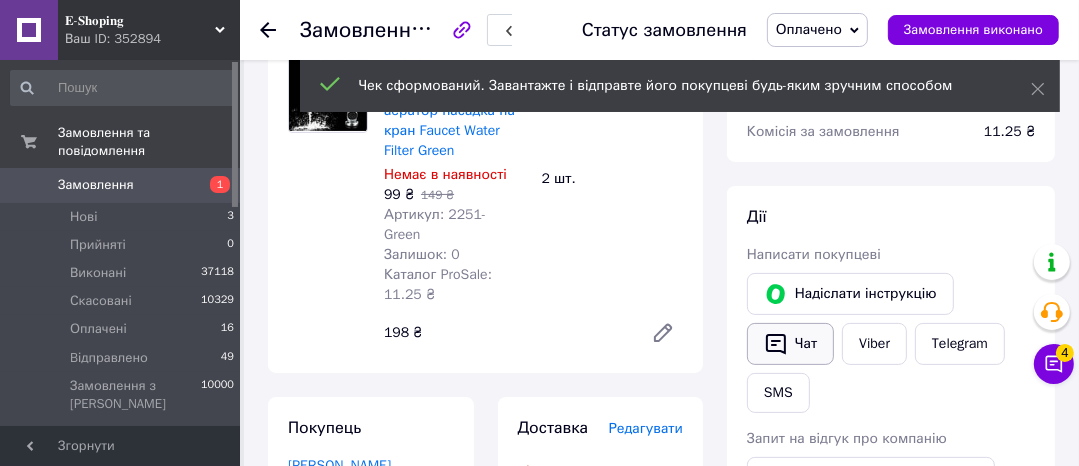 click on "Чат" at bounding box center [790, 344] 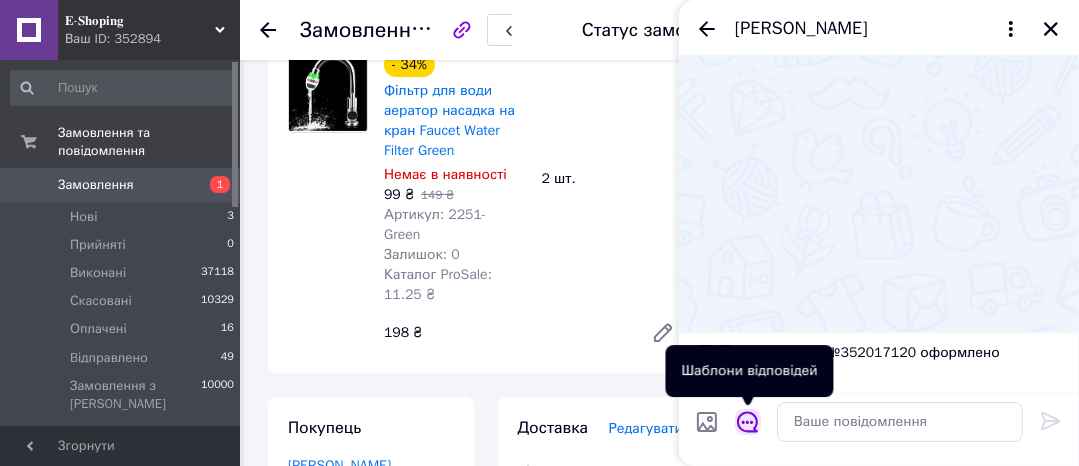 click 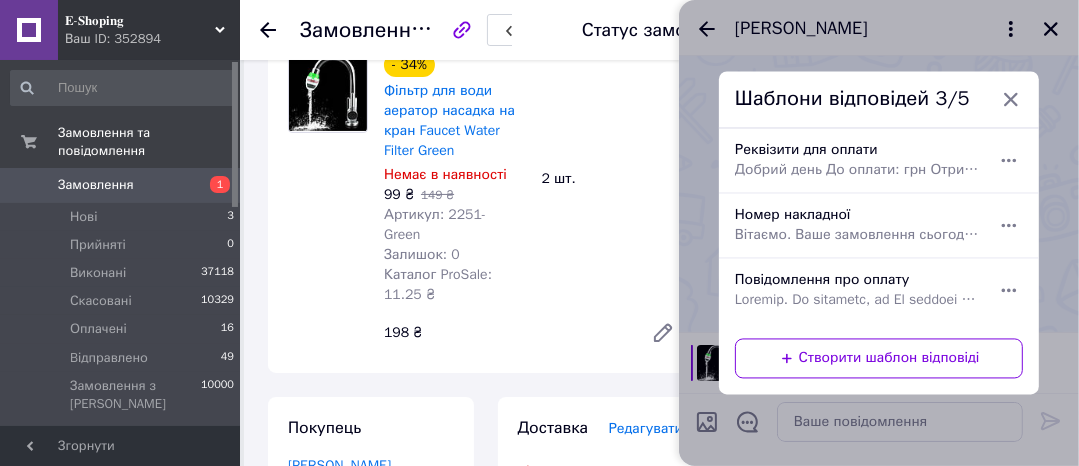click on "Вітаємо. Ваше замовлення сьогодні буде передано на відправлення. Номер накладної:" at bounding box center (857, 236) 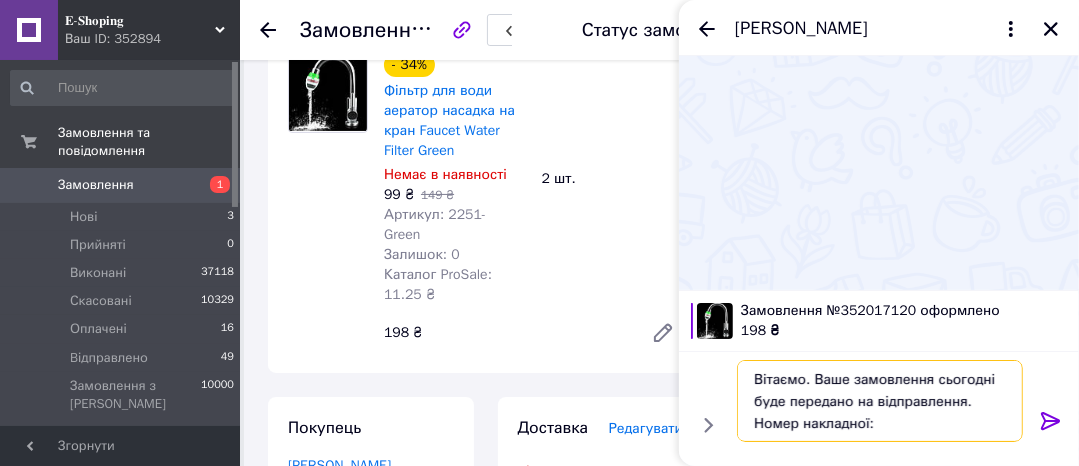 click on "Вітаємо. Ваше замовлення сьогодні буде передано на відправлення. Номер накладної:" at bounding box center [880, 401] 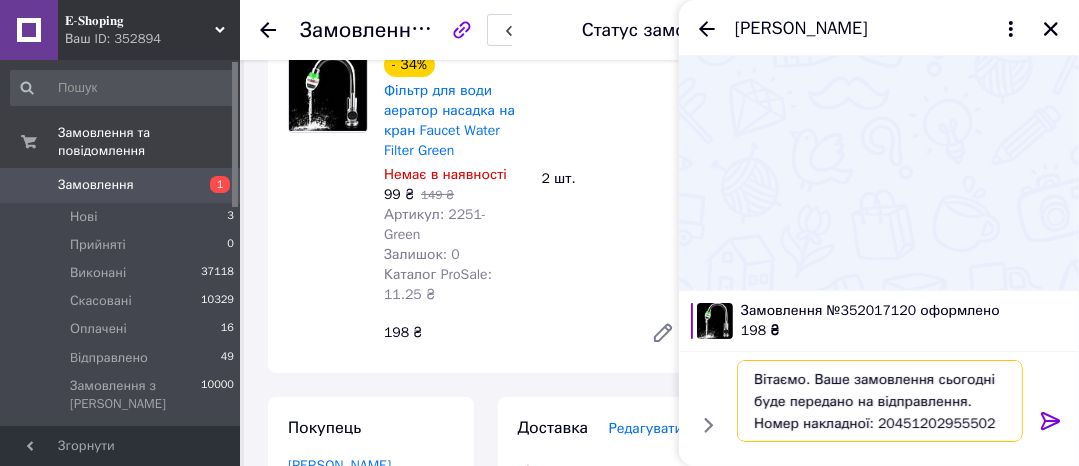 type on "Вітаємо. Ваше замовлення сьогодні буде передано на відправлення. Номер накладної: 20451202955502" 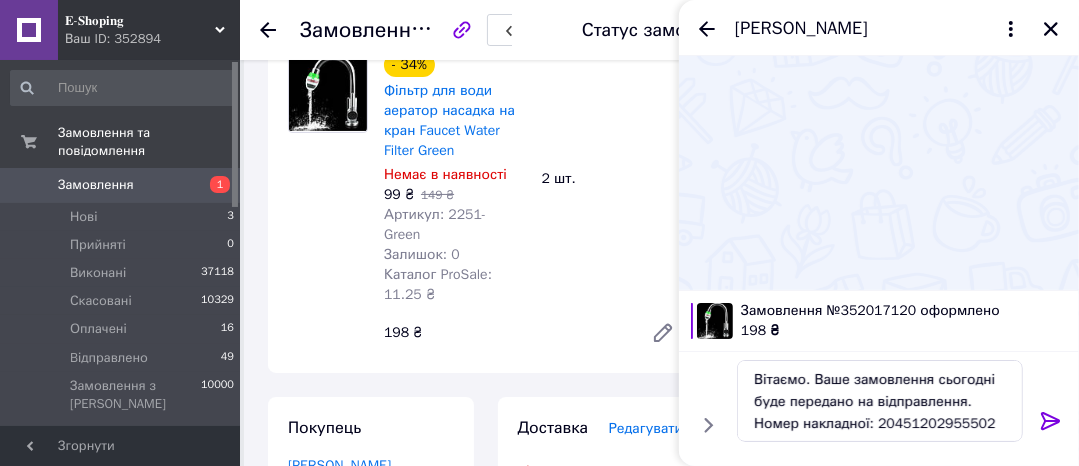 click 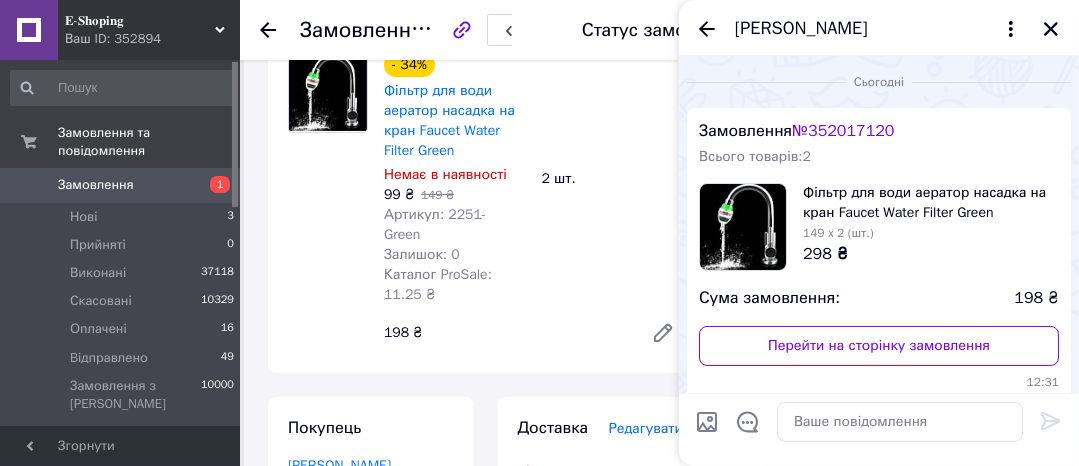 scroll, scrollTop: 130, scrollLeft: 0, axis: vertical 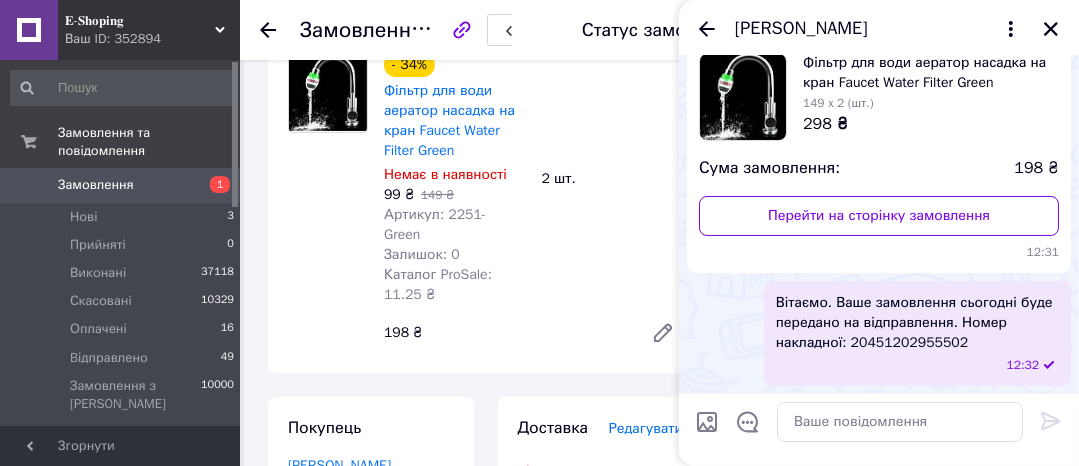 click 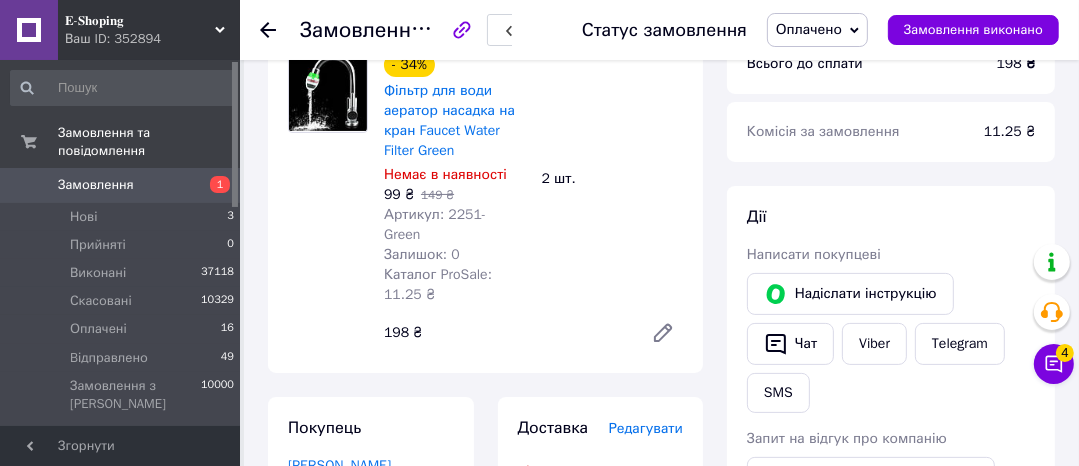 click on "Оплачено" at bounding box center [809, 29] 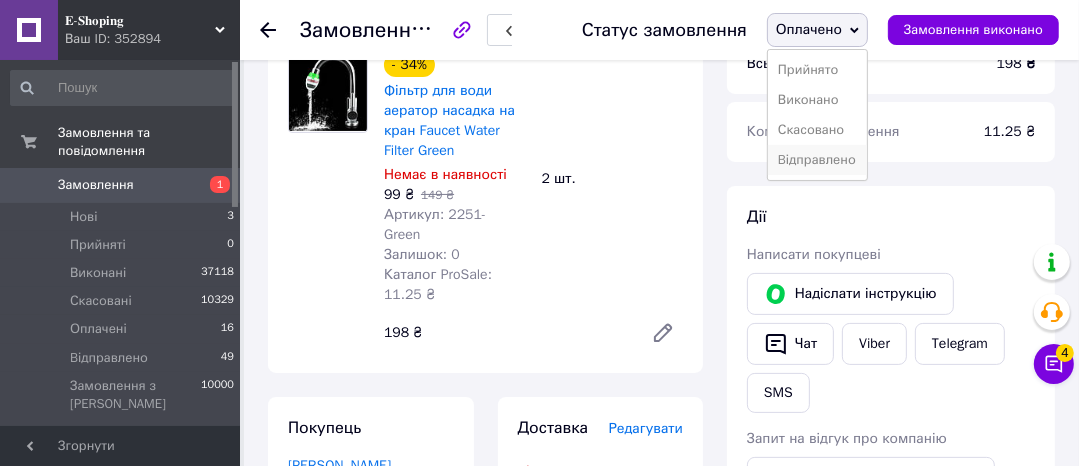 click on "Bідправлено" at bounding box center (817, 160) 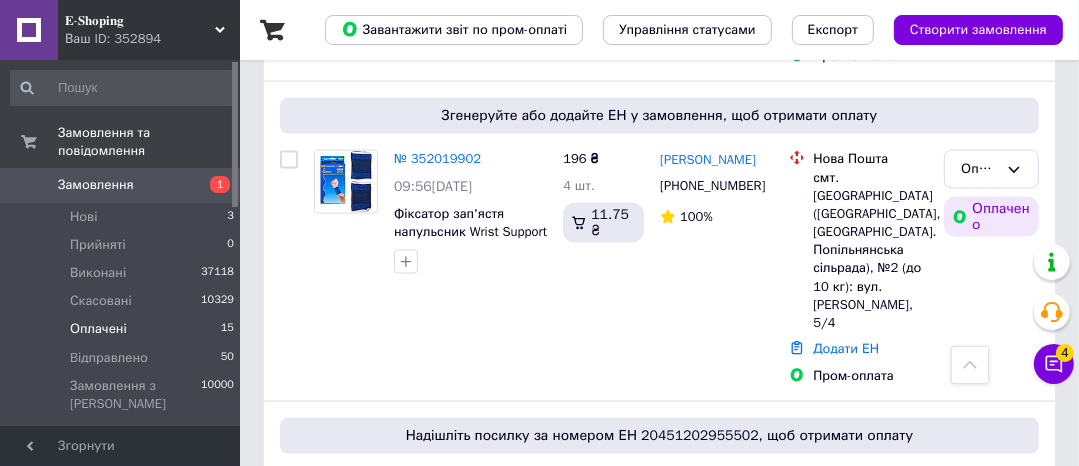 scroll, scrollTop: 1944, scrollLeft: 0, axis: vertical 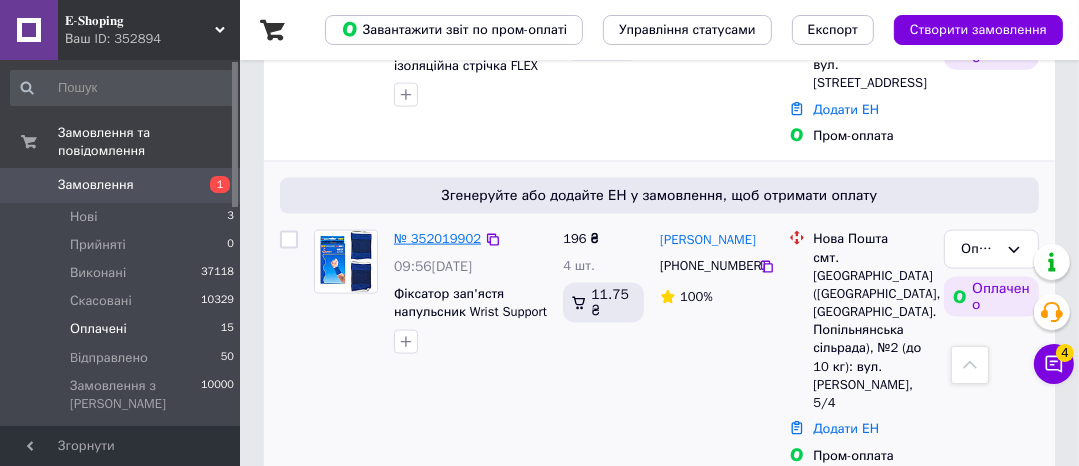 click on "№ 352019902" at bounding box center (437, 238) 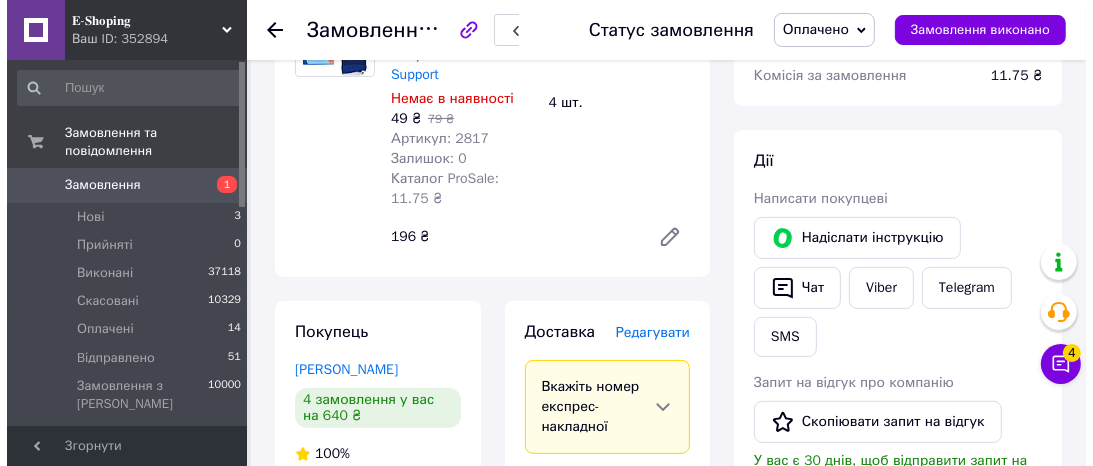 scroll, scrollTop: 335, scrollLeft: 0, axis: vertical 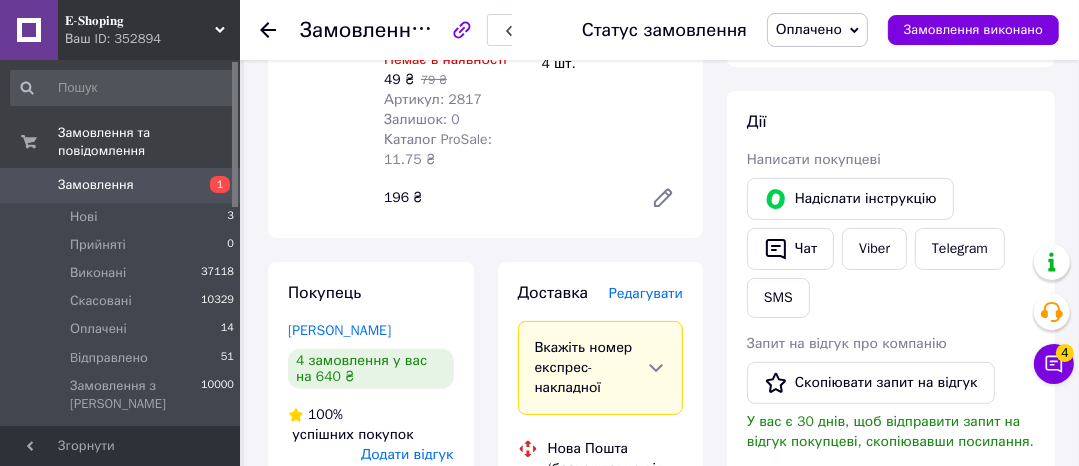 click on "Редагувати" at bounding box center [646, 293] 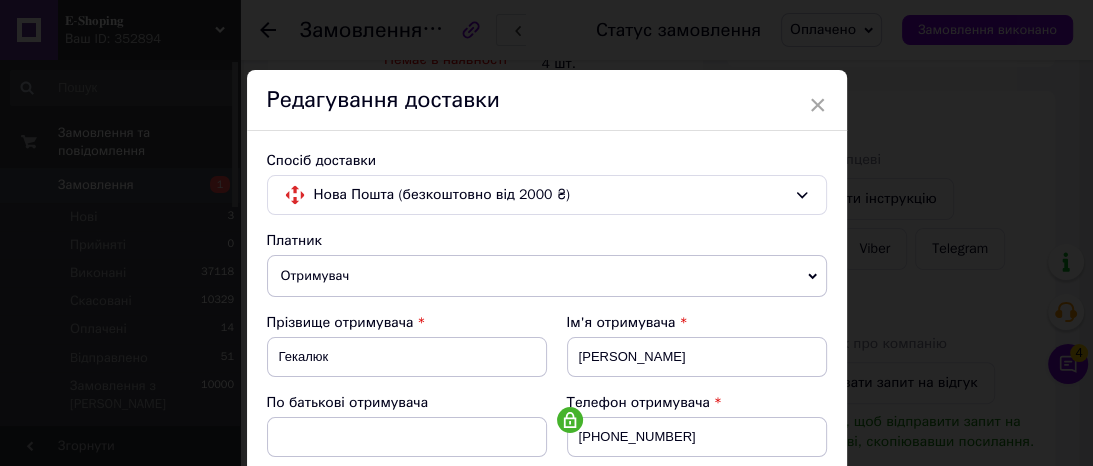 scroll, scrollTop: 720, scrollLeft: 0, axis: vertical 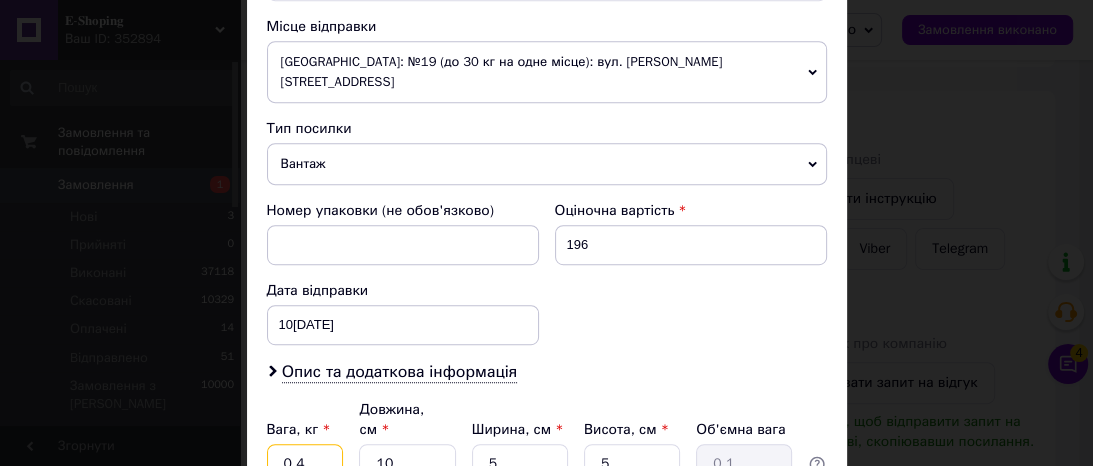 click on "0.4" at bounding box center [305, 464] 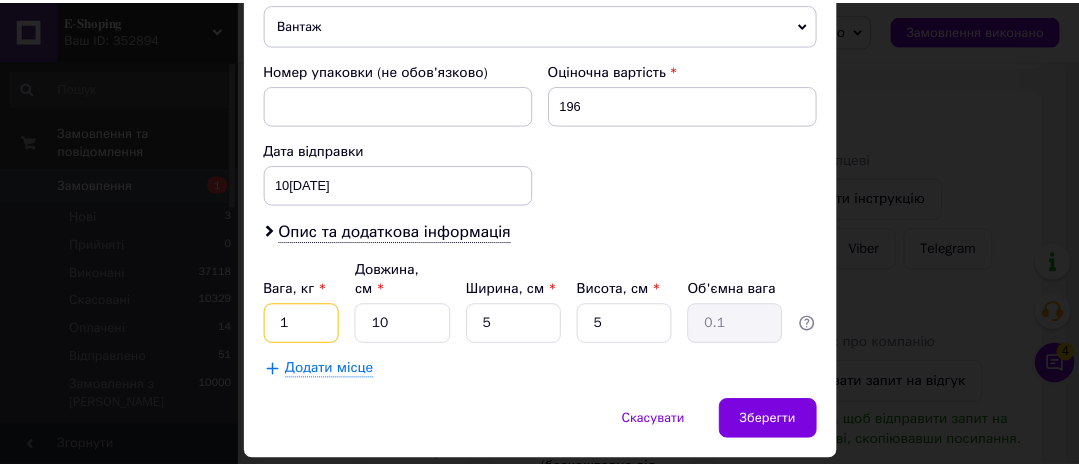 scroll, scrollTop: 878, scrollLeft: 0, axis: vertical 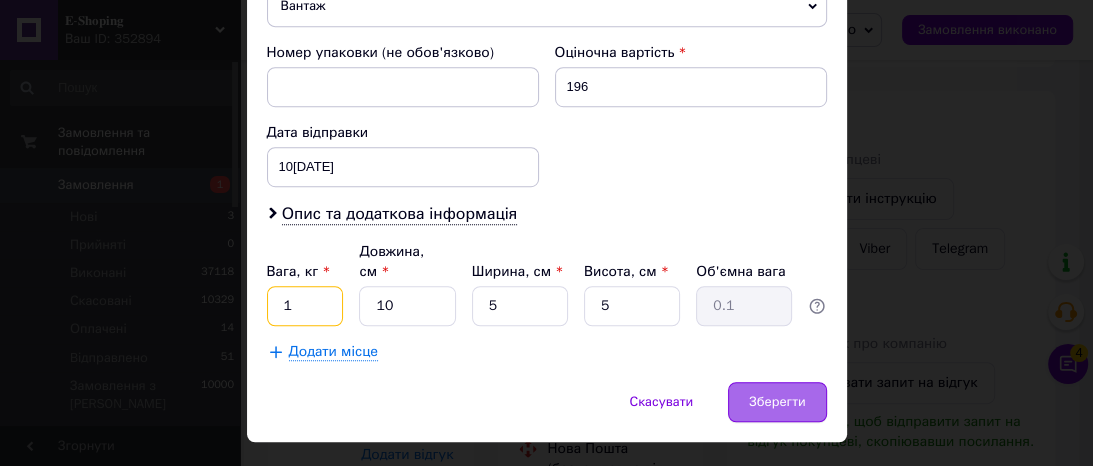type on "1" 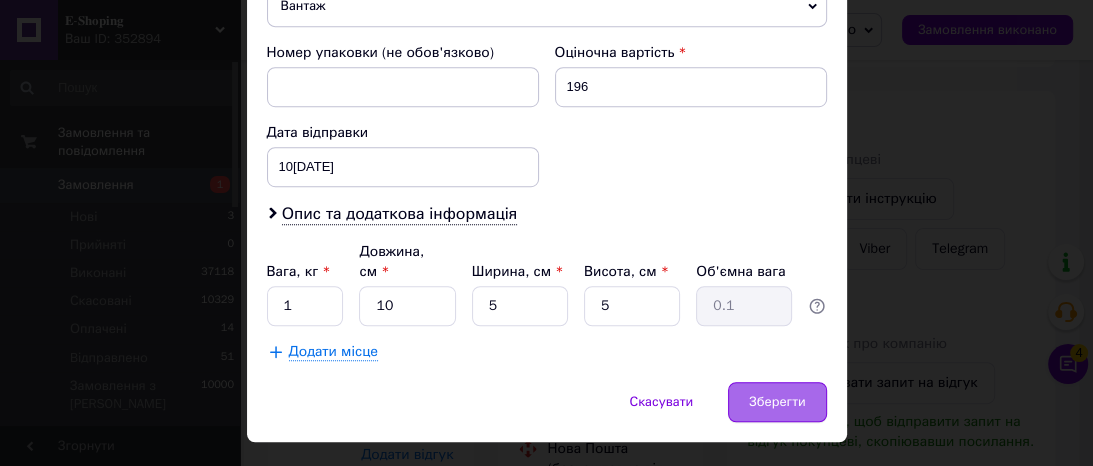 click on "Зберегти" at bounding box center [777, 402] 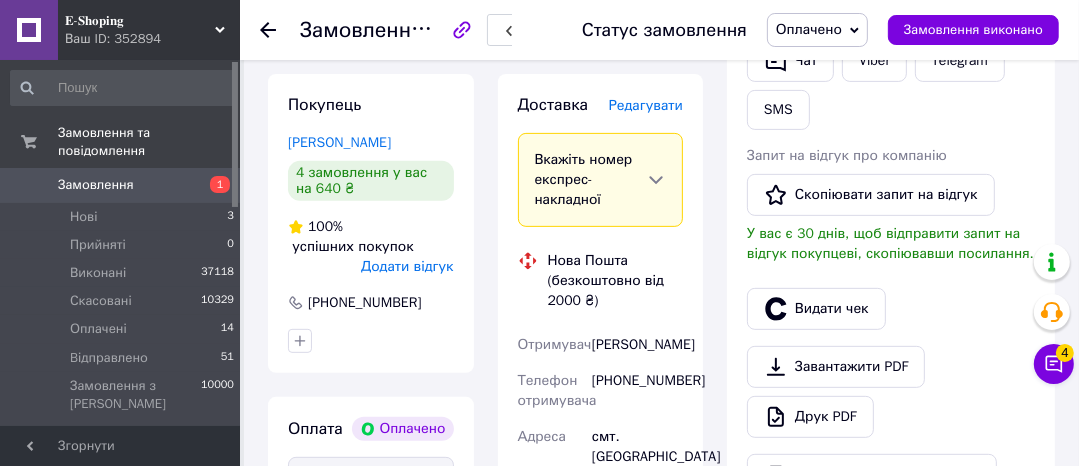 scroll, scrollTop: 495, scrollLeft: 0, axis: vertical 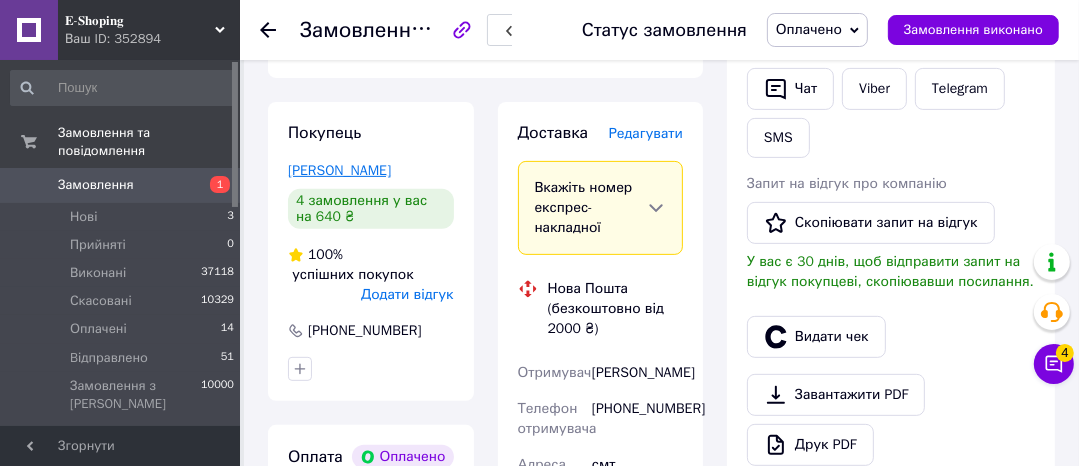 click on "Гекалюк Ольга" at bounding box center [339, 170] 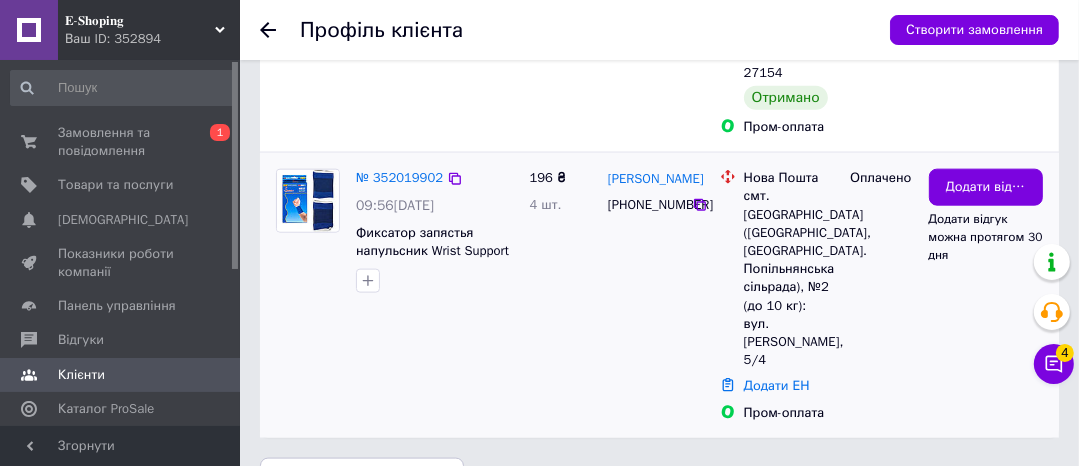 scroll, scrollTop: 1822, scrollLeft: 0, axis: vertical 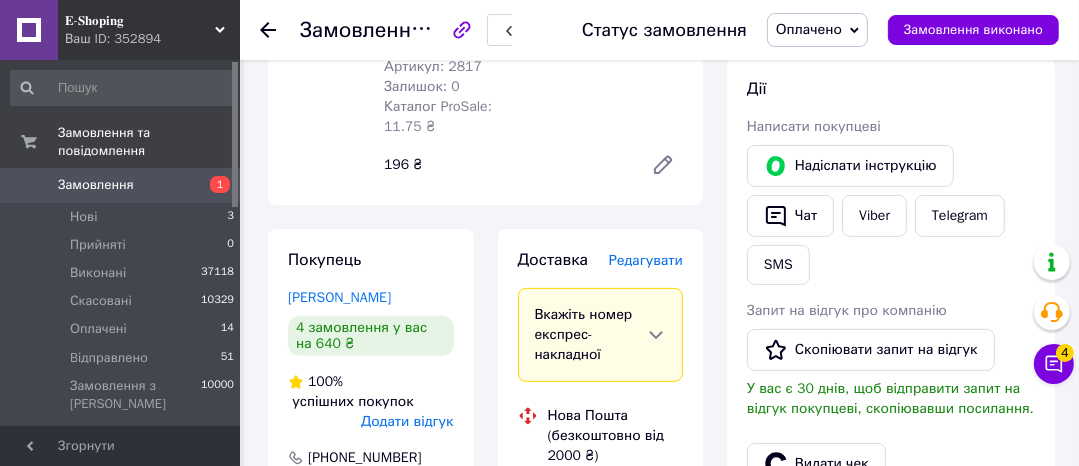 click on "Редагувати" at bounding box center (646, 260) 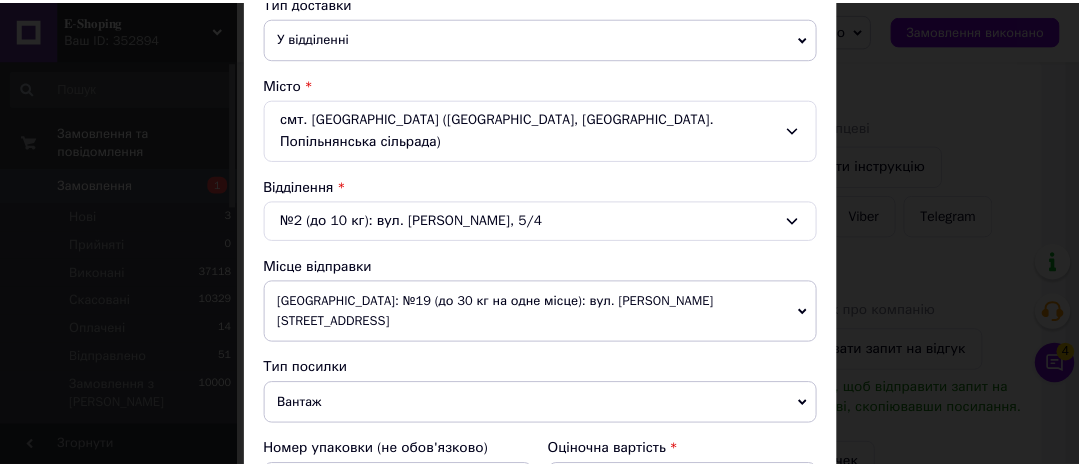scroll, scrollTop: 878, scrollLeft: 0, axis: vertical 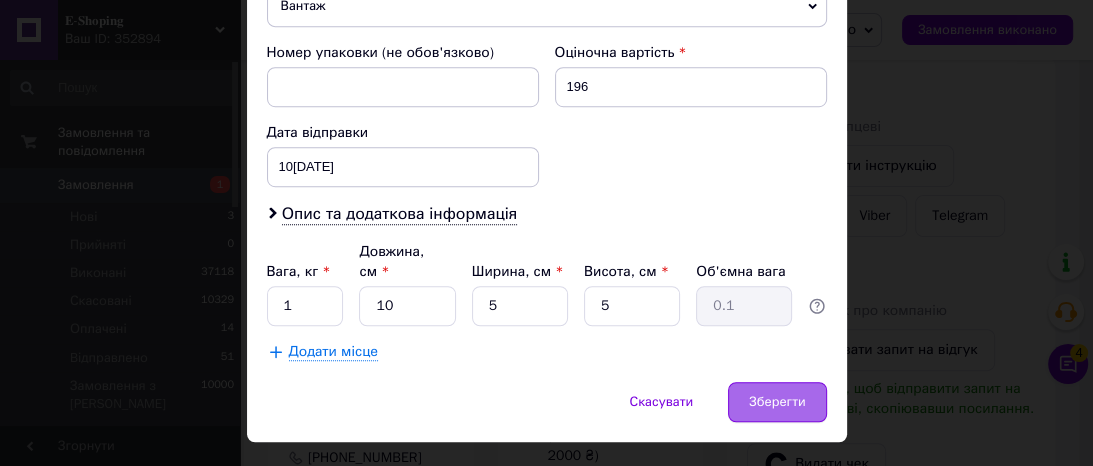 click on "Зберегти" at bounding box center [777, 402] 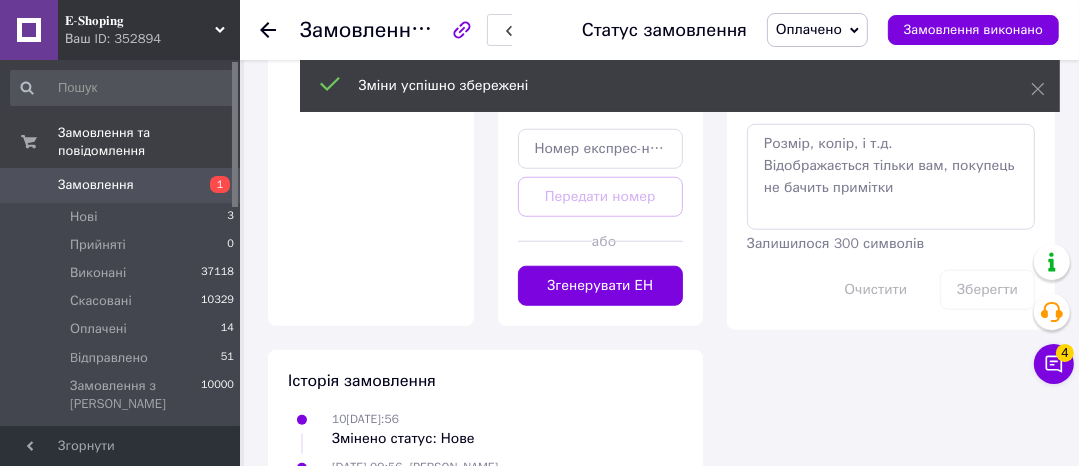 scroll, scrollTop: 1328, scrollLeft: 0, axis: vertical 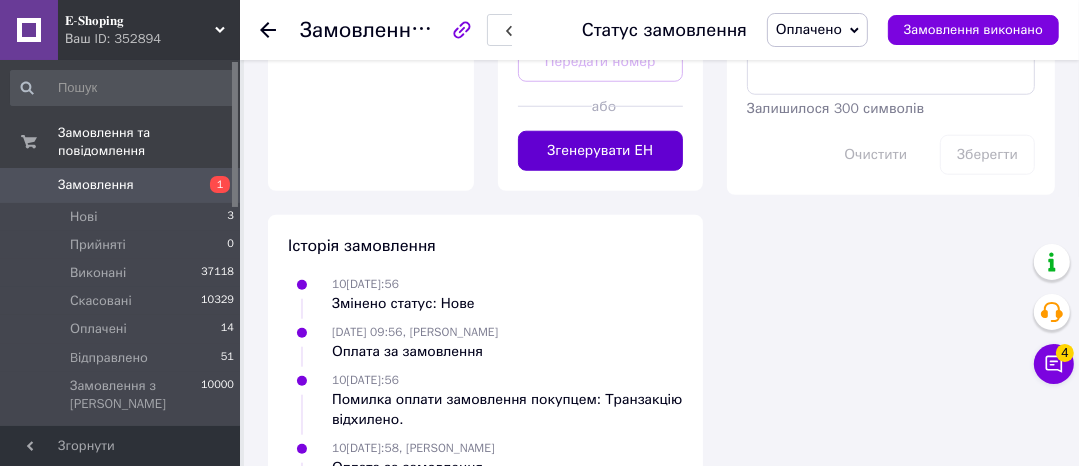 click on "Згенерувати ЕН" at bounding box center (601, 151) 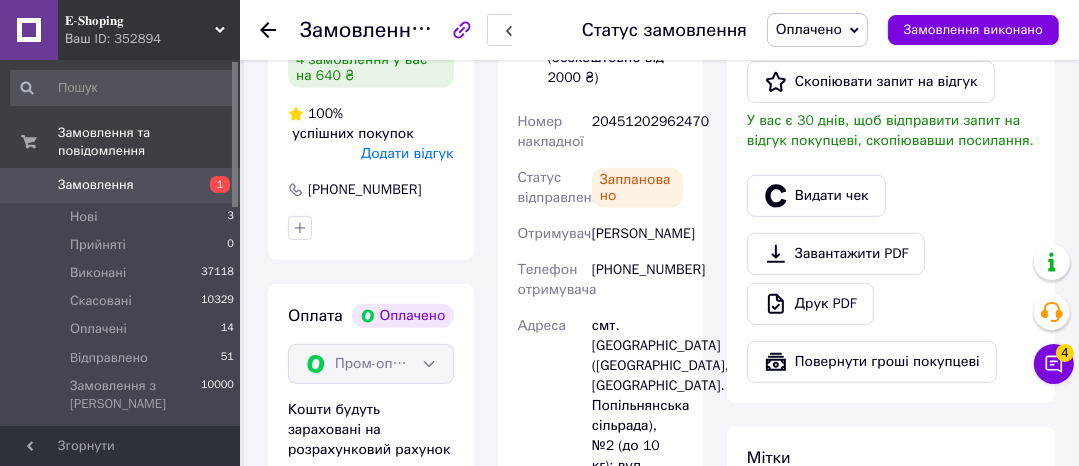 scroll, scrollTop: 528, scrollLeft: 0, axis: vertical 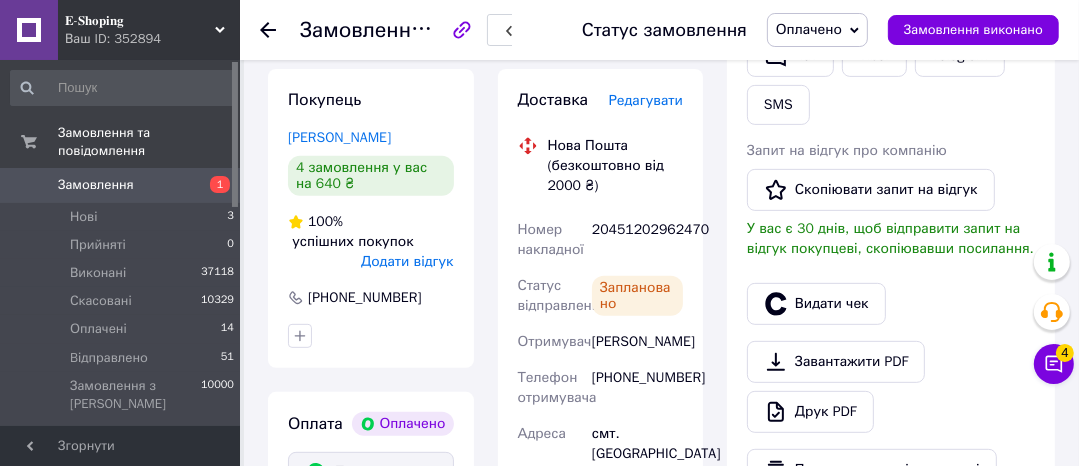 click on "20451202962470" at bounding box center [637, 240] 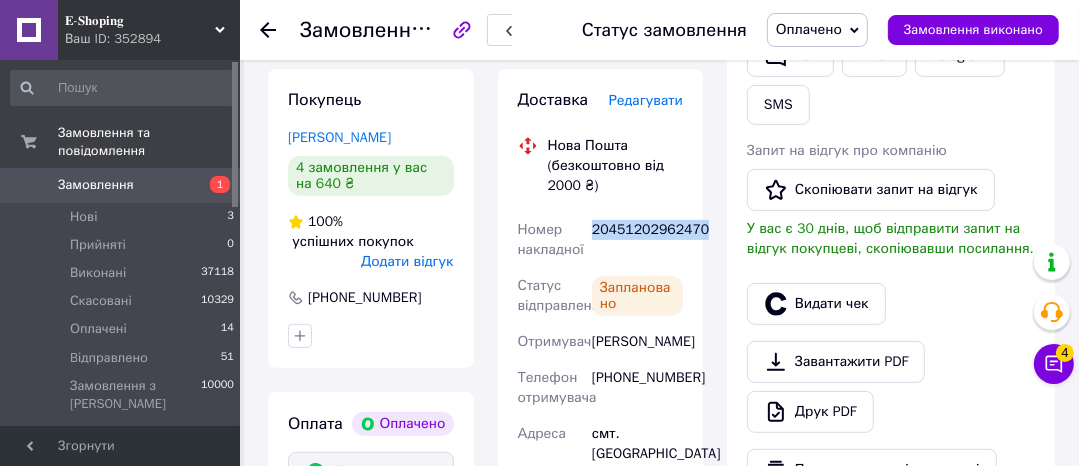 click on "20451202962470" at bounding box center (637, 240) 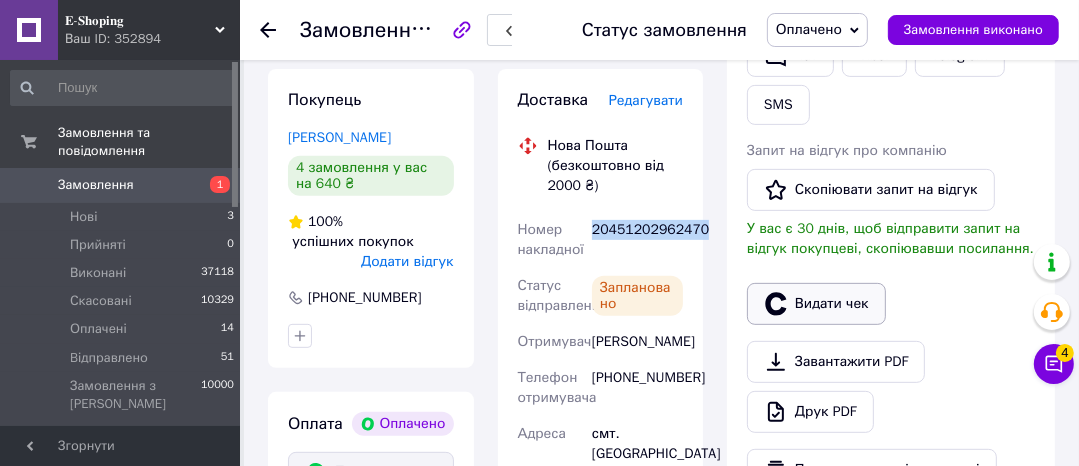 click 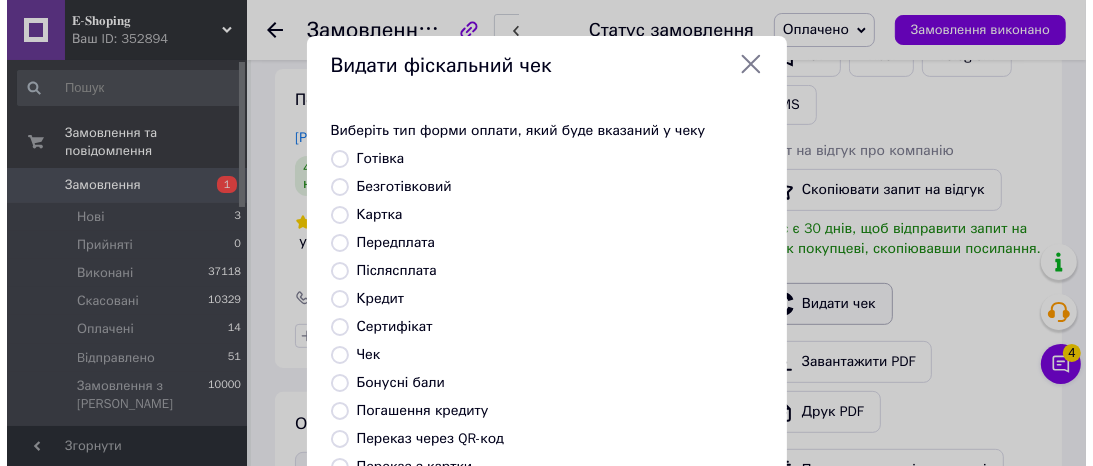 scroll, scrollTop: 496, scrollLeft: 0, axis: vertical 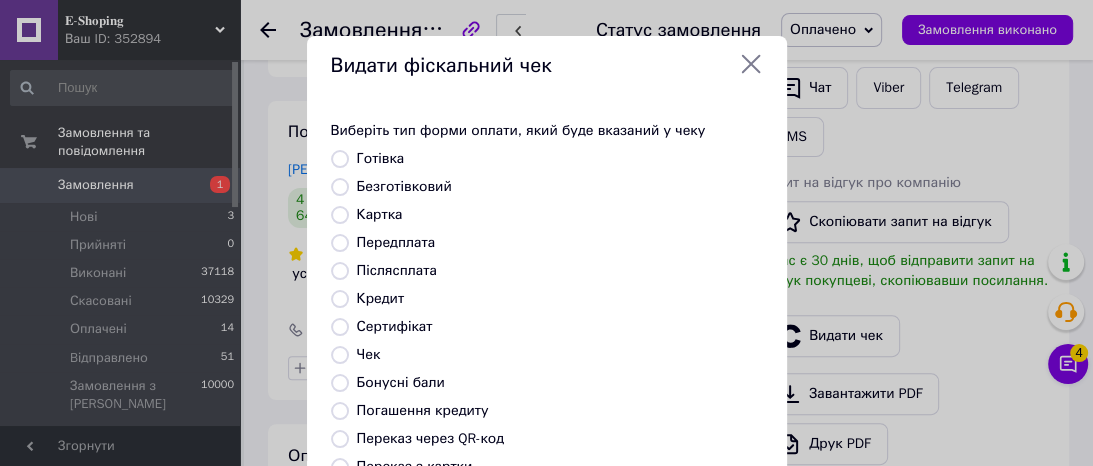 click on "Безготівковий" at bounding box center [404, 186] 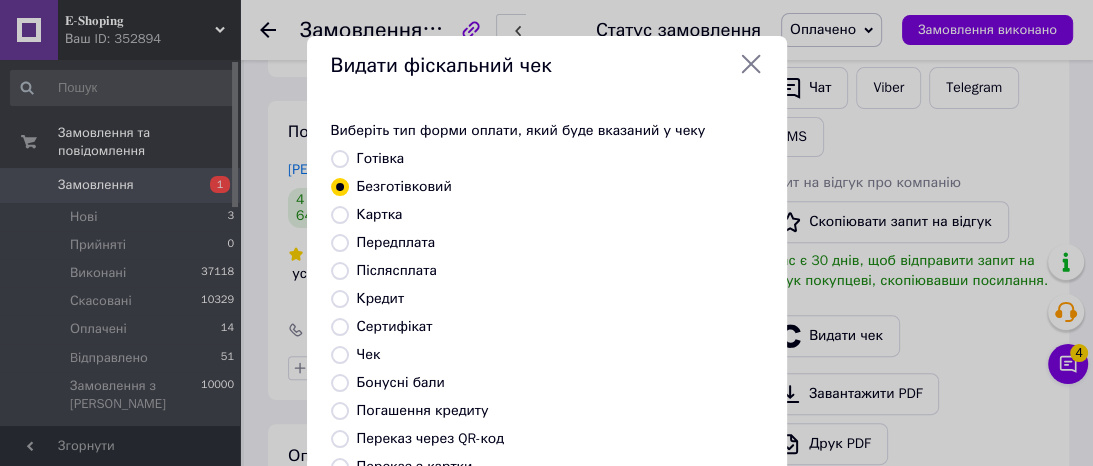 scroll, scrollTop: 392, scrollLeft: 0, axis: vertical 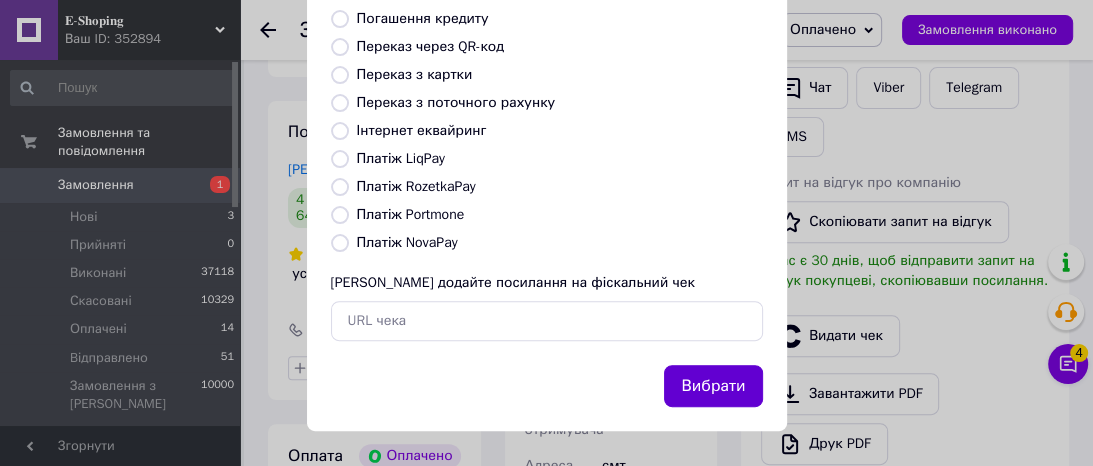click on "Вибрати" at bounding box center [713, 386] 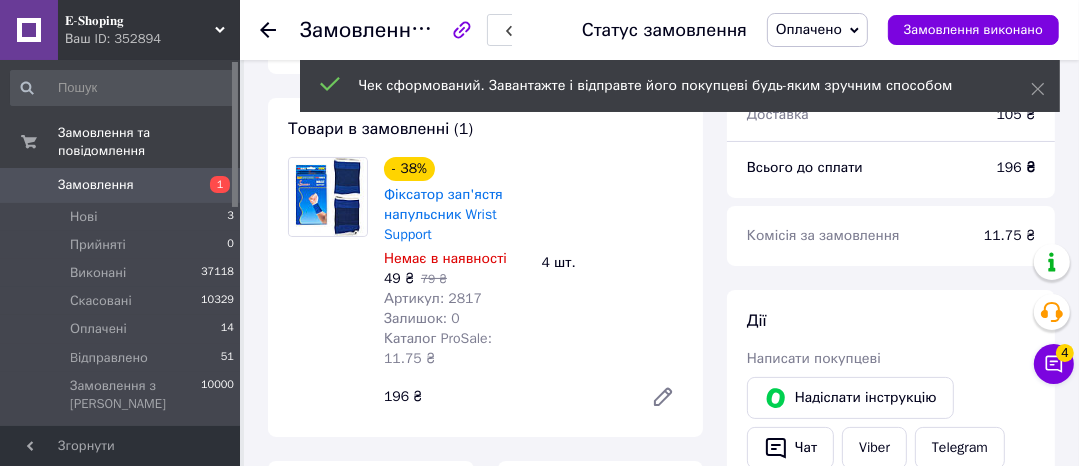 scroll, scrollTop: 128, scrollLeft: 0, axis: vertical 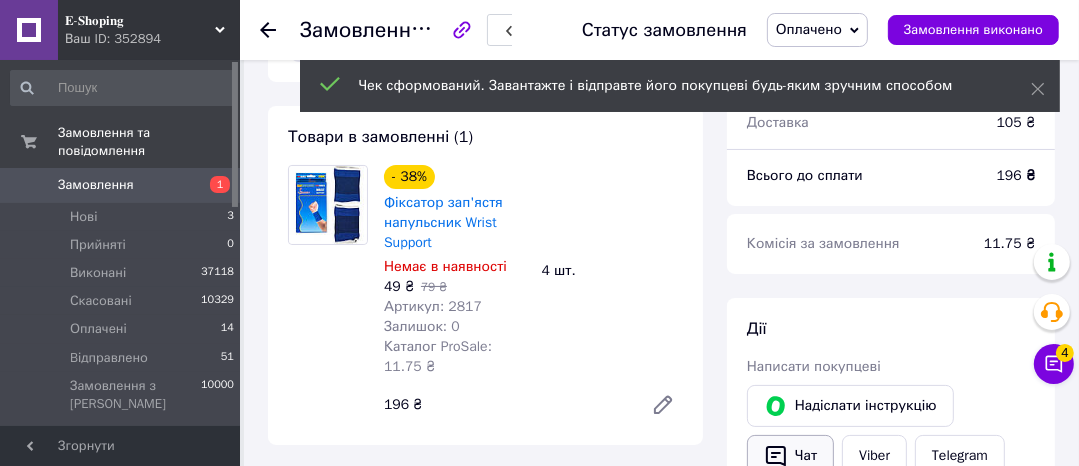 click 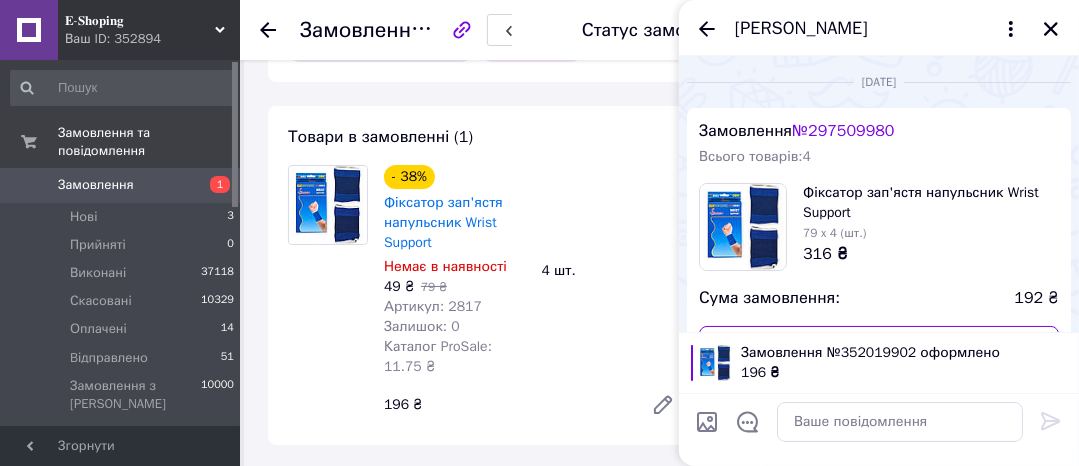 scroll, scrollTop: 241, scrollLeft: 0, axis: vertical 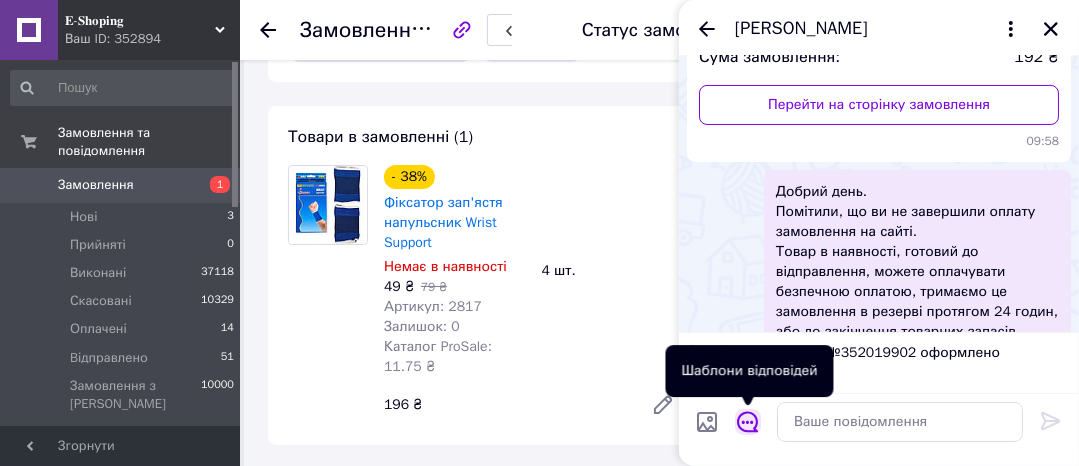 click 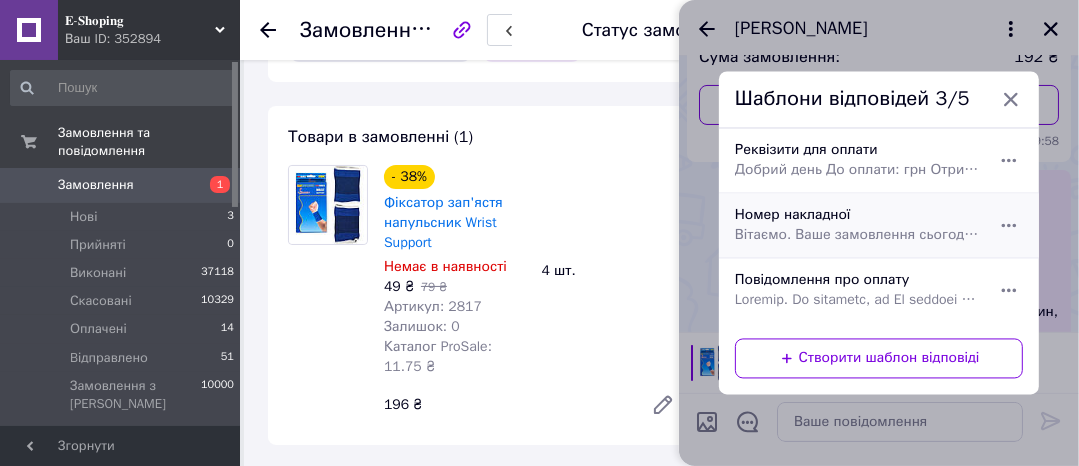click on "Вітаємо. Ваше замовлення сьогодні буде передано на відправлення. Номер накладної:" at bounding box center (857, 236) 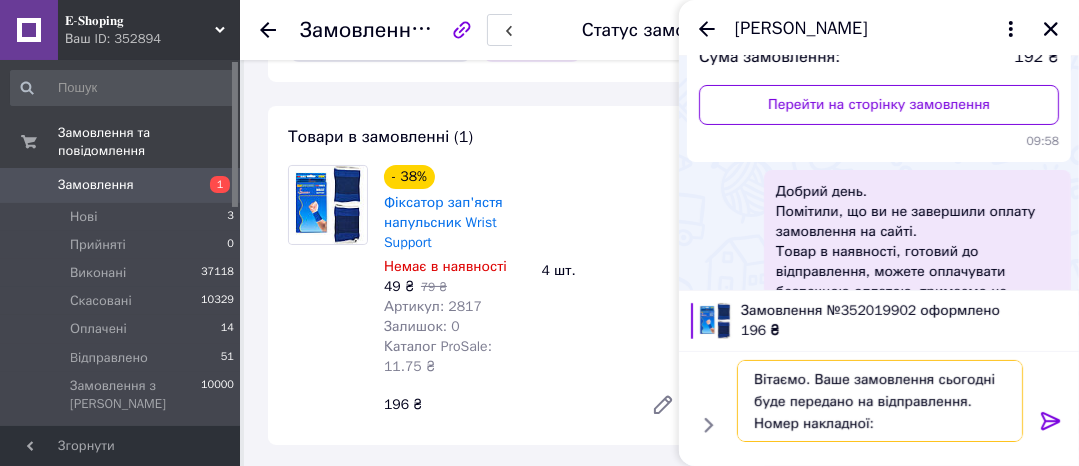 click on "Вітаємо. Ваше замовлення сьогодні буде передано на відправлення. Номер накладної:" at bounding box center (880, 401) 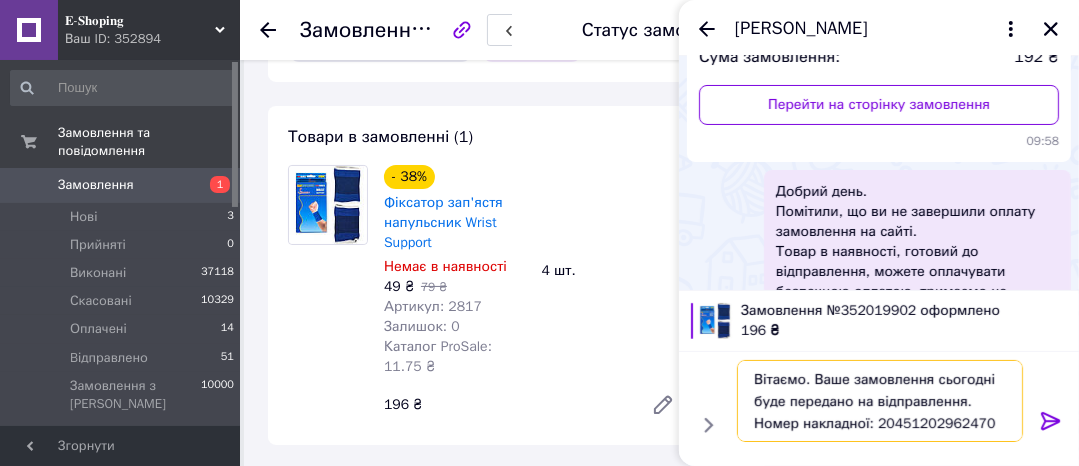 type on "Вітаємо. Ваше замовлення сьогодні буде передано на відправлення. Номер накладної: 20451202962470" 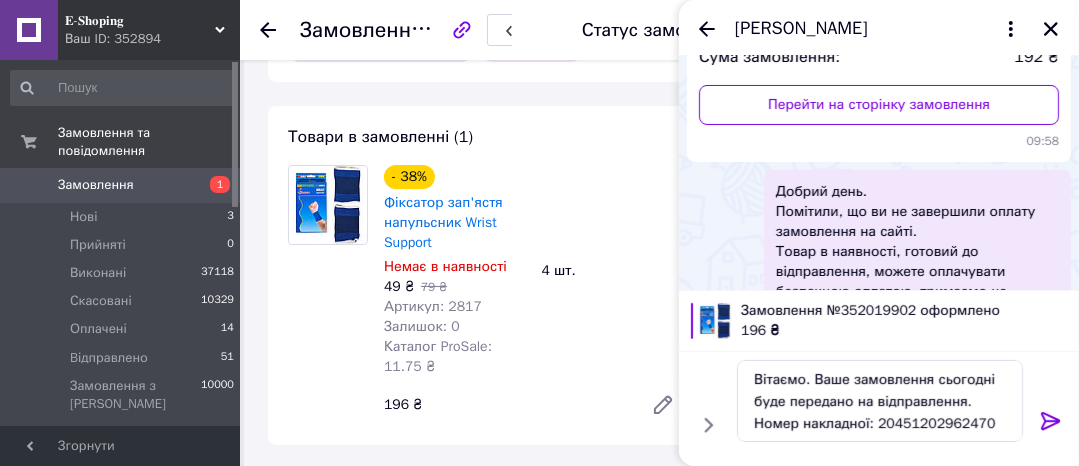 click 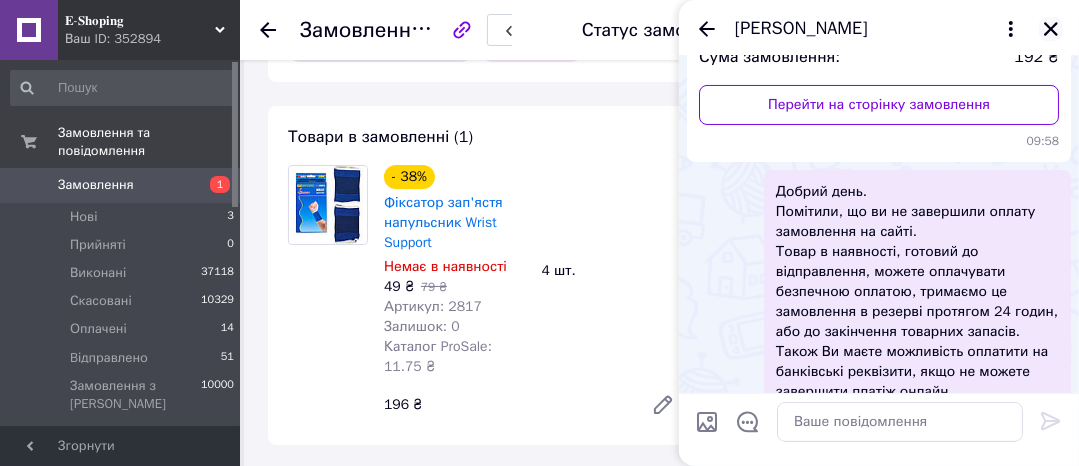 click 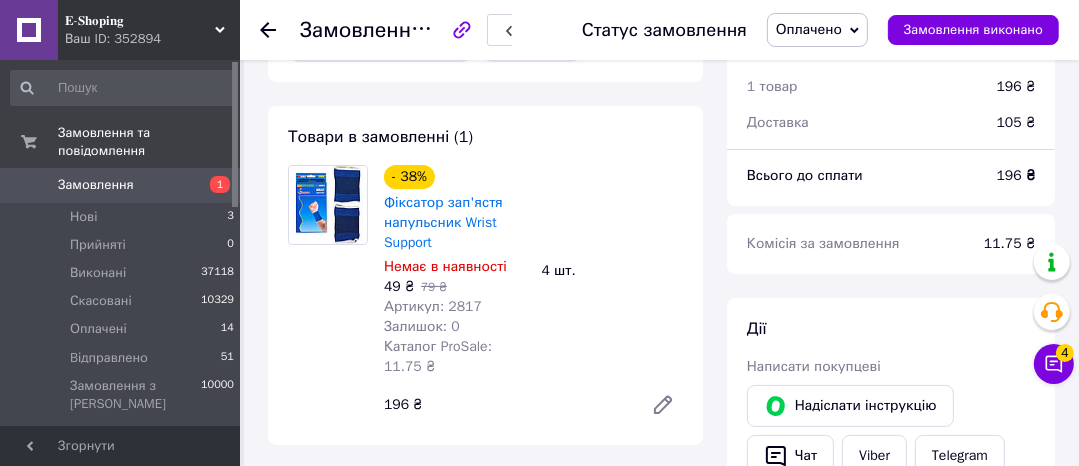 click on "Оплачено" at bounding box center (817, 30) 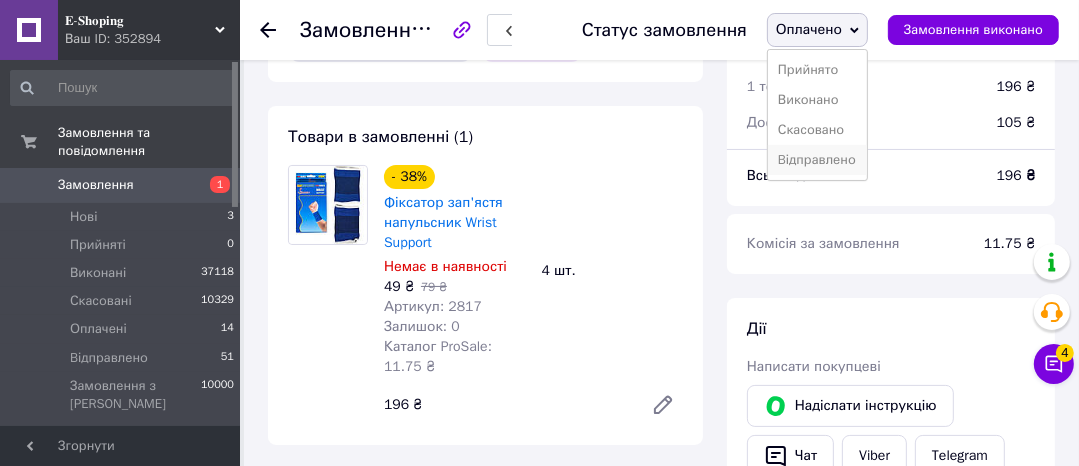 click on "Bідправлено" at bounding box center [817, 160] 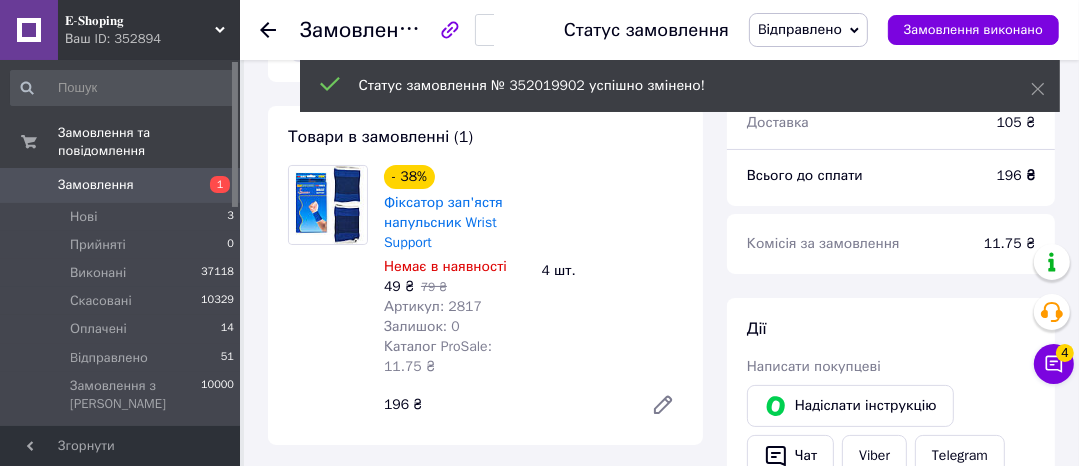 scroll, scrollTop: 46, scrollLeft: 0, axis: vertical 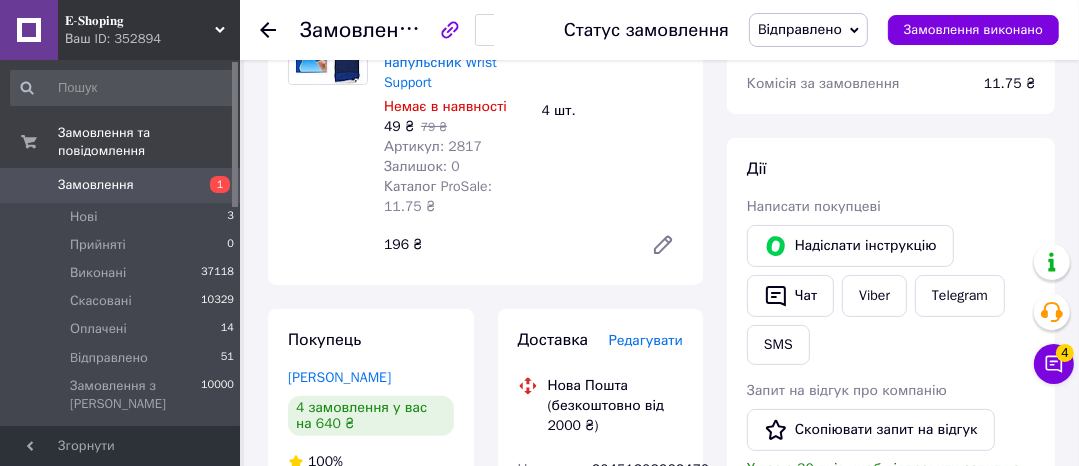 click on "Артикул: 2817" at bounding box center [433, 146] 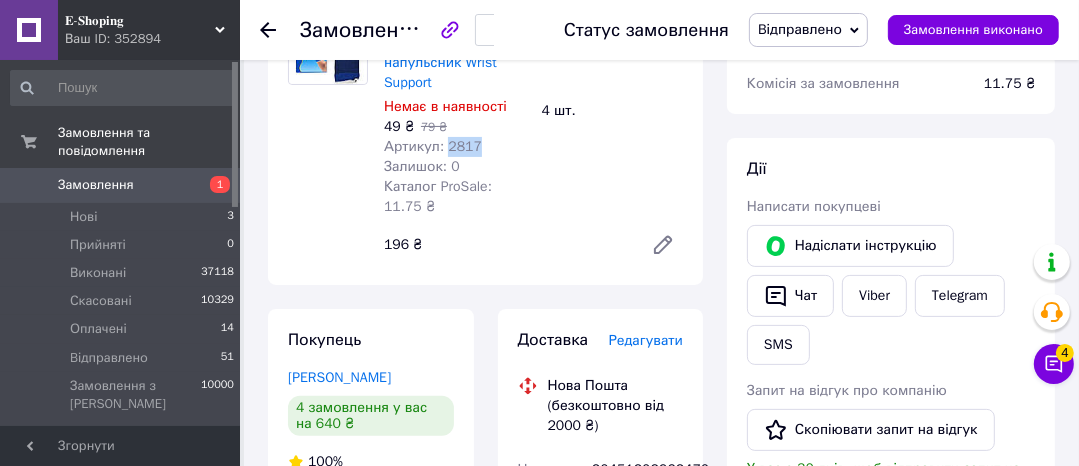 click on "Артикул: 2817" at bounding box center [433, 146] 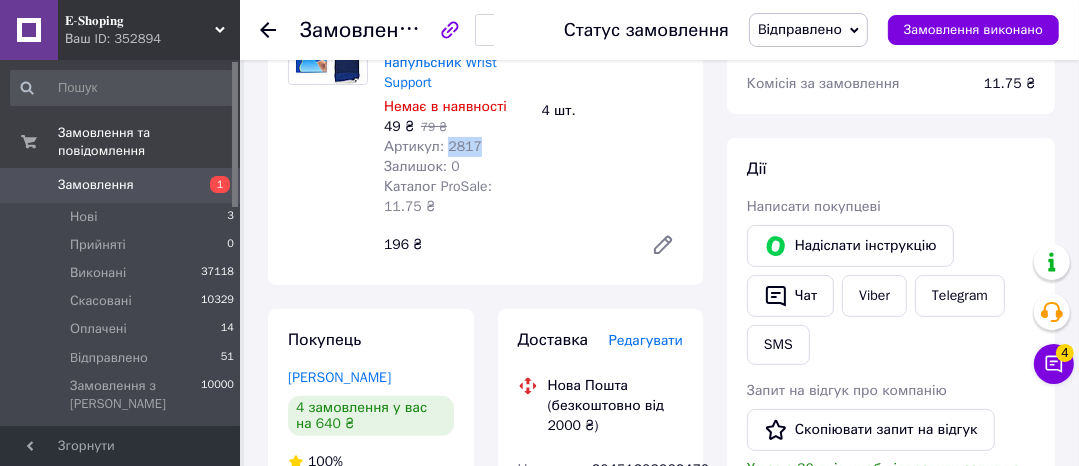 copy on "2817" 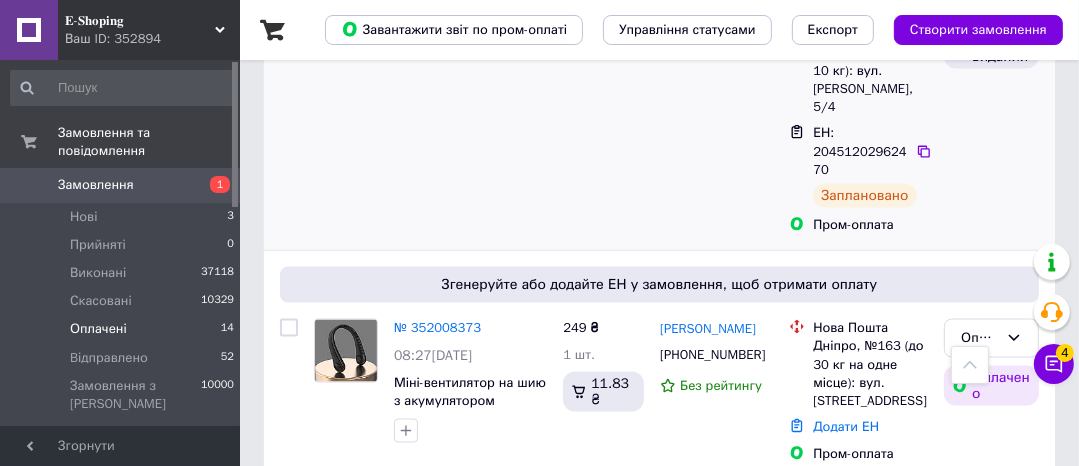scroll, scrollTop: 2800, scrollLeft: 0, axis: vertical 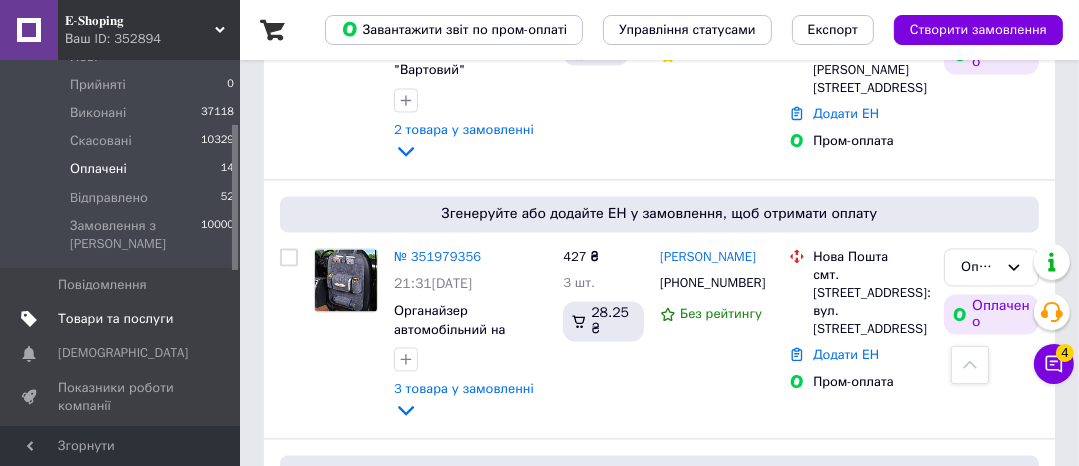 click on "Товари та послуги" at bounding box center (115, 319) 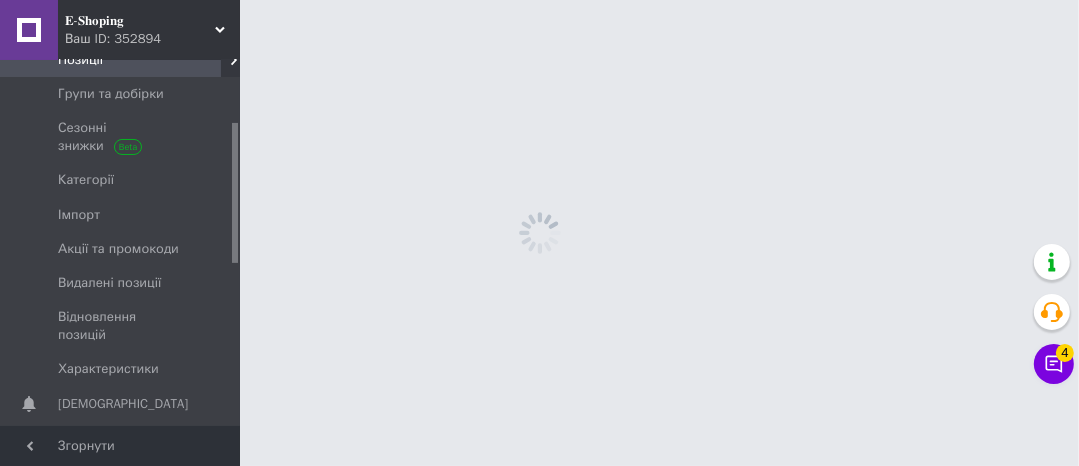 scroll, scrollTop: 0, scrollLeft: 0, axis: both 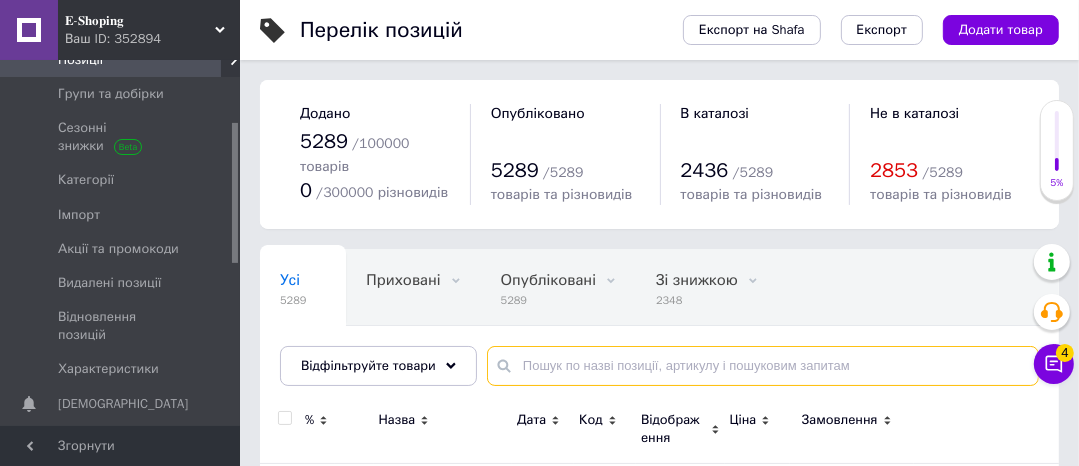 click at bounding box center (763, 366) 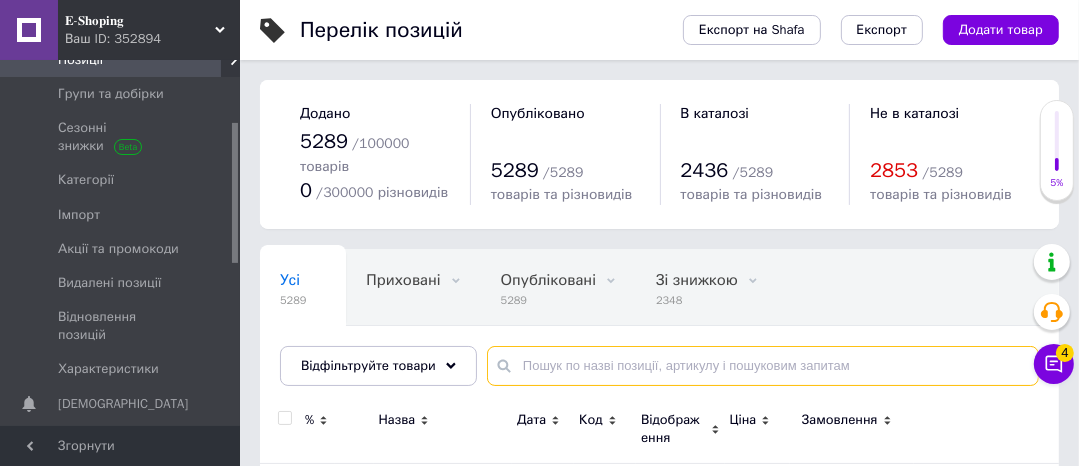 paste on "2817" 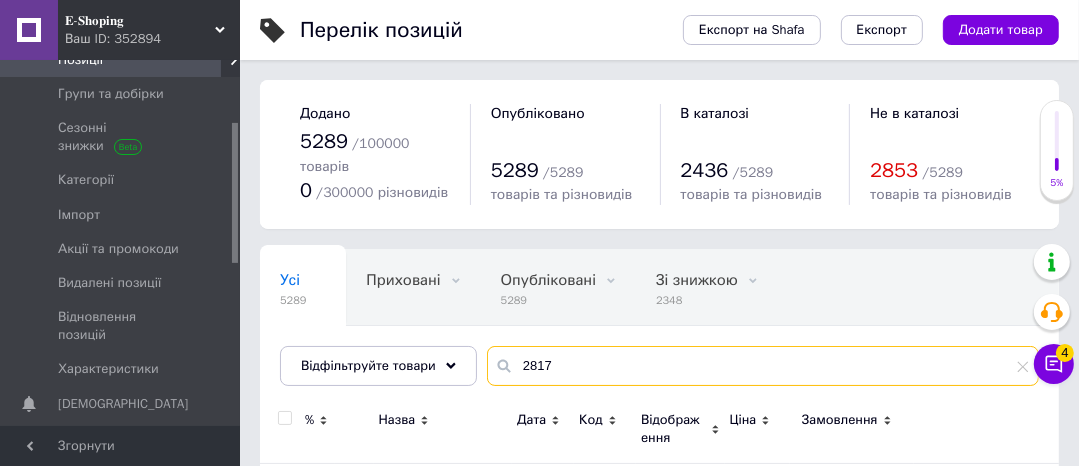 scroll, scrollTop: 117, scrollLeft: 0, axis: vertical 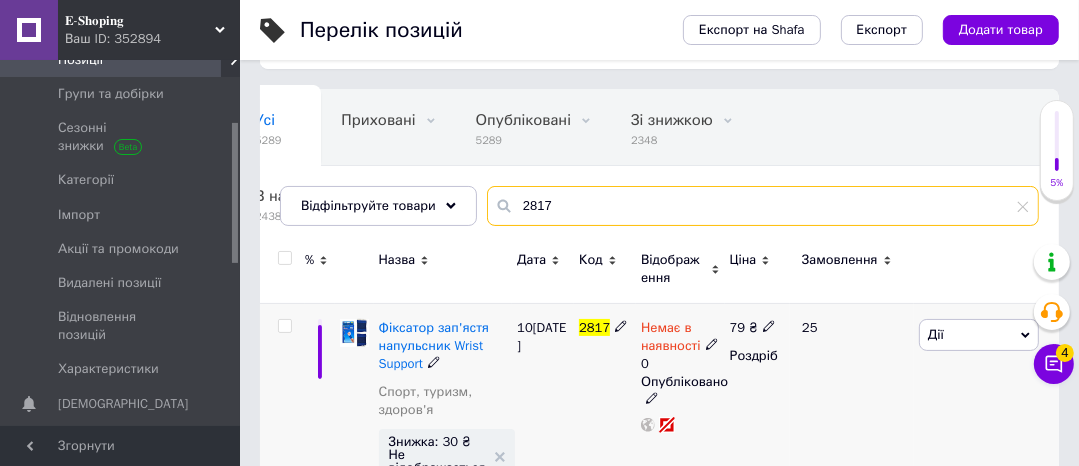 type on "2817" 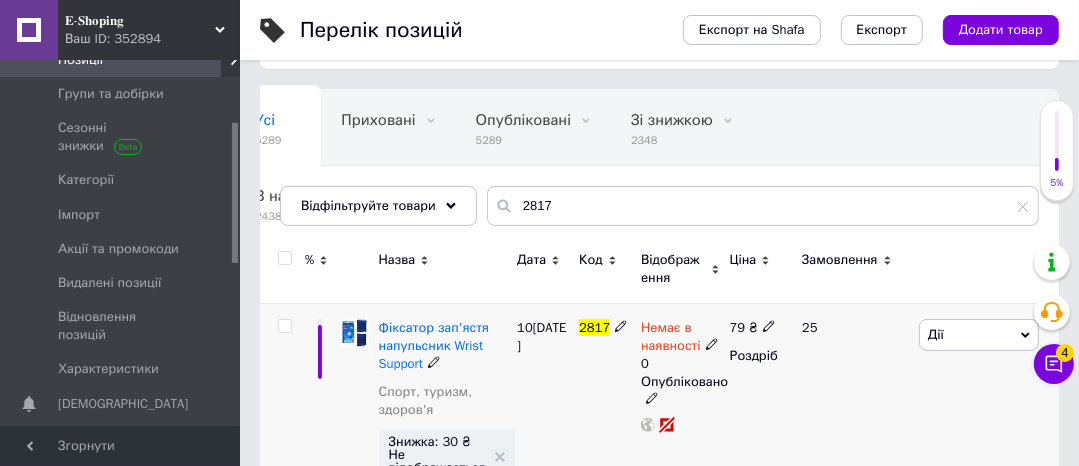 click 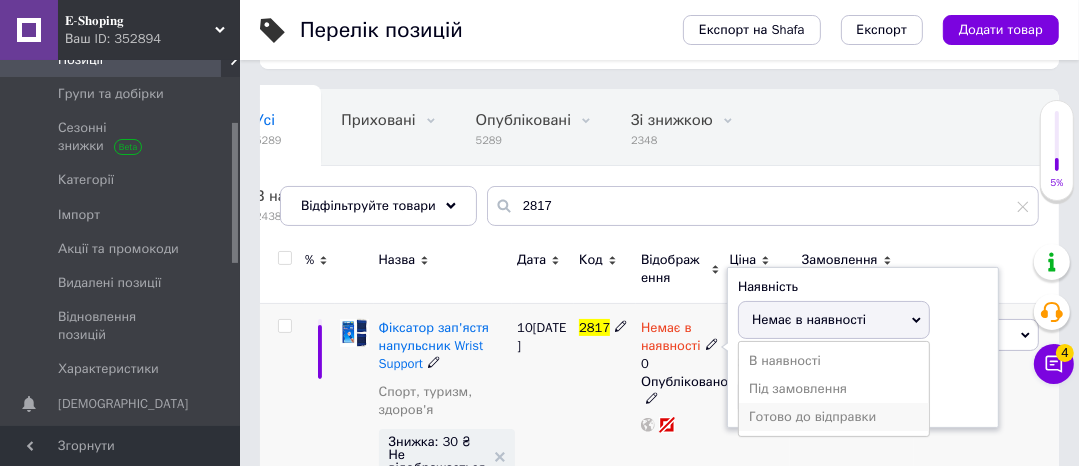 click on "Готово до відправки" at bounding box center (834, 417) 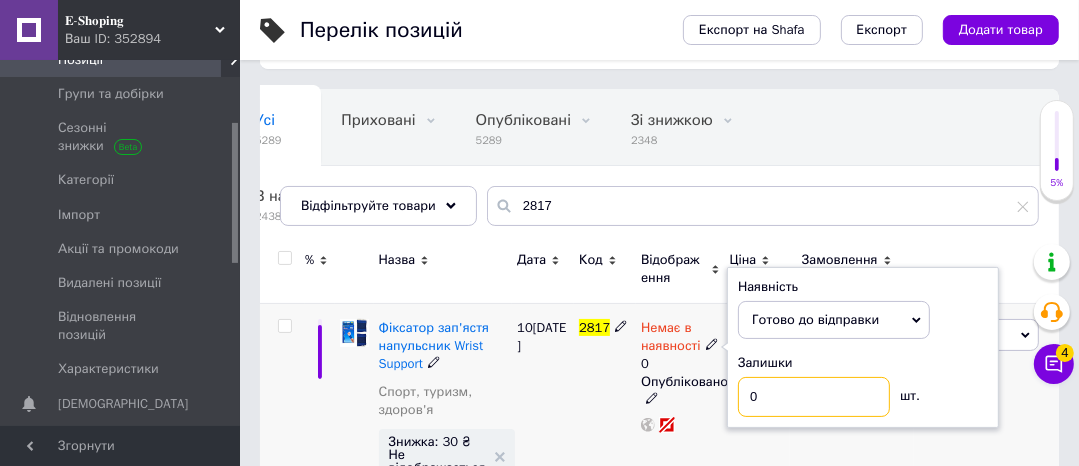 click on "0" at bounding box center [814, 397] 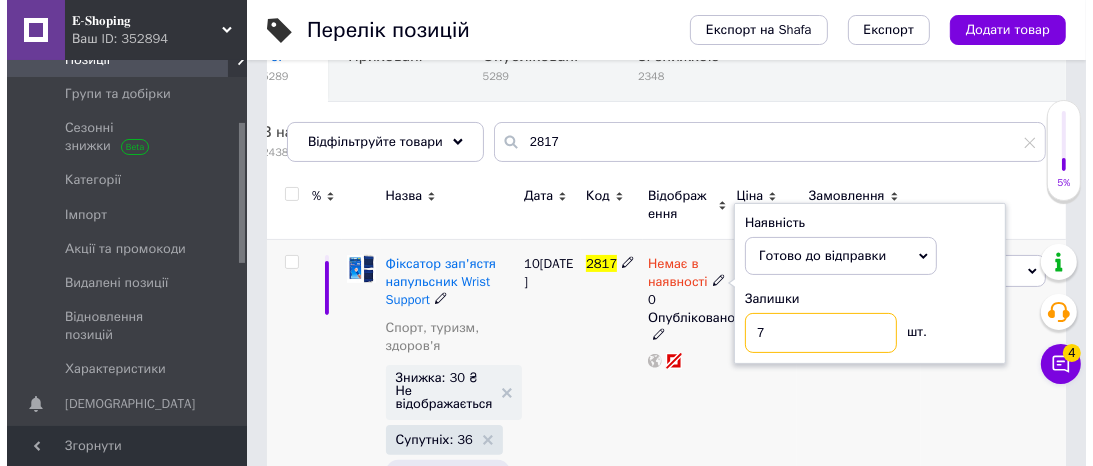 scroll, scrollTop: 316, scrollLeft: 0, axis: vertical 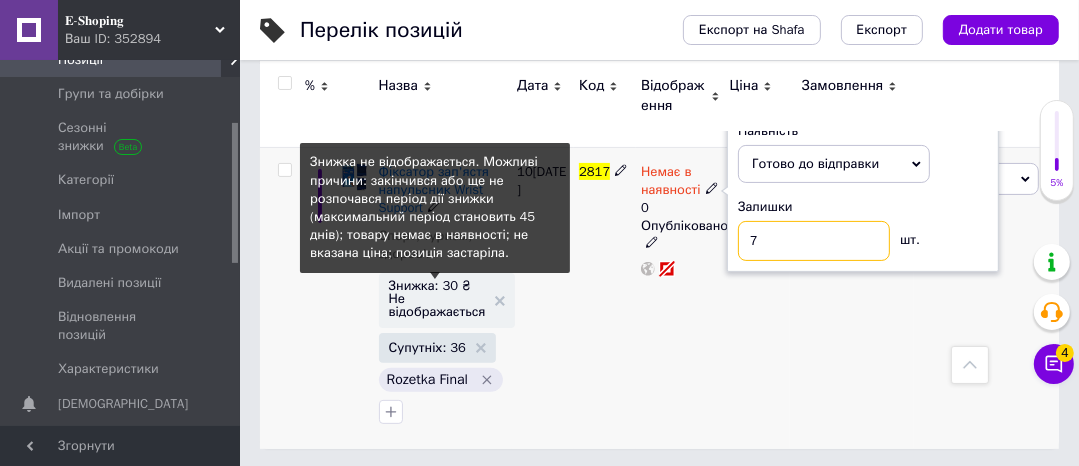 type on "7" 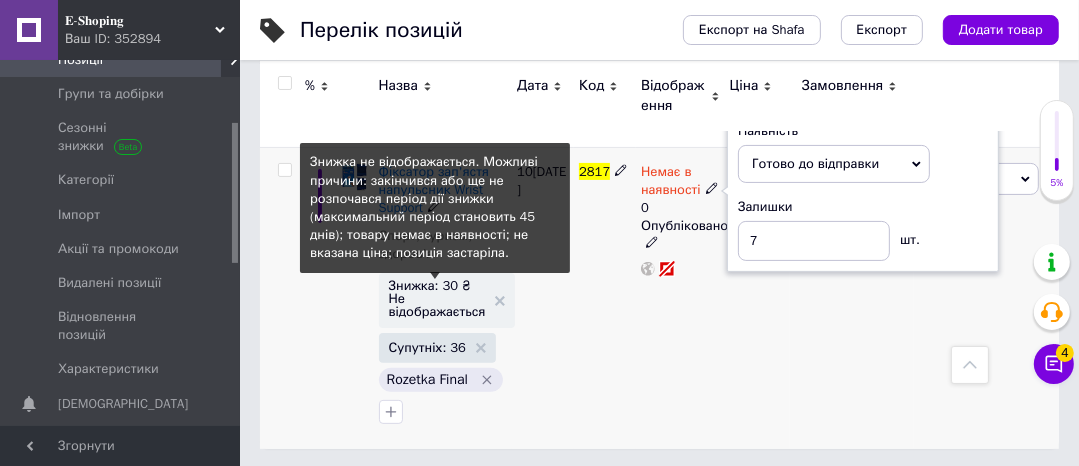 click on "Знижка: 30 ₴ Не відображається" at bounding box center (437, 298) 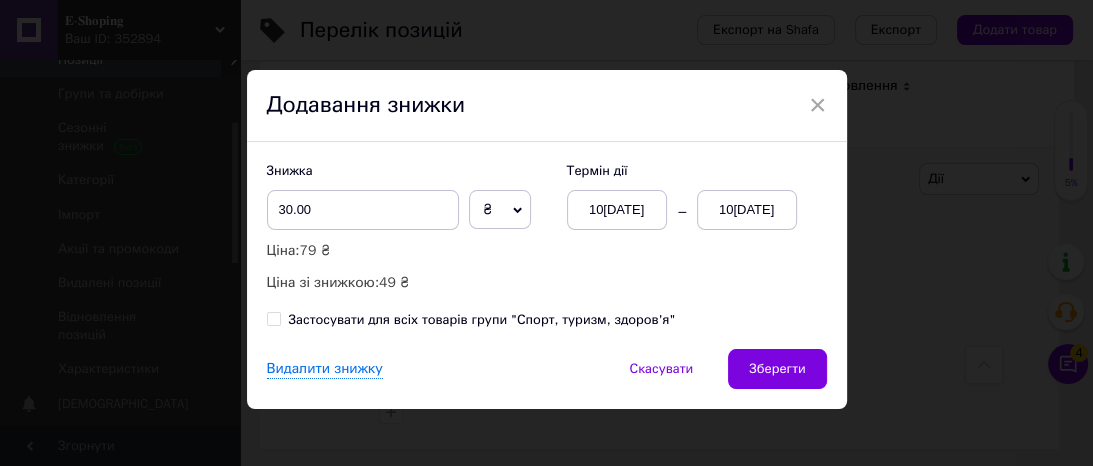 click on "10.07.2025" at bounding box center [747, 210] 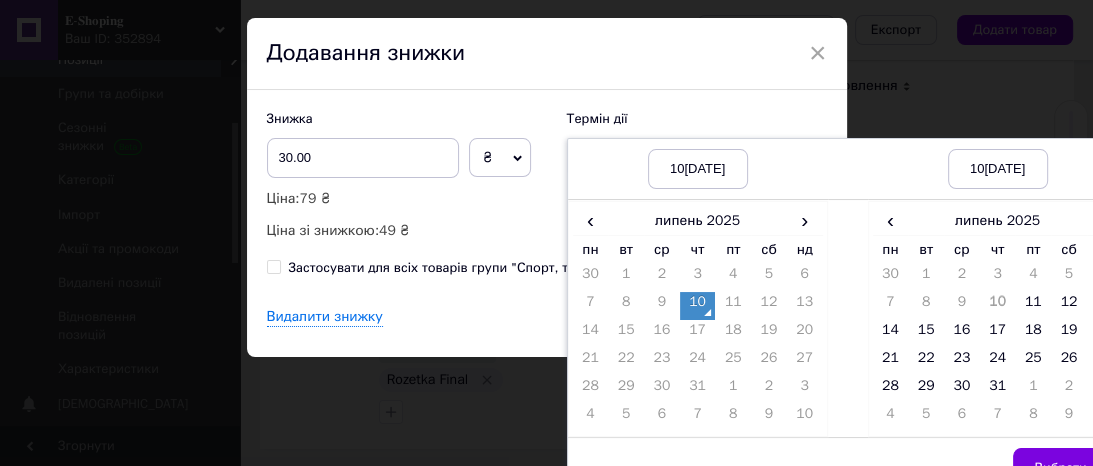 scroll, scrollTop: 80, scrollLeft: 0, axis: vertical 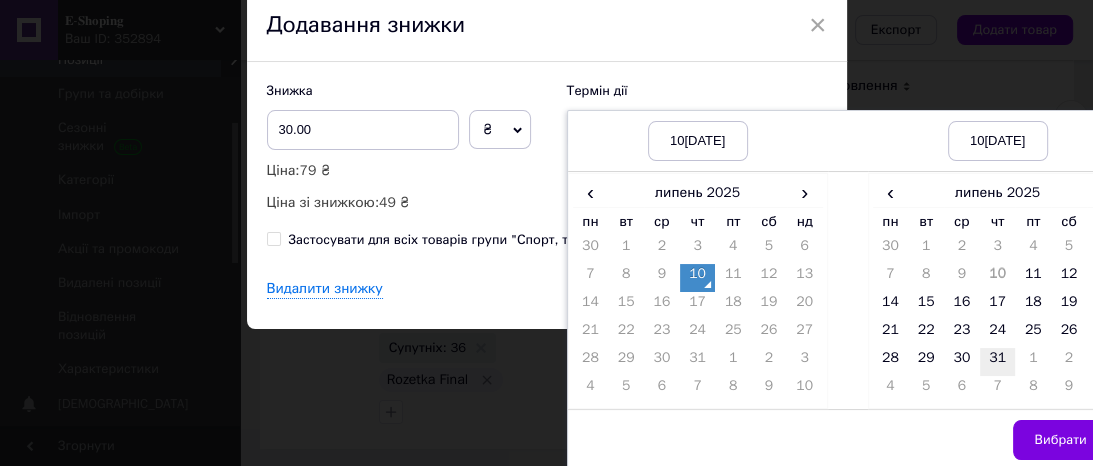 click on "31" at bounding box center (998, 362) 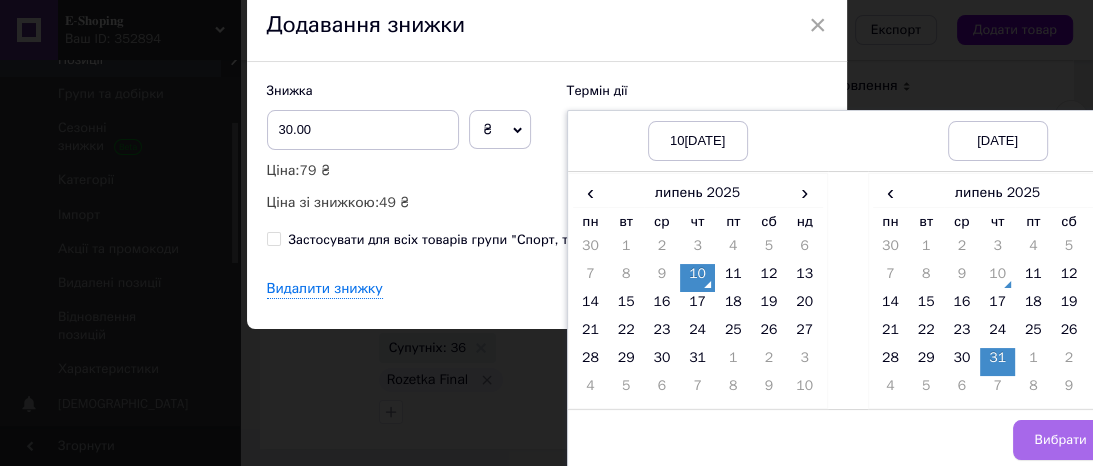 click on "Вибрати" at bounding box center (1060, 440) 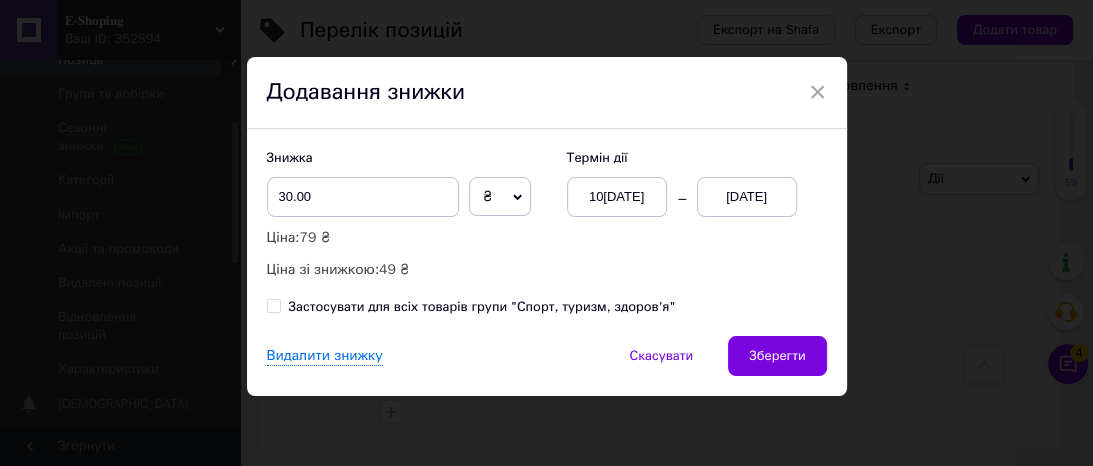 scroll, scrollTop: 11, scrollLeft: 0, axis: vertical 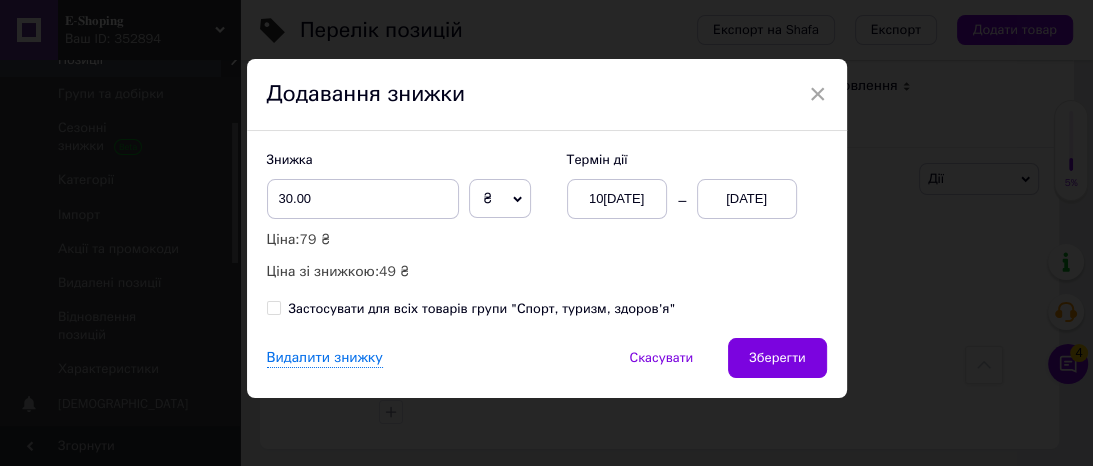 click on "Зберегти" at bounding box center (777, 358) 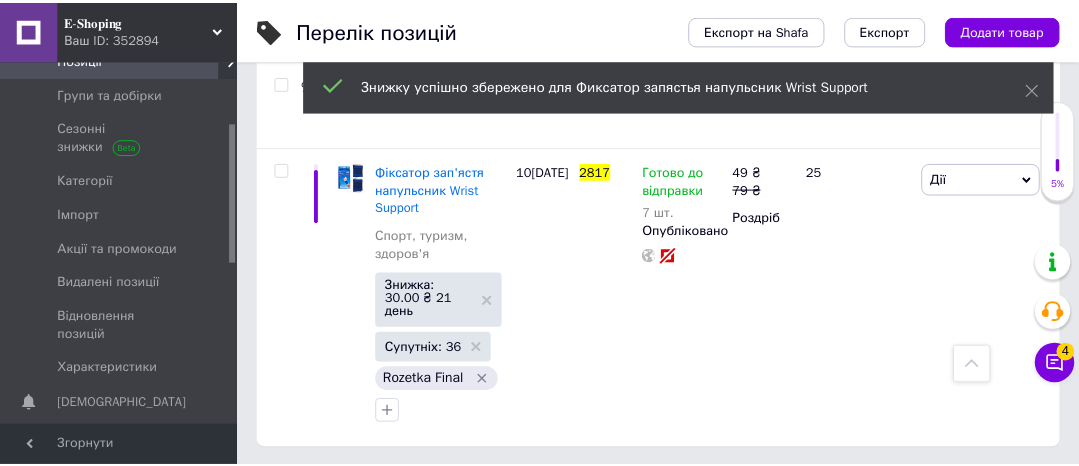 scroll, scrollTop: 284, scrollLeft: 0, axis: vertical 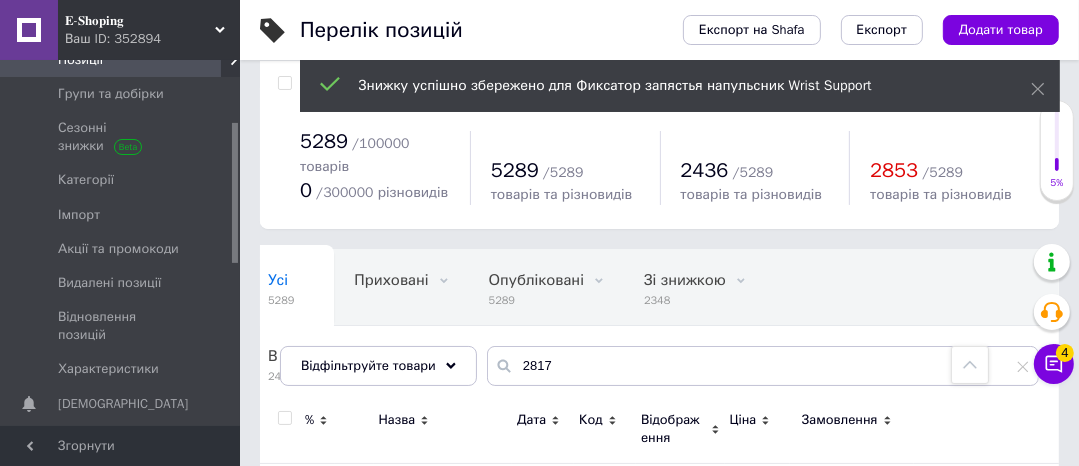 type 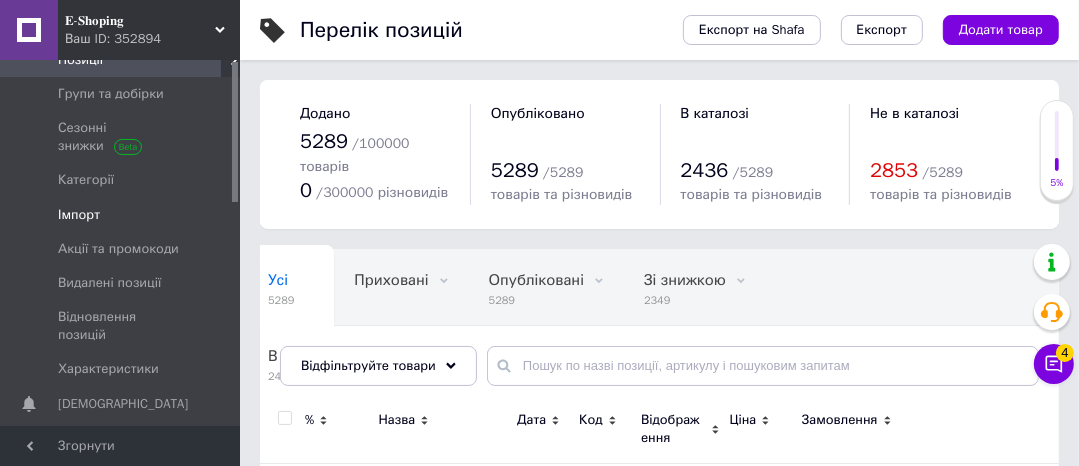 scroll, scrollTop: 0, scrollLeft: 0, axis: both 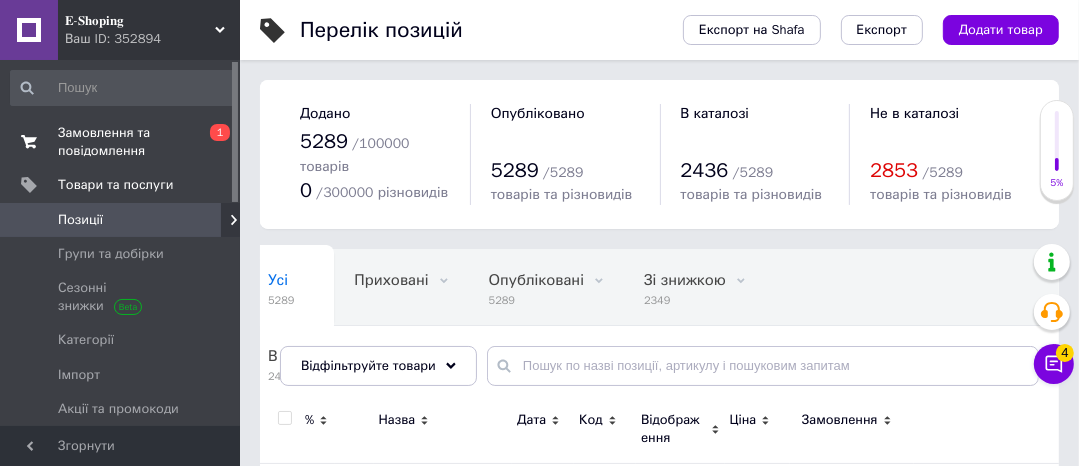 click on "Замовлення та повідомлення" at bounding box center (121, 142) 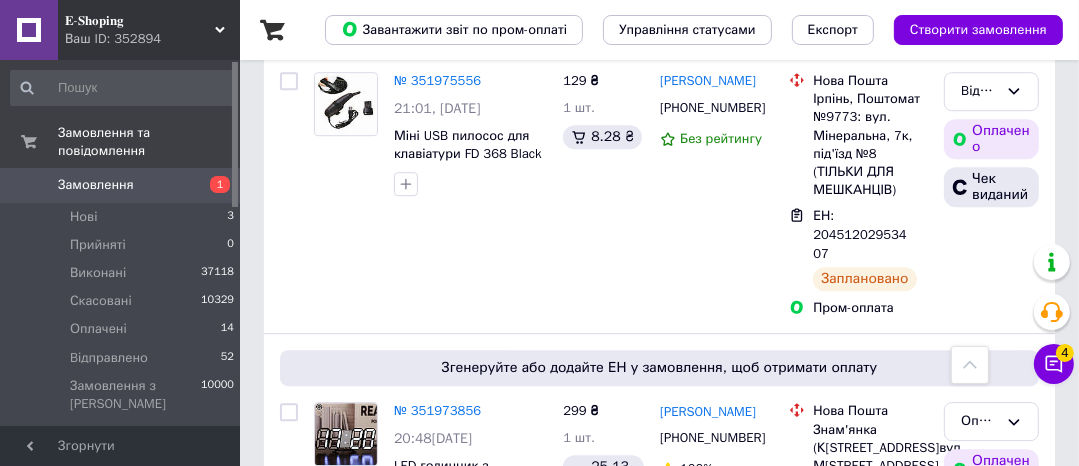 scroll, scrollTop: 4856, scrollLeft: 0, axis: vertical 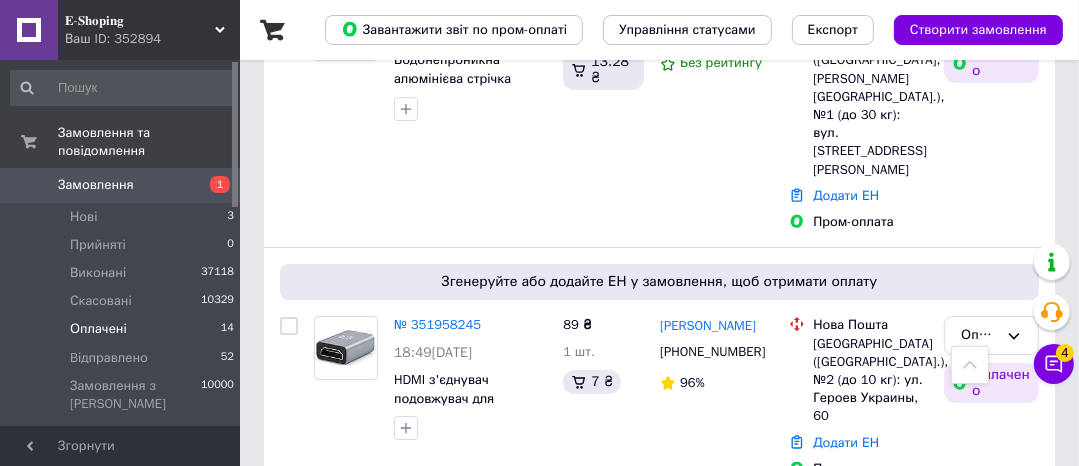 click on "Оплачені" at bounding box center [98, 329] 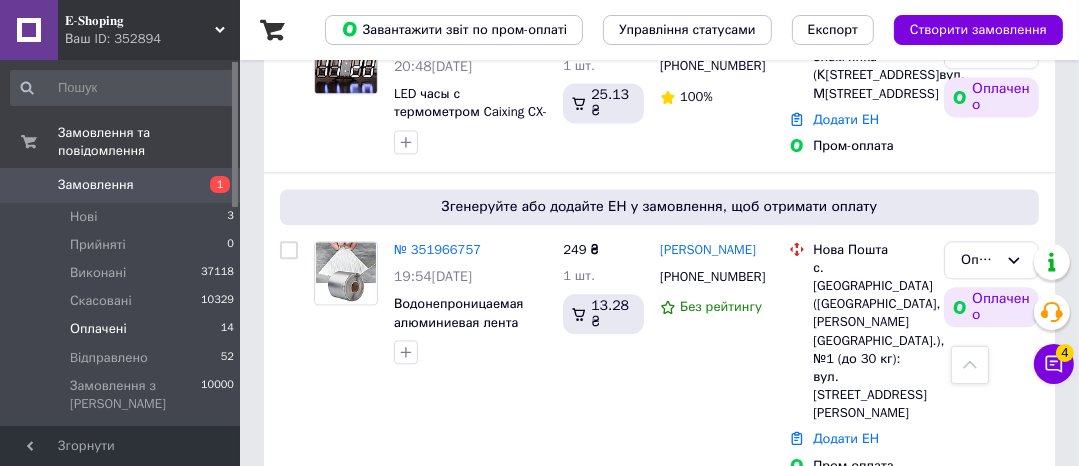scroll, scrollTop: 3068, scrollLeft: 0, axis: vertical 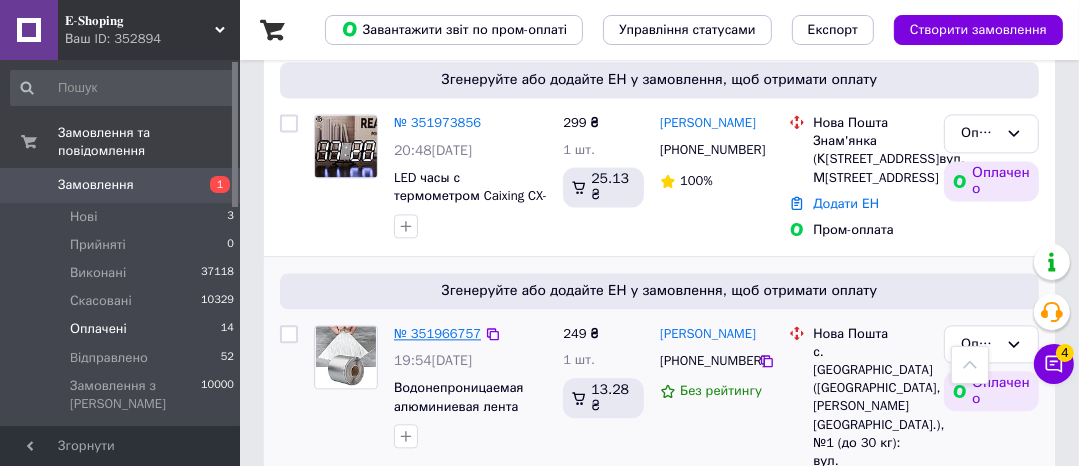 click on "№ 351966757" at bounding box center (437, 333) 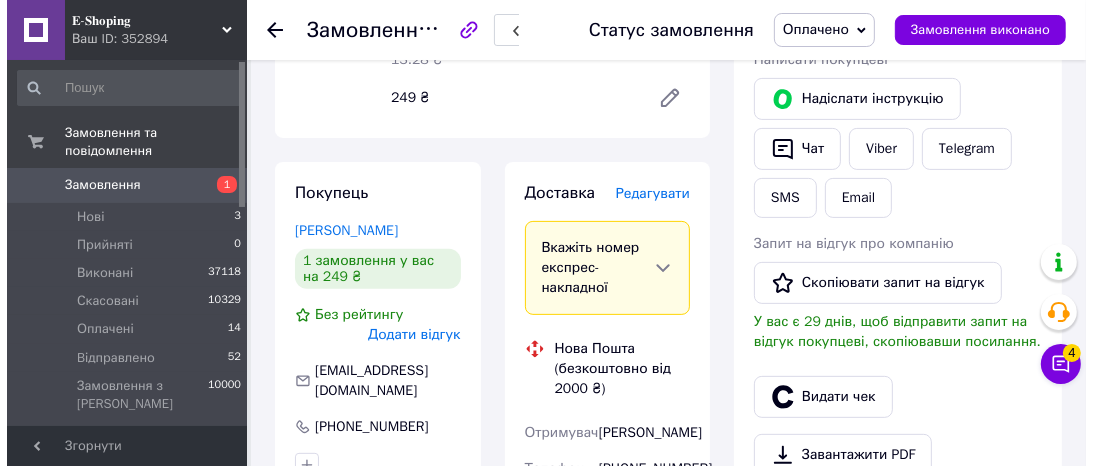 scroll, scrollTop: 389, scrollLeft: 0, axis: vertical 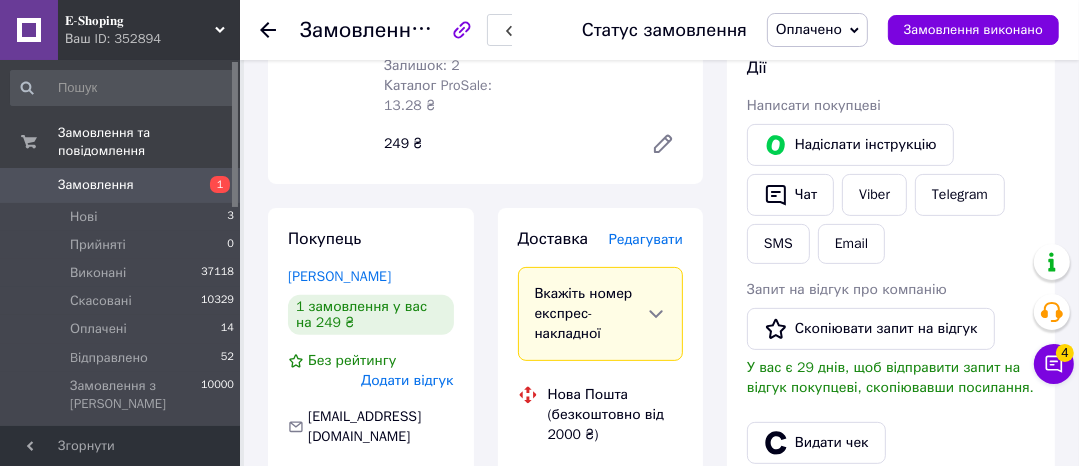 click on "Редагувати" at bounding box center [646, 239] 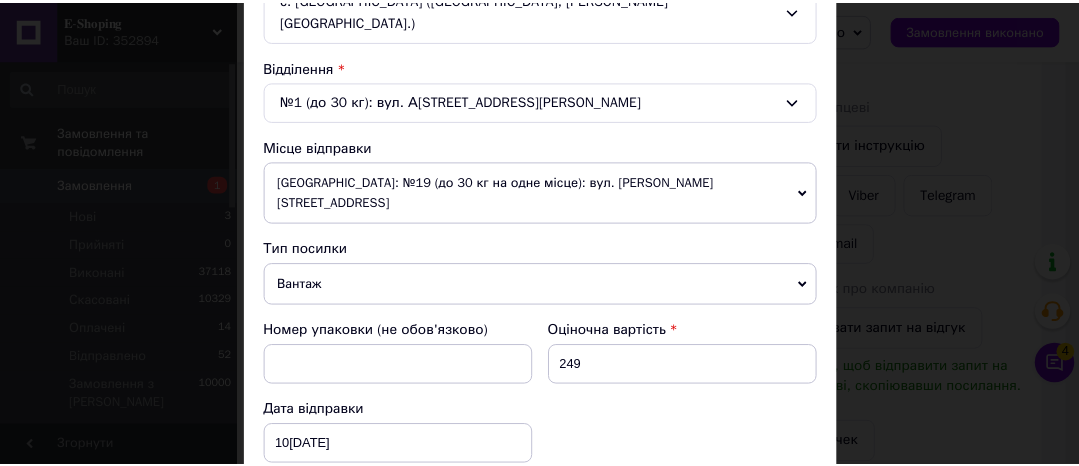 scroll, scrollTop: 1079, scrollLeft: 0, axis: vertical 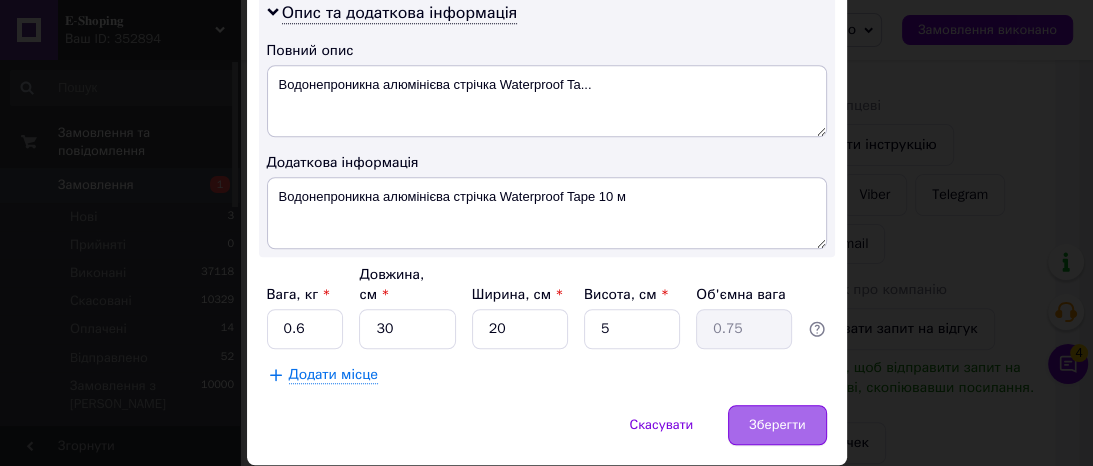 click on "Зберегти" at bounding box center (777, 425) 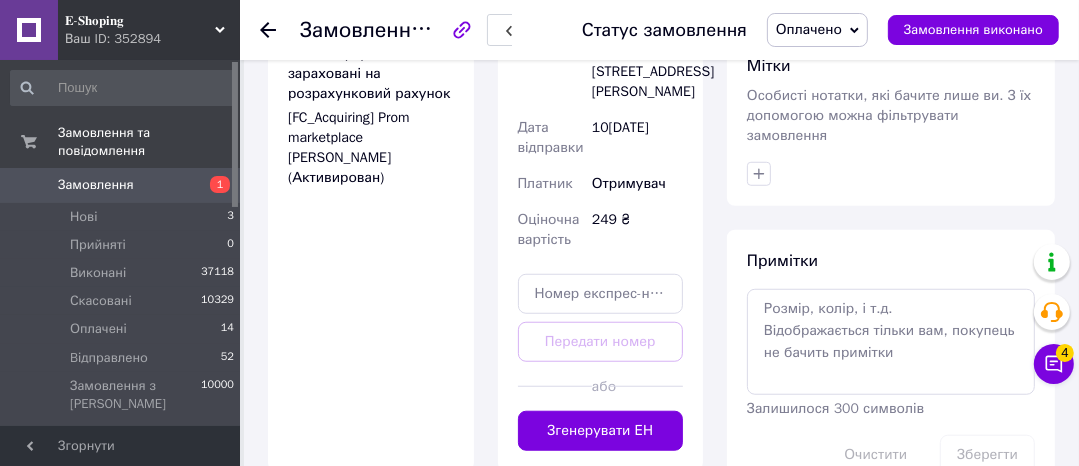 scroll, scrollTop: 1109, scrollLeft: 0, axis: vertical 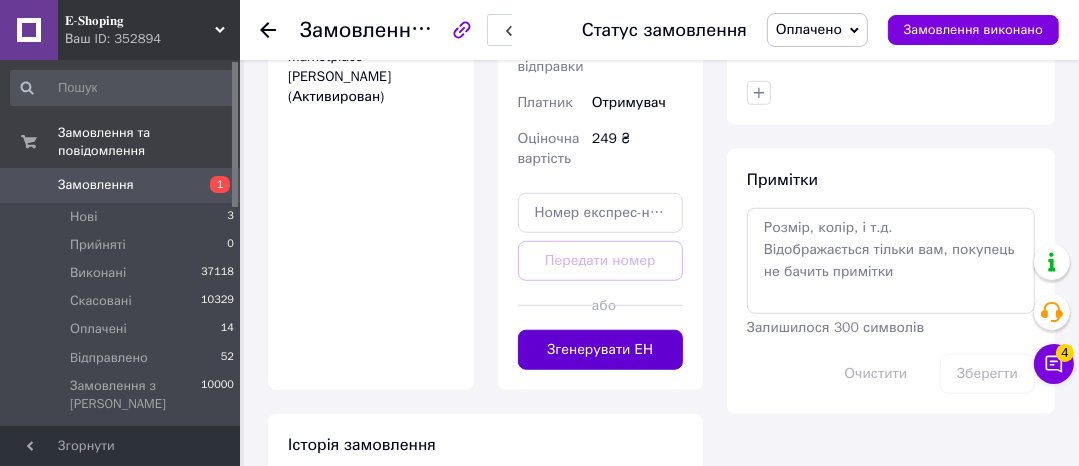 click on "Згенерувати ЕН" at bounding box center (601, 350) 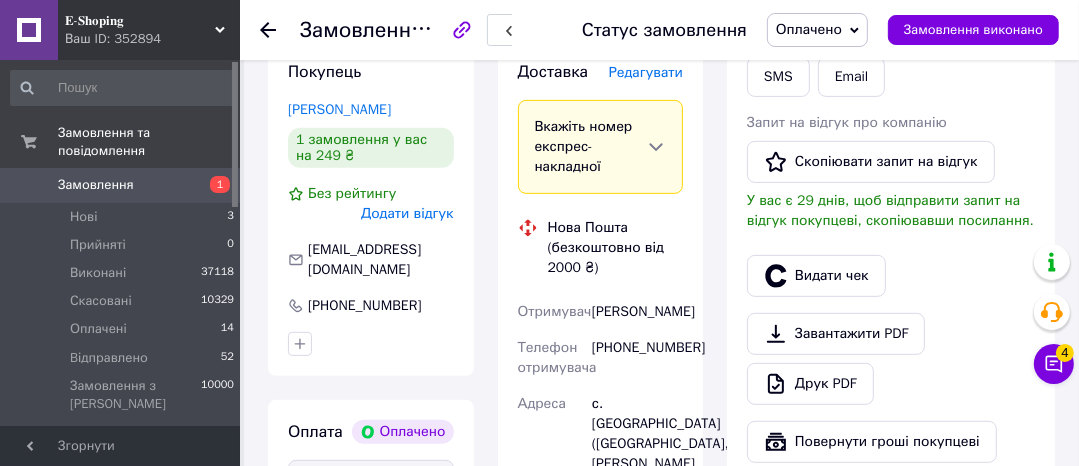 scroll, scrollTop: 549, scrollLeft: 0, axis: vertical 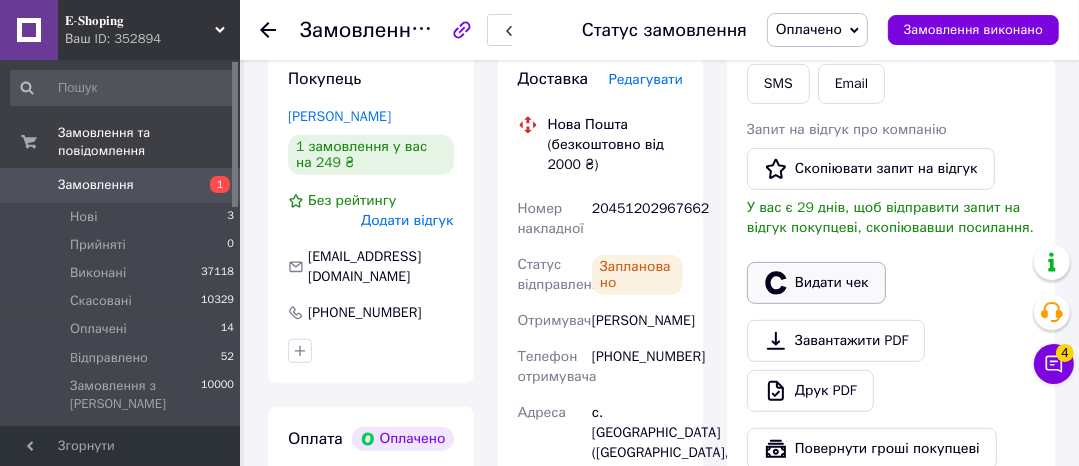 click 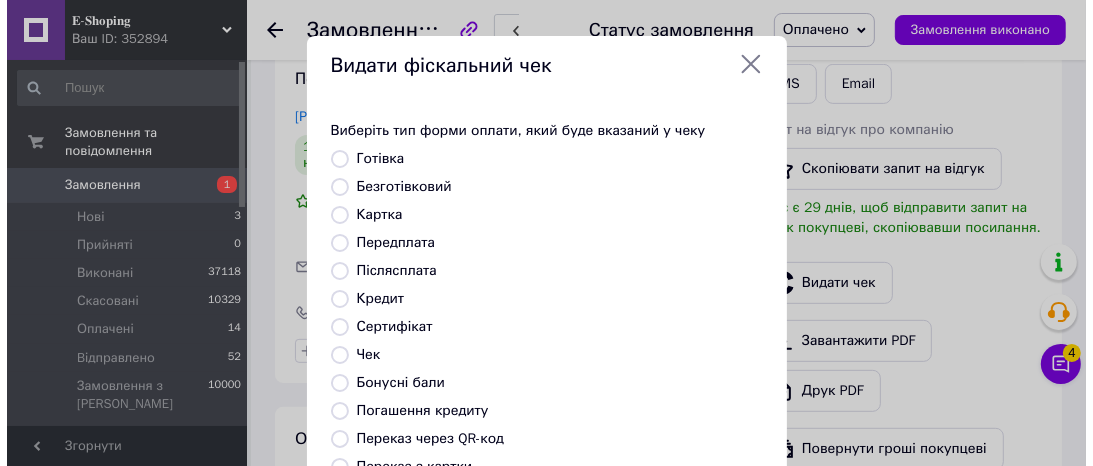 scroll, scrollTop: 517, scrollLeft: 0, axis: vertical 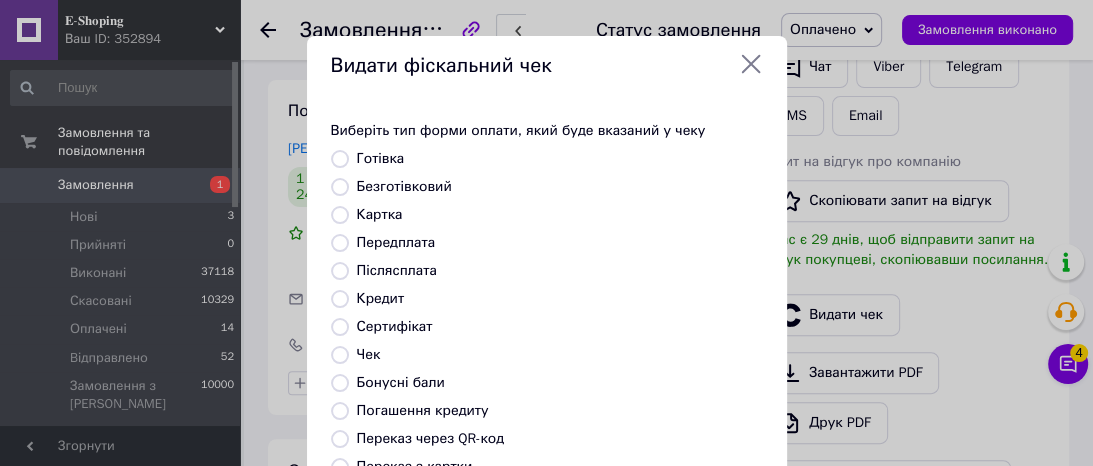click on "Безготівковий" at bounding box center [404, 186] 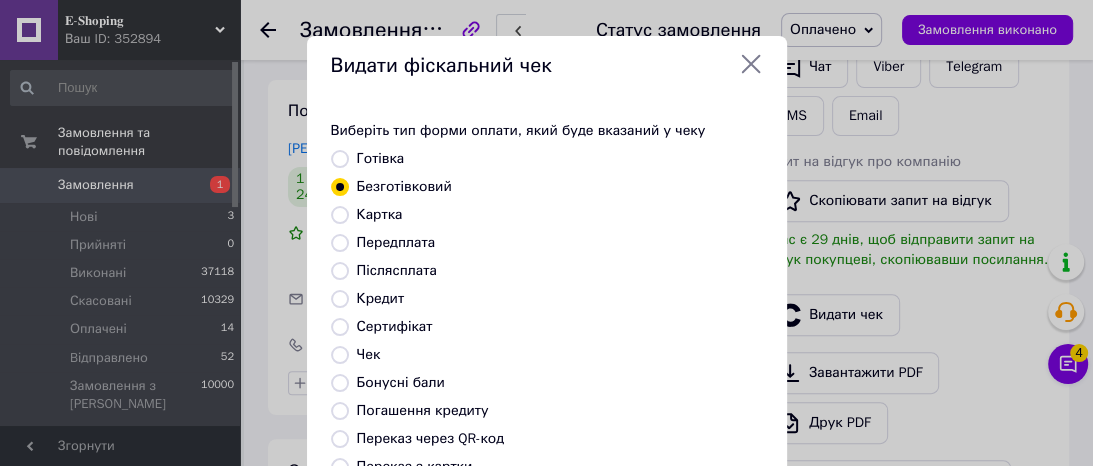 scroll, scrollTop: 320, scrollLeft: 0, axis: vertical 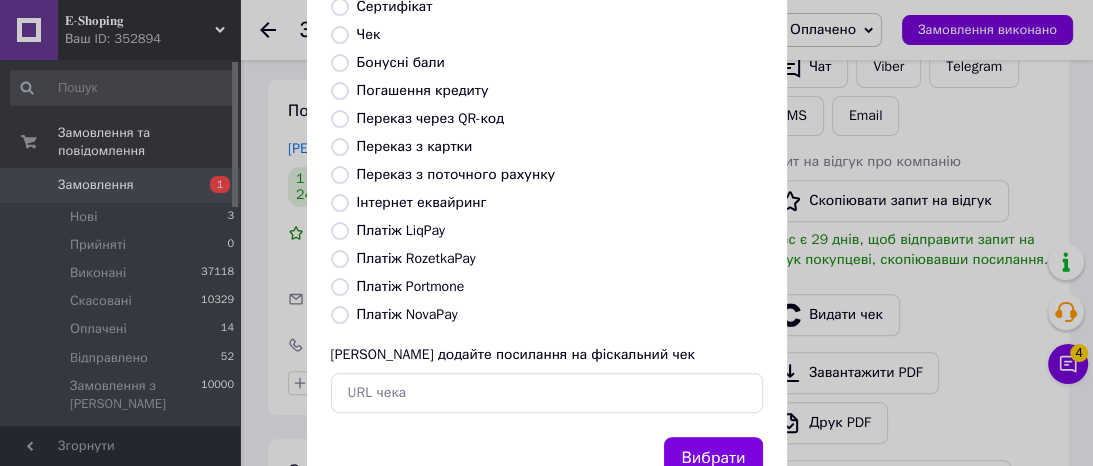 click on "Вибрати" at bounding box center (713, 458) 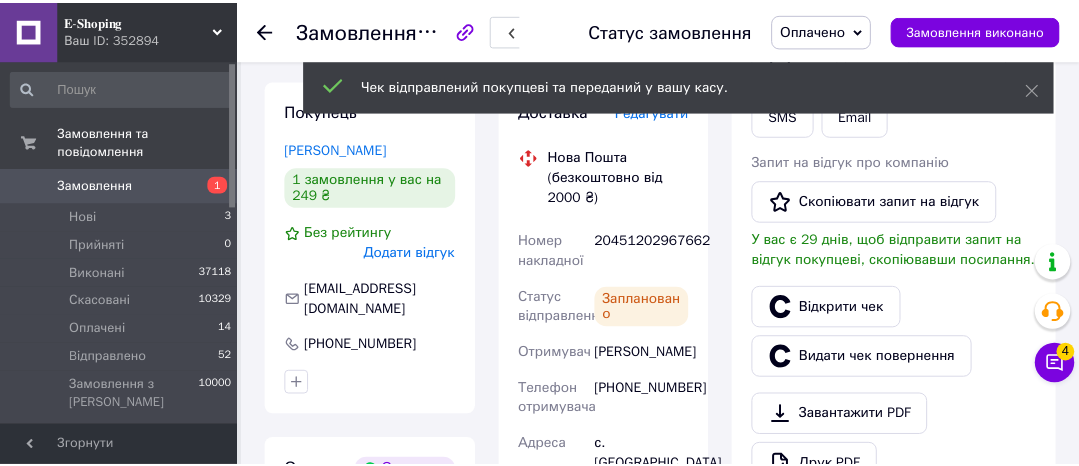 scroll, scrollTop: 549, scrollLeft: 0, axis: vertical 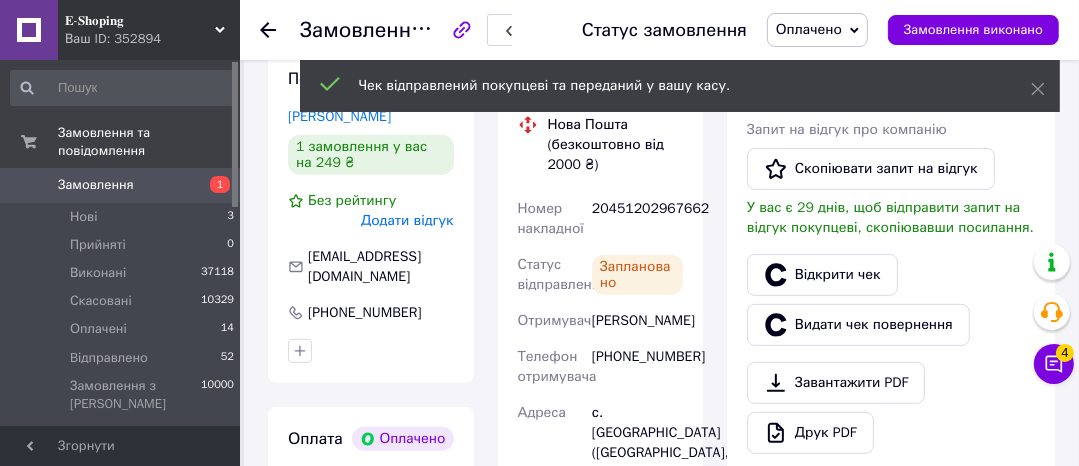 click on "20451202967662" at bounding box center (637, 219) 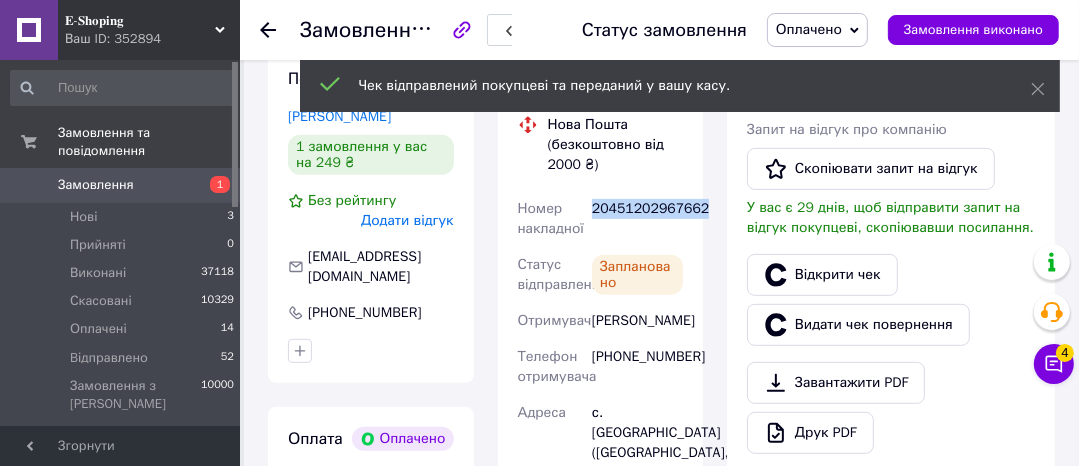 click on "20451202967662" at bounding box center (637, 219) 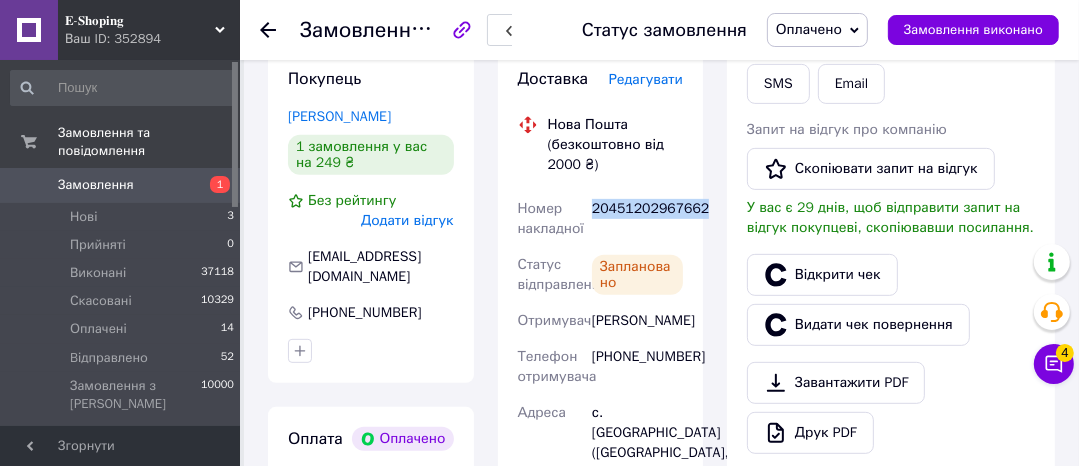 copy on "20451202967662" 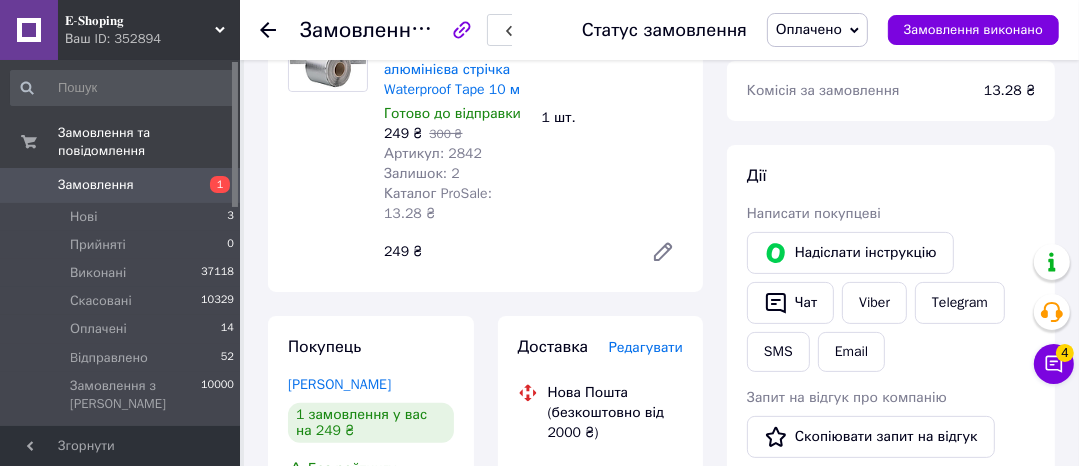 scroll, scrollTop: 309, scrollLeft: 0, axis: vertical 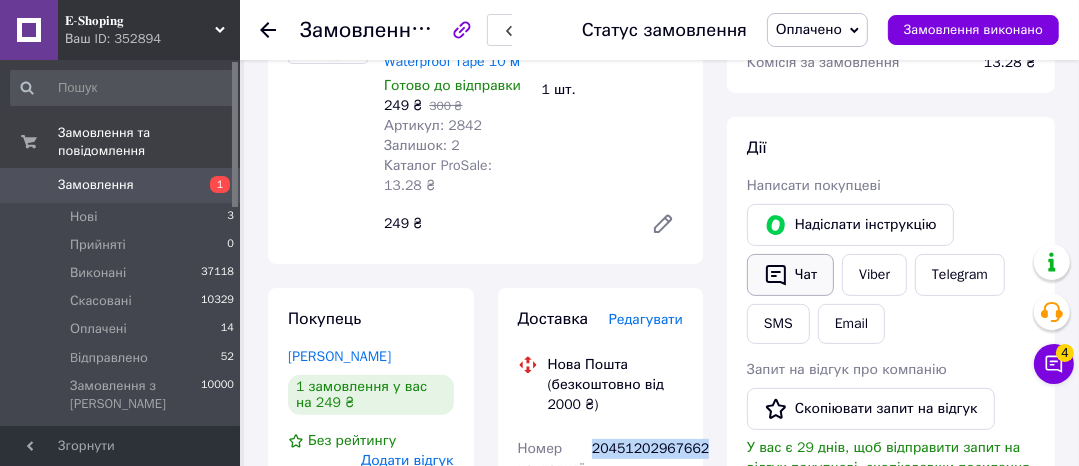 click 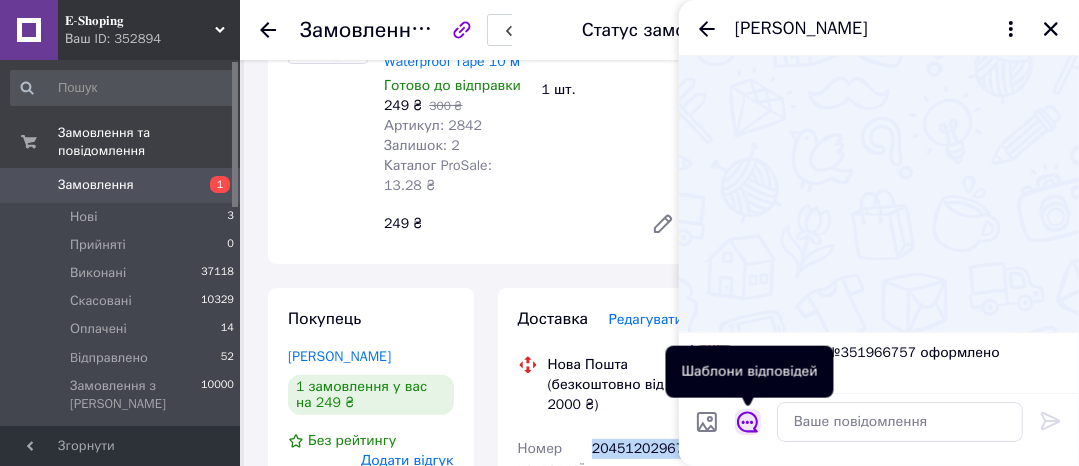 click 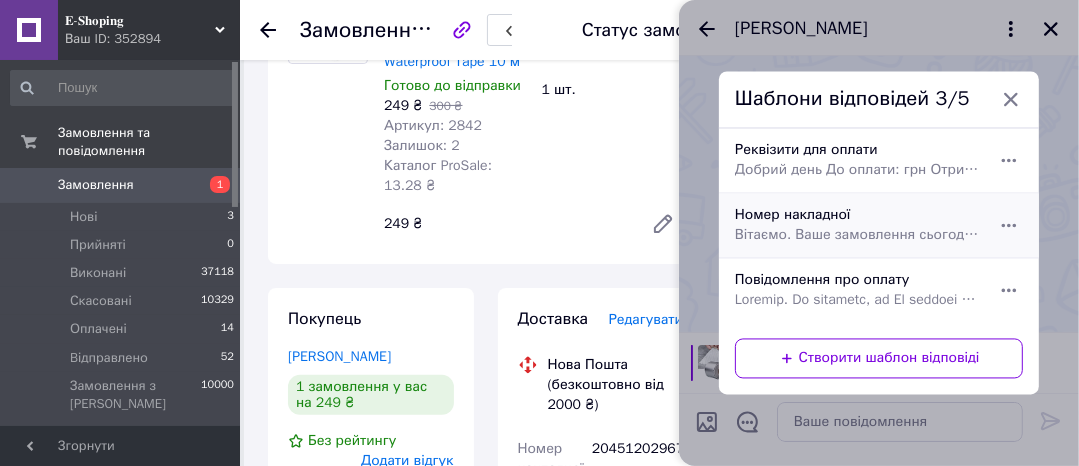 click on "Вітаємо. Ваше замовлення сьогодні буде передано на відправлення. Номер накладної:" at bounding box center [857, 236] 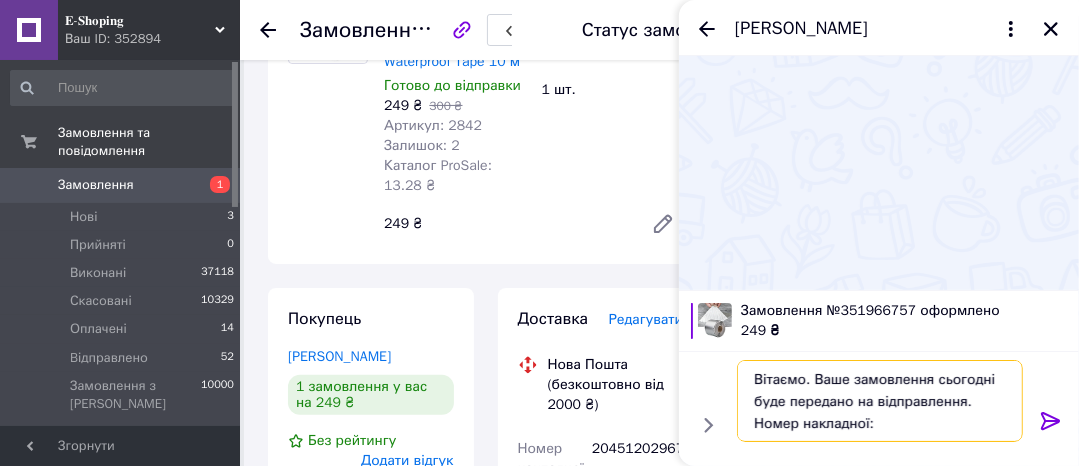 click on "Вітаємо. Ваше замовлення сьогодні буде передано на відправлення. Номер накладної:" at bounding box center (880, 401) 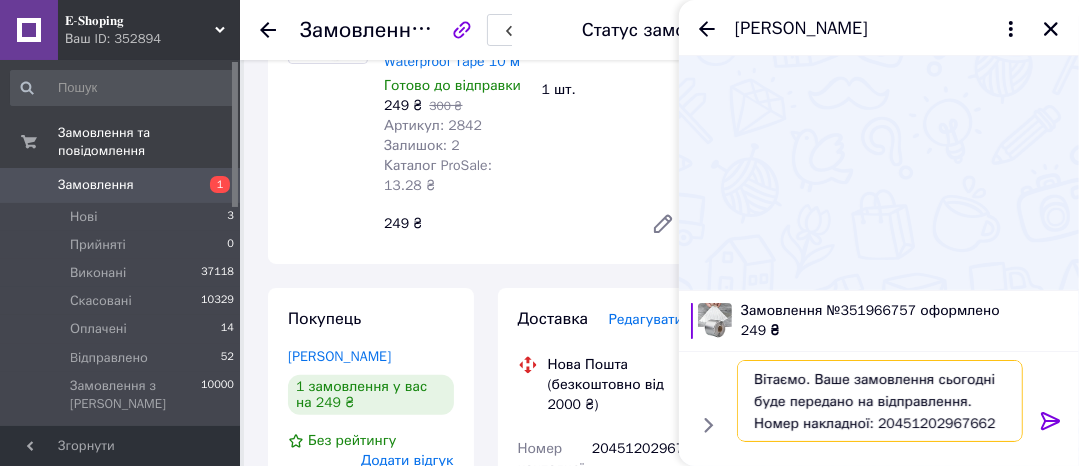 type on "Вітаємо. Ваше замовлення сьогодні буде передано на відправлення. Номер накладної: 20451202967662" 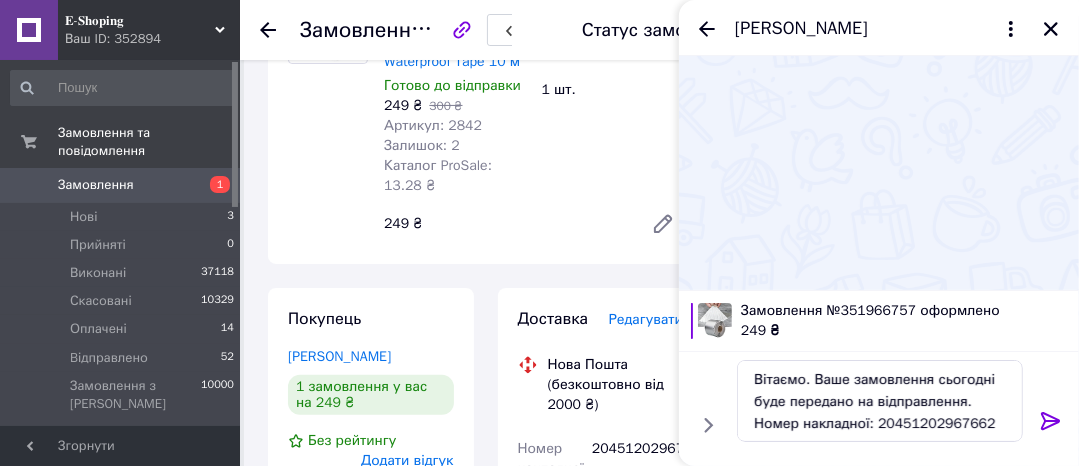 click 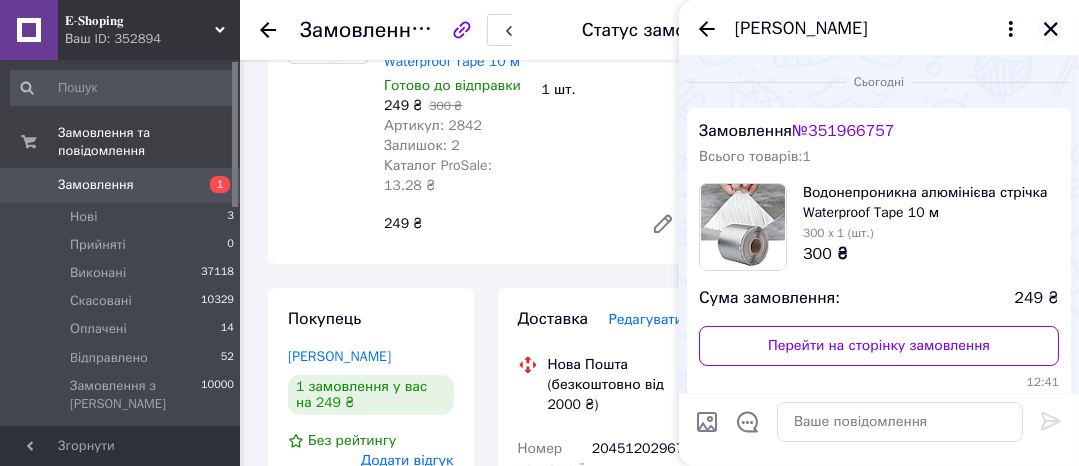 click 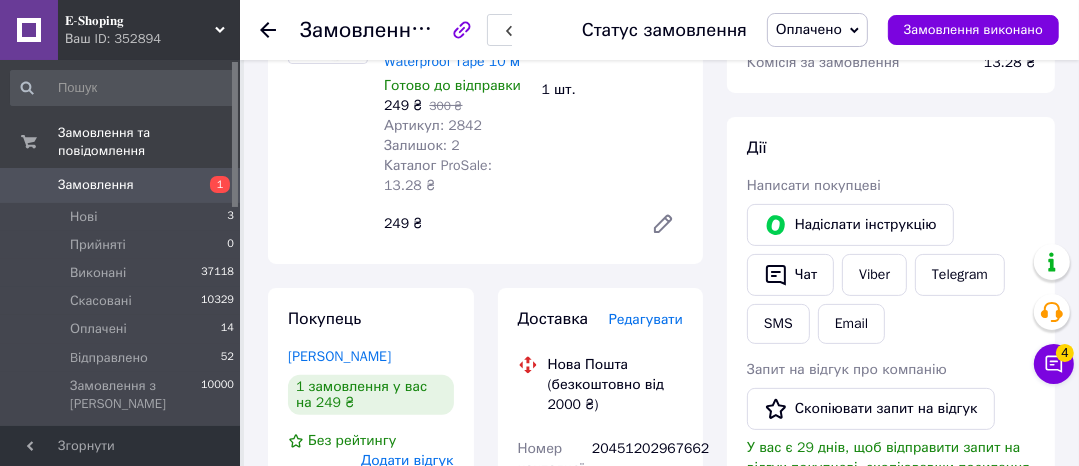 click on "Оплачено" at bounding box center (817, 30) 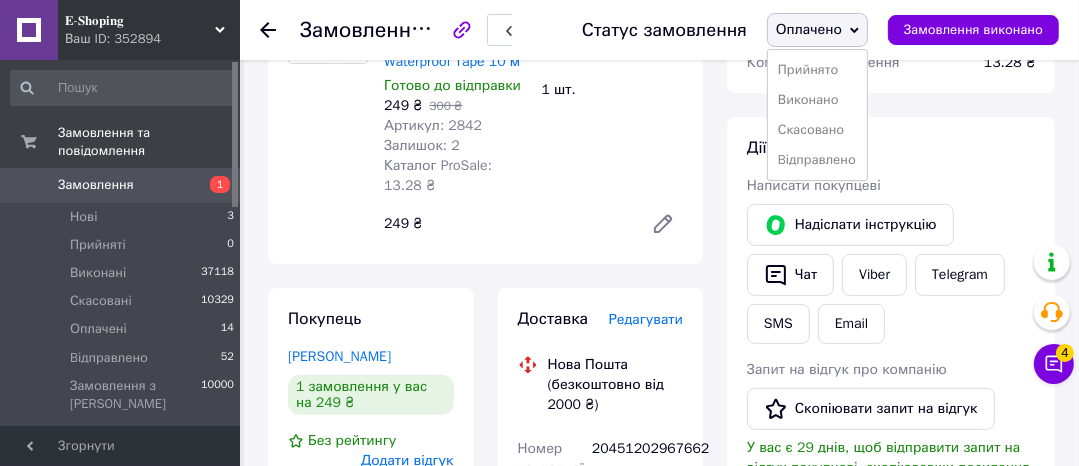 click on "Bідправлено" at bounding box center (817, 160) 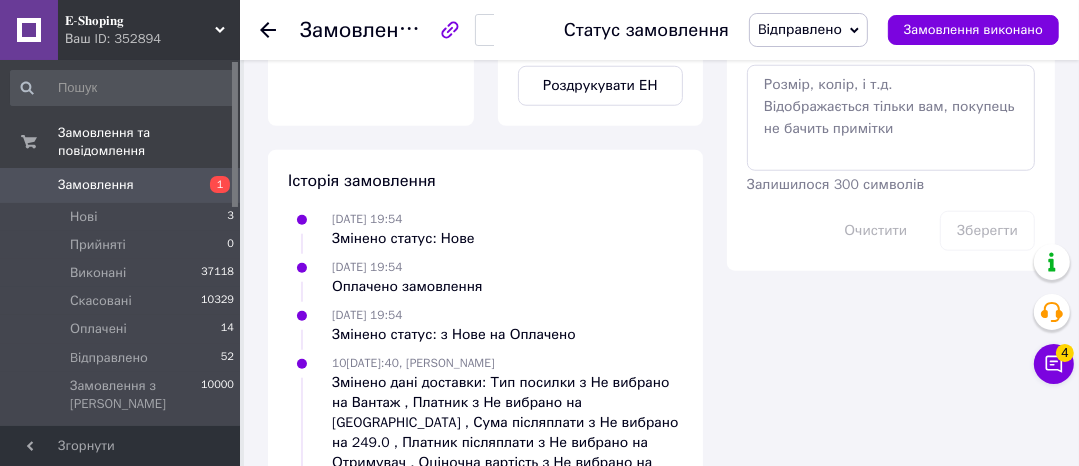 scroll, scrollTop: 1189, scrollLeft: 0, axis: vertical 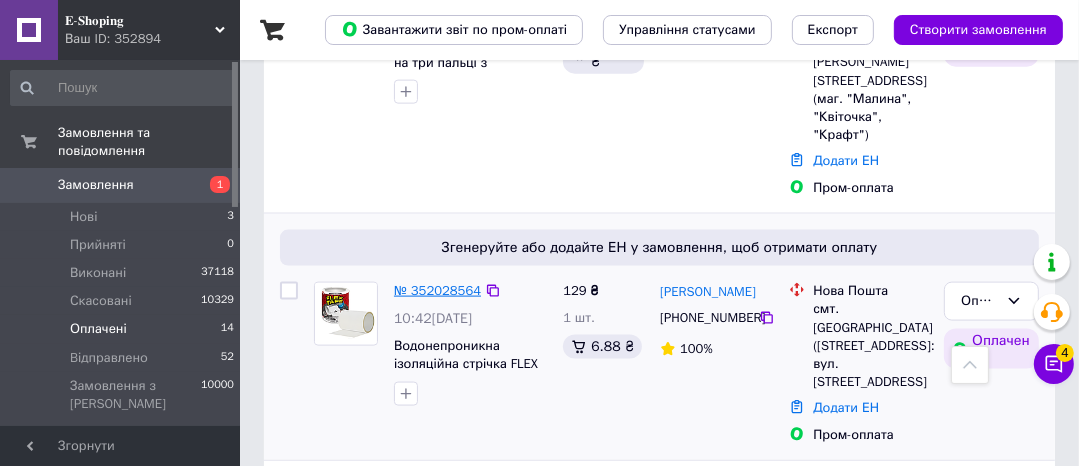 click on "№ 352028564" at bounding box center [437, 290] 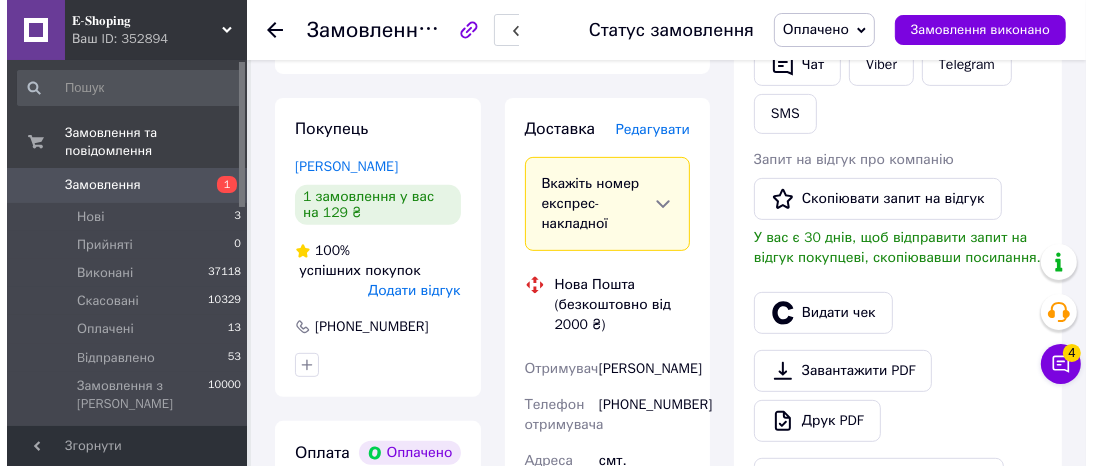 scroll, scrollTop: 589, scrollLeft: 0, axis: vertical 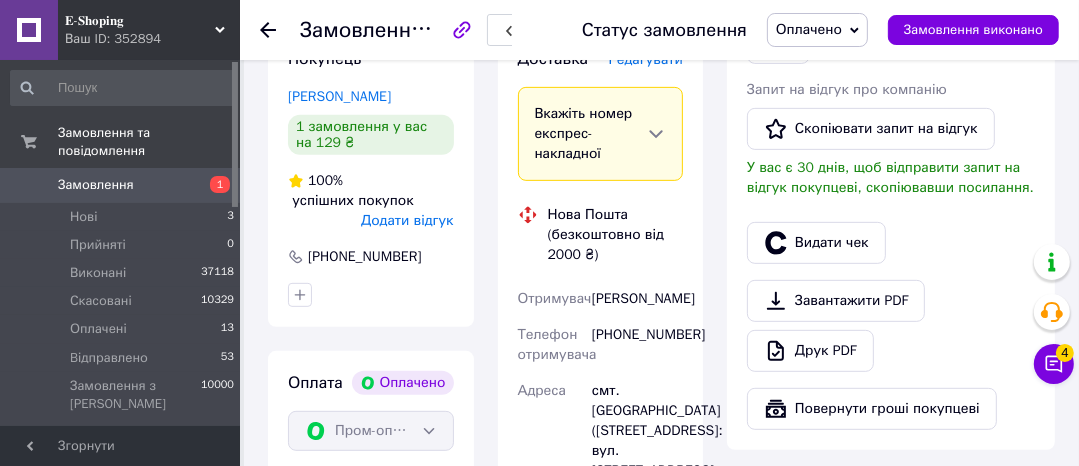 click on "Редагувати" at bounding box center [646, 59] 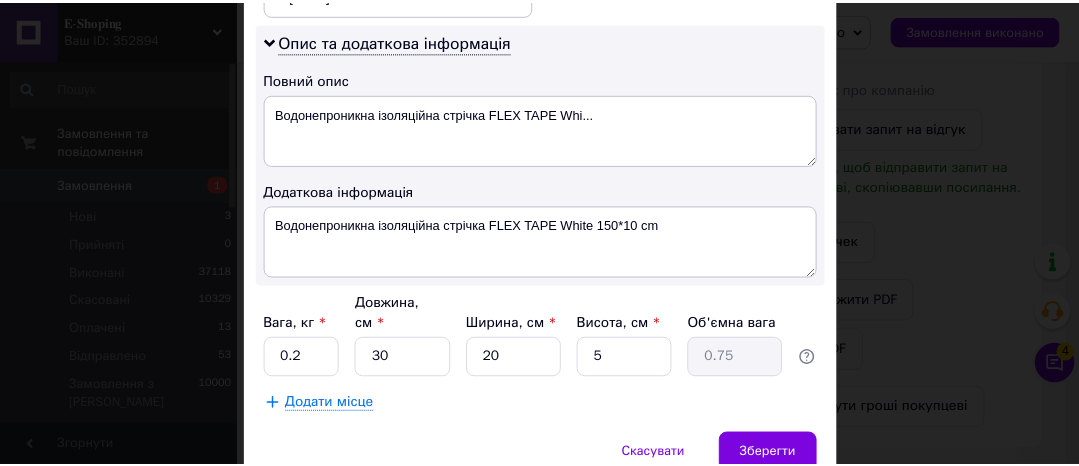 scroll, scrollTop: 1040, scrollLeft: 0, axis: vertical 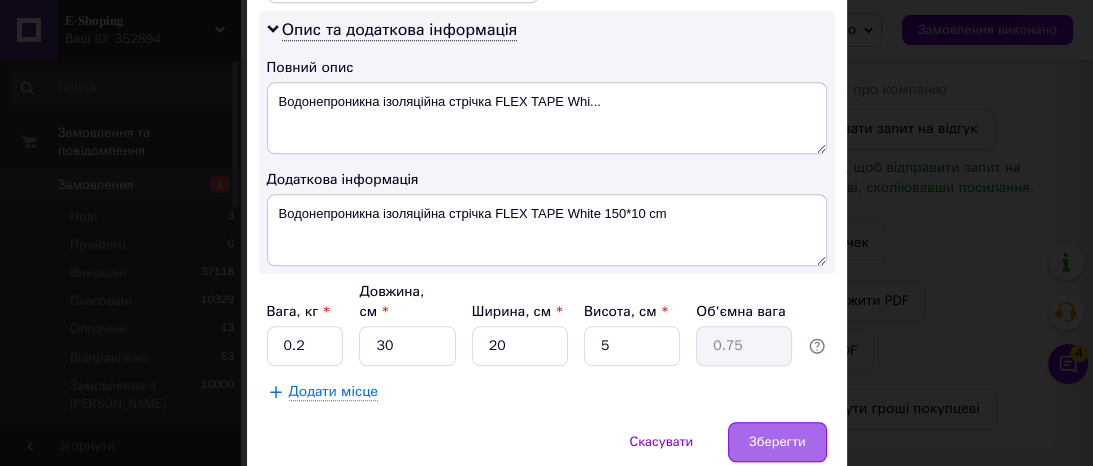 click on "Зберегти" at bounding box center (777, 442) 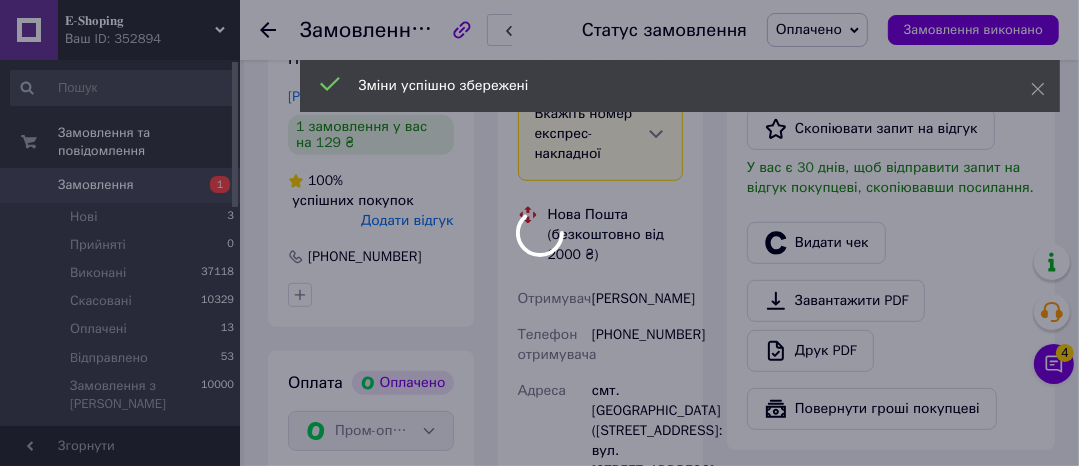 scroll, scrollTop: 1149, scrollLeft: 0, axis: vertical 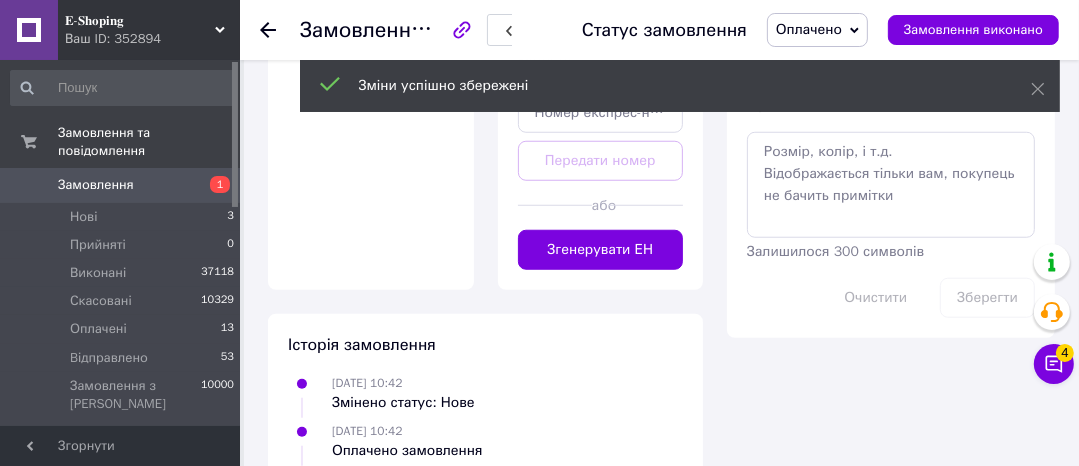 click on "Доставка Редагувати Вкажіть номер експрес-накладної Обов'язково введіть номер експрес-накладної,
якщо створювали її не на цій сторінці. У разі,
якщо номер ЕН не буде доданий, ми не зможемо
виплатити гроші за замовлення Мобільний номер покупця (із замовлення) повинен відповідати номеру отримувача за накладною Нова Пошта (безкоштовно від 2000 ₴) Отримувач Ковальова Олександра Телефон отримувача +380951285817 Адреса смт. Пісочин (Харківська обл., Харківський р-н.), №1: вул. Заводська, 2 Дата відправки 10.07.2025 Платник Отримувач Оціночна вартість 129 ₴ Передати номер або" at bounding box center (601, -121) 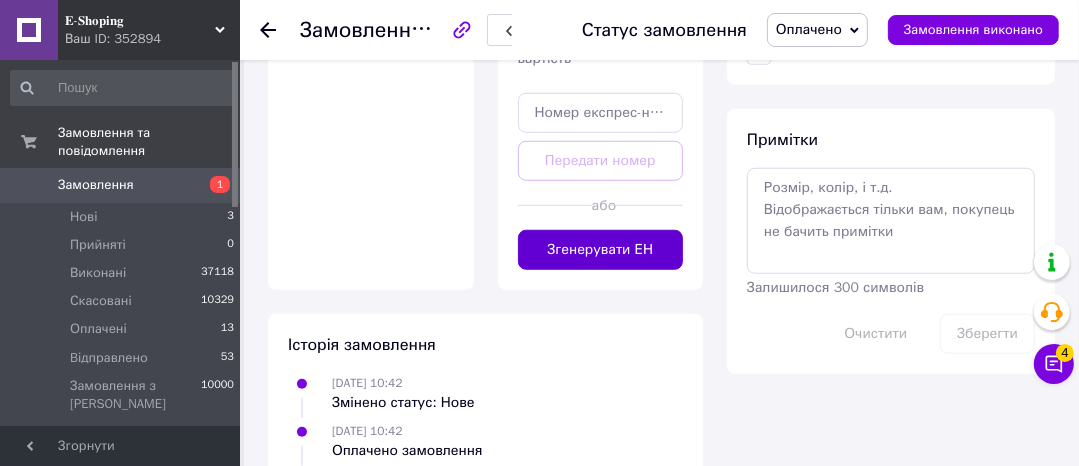 click on "Згенерувати ЕН" at bounding box center [601, 250] 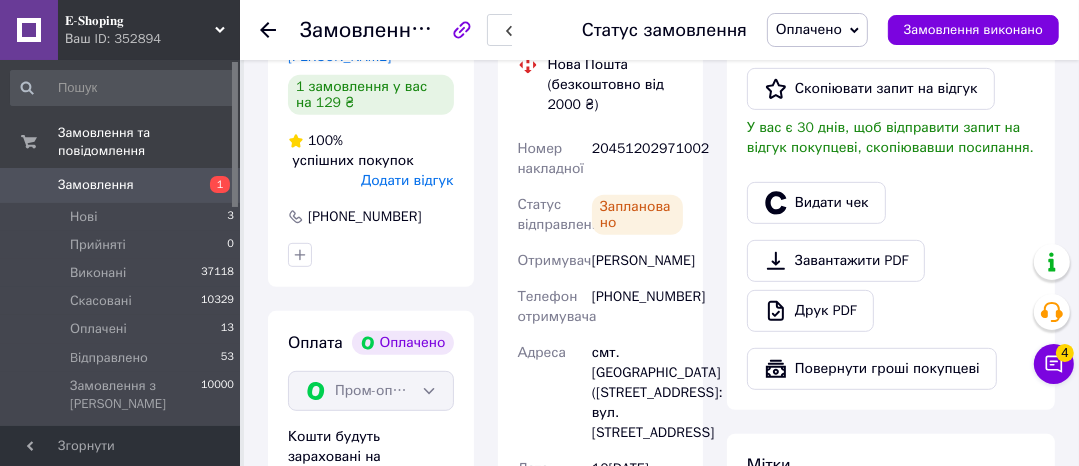 scroll, scrollTop: 589, scrollLeft: 0, axis: vertical 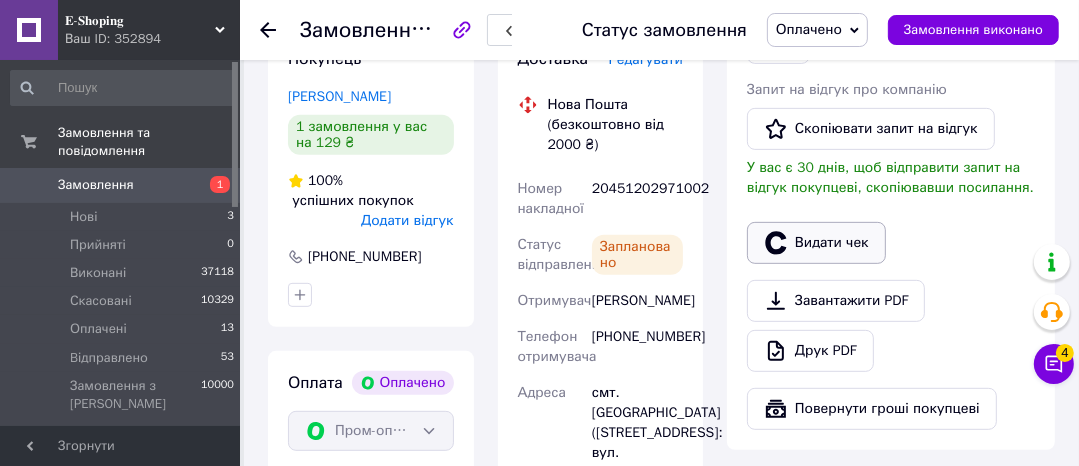 click 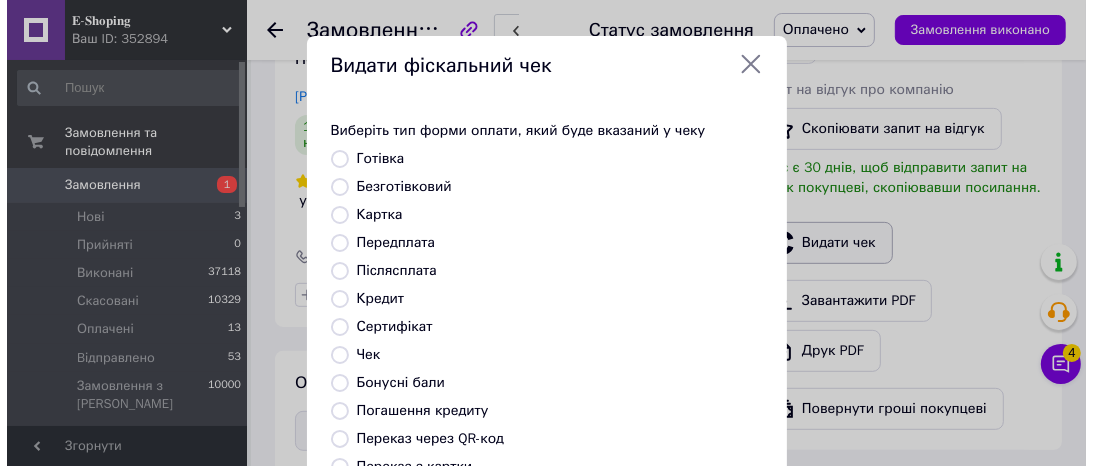 scroll, scrollTop: 557, scrollLeft: 0, axis: vertical 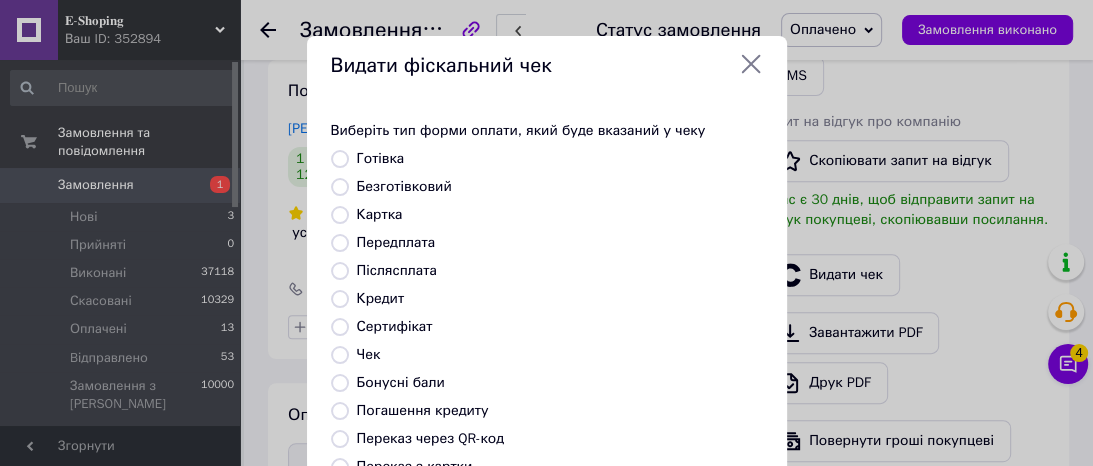 click on "Безготівковий" at bounding box center [404, 186] 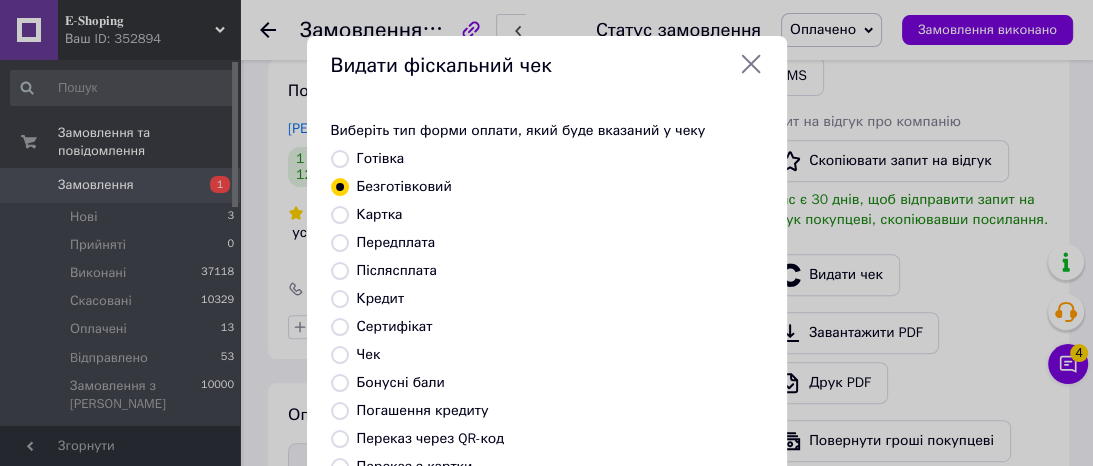 scroll, scrollTop: 392, scrollLeft: 0, axis: vertical 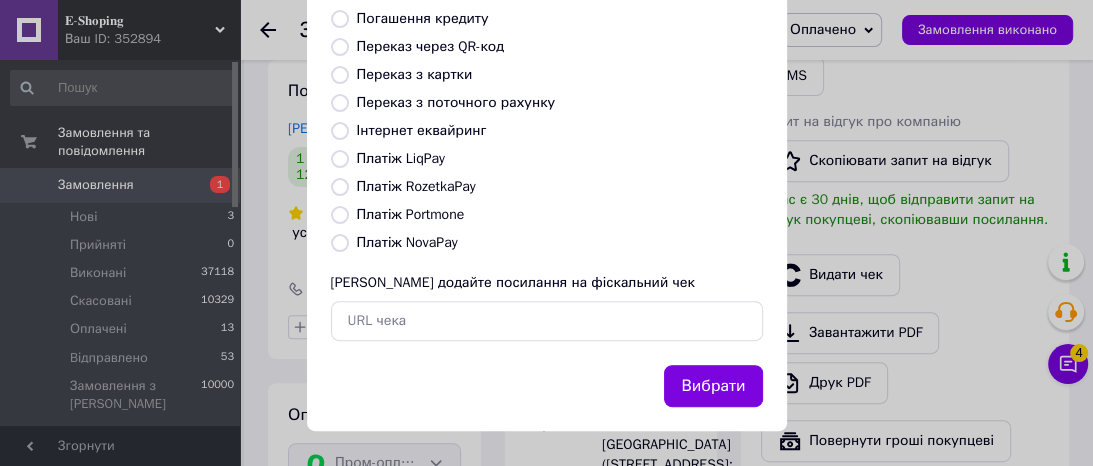 click on "Вибрати" at bounding box center (713, 386) 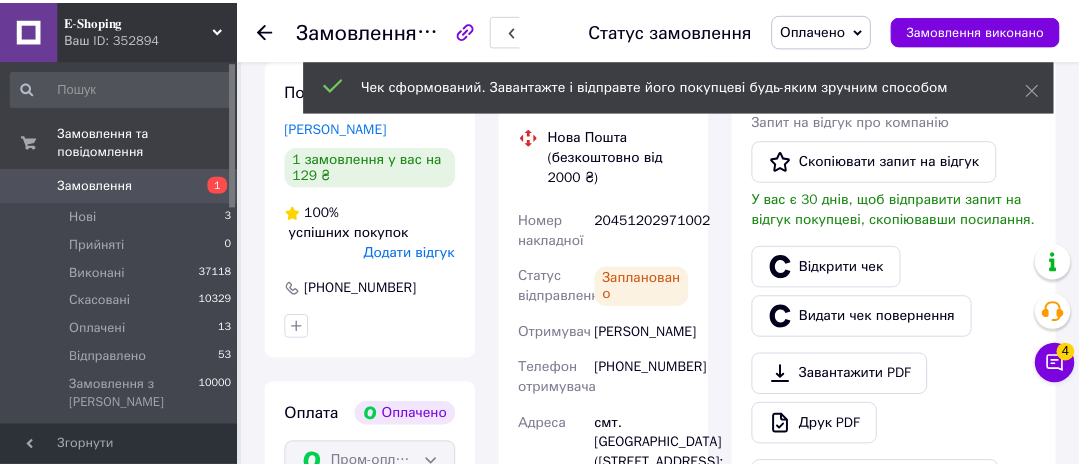 scroll, scrollTop: 610, scrollLeft: 0, axis: vertical 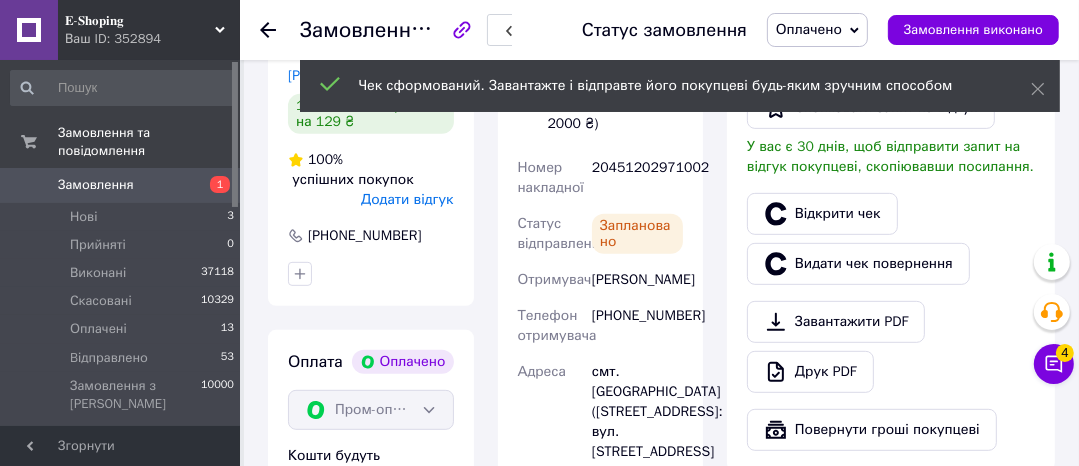 click on "20451202971002" at bounding box center (637, 178) 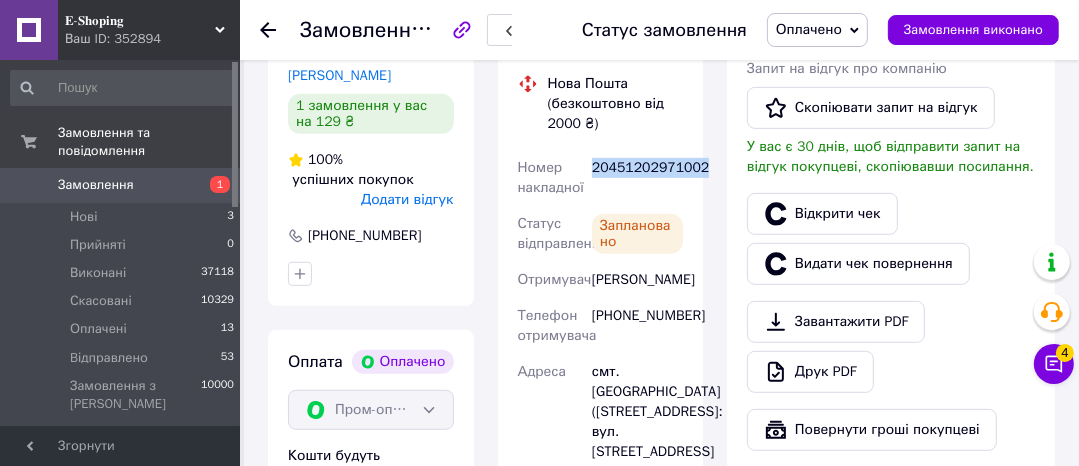 click on "20451202971002" at bounding box center [637, 178] 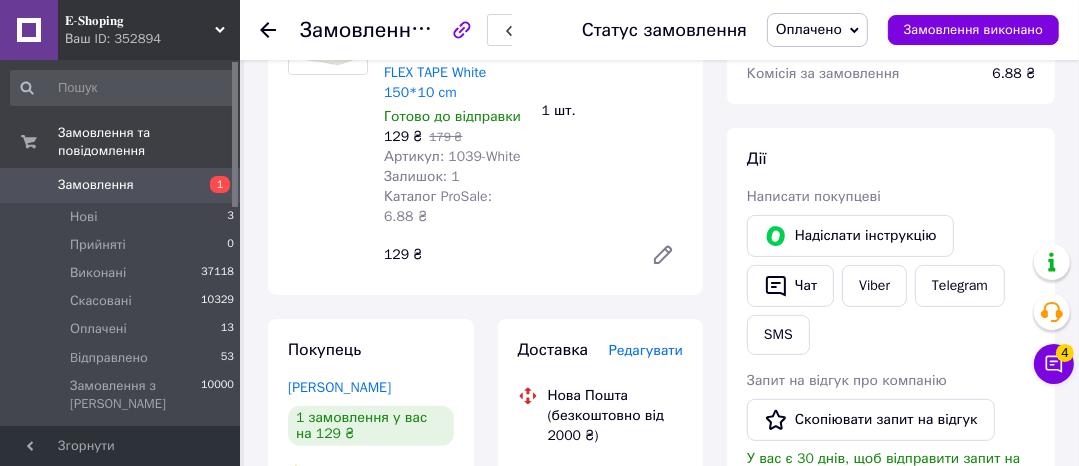 scroll, scrollTop: 290, scrollLeft: 0, axis: vertical 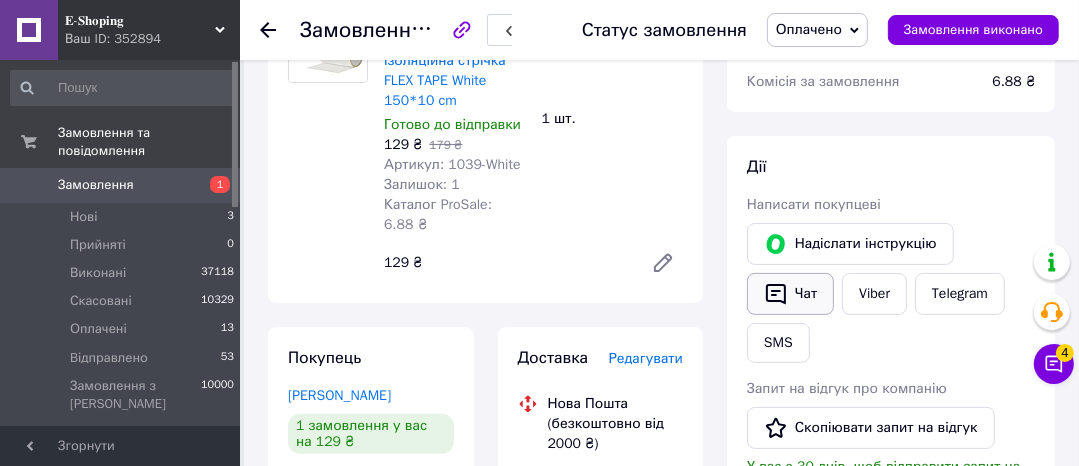 click 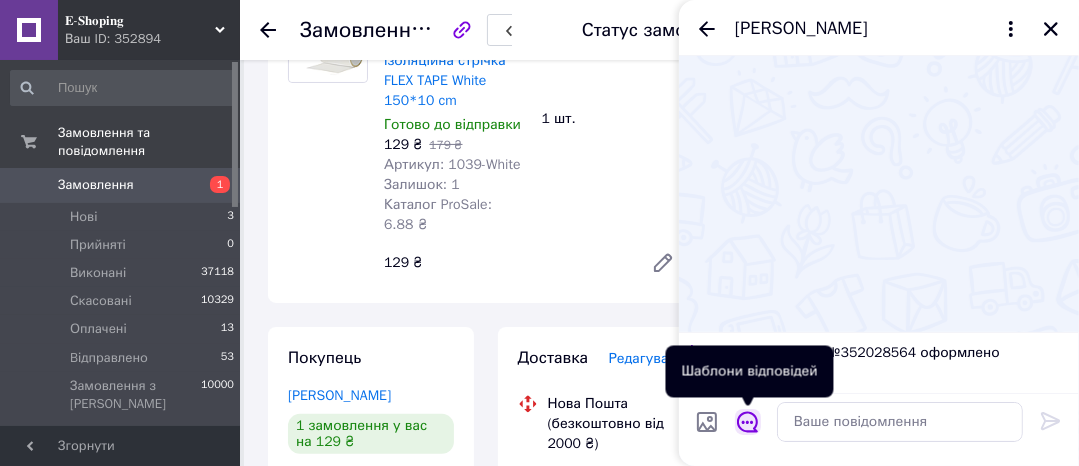 click 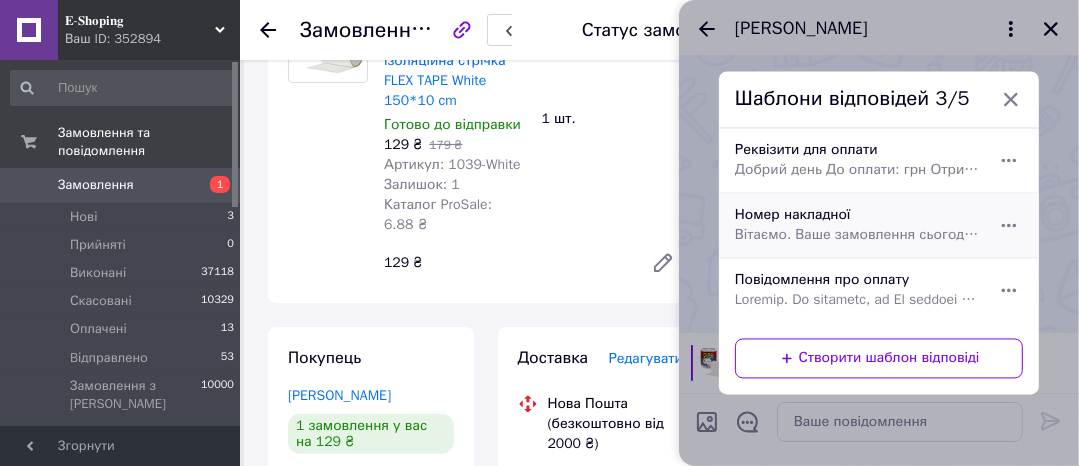 click on "Номер накладної Вітаємо. Ваше замовлення сьогодні буде передано на відправлення. Номер накладної:" at bounding box center [857, 226] 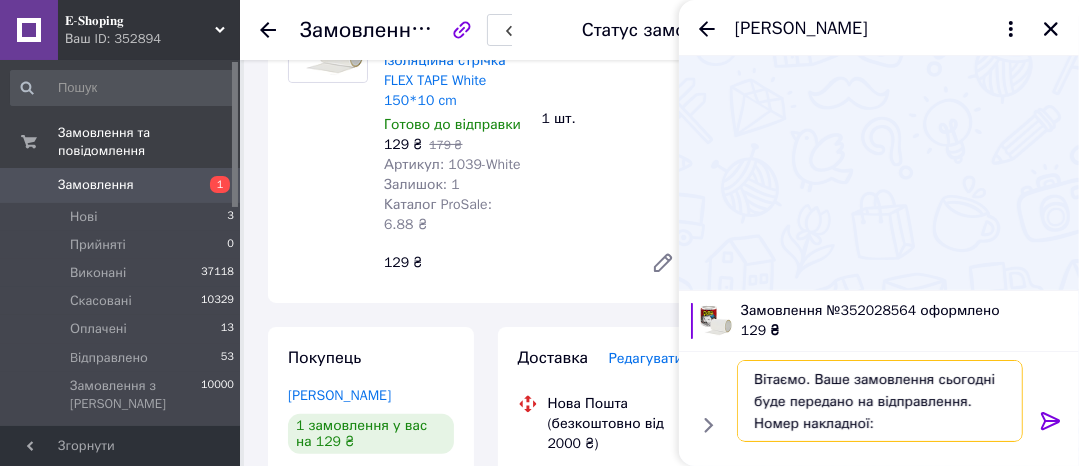 click on "Вітаємо. Ваше замовлення сьогодні буде передано на відправлення. Номер накладної:" at bounding box center [880, 401] 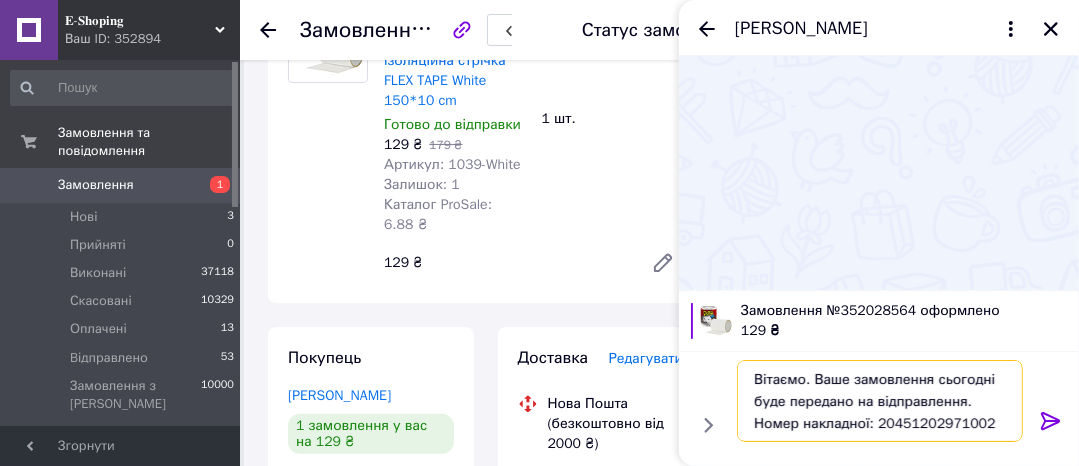 type on "Вітаємо. Ваше замовлення сьогодні буде передано на відправлення. Номер накладної: 20451202971002" 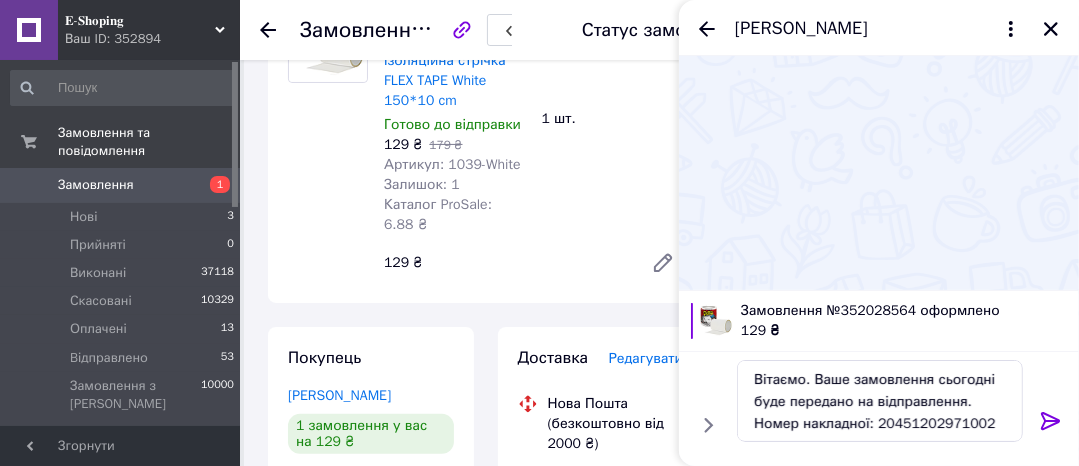 click 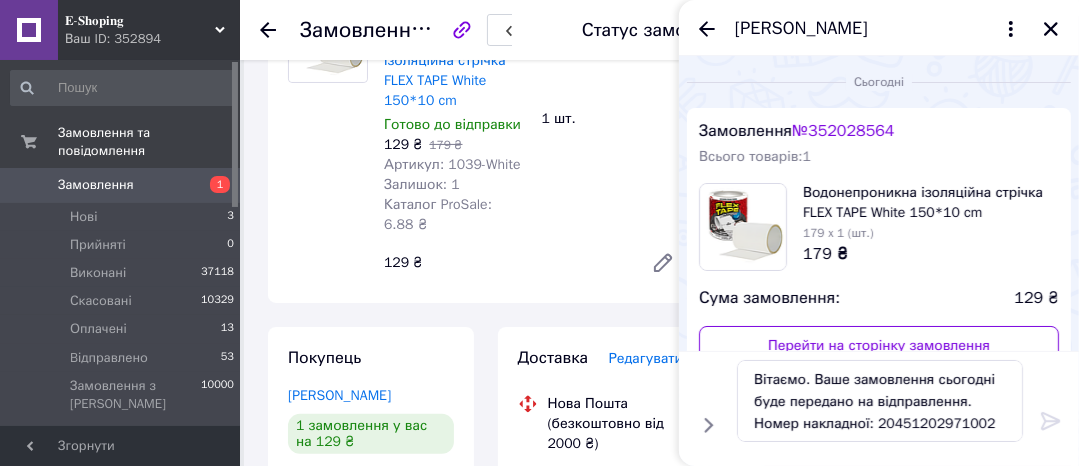 type 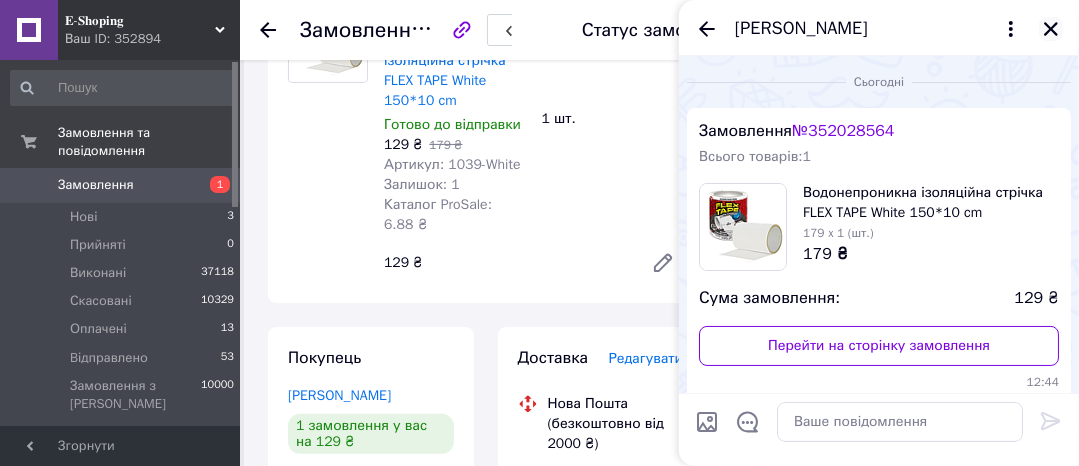 scroll, scrollTop: 130, scrollLeft: 0, axis: vertical 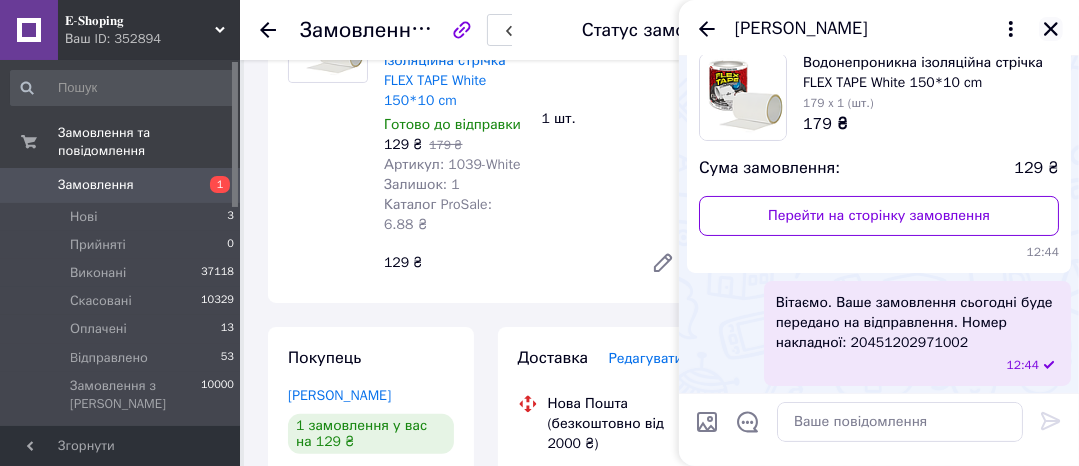click 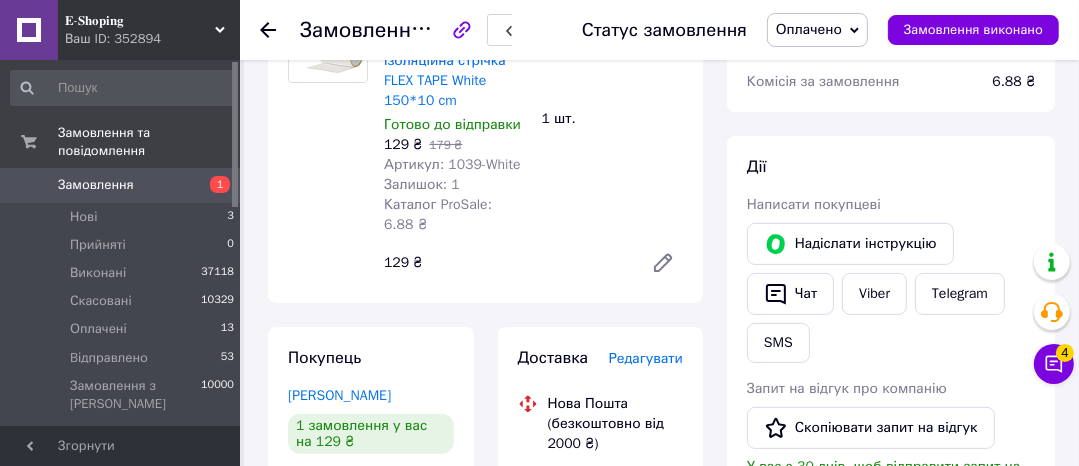click on "Оплачено" at bounding box center [809, 29] 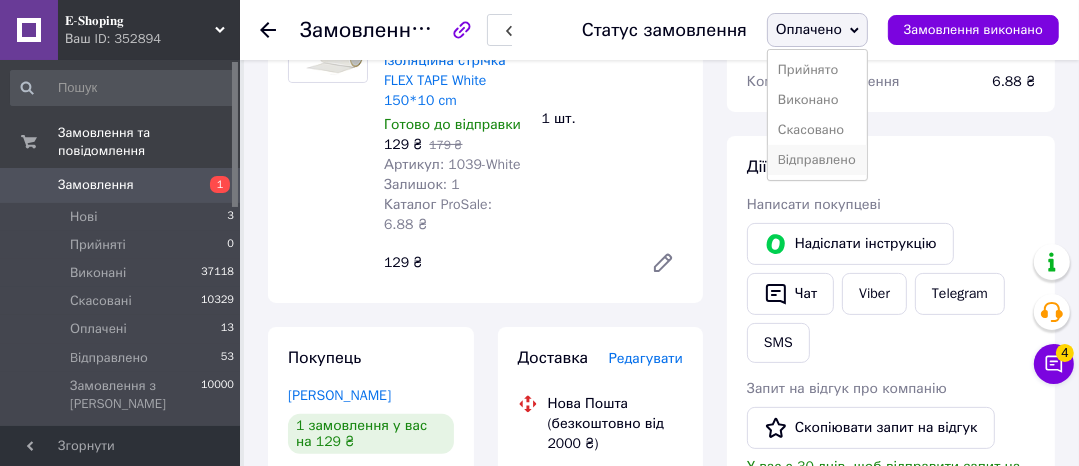 click on "Bідправлено" at bounding box center (817, 160) 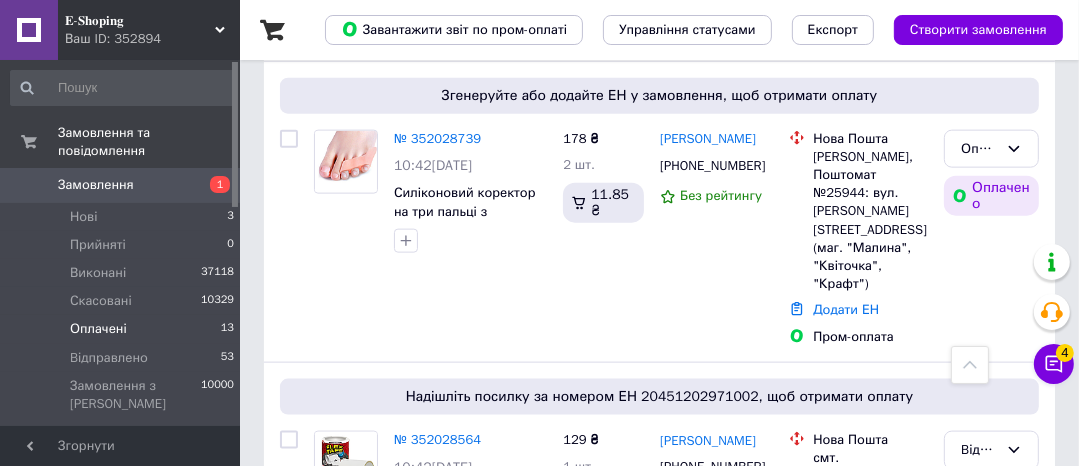scroll, scrollTop: 1680, scrollLeft: 0, axis: vertical 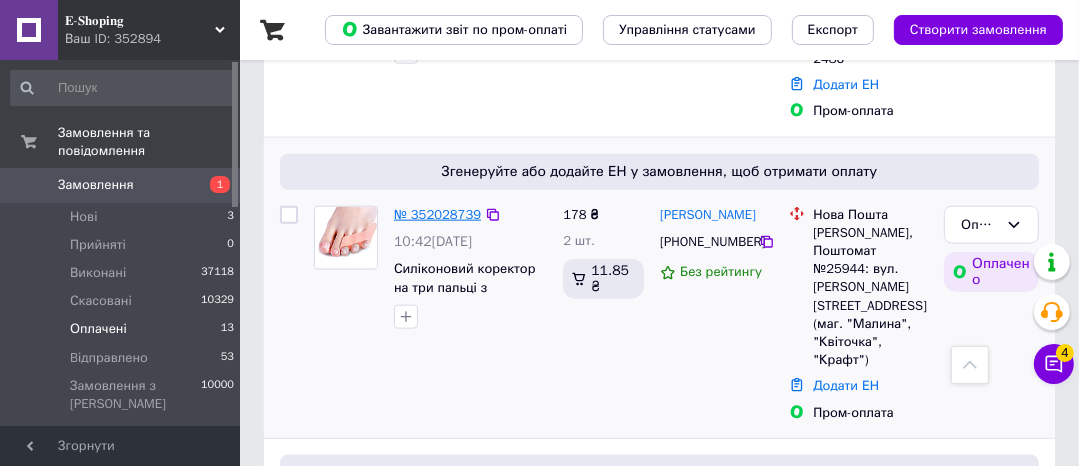 click on "№ 352028739" at bounding box center (437, 214) 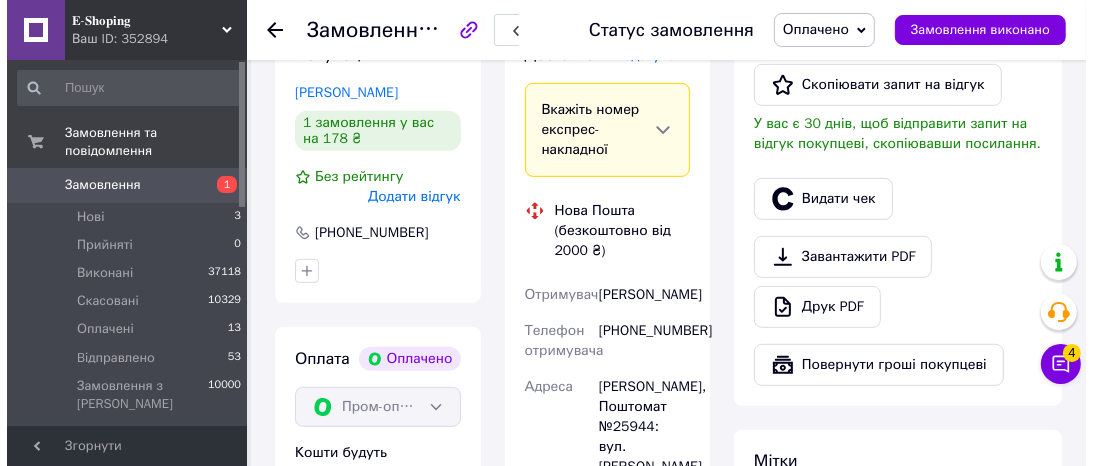 scroll, scrollTop: 469, scrollLeft: 0, axis: vertical 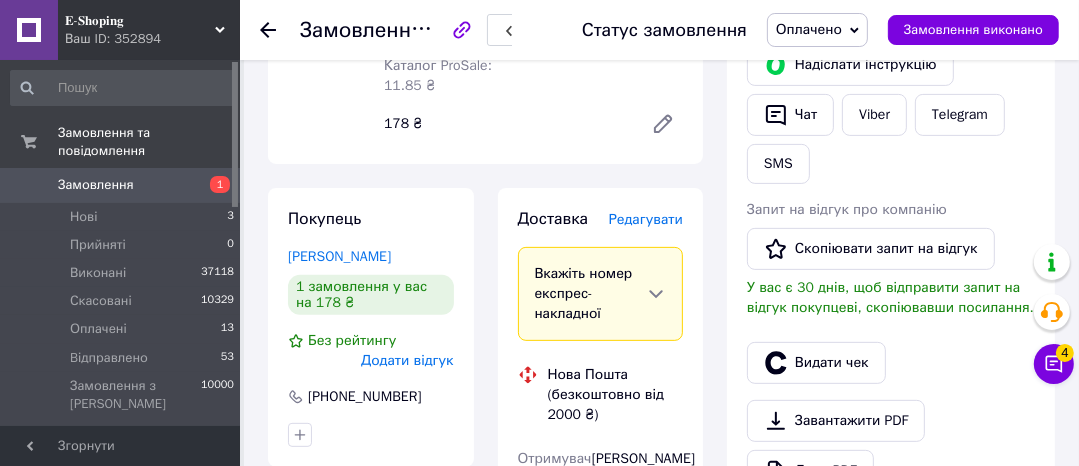 click on "Редагувати" at bounding box center (646, 219) 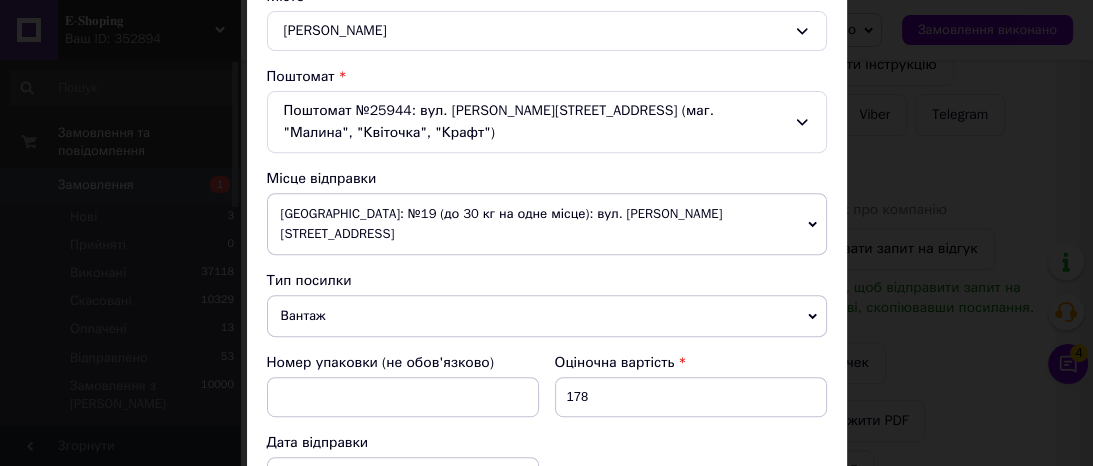 scroll, scrollTop: 640, scrollLeft: 0, axis: vertical 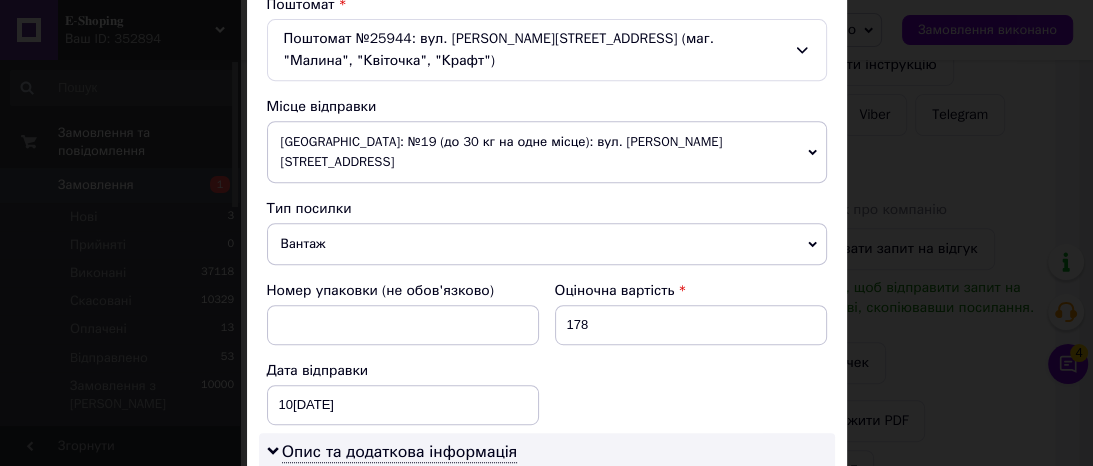 click on "Вантаж" at bounding box center (547, 244) 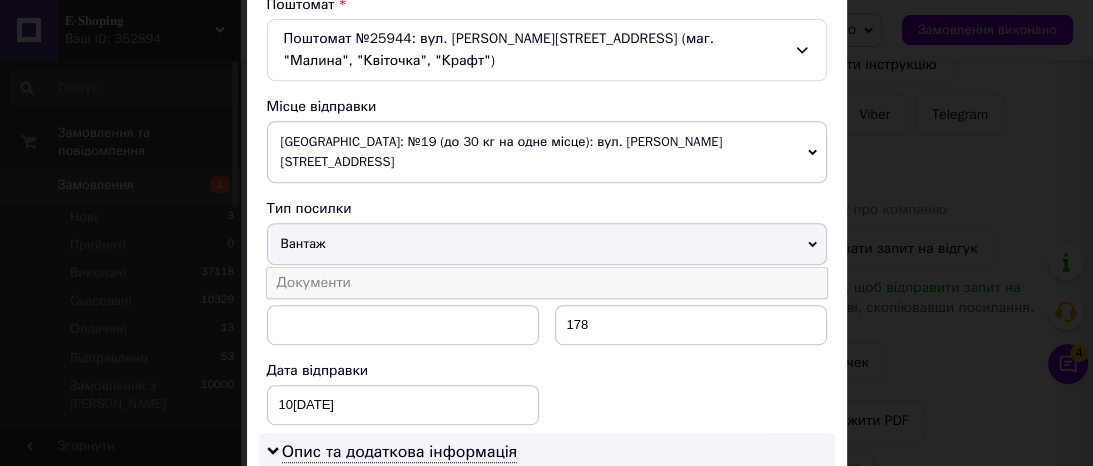 click on "Документи" at bounding box center (547, 283) 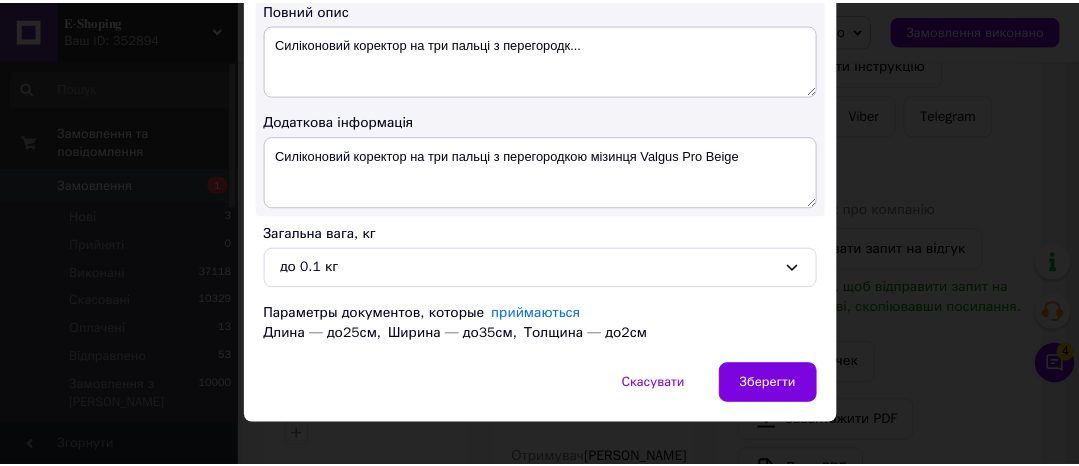 scroll, scrollTop: 1121, scrollLeft: 0, axis: vertical 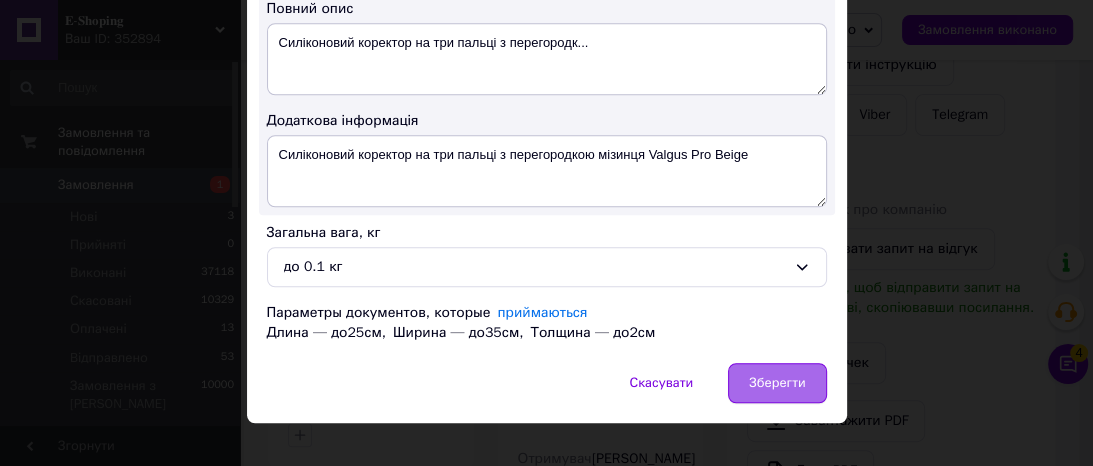 click on "Зберегти" at bounding box center (777, 383) 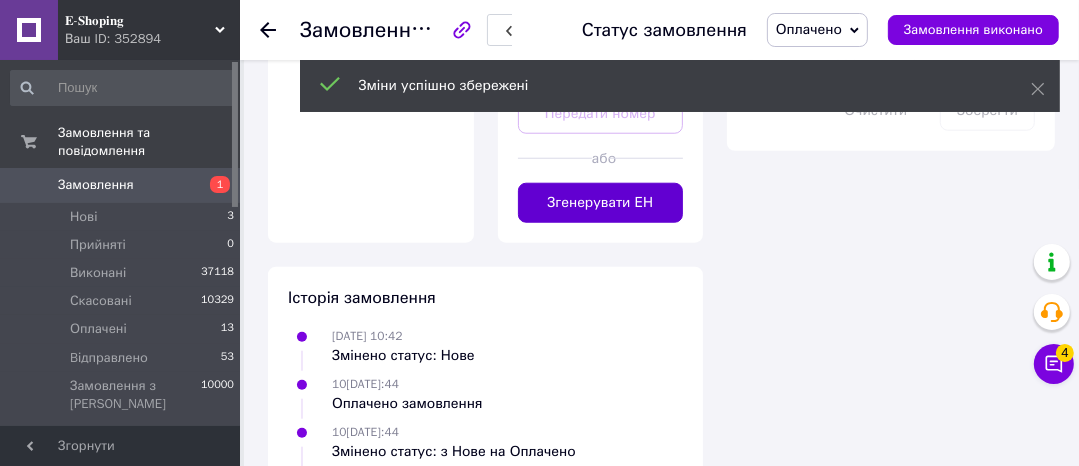 scroll, scrollTop: 1349, scrollLeft: 0, axis: vertical 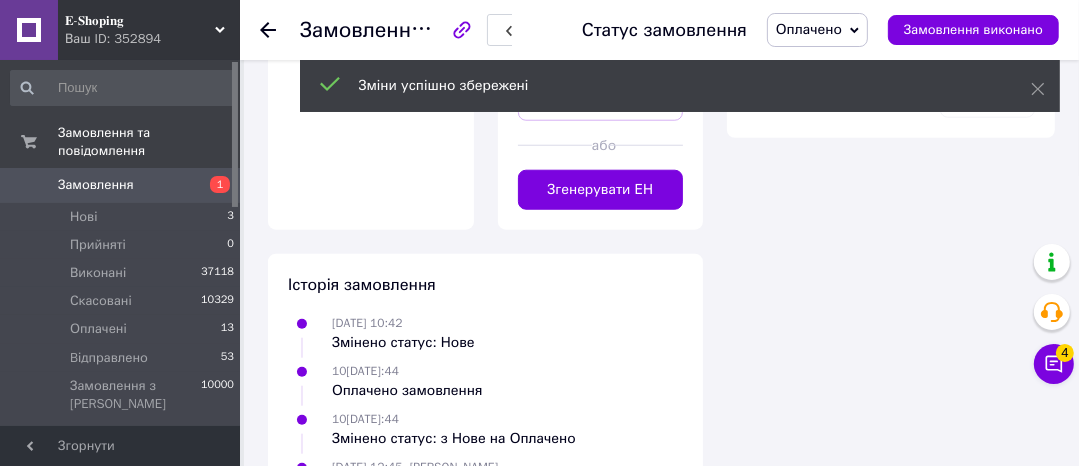 click on "Згенерувати ЕН" at bounding box center [601, 190] 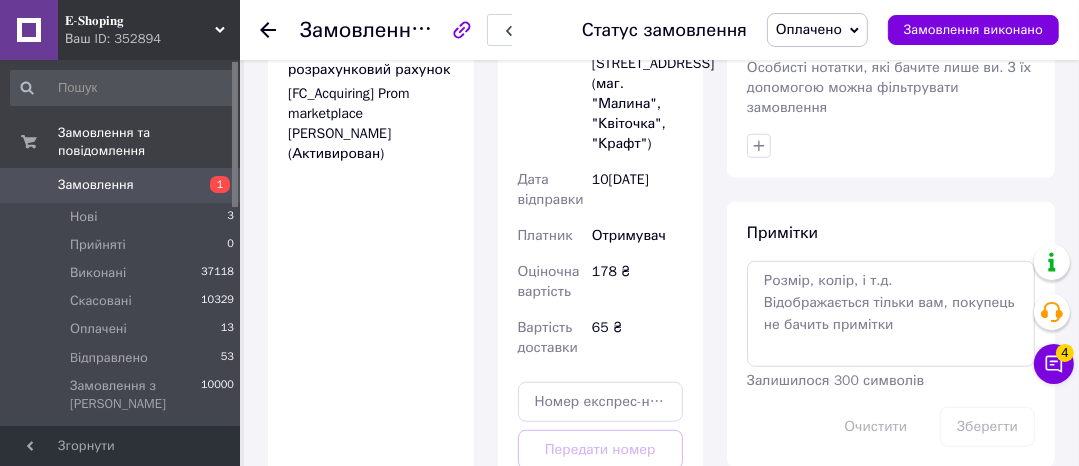 scroll, scrollTop: 1189, scrollLeft: 0, axis: vertical 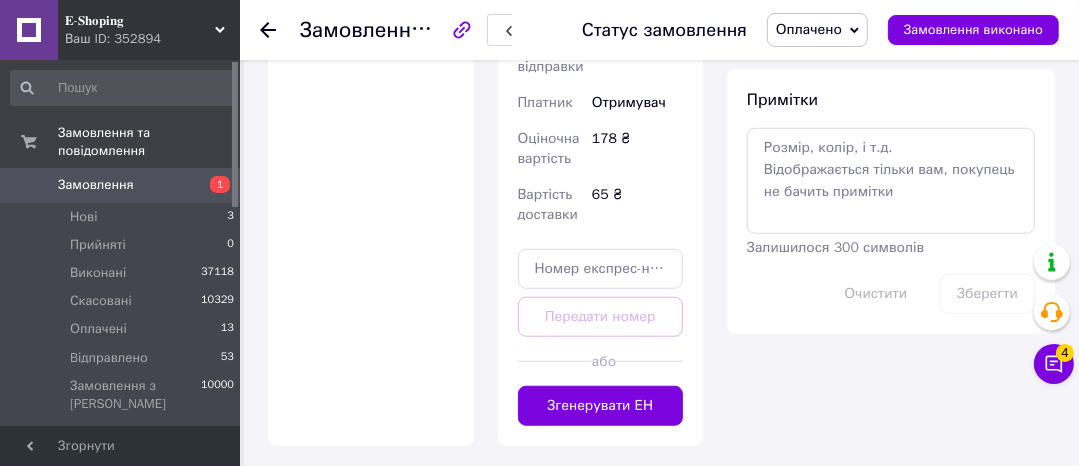 click on "10.07.2025 10:42 Змінено статус: Нове" at bounding box center [485, 549] 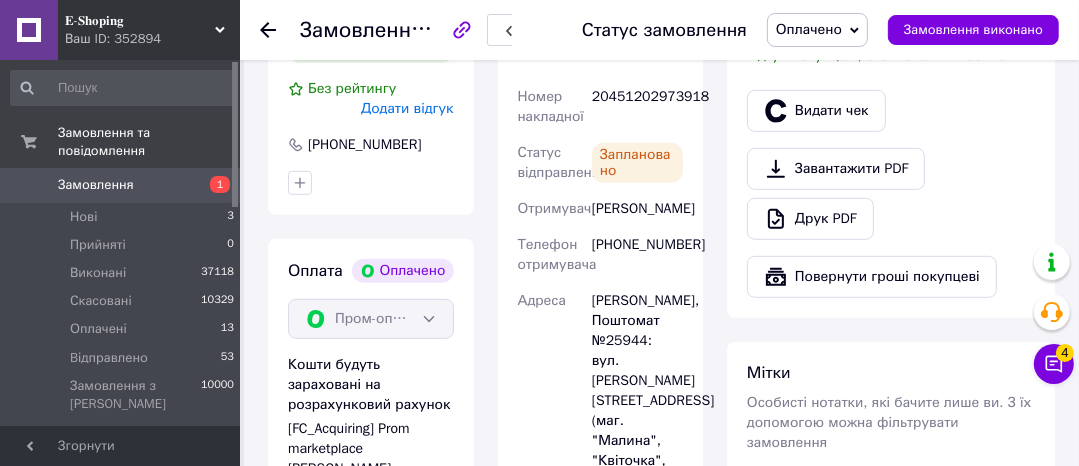 scroll, scrollTop: 709, scrollLeft: 0, axis: vertical 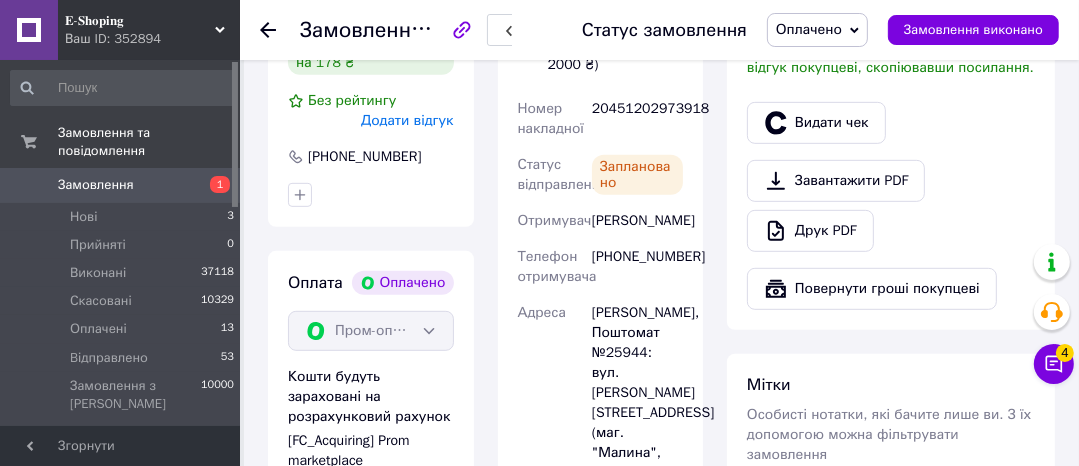 click on "20451202973918" at bounding box center [637, 119] 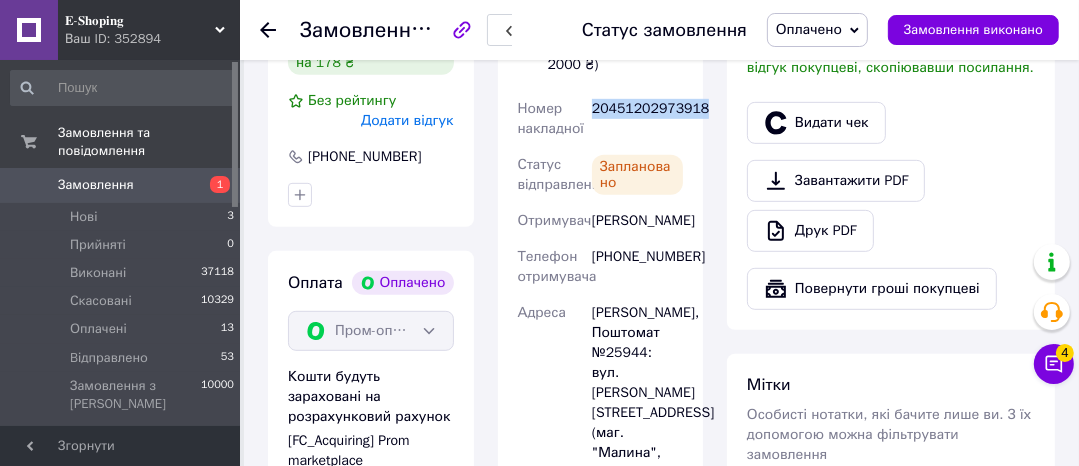 click on "20451202973918" at bounding box center (637, 119) 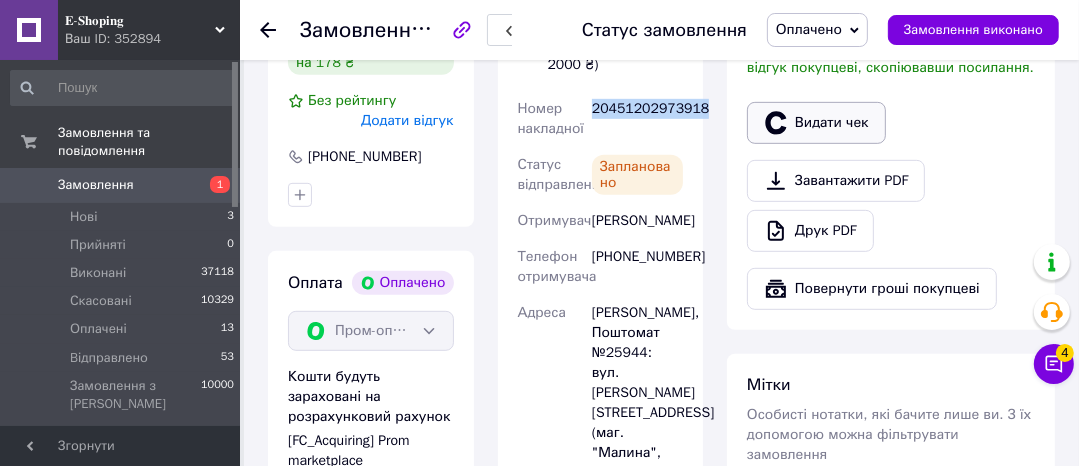 click 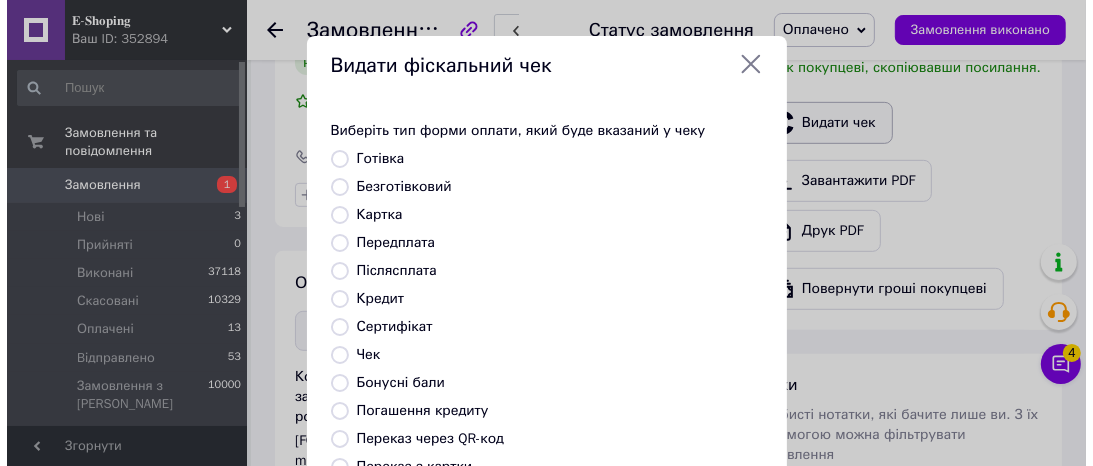 scroll, scrollTop: 656, scrollLeft: 0, axis: vertical 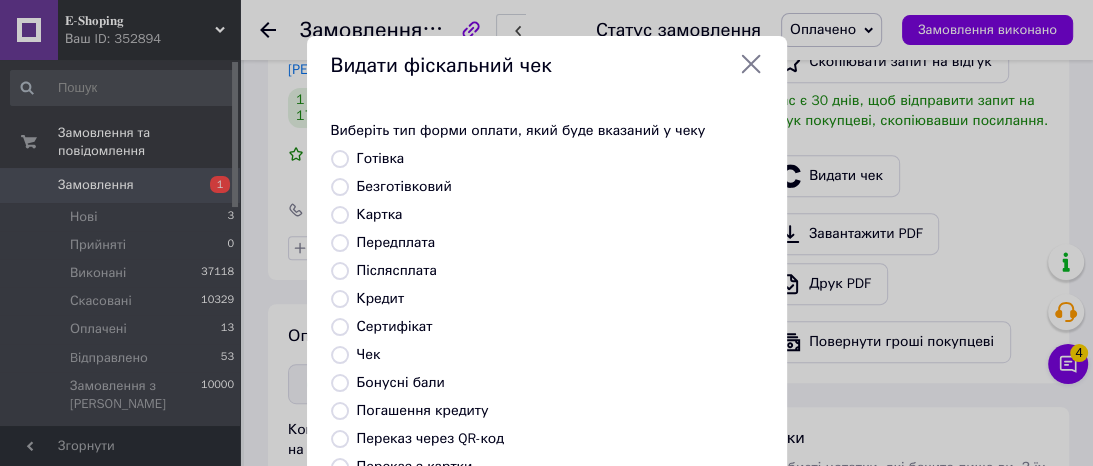 click on "Безготівковий" at bounding box center [404, 186] 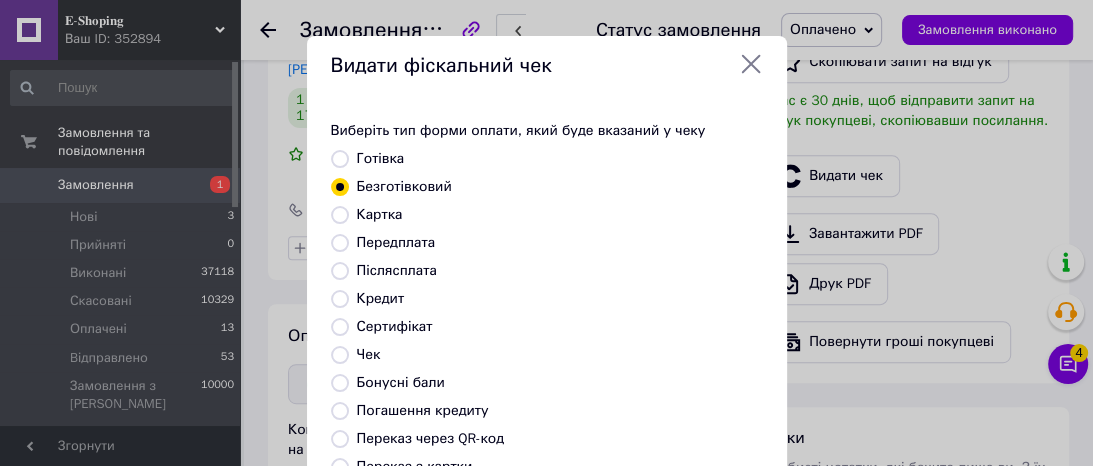scroll, scrollTop: 392, scrollLeft: 0, axis: vertical 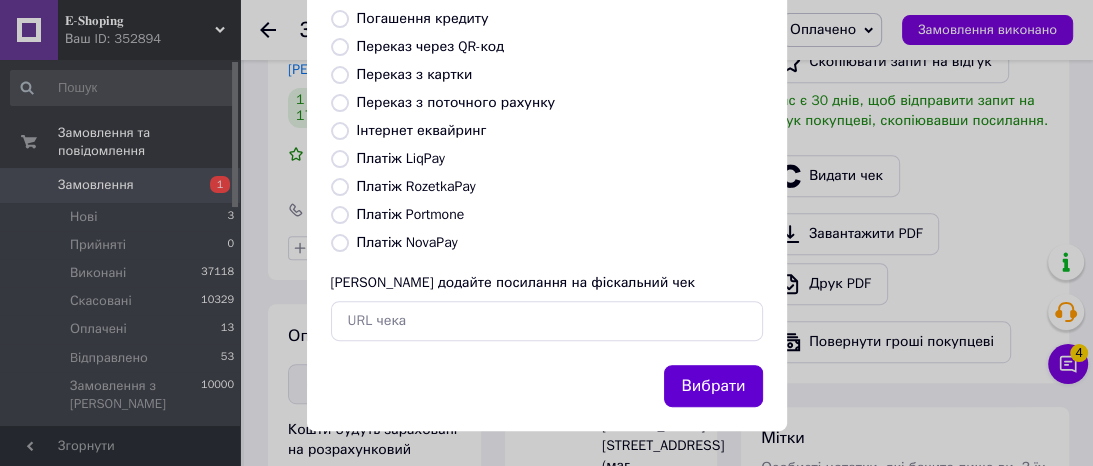 click on "Вибрати" at bounding box center (713, 386) 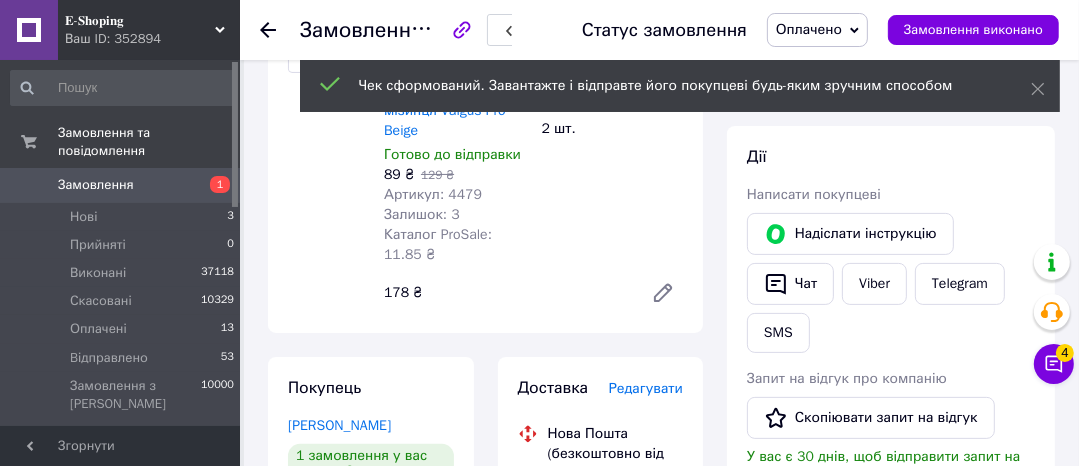 scroll, scrollTop: 229, scrollLeft: 0, axis: vertical 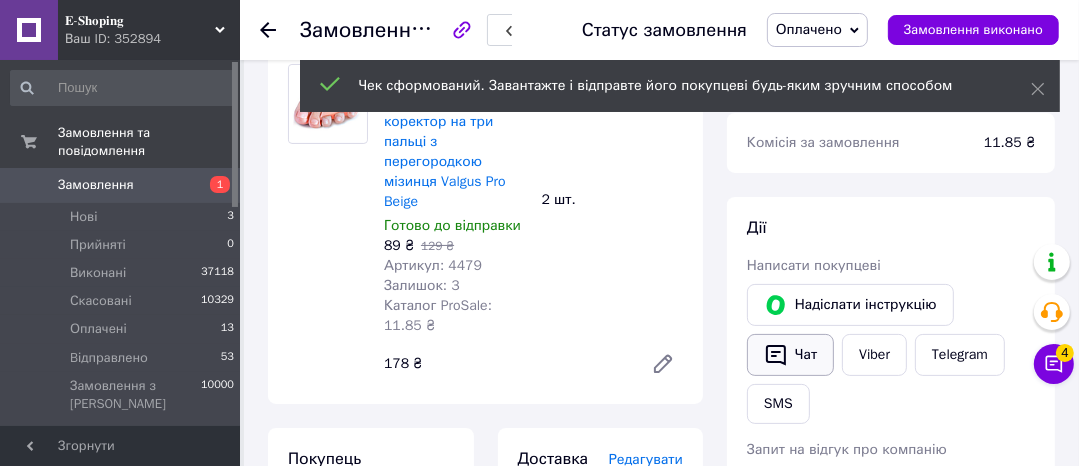 click 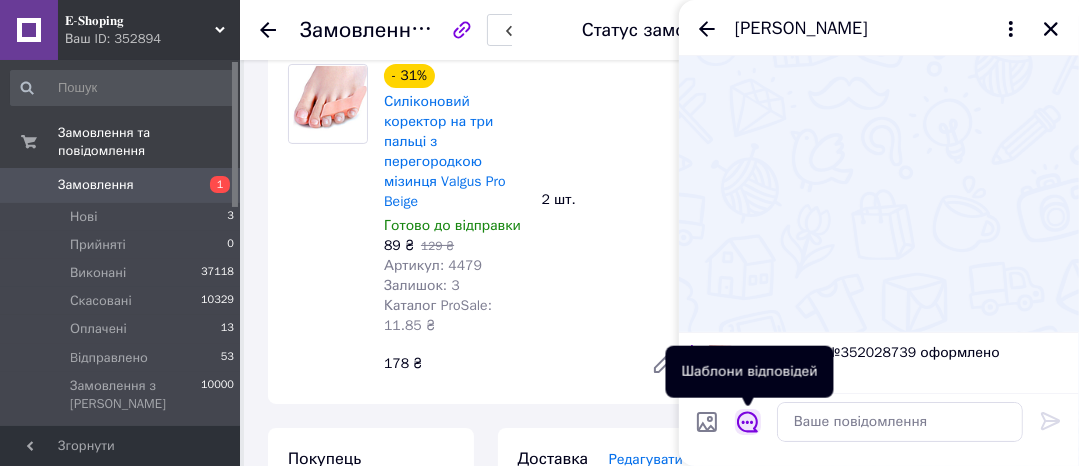 click 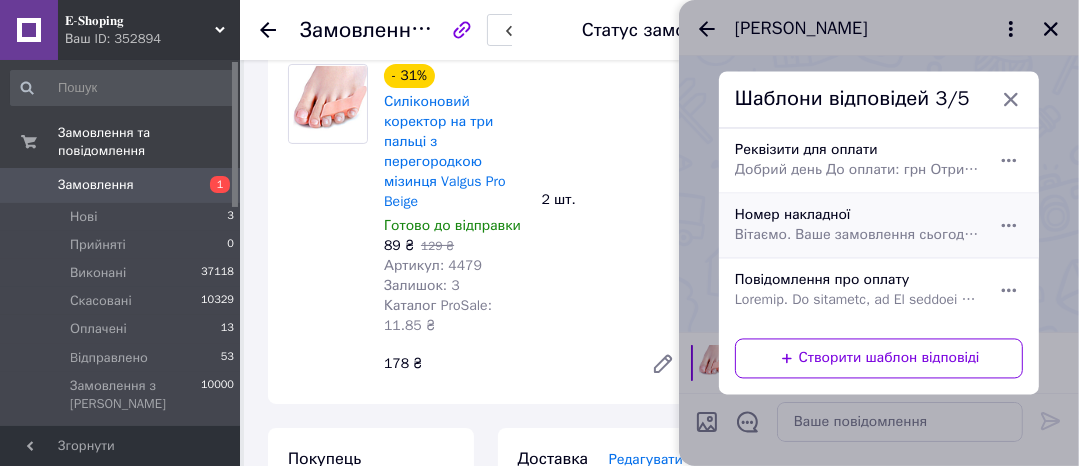 click on "Вітаємо. Ваше замовлення сьогодні буде передано на відправлення. Номер накладної:" at bounding box center (857, 236) 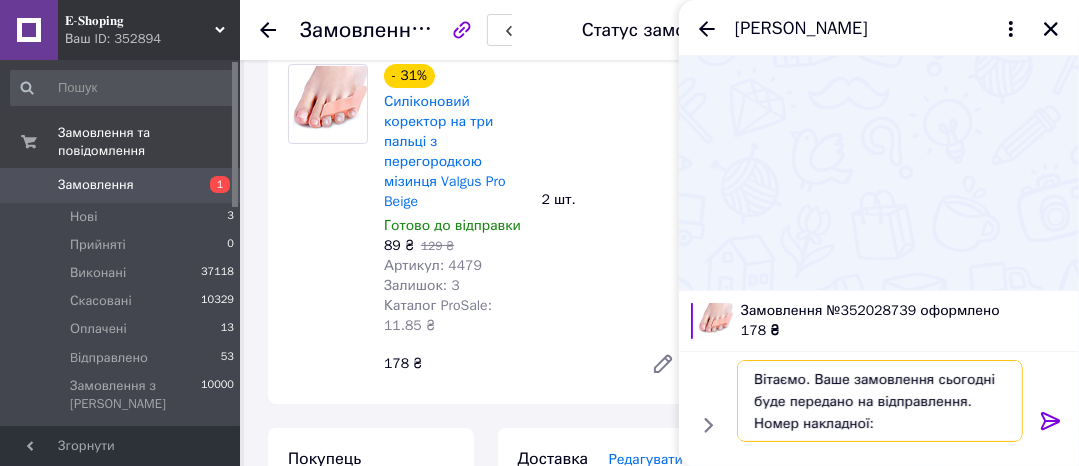 click on "Вітаємо. Ваше замовлення сьогодні буде передано на відправлення. Номер накладної:" at bounding box center (880, 401) 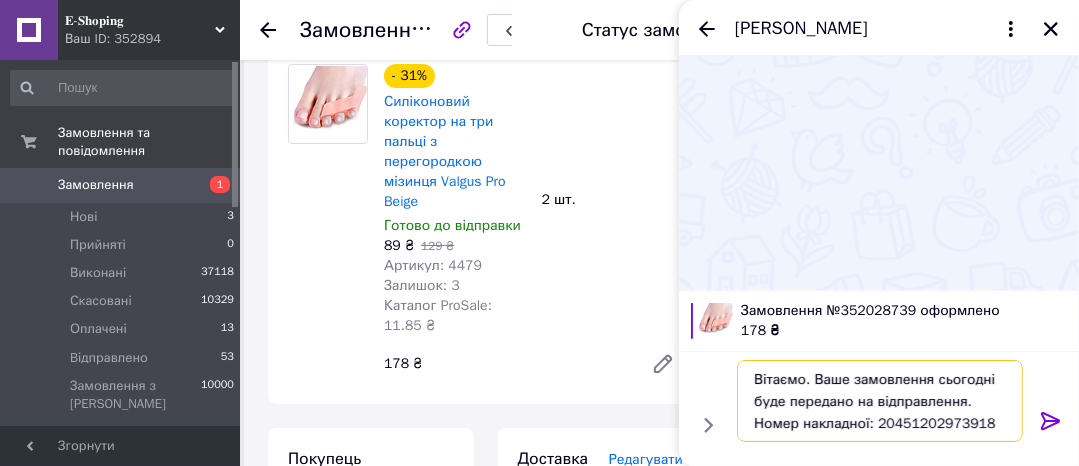 type on "Вітаємо. Ваше замовлення сьогодні буде передано на відправлення. Номер накладної: 20451202973918" 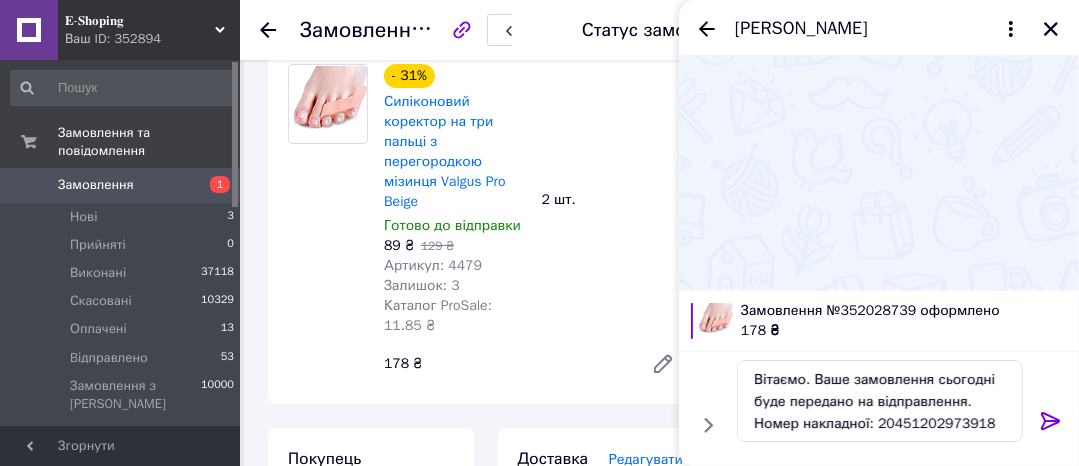click 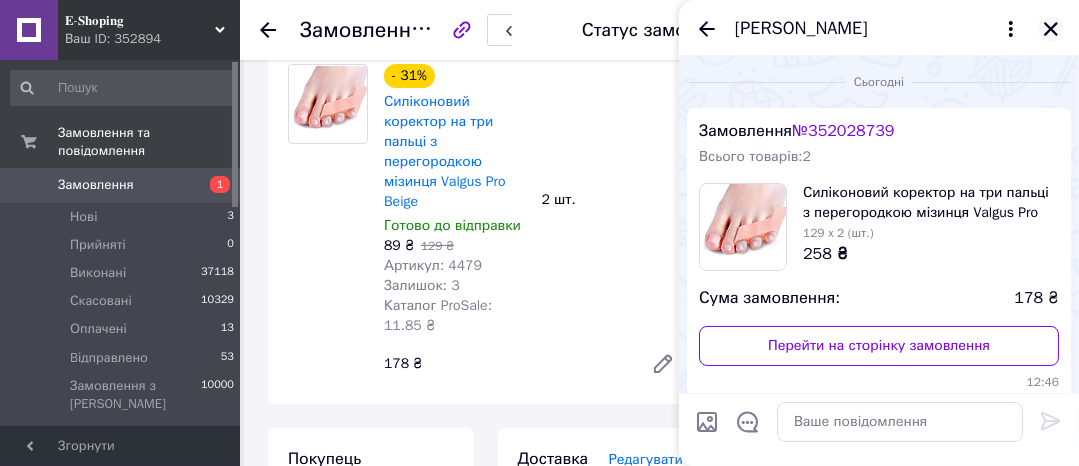 click 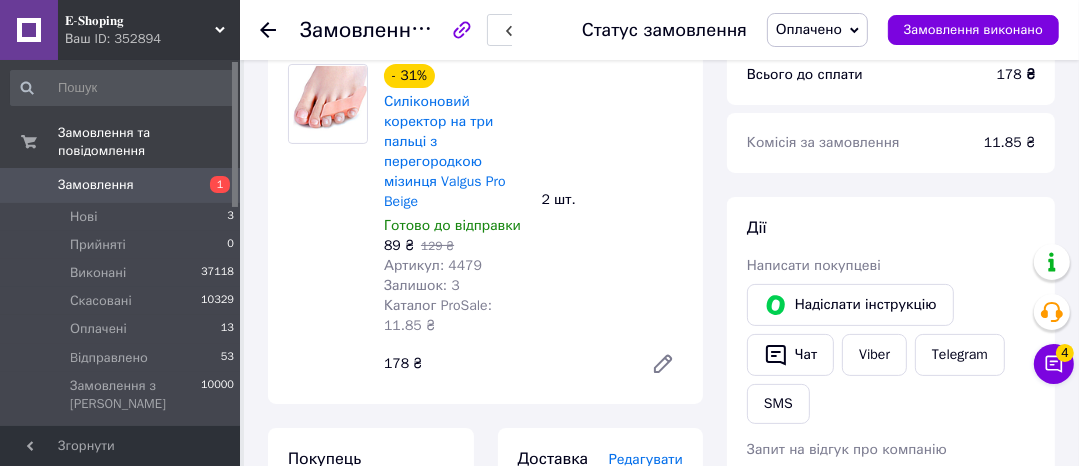 click on "Оплачено" at bounding box center (809, 29) 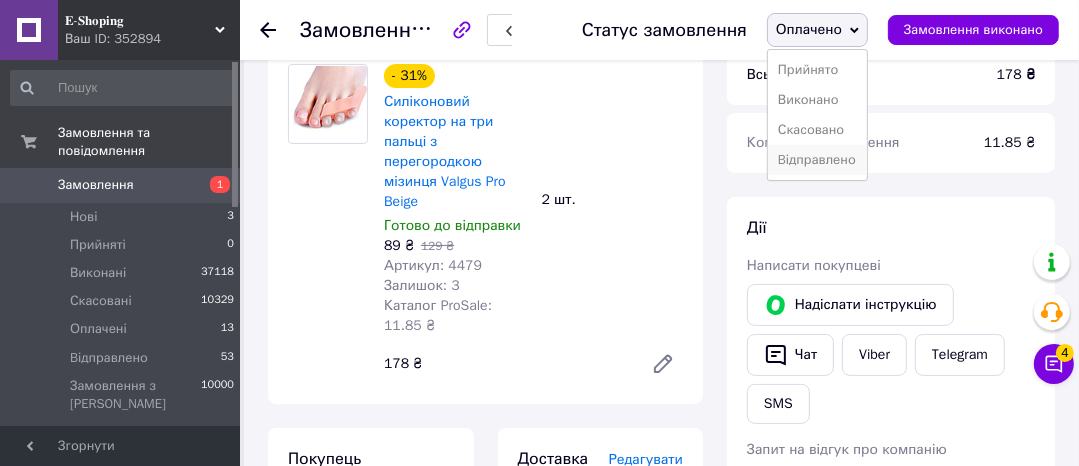 click on "Bідправлено" at bounding box center [817, 160] 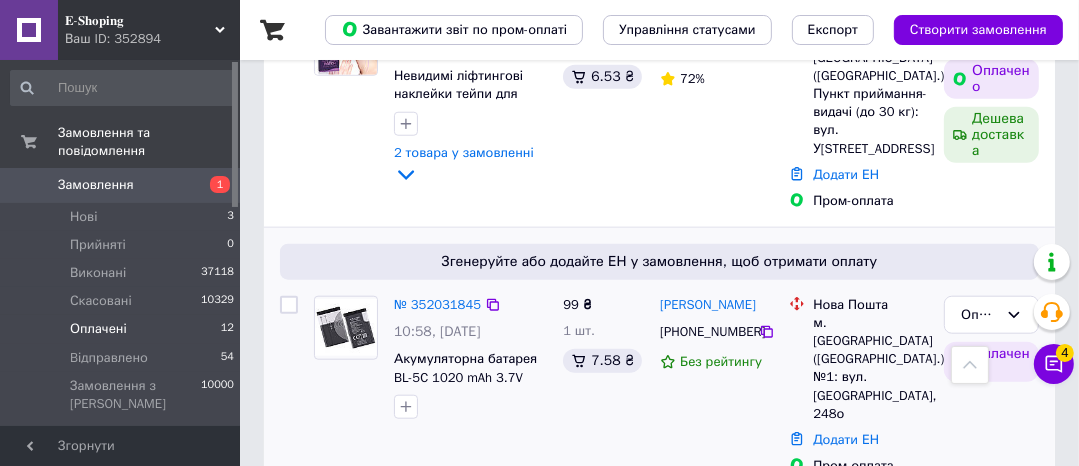 scroll, scrollTop: 1324, scrollLeft: 0, axis: vertical 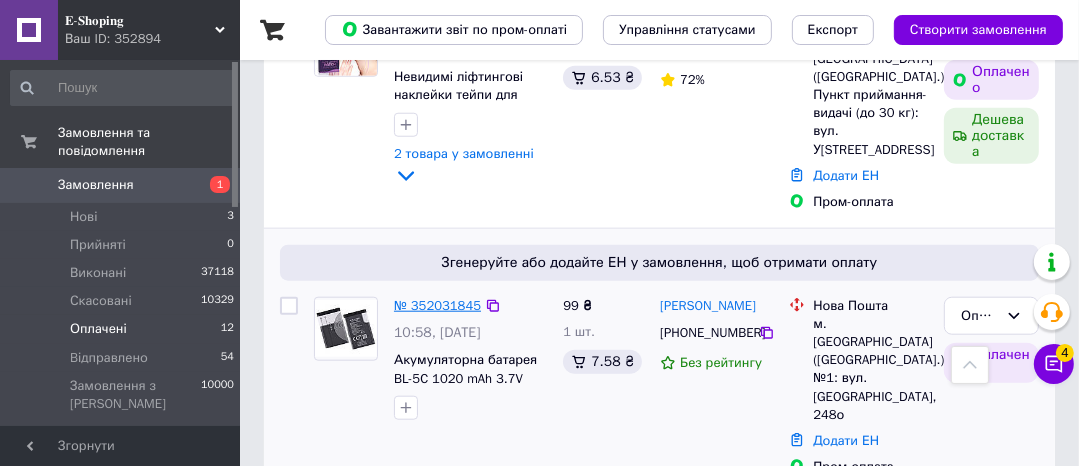 click on "№ 352031845" at bounding box center (437, 305) 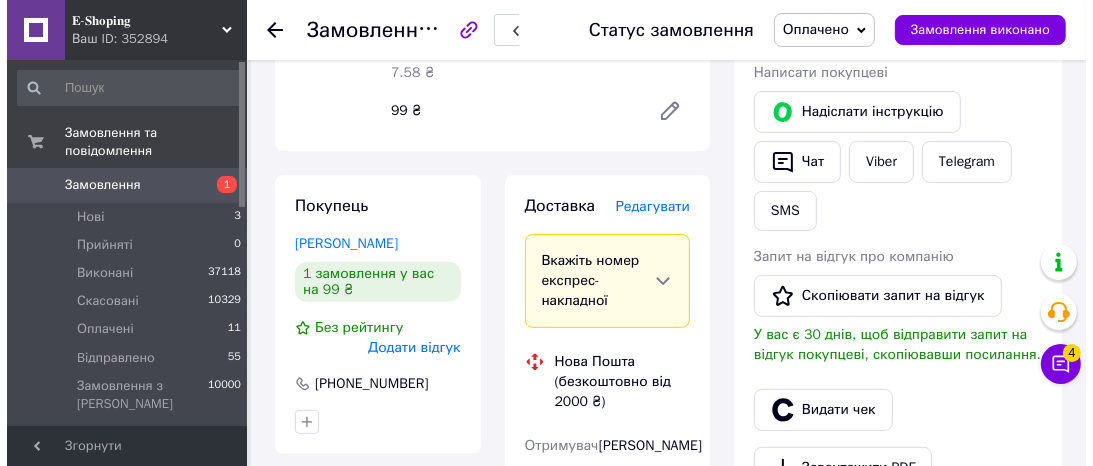 scroll, scrollTop: 438, scrollLeft: 0, axis: vertical 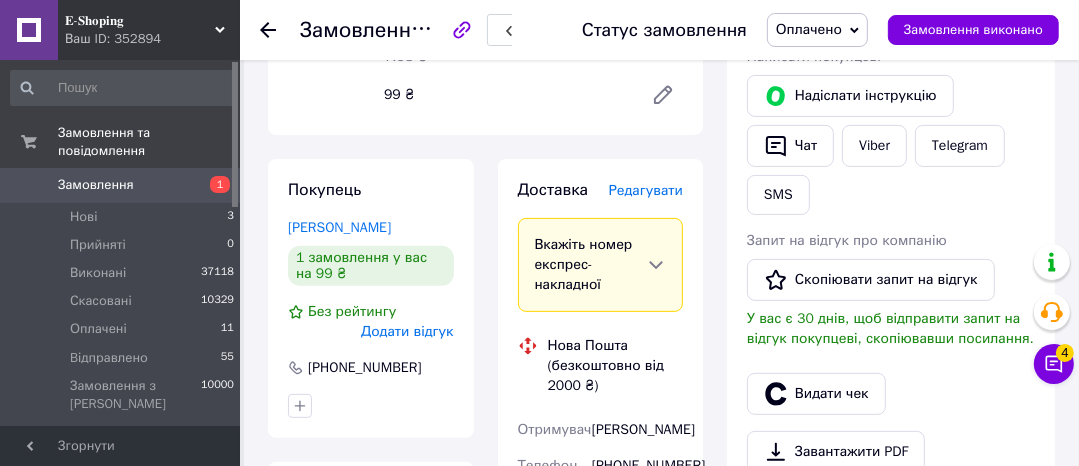 click on "Редагувати" at bounding box center (646, 190) 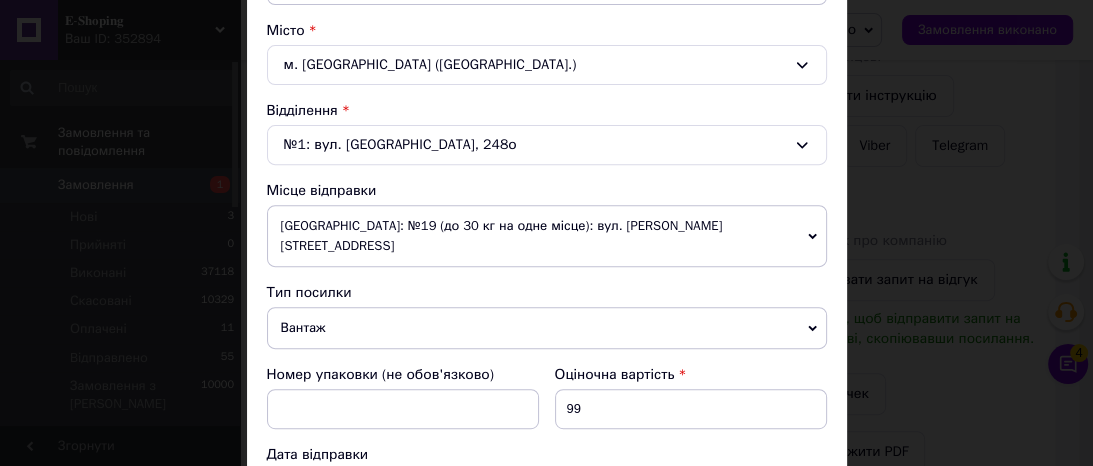 scroll, scrollTop: 560, scrollLeft: 0, axis: vertical 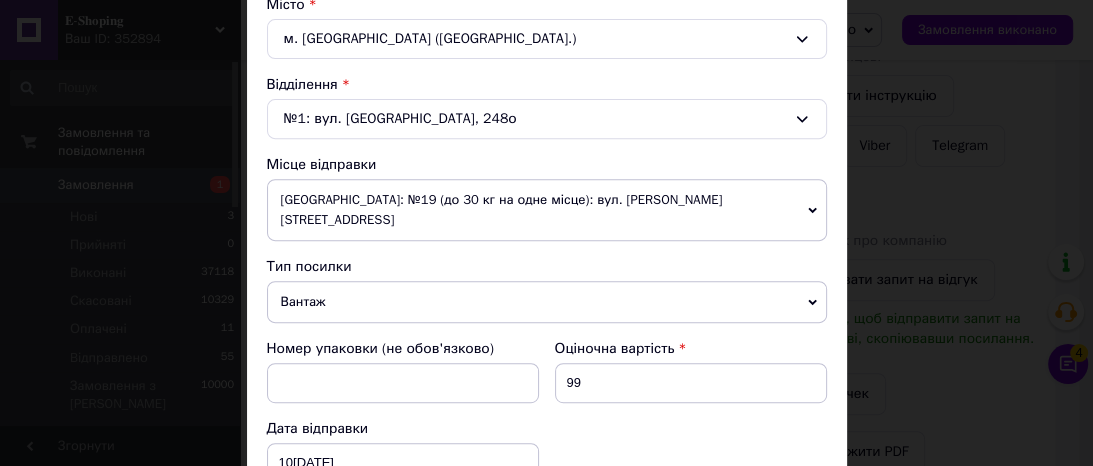 click on "Вантаж" at bounding box center (547, 302) 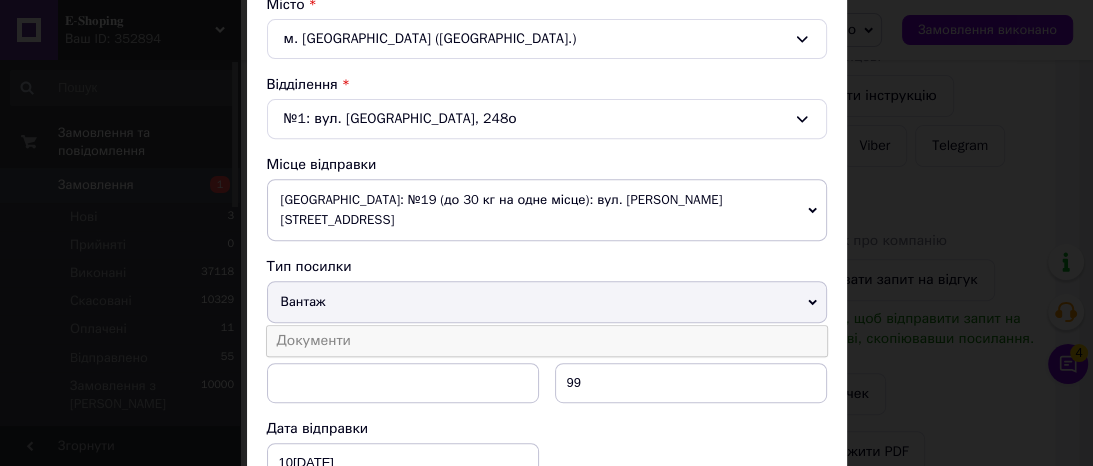 click on "Документи" at bounding box center [547, 341] 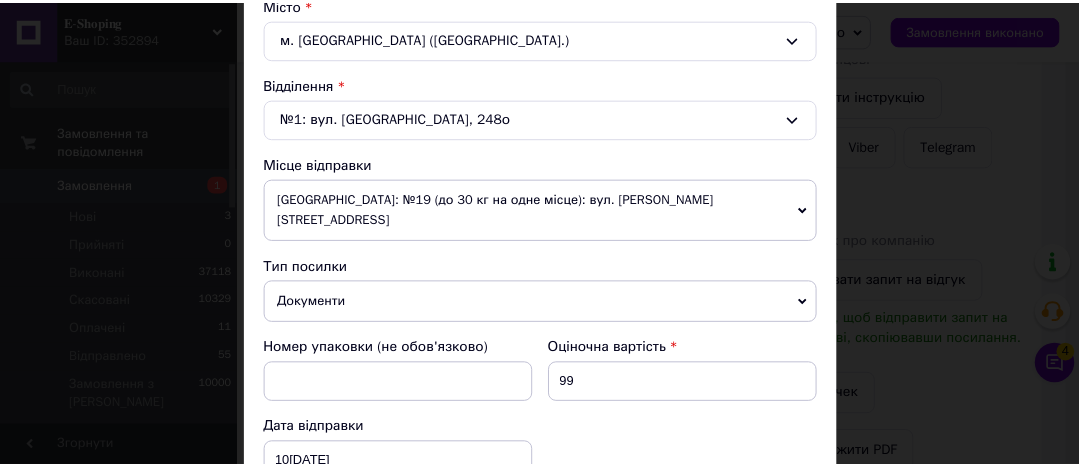 scroll, scrollTop: 876, scrollLeft: 0, axis: vertical 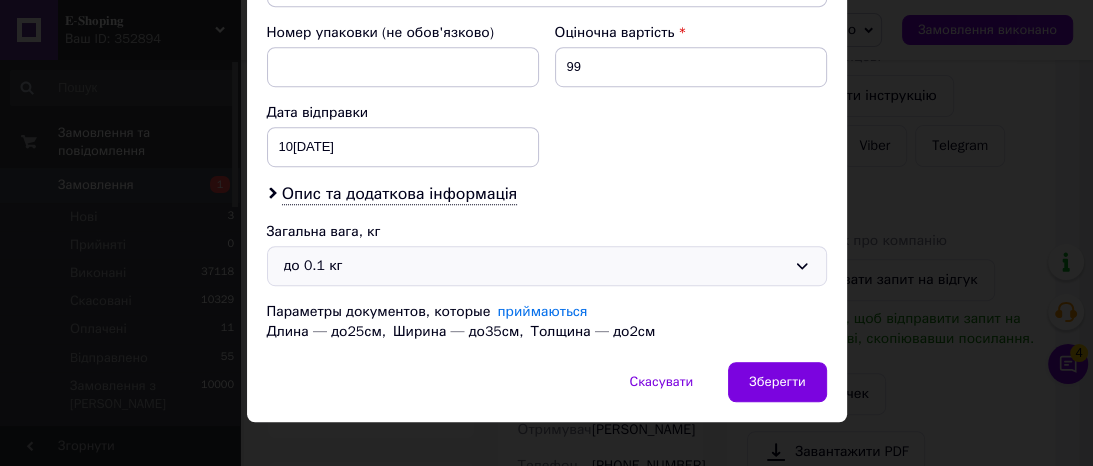click on "до 0.1 кг" at bounding box center [535, 266] 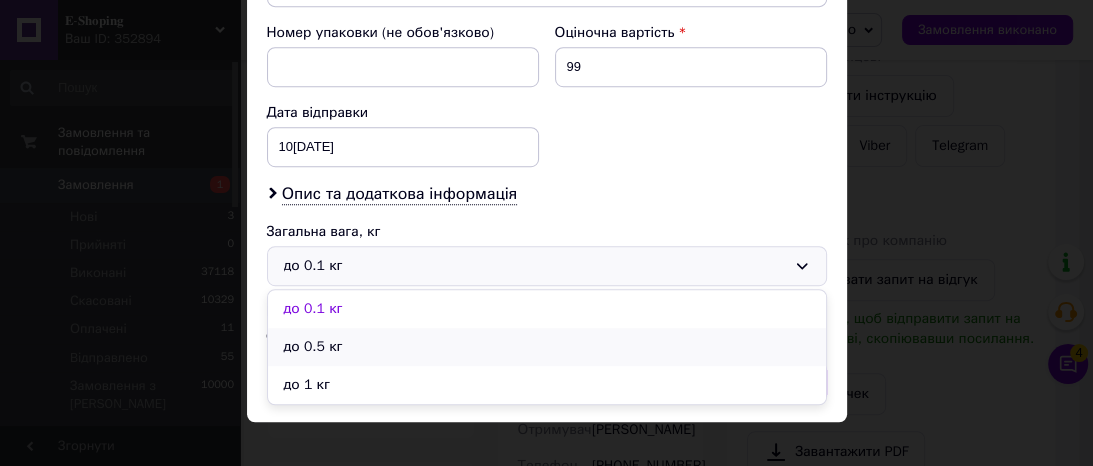 click on "до 0.5 кг" at bounding box center (547, 347) 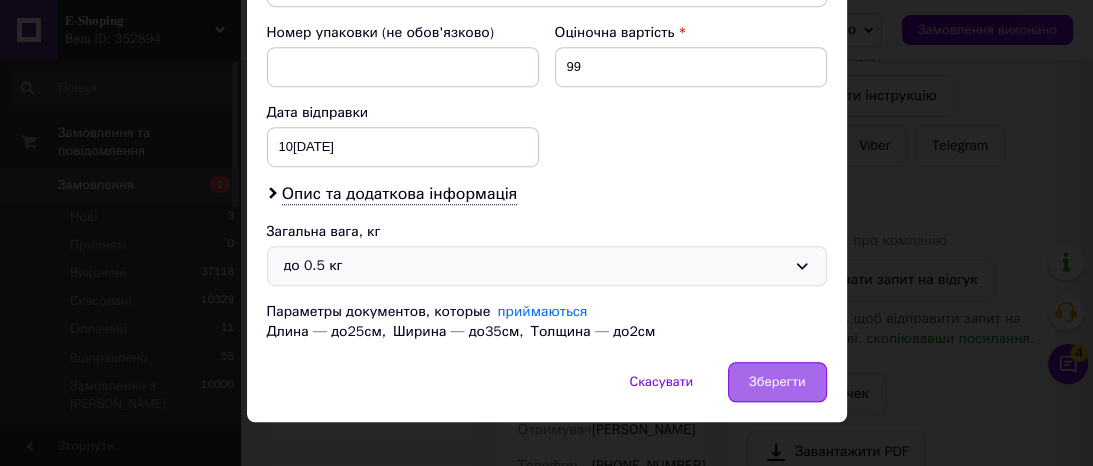 click on "Зберегти" at bounding box center (777, 382) 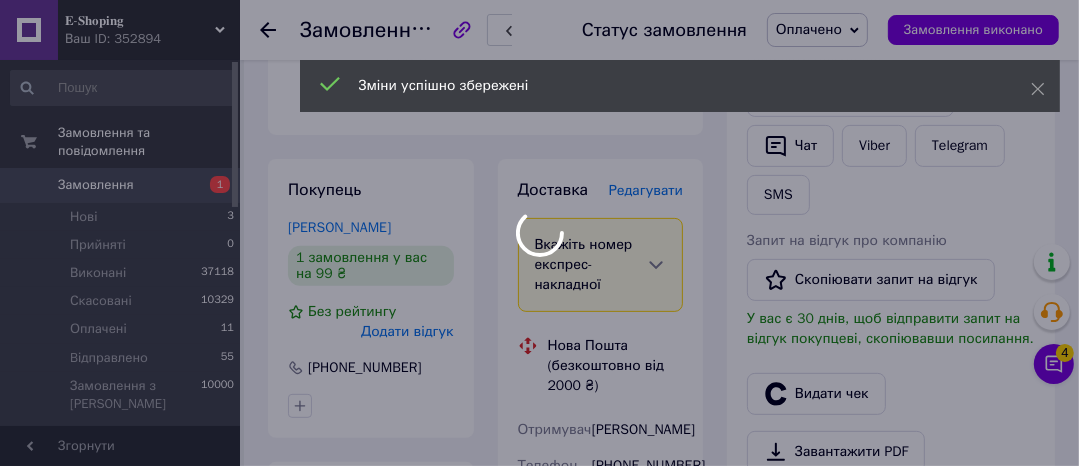 scroll, scrollTop: 998, scrollLeft: 0, axis: vertical 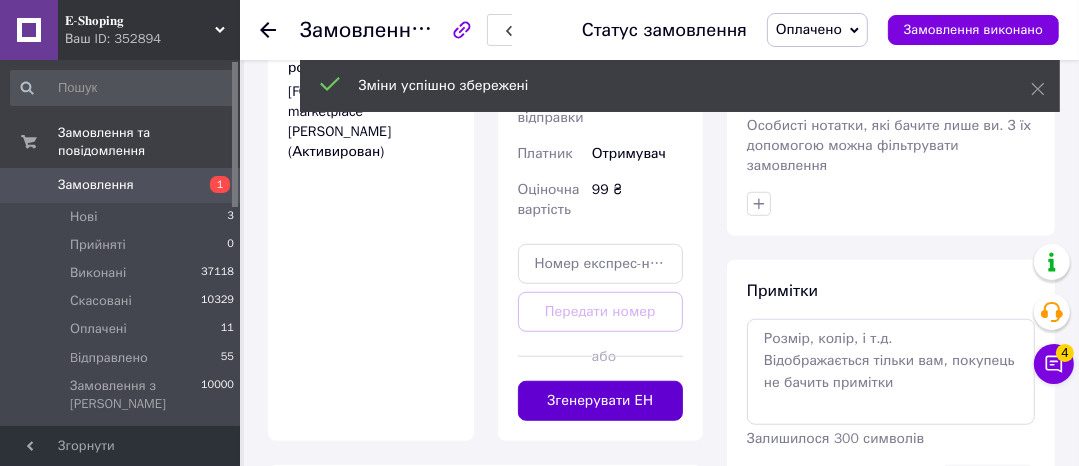 click on "Згенерувати ЕН" at bounding box center (601, 401) 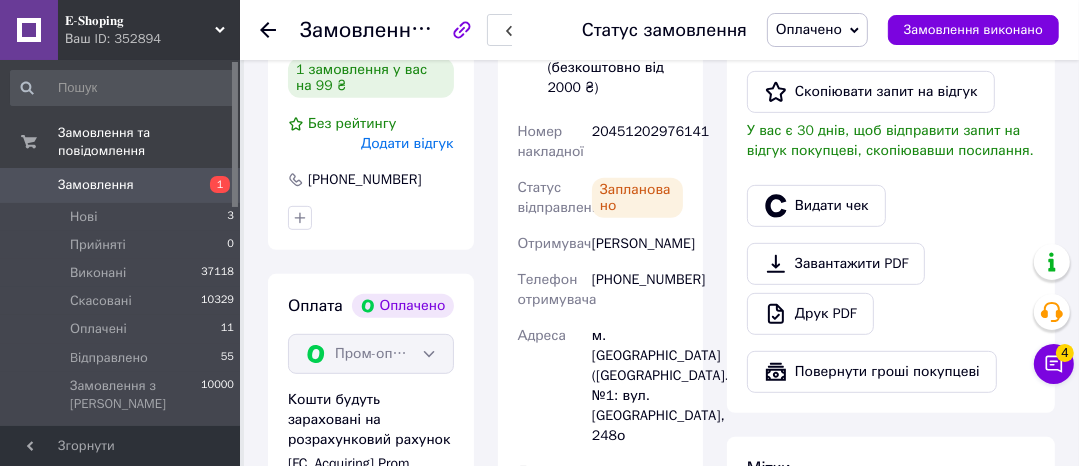 scroll, scrollTop: 598, scrollLeft: 0, axis: vertical 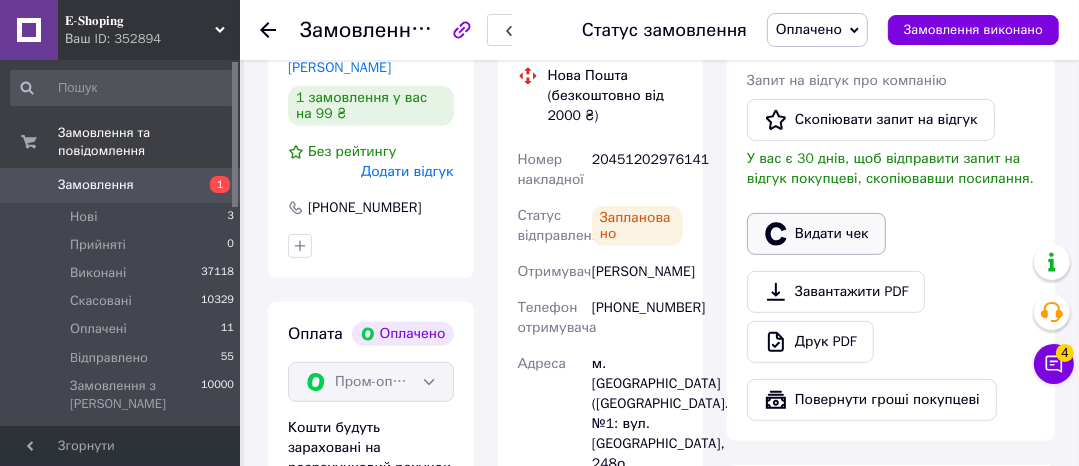click 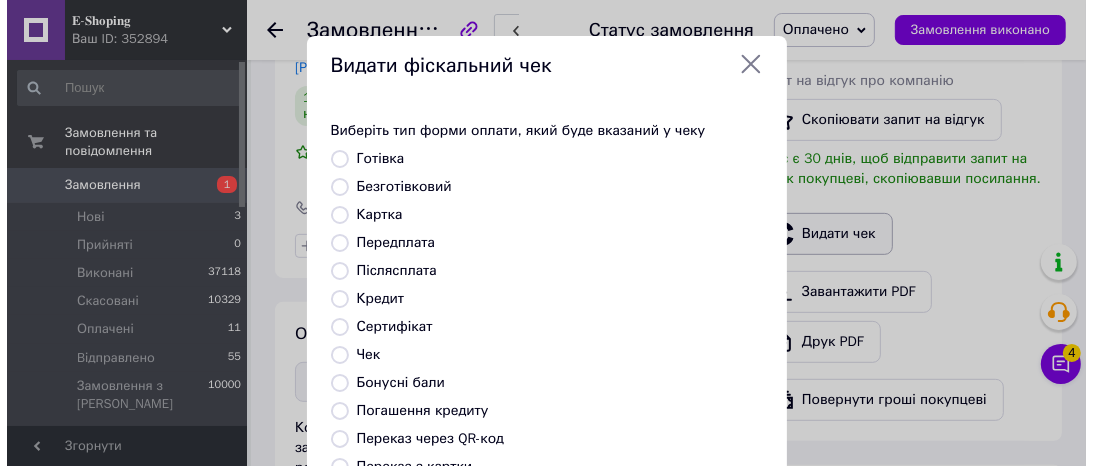 scroll, scrollTop: 565, scrollLeft: 0, axis: vertical 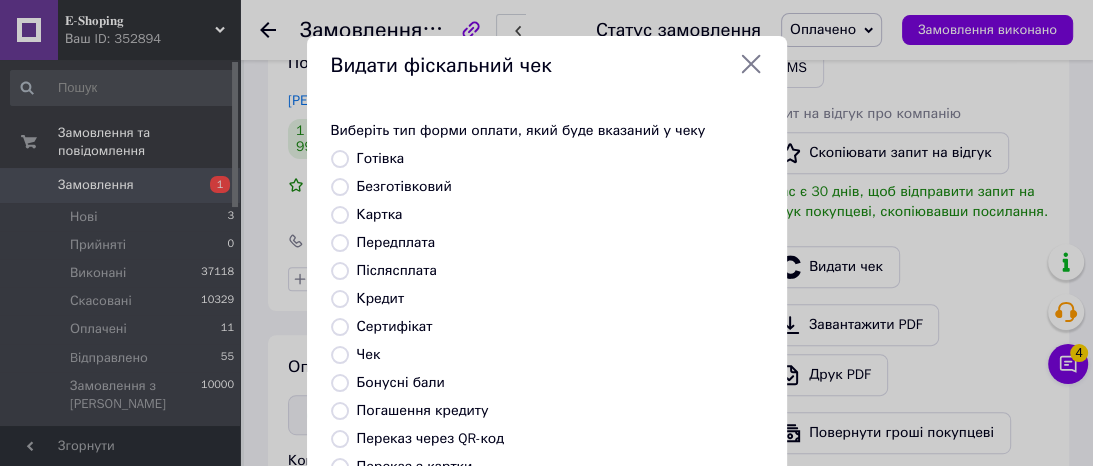 click on "Безготівковий" at bounding box center [560, 187] 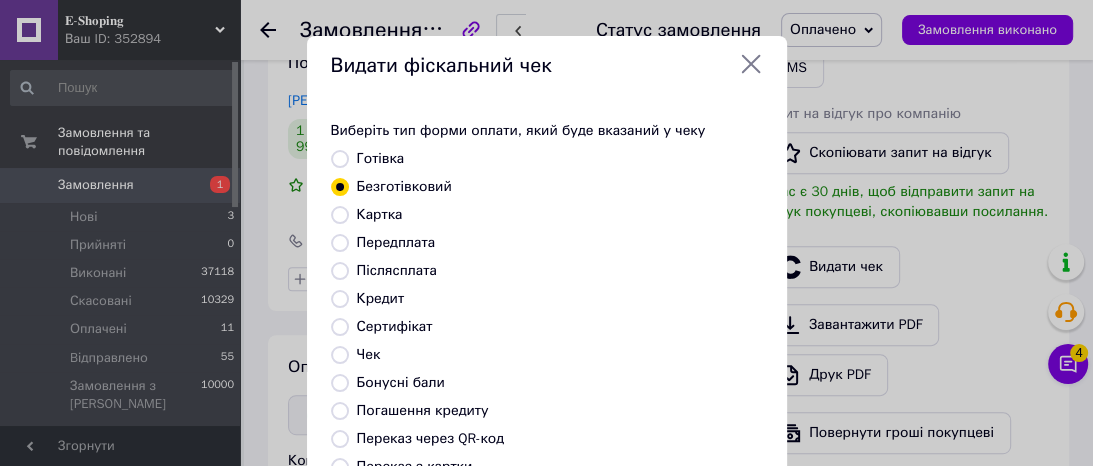 scroll, scrollTop: 392, scrollLeft: 0, axis: vertical 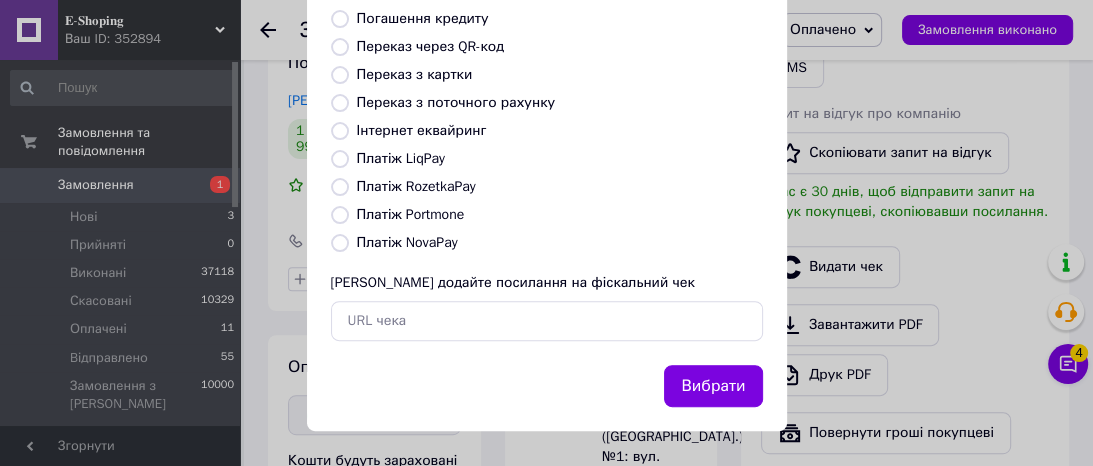 click on "Вибрати" at bounding box center [713, 386] 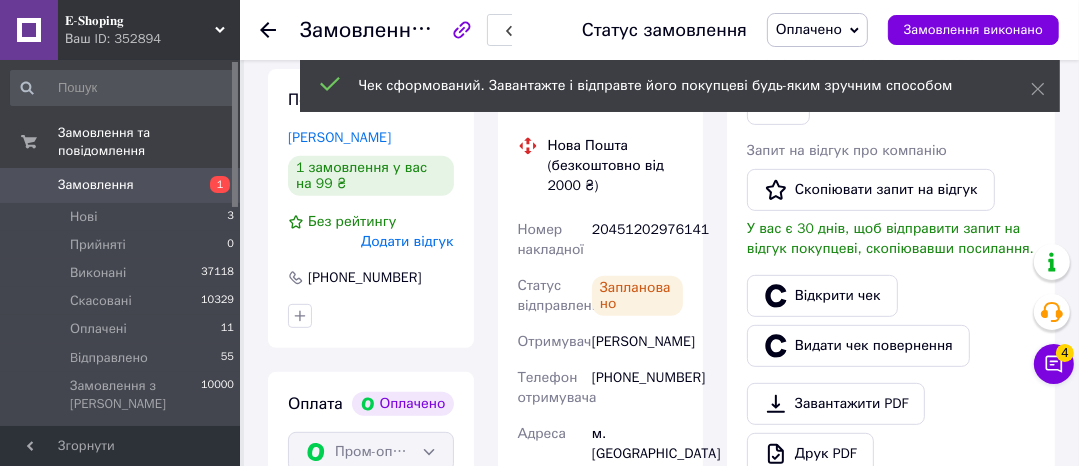 scroll, scrollTop: 478, scrollLeft: 0, axis: vertical 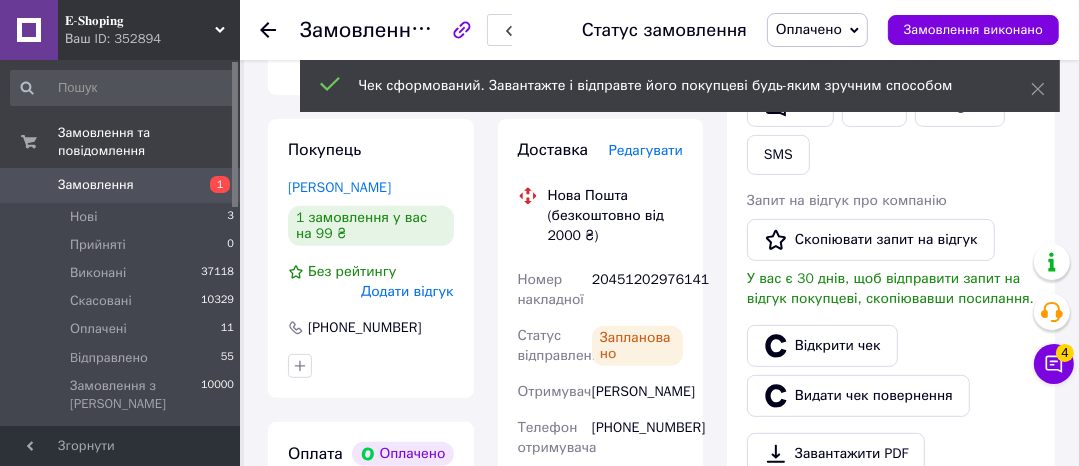 click on "20451202976141" at bounding box center (637, 290) 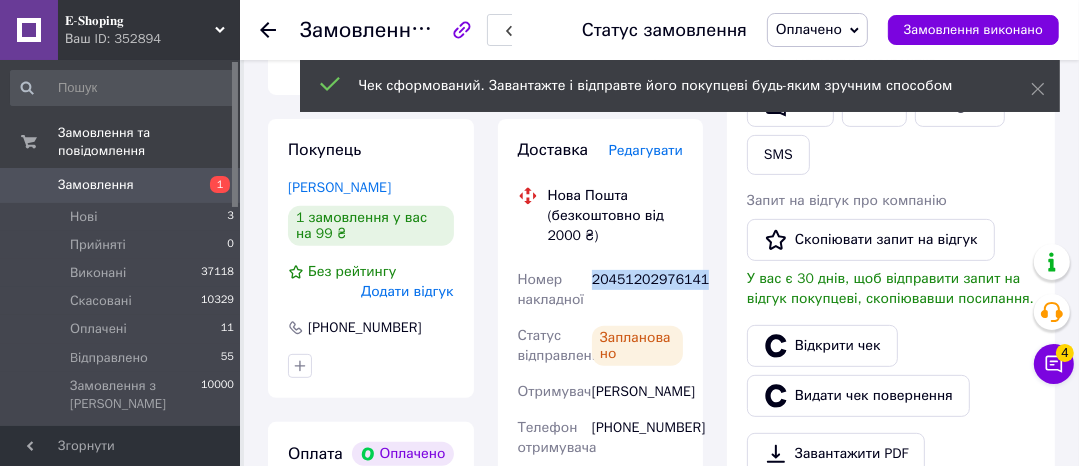 click on "20451202976141" at bounding box center (637, 290) 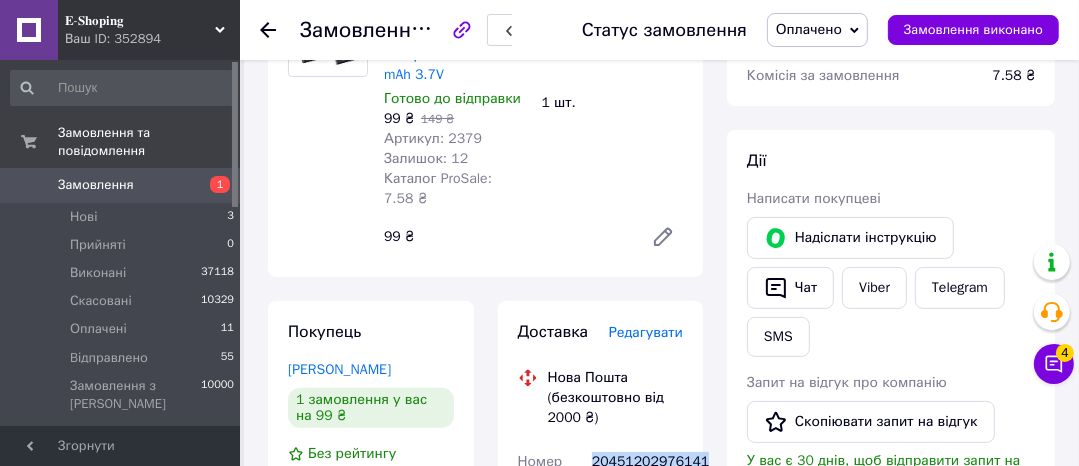 scroll, scrollTop: 238, scrollLeft: 0, axis: vertical 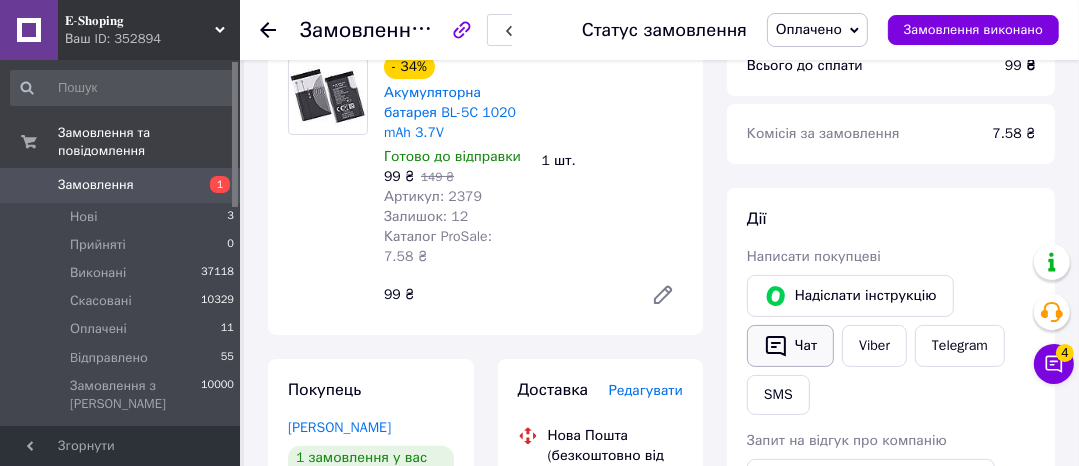 click on "Чат" at bounding box center (790, 346) 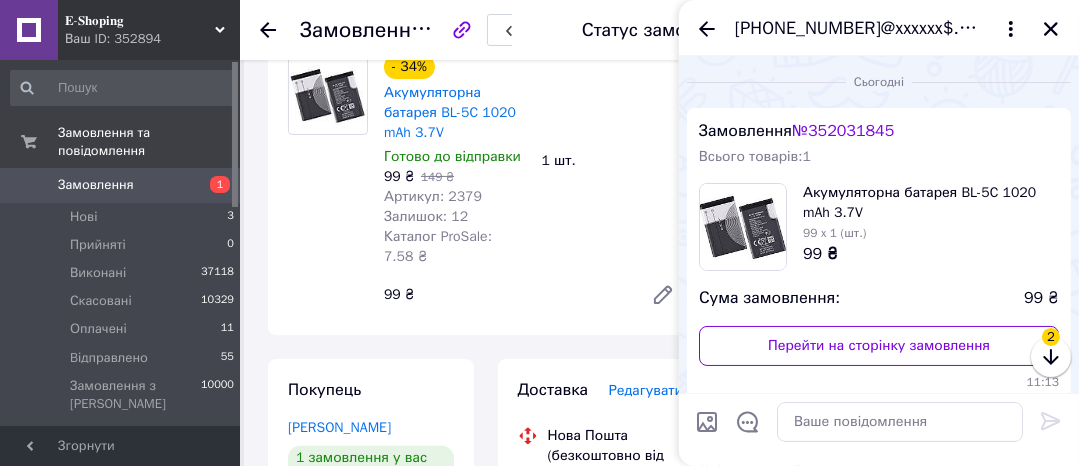 scroll, scrollTop: 220, scrollLeft: 0, axis: vertical 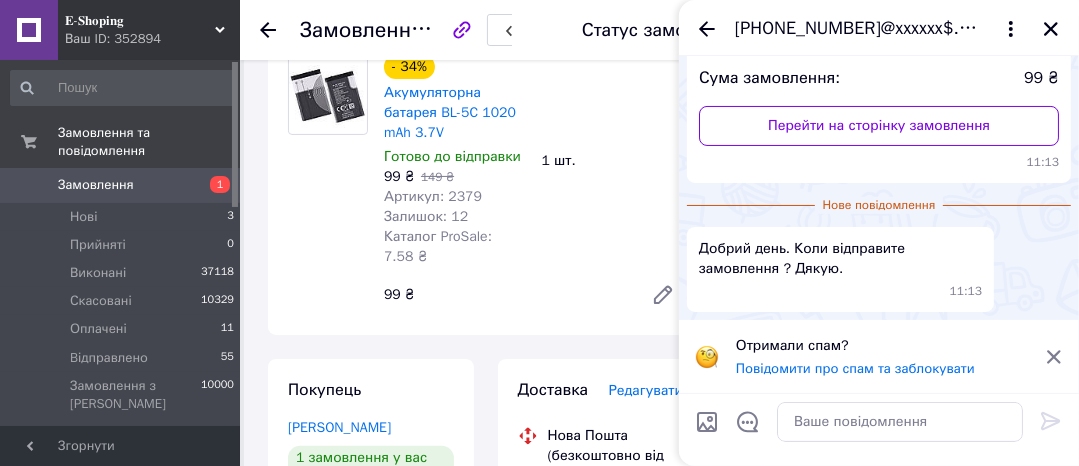 click 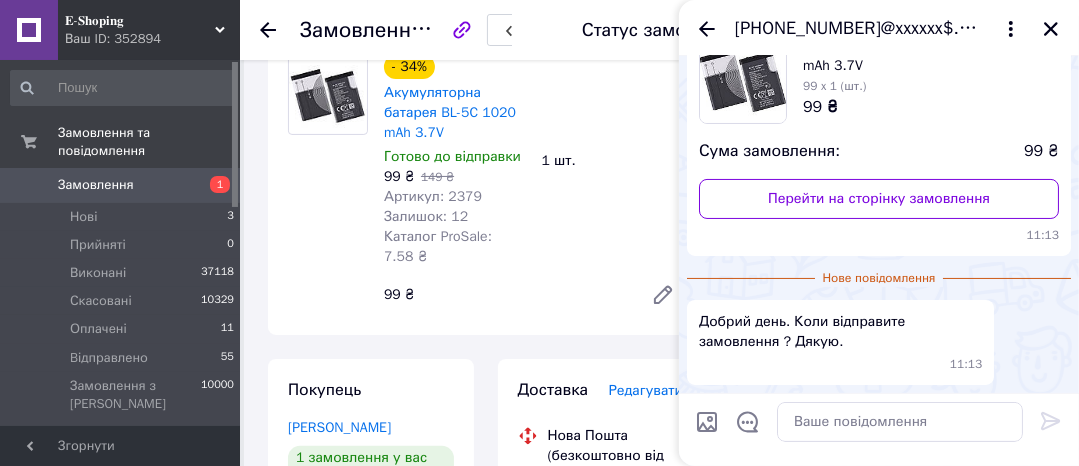 scroll, scrollTop: 146, scrollLeft: 0, axis: vertical 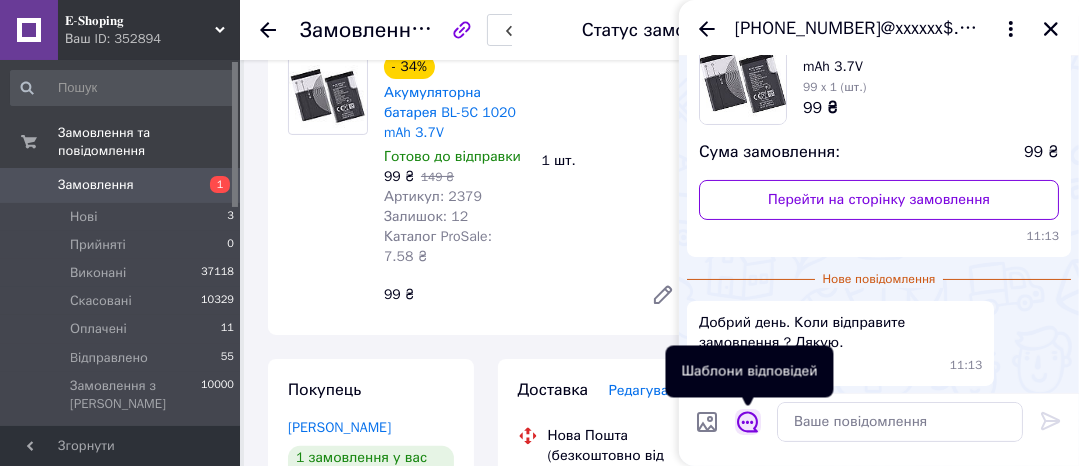 click 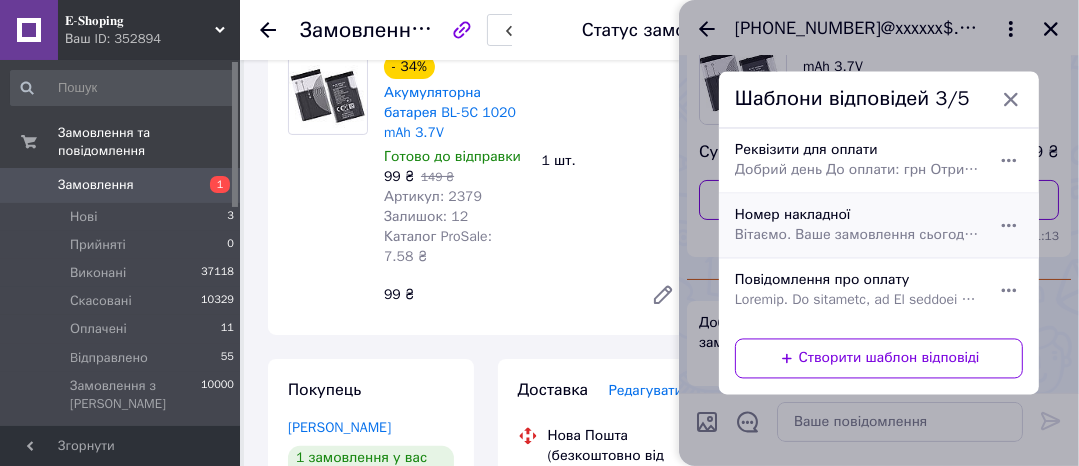 click on "Вітаємо. Ваше замовлення сьогодні буде передано на відправлення. Номер накладної:" at bounding box center [857, 236] 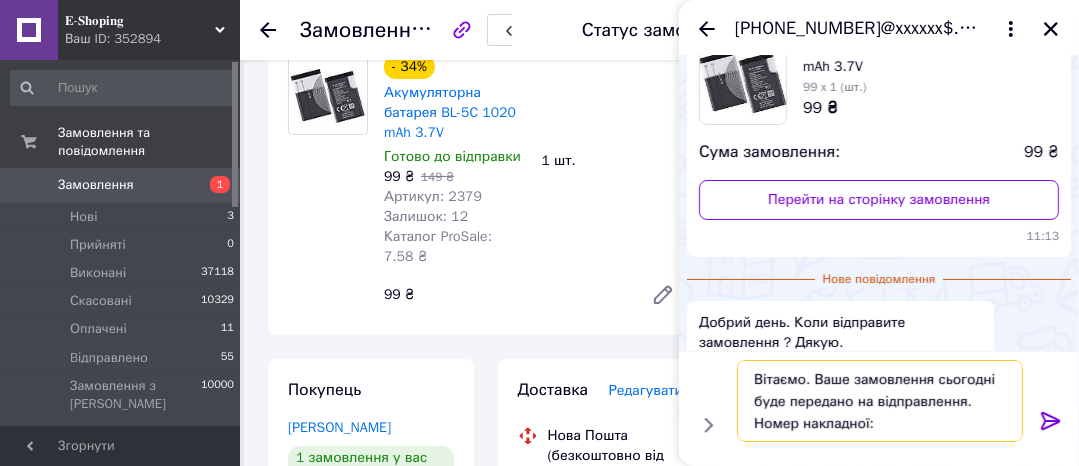 click on "Вітаємо. Ваше замовлення сьогодні буде передано на відправлення. Номер накладної:" at bounding box center (880, 401) 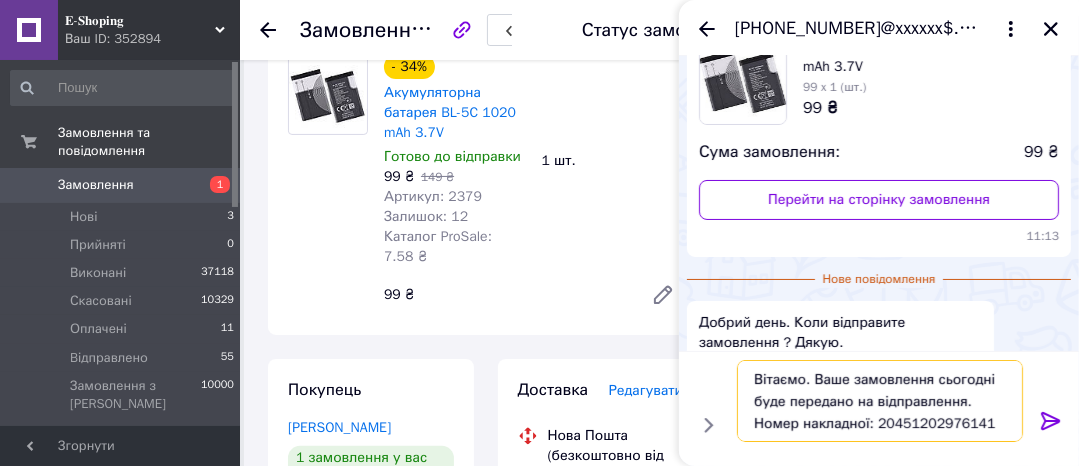 type on "Вітаємо. Ваше замовлення сьогодні буде передано на відправлення. Номер накладної: 20451202976141" 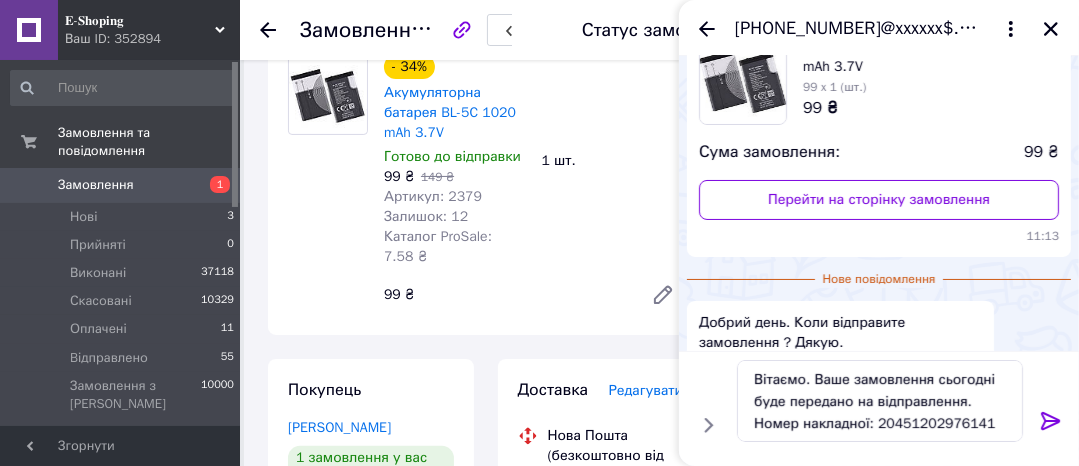 click 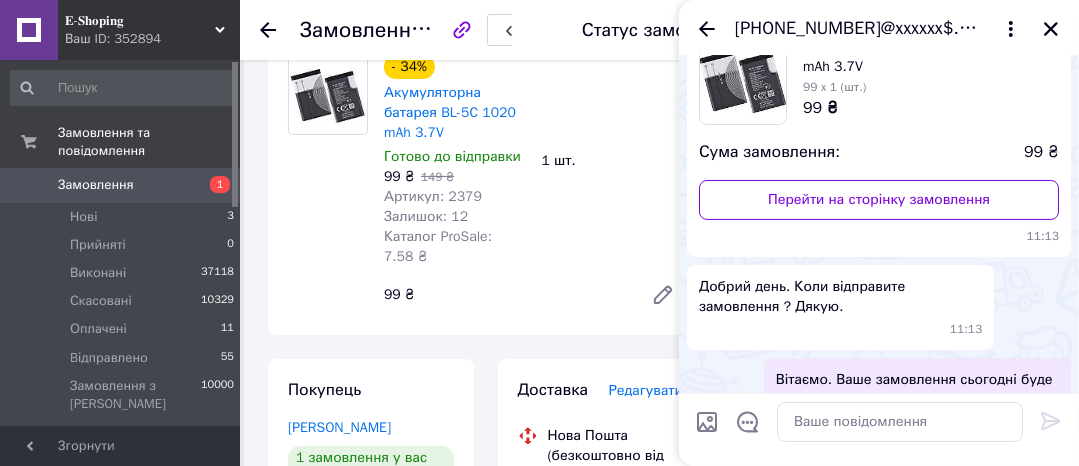 scroll, scrollTop: 223, scrollLeft: 0, axis: vertical 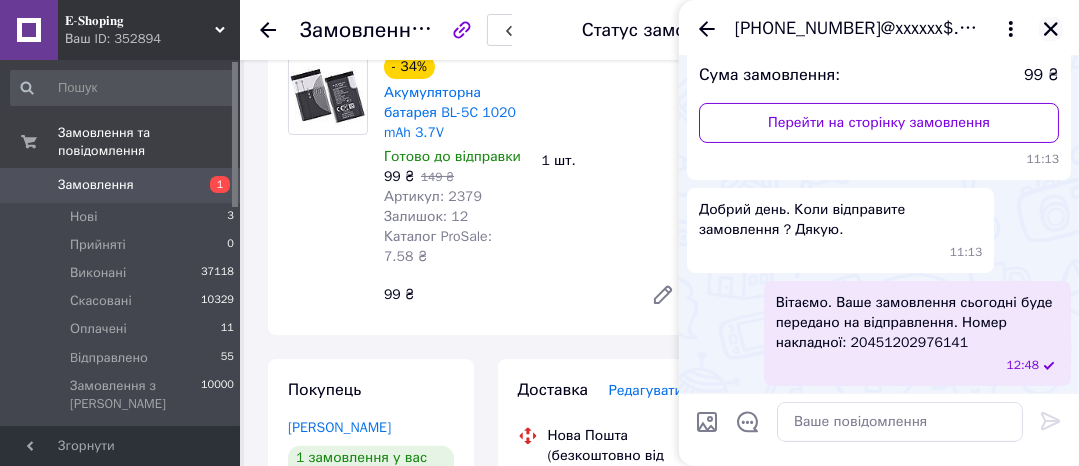 click 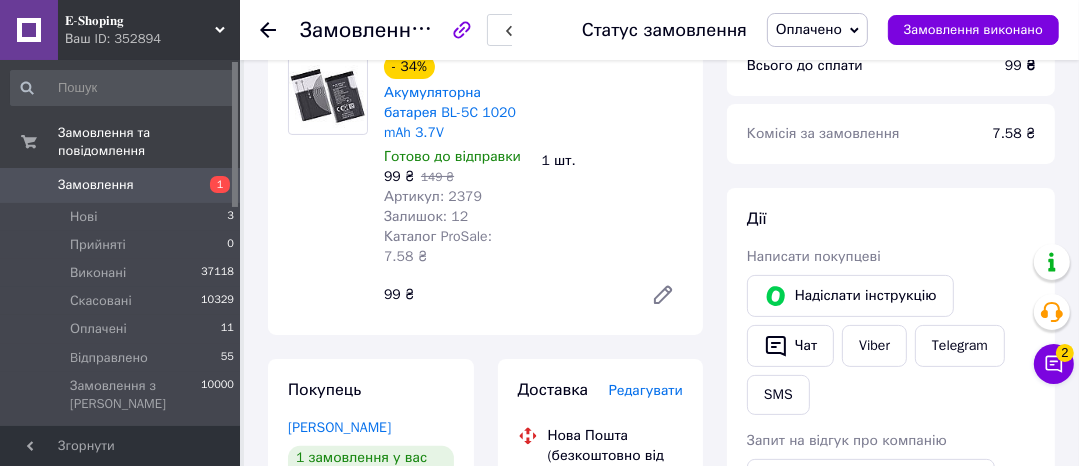 click on "Оплачено" at bounding box center [809, 29] 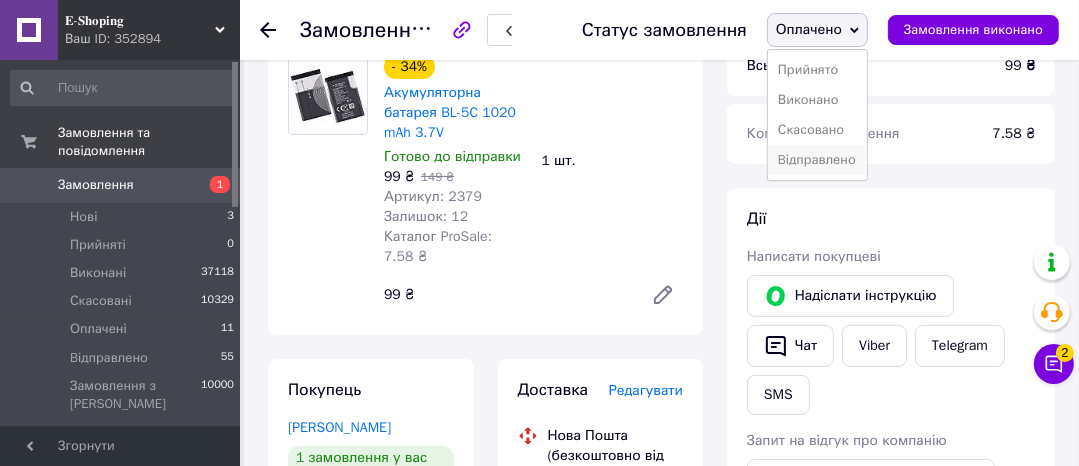click on "Bідправлено" at bounding box center (817, 160) 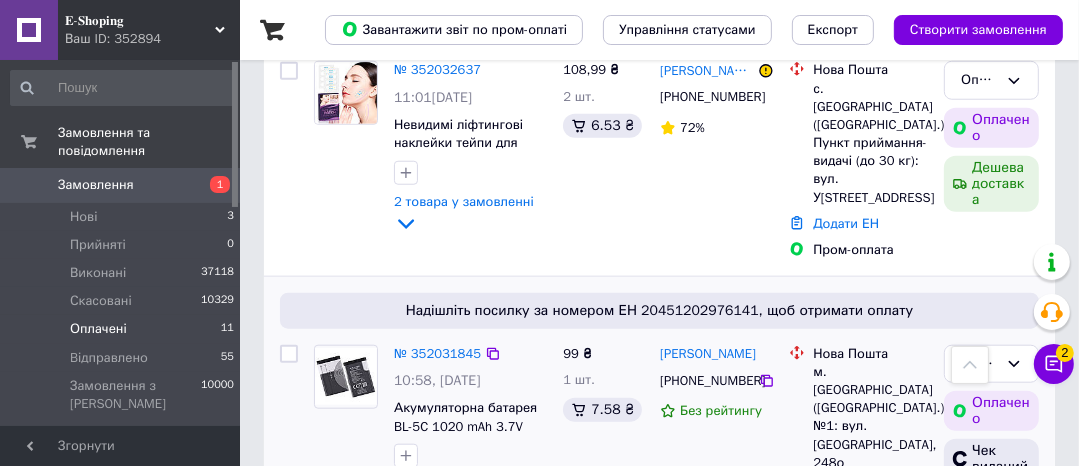scroll, scrollTop: 1200, scrollLeft: 0, axis: vertical 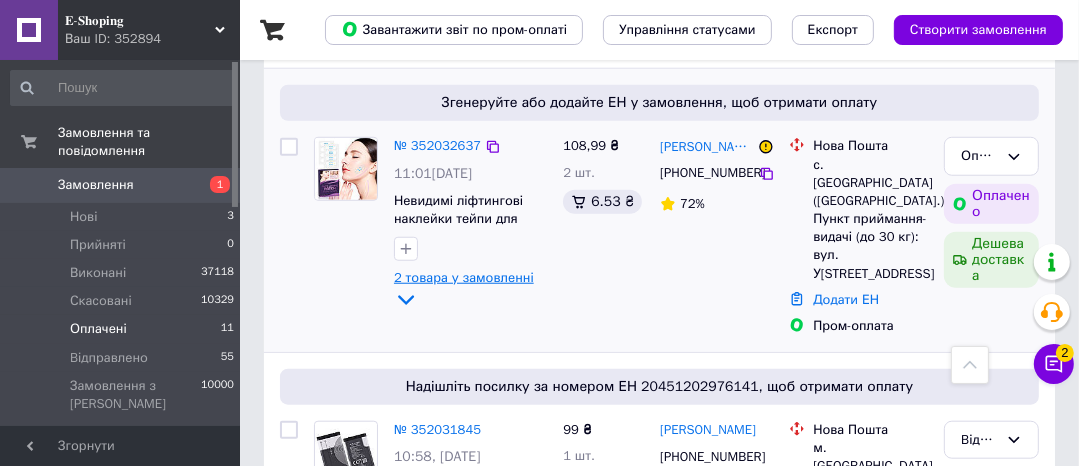 click 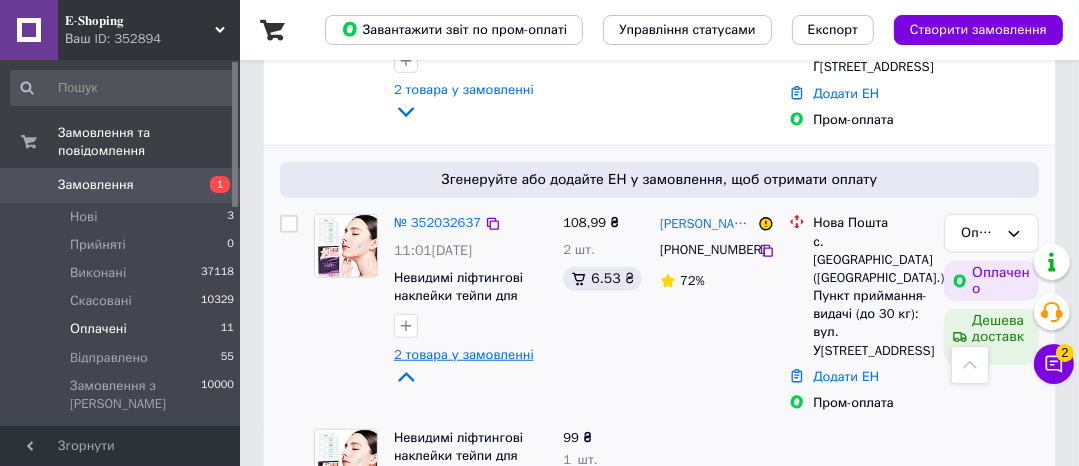 scroll, scrollTop: 1120, scrollLeft: 0, axis: vertical 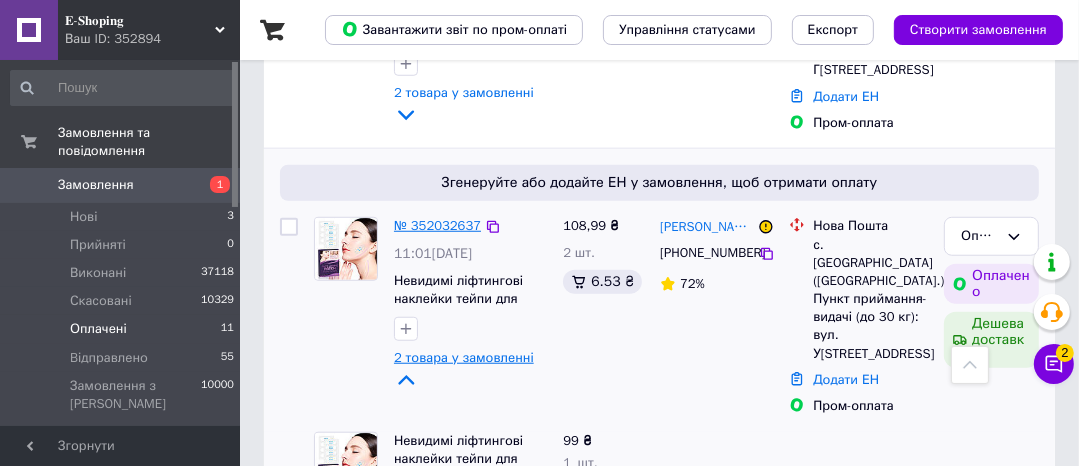 click on "№ 352032637" at bounding box center [437, 225] 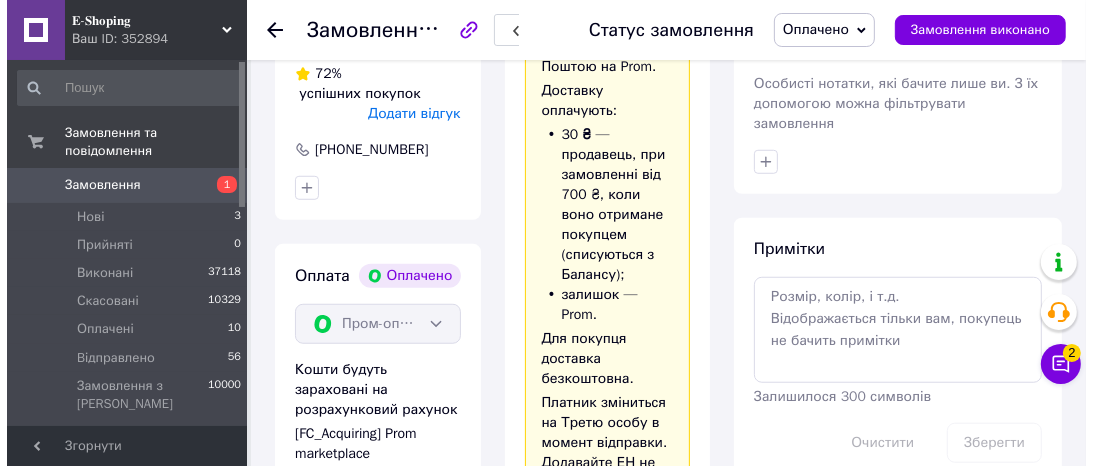 scroll, scrollTop: 880, scrollLeft: 0, axis: vertical 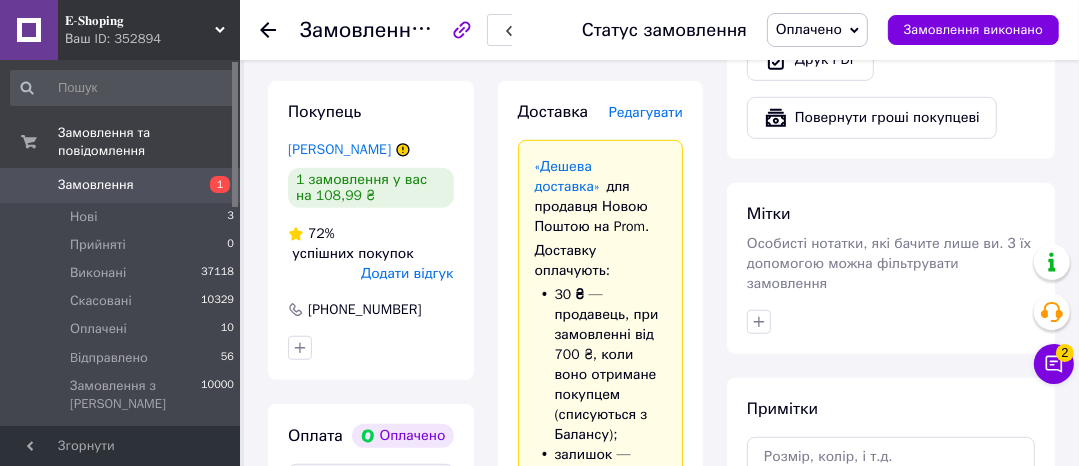 click on "Редагувати" at bounding box center (646, 112) 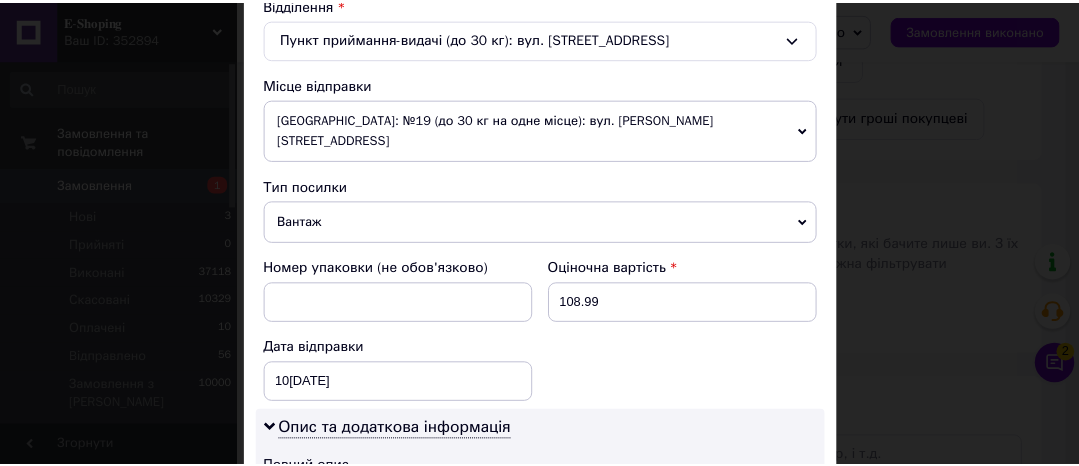 scroll, scrollTop: 1079, scrollLeft: 0, axis: vertical 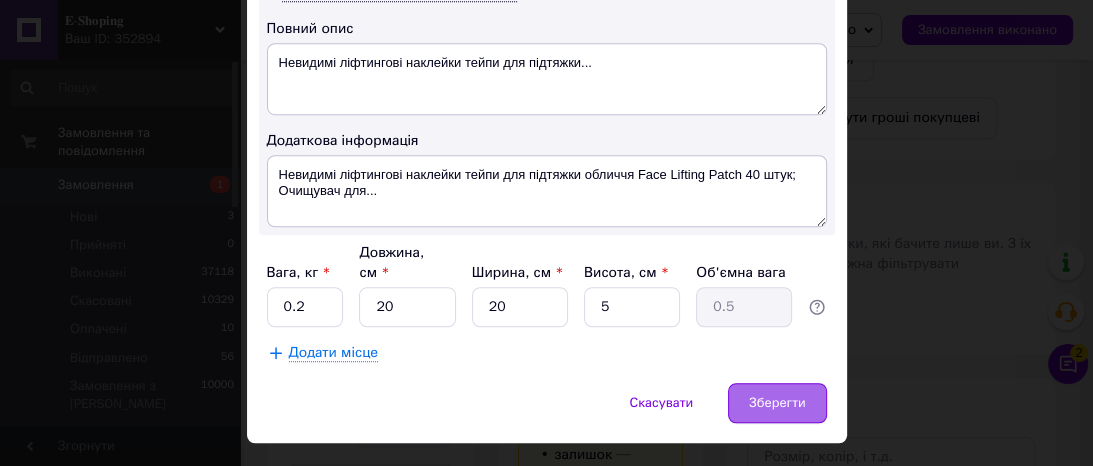 click on "Зберегти" at bounding box center (777, 403) 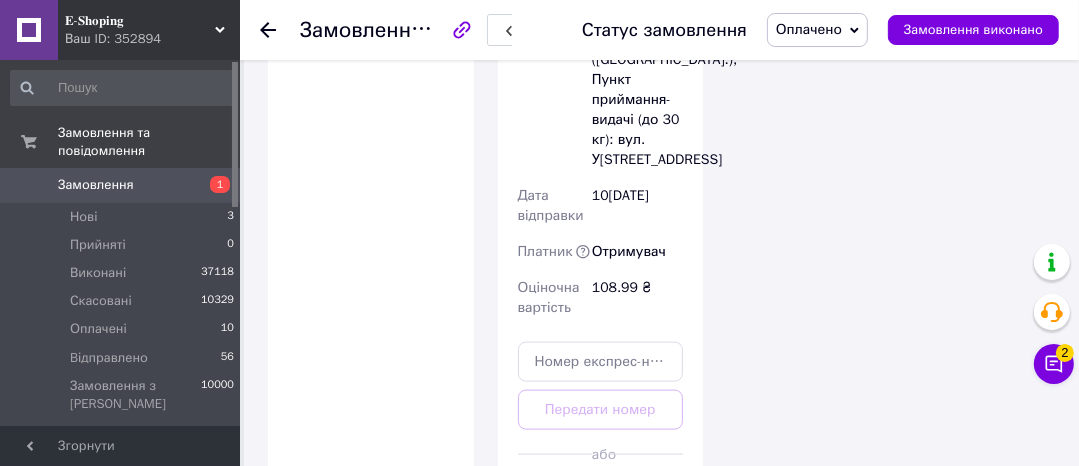 scroll, scrollTop: 1920, scrollLeft: 0, axis: vertical 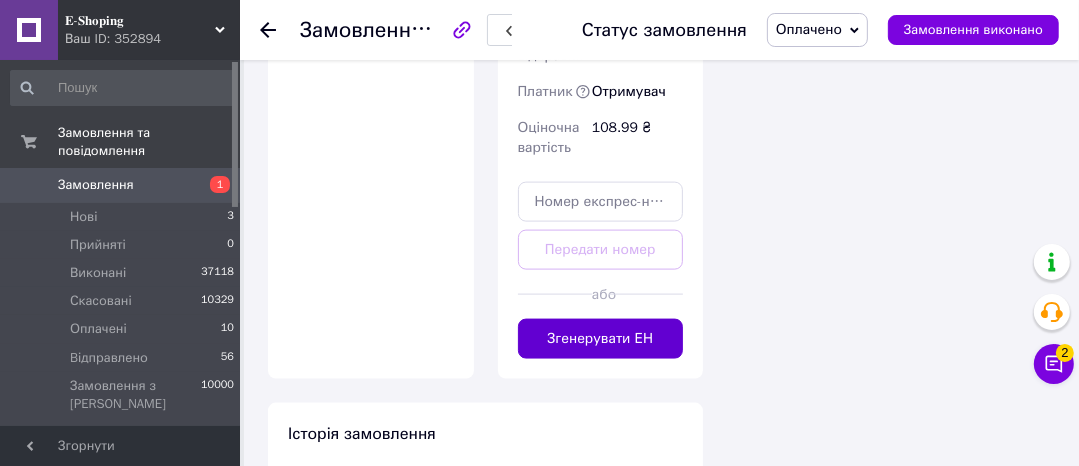 click on "Згенерувати ЕН" at bounding box center (601, 339) 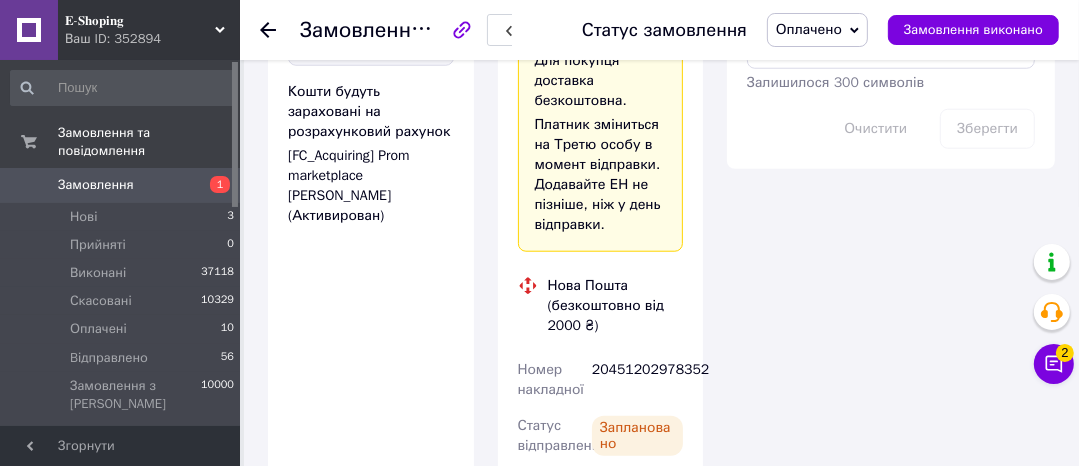 scroll, scrollTop: 1280, scrollLeft: 0, axis: vertical 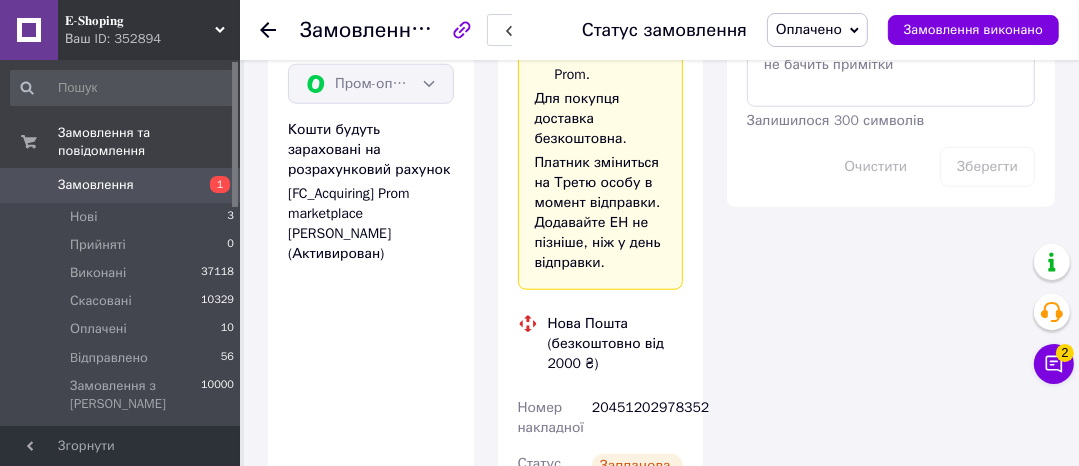 click on "20451202978352" at bounding box center [637, 418] 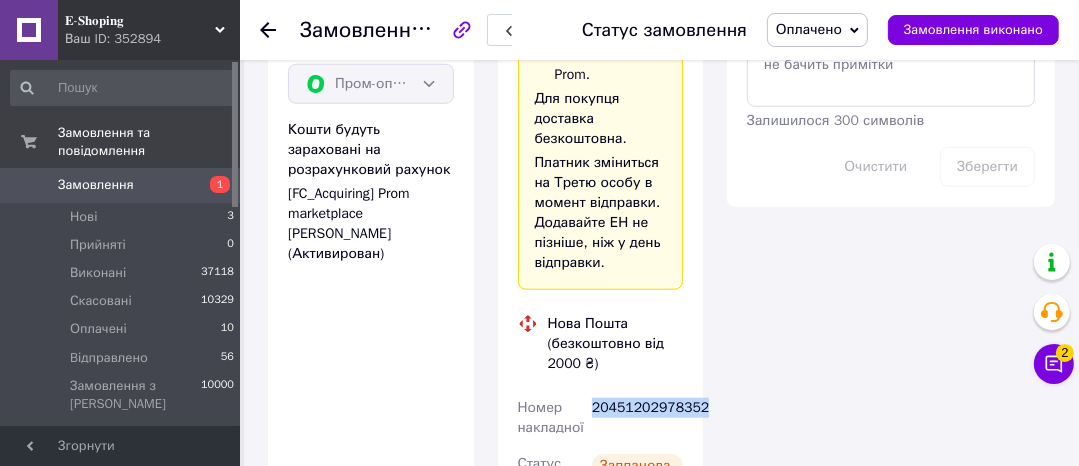 click on "20451202978352" at bounding box center (637, 418) 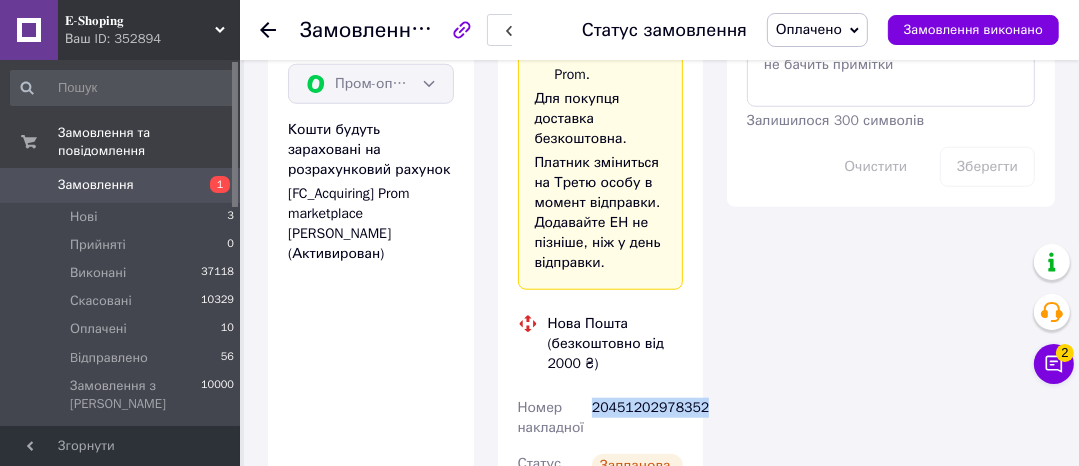 copy on "20451202978352" 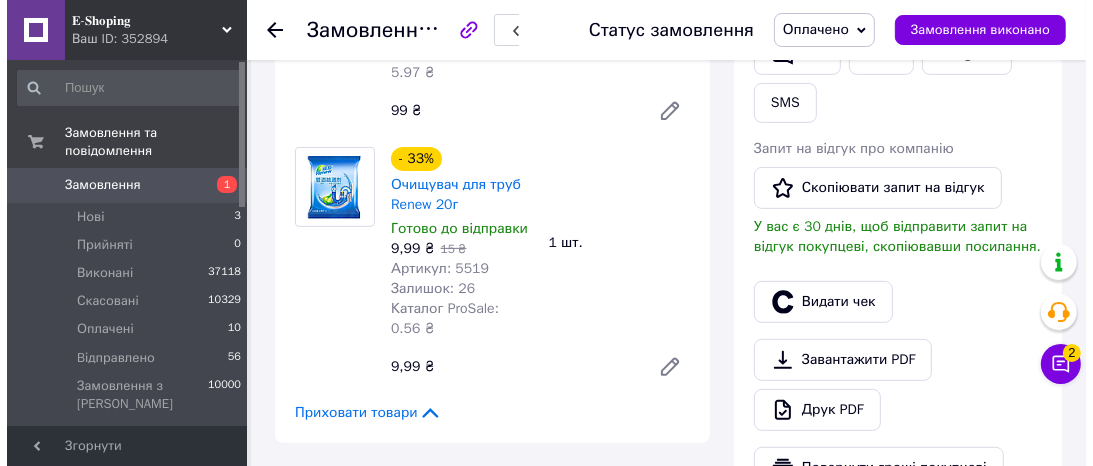 scroll, scrollTop: 480, scrollLeft: 0, axis: vertical 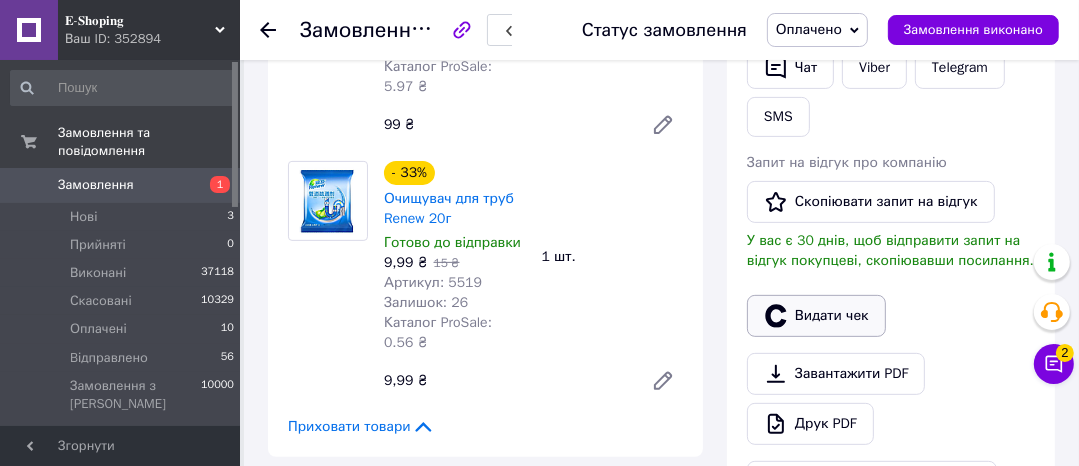 click 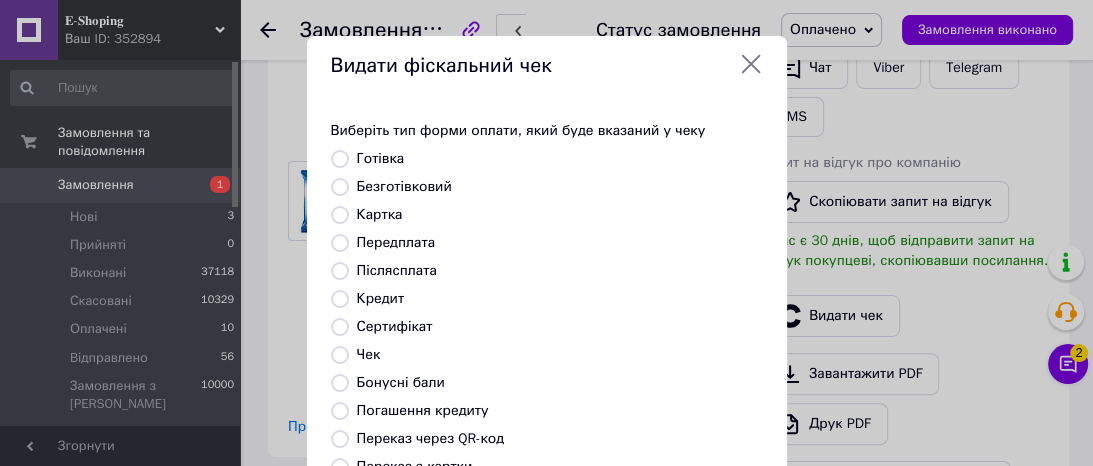 click on "Безготівковий" at bounding box center (404, 186) 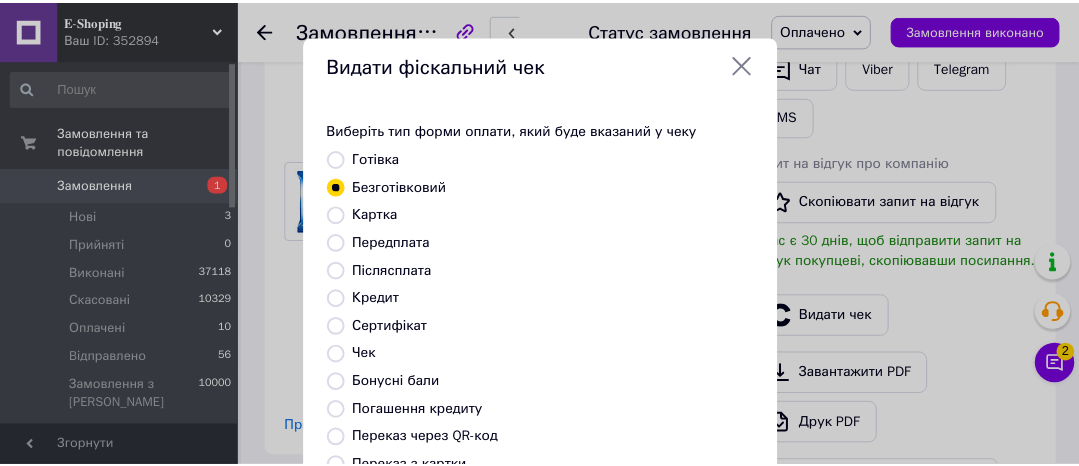 scroll, scrollTop: 392, scrollLeft: 0, axis: vertical 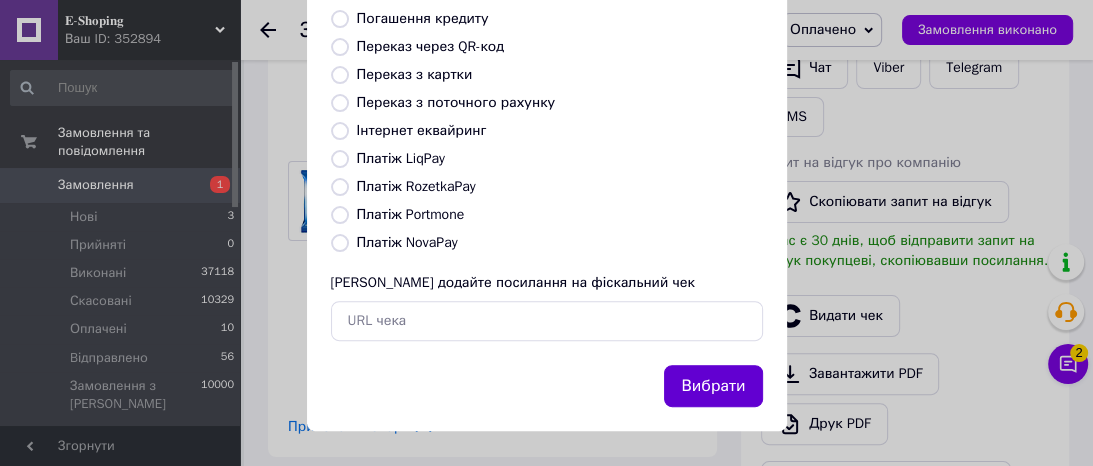 click on "Вибрати" at bounding box center (713, 386) 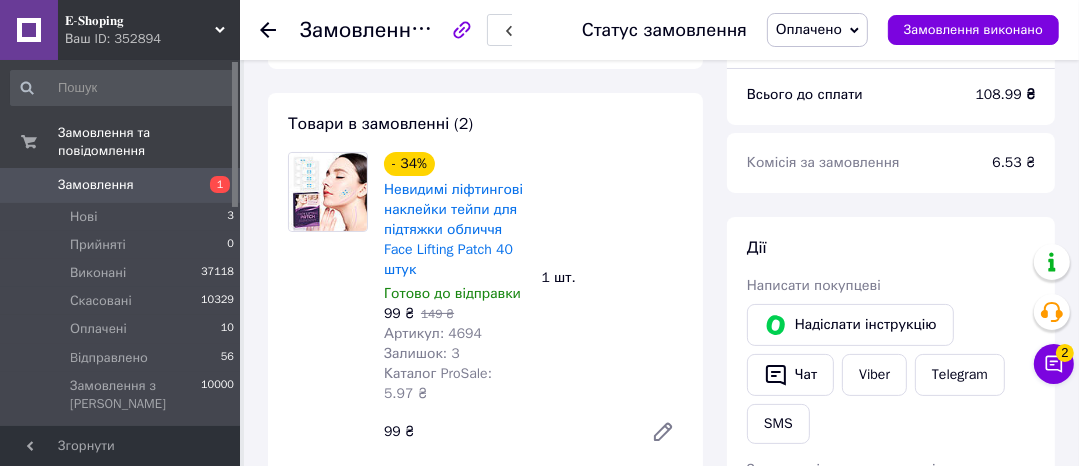 scroll, scrollTop: 160, scrollLeft: 0, axis: vertical 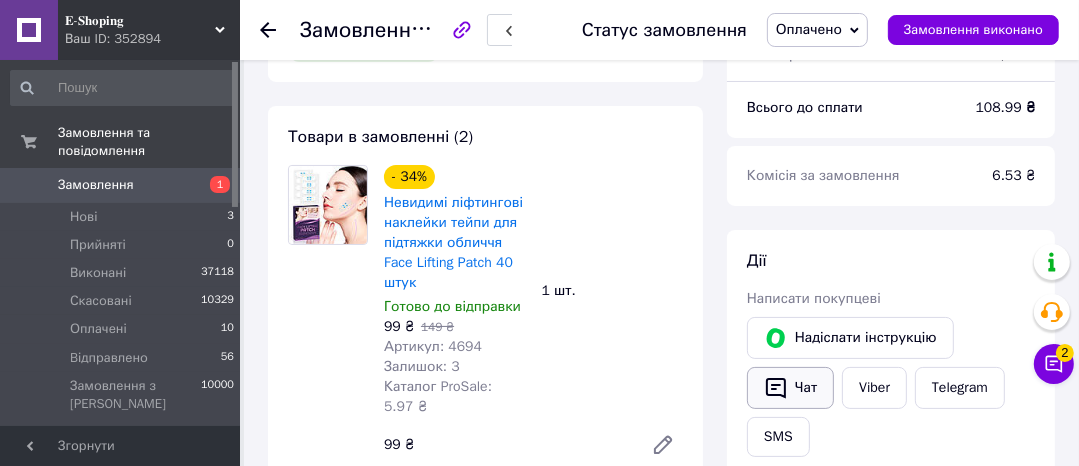 click 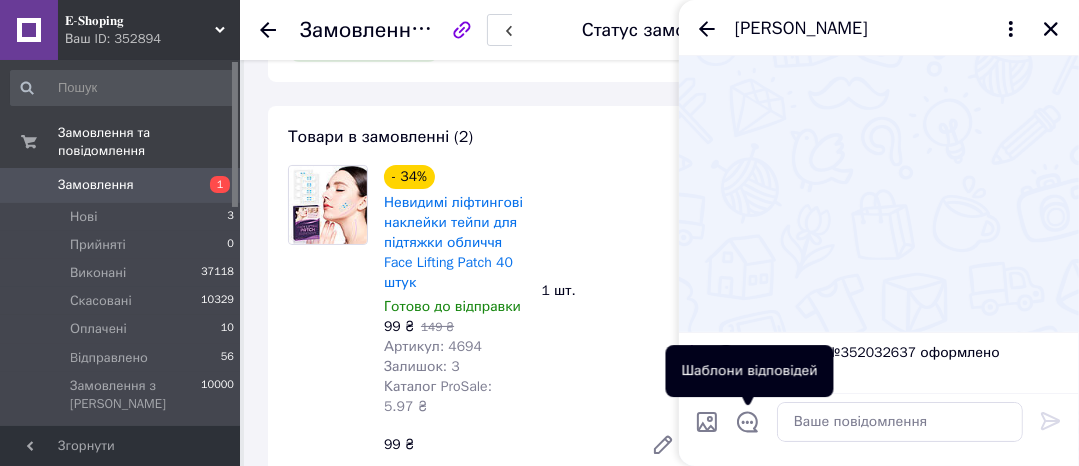 click 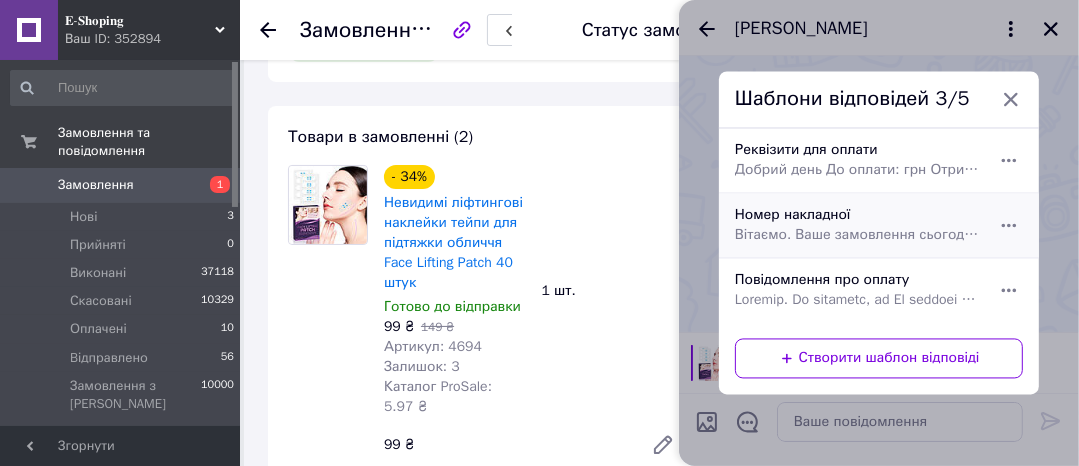 click on "Вітаємо. Ваше замовлення сьогодні буде передано на відправлення. Номер накладної:" at bounding box center (857, 236) 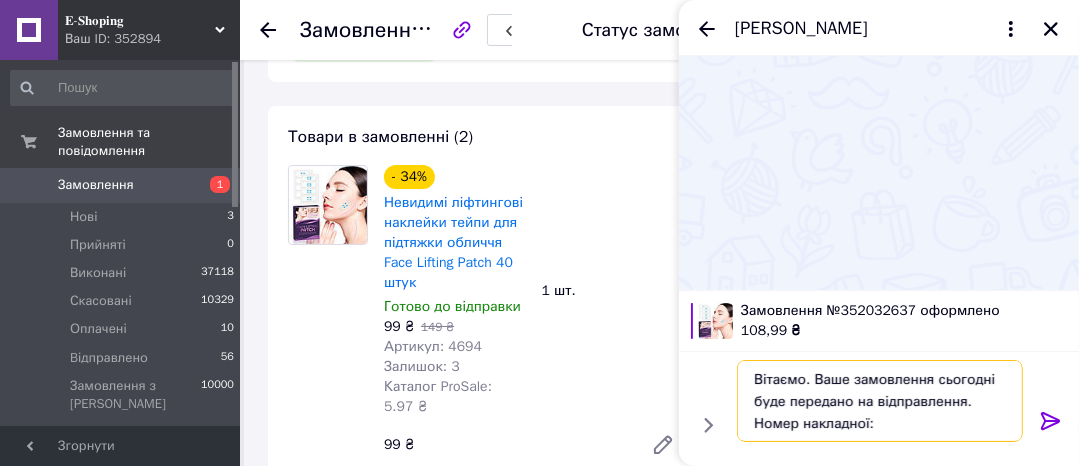 click on "Вітаємо. Ваше замовлення сьогодні буде передано на відправлення. Номер накладної:" at bounding box center [880, 401] 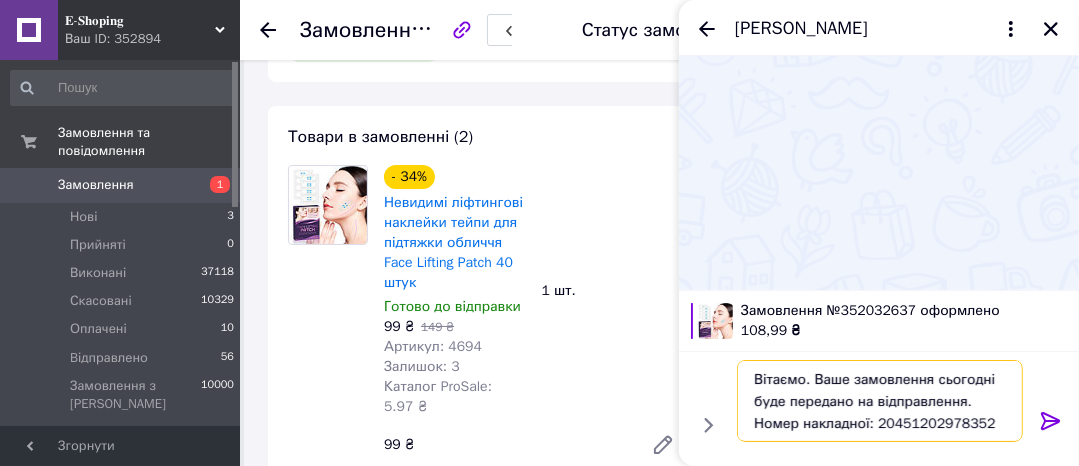 type on "Вітаємо. Ваше замовлення сьогодні буде передано на відправлення. Номер накладної: 20451202978352" 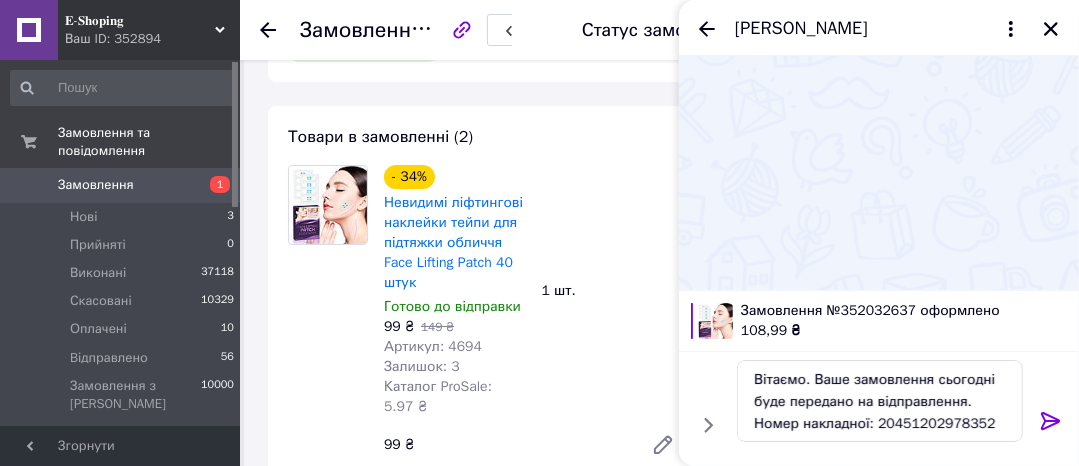 click 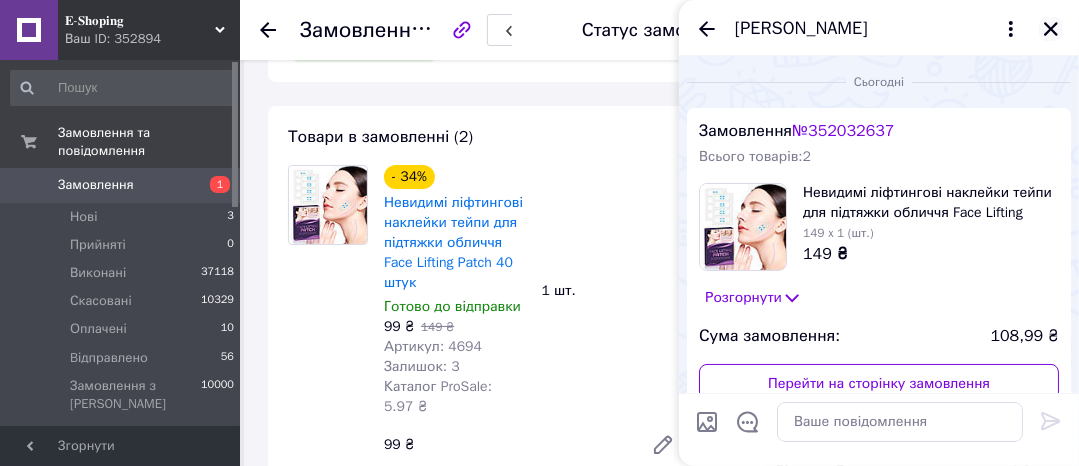 click 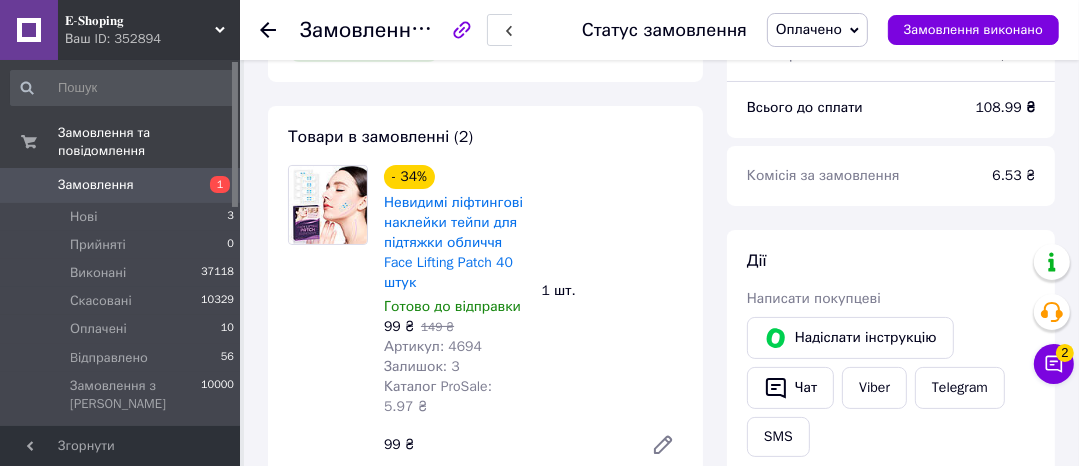 click on "Оплачено" at bounding box center (809, 29) 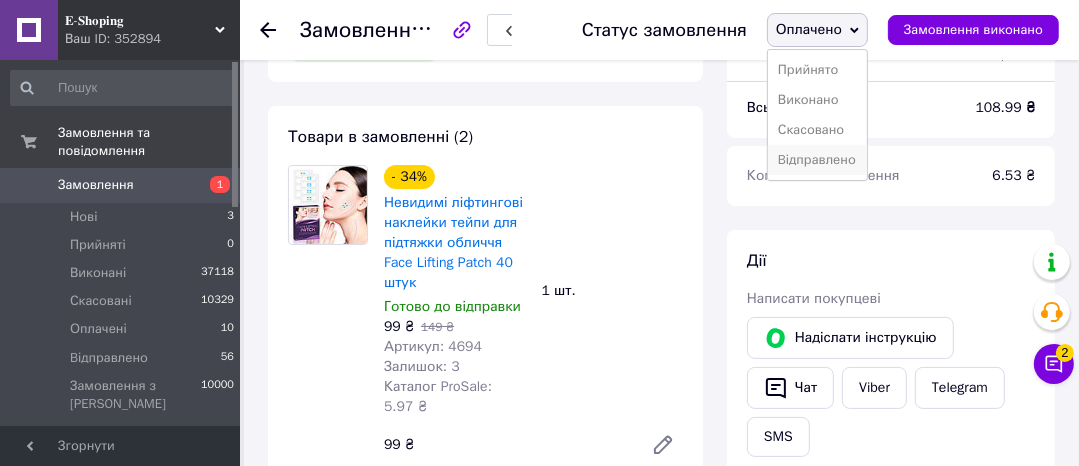 click on "Bідправлено" at bounding box center (817, 160) 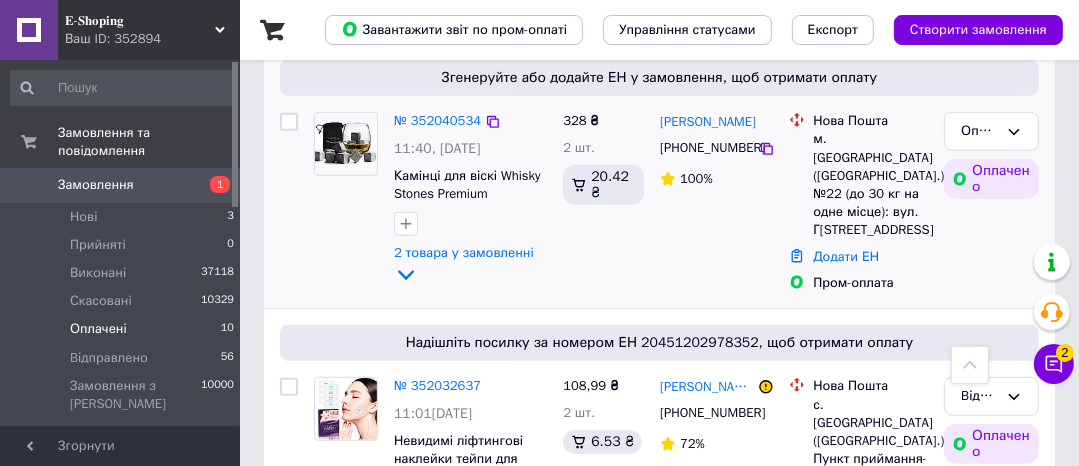 scroll, scrollTop: 880, scrollLeft: 0, axis: vertical 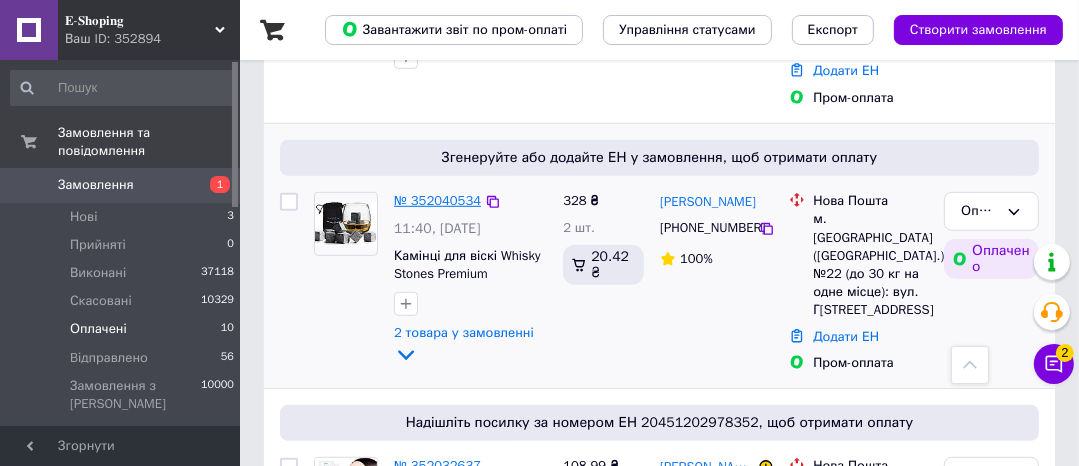 click on "№ 352040534" at bounding box center [437, 200] 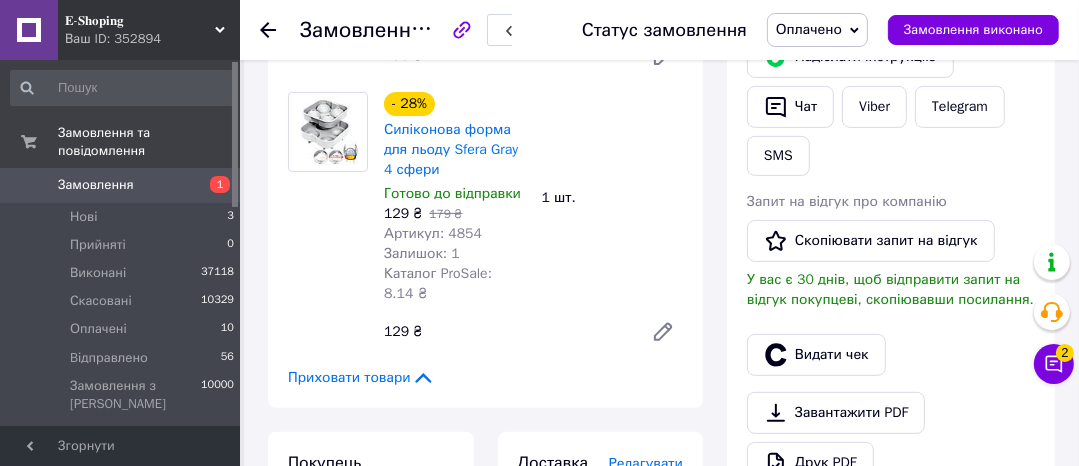 scroll, scrollTop: 480, scrollLeft: 0, axis: vertical 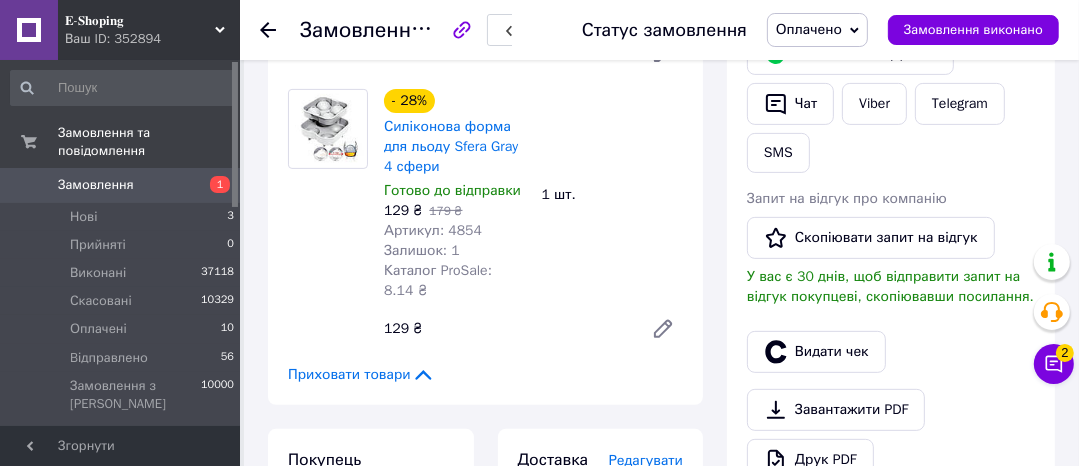click on "Замовлення з додатку Оплачено 10.07.2025 | 11:40 Товари в замовленні (2) - 20% Камінці для віскі Whisky Stones Premium Готово до відправки 199 ₴   249 ₴ Артикул: 1791 Залишок: 6 Каталог ProSale: 12.28 ₴  1 шт. 199 ₴ - 28% Силіконова форма для льоду Sfera Gray 4 сфери Готово до відправки 129 ₴   179 ₴ Артикул: 4854 Залишок: 1 Каталог ProSale: 8.14 ₴  1 шт. 129 ₴ Приховати товари Покупець Чівіліхін Андрій 1 замовлення у вас на 328 ₴ 100%   успішних покупок Додати відгук +380931145943 Оплата Оплачено Пром-оплата Кошти будуть зараховані на розрахунковий рахунок [FC_Acquiring] Prom marketplace Латишевський Віктор Сергійович (Активирован) 328 <" at bounding box center (485, 598) 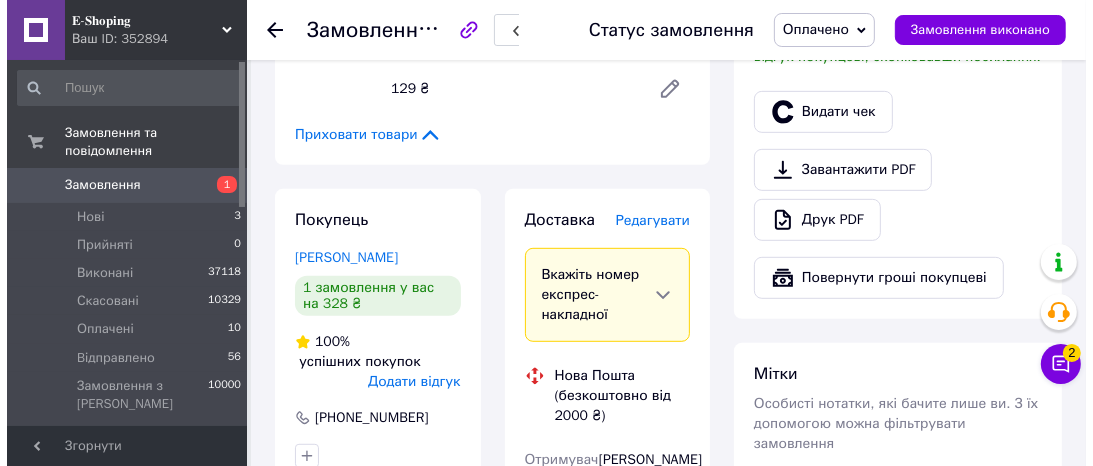 scroll, scrollTop: 720, scrollLeft: 0, axis: vertical 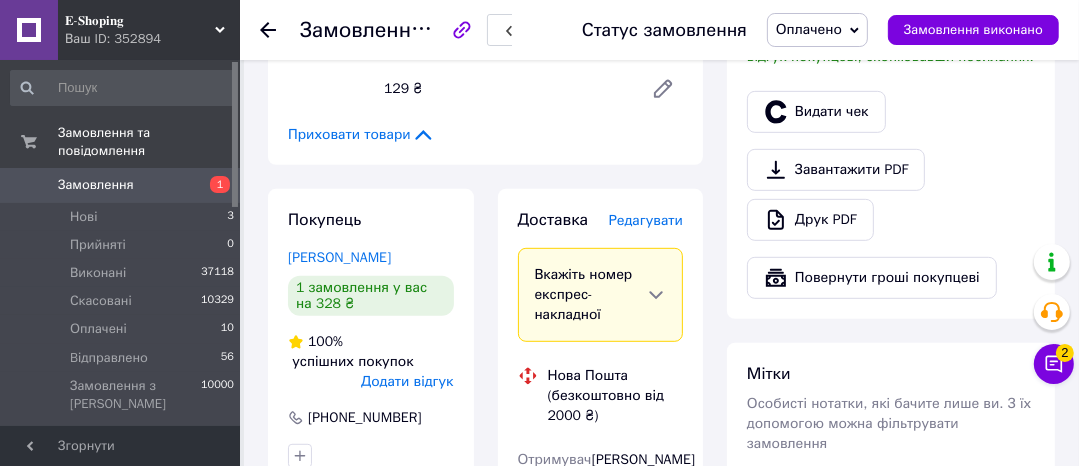 click on "Редагувати" at bounding box center [646, 220] 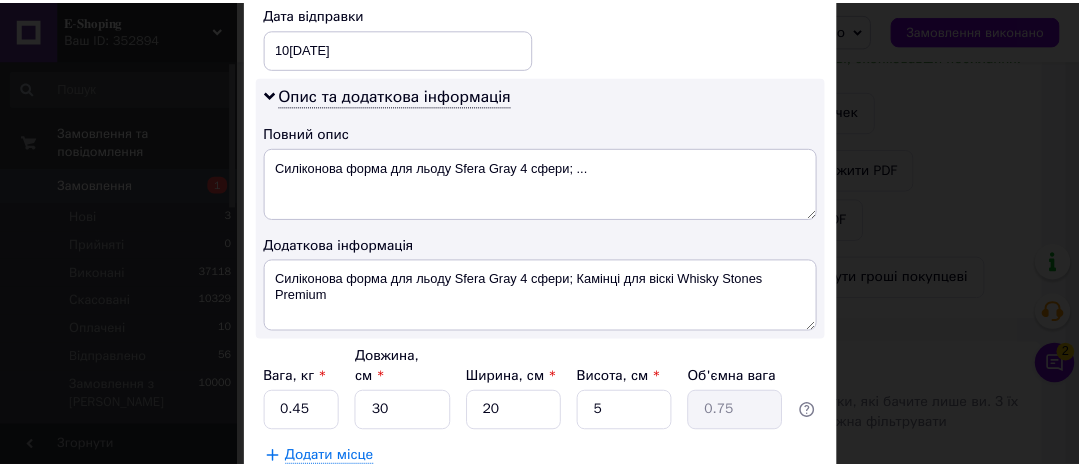 scroll, scrollTop: 1040, scrollLeft: 0, axis: vertical 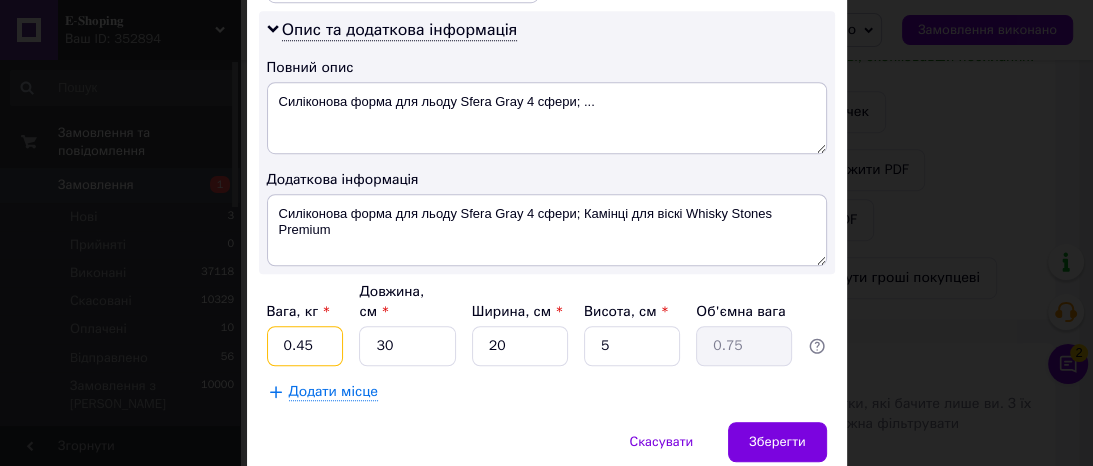 click on "0.45" at bounding box center (305, 346) 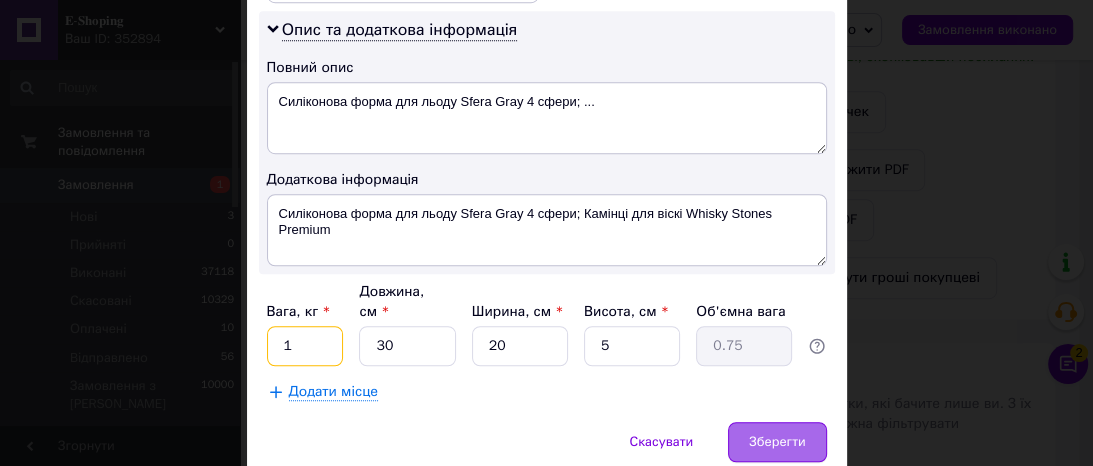type on "1" 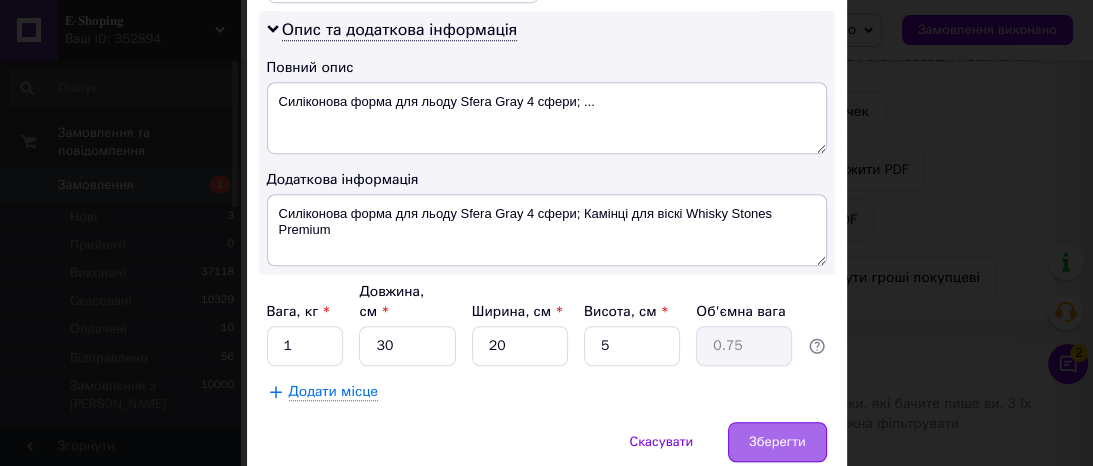click on "Зберегти" at bounding box center [777, 442] 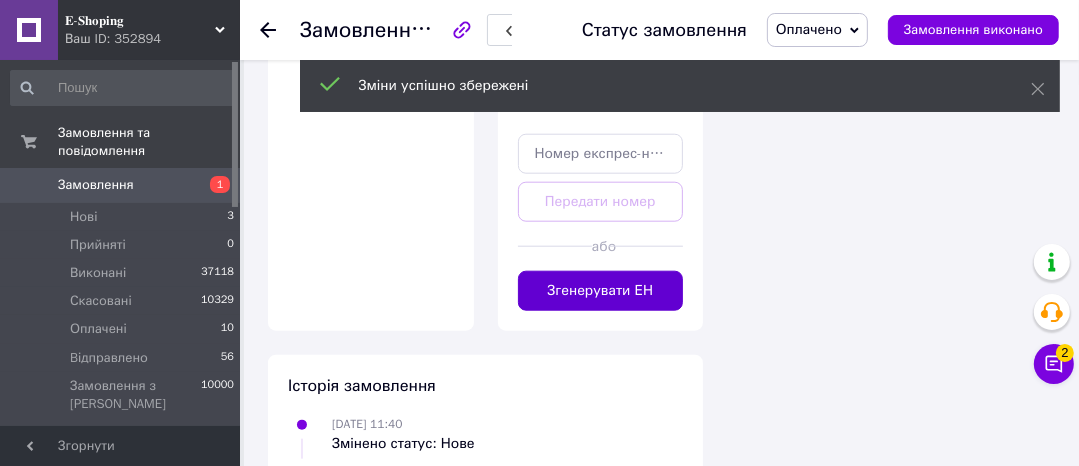 click on "Згенерувати ЕН" at bounding box center (601, 291) 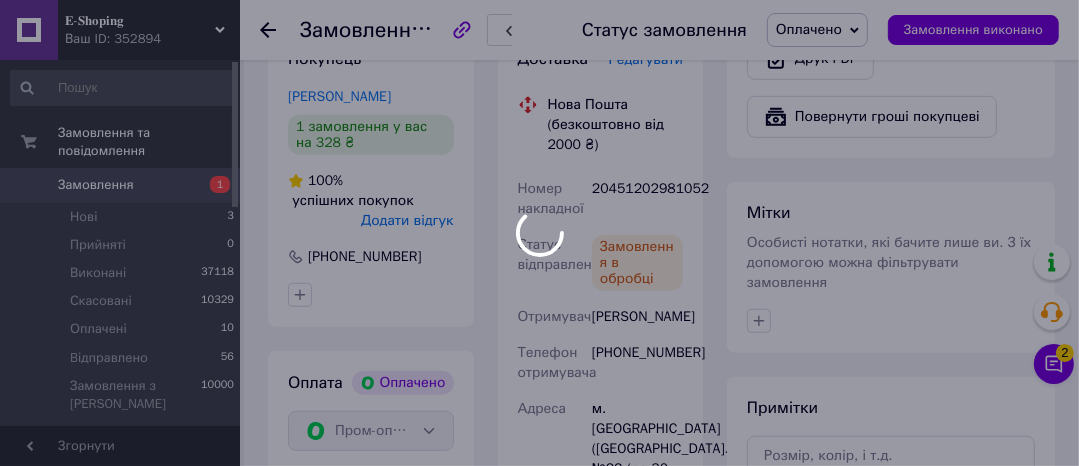 scroll, scrollTop: 880, scrollLeft: 0, axis: vertical 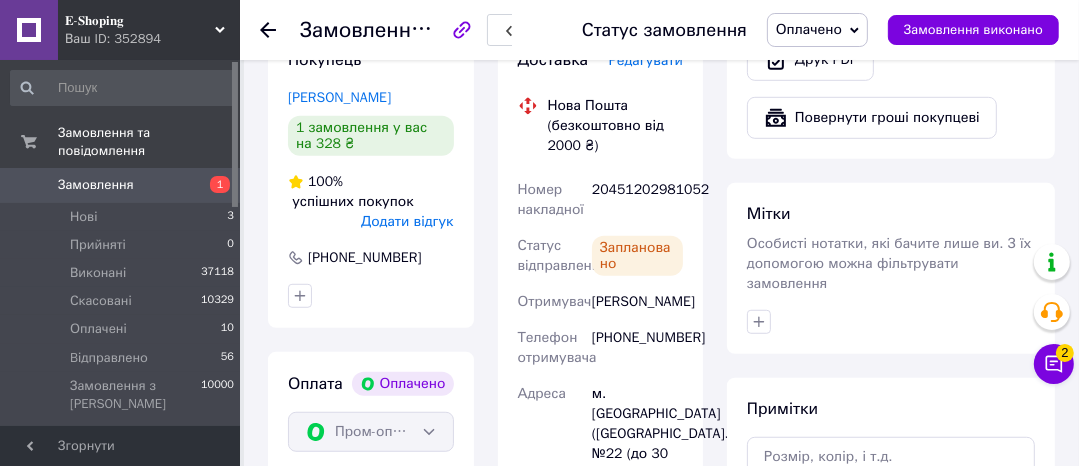 click on "20451202981052" at bounding box center (637, 200) 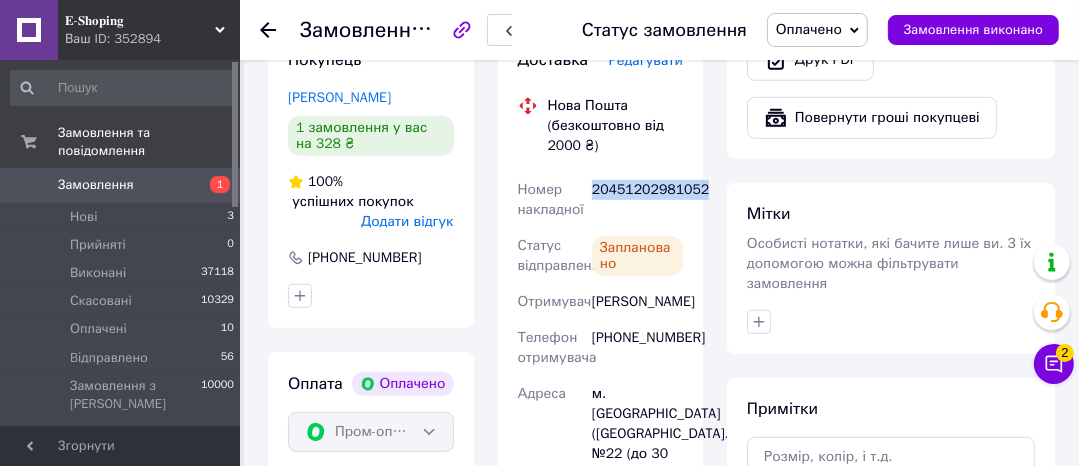 click on "20451202981052" at bounding box center (637, 200) 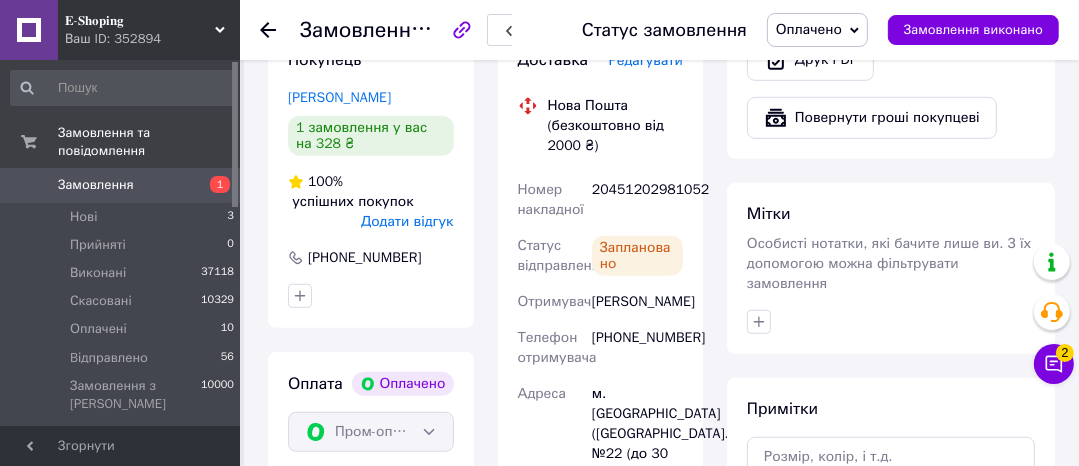 click on "Всього 2 товари 328 ₴ Доставка 80 ₴ Всього до сплати 328 ₴ Комісія за замовлення 20.42 ₴ Дії Написати покупцеві   Надіслати інструкцію   Чат Viber Telegram SMS Запит на відгук про компанію   Скопіювати запит на відгук У вас є 30 днів, щоб відправити запит на відгук покупцеві, скопіювавши посилання.   Видати чек   Завантажити PDF   Друк PDF   Повернути гроші покупцеві Мітки Особисті нотатки, які бачите лише ви. З їх допомогою можна фільтрувати замовлення Примітки Залишилося 300 символів Очистити Зберегти" at bounding box center (891, 336) 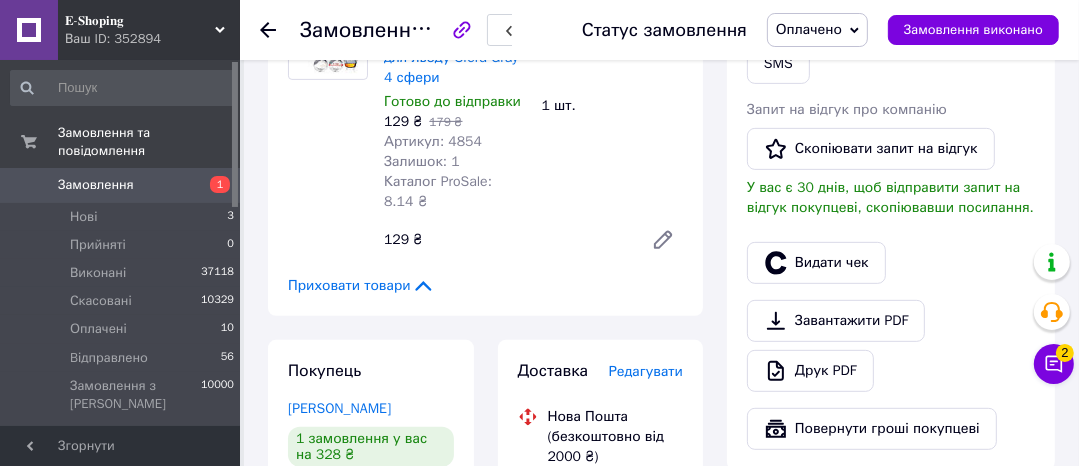 scroll, scrollTop: 560, scrollLeft: 0, axis: vertical 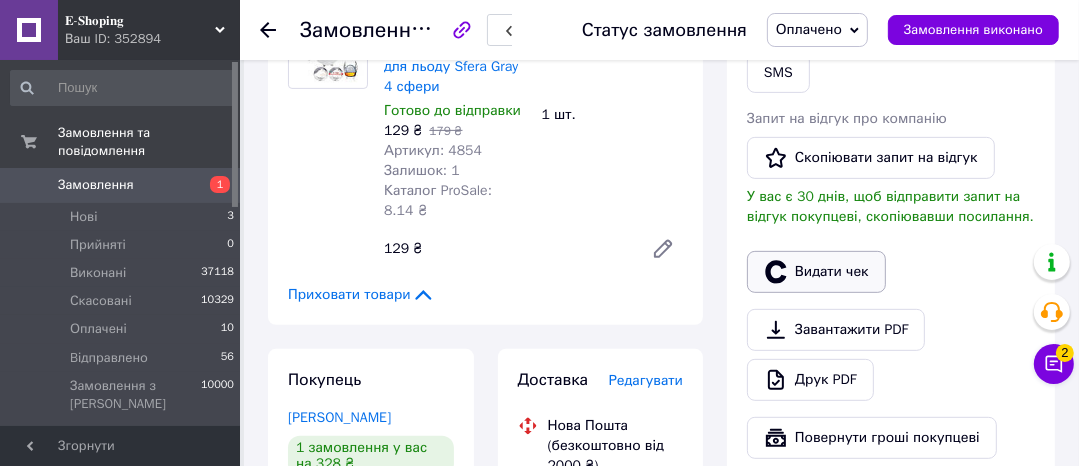 click 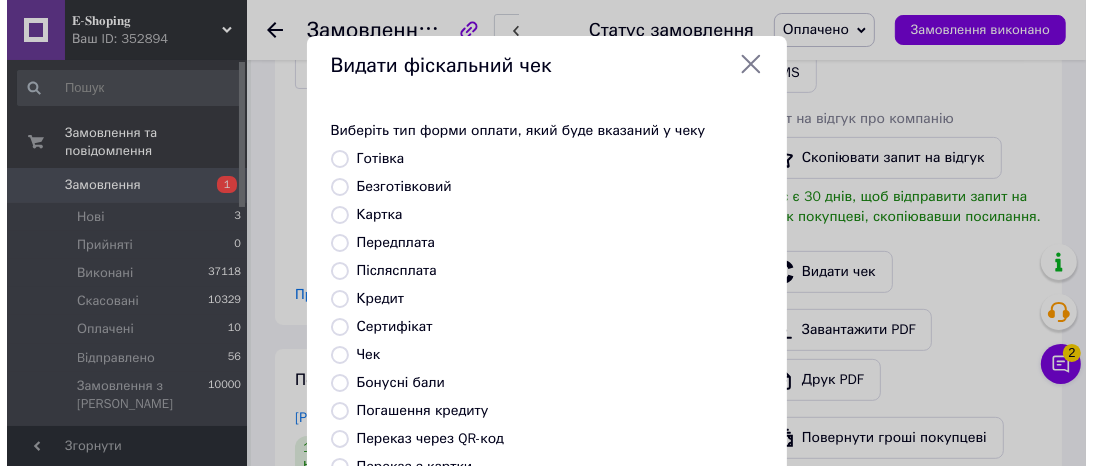 scroll, scrollTop: 528, scrollLeft: 0, axis: vertical 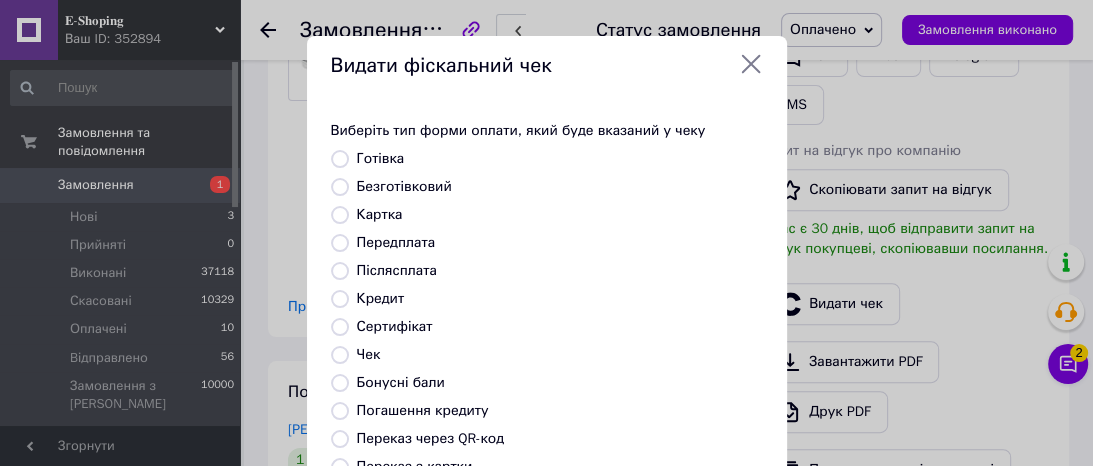 click on "Безготівковий" at bounding box center [404, 186] 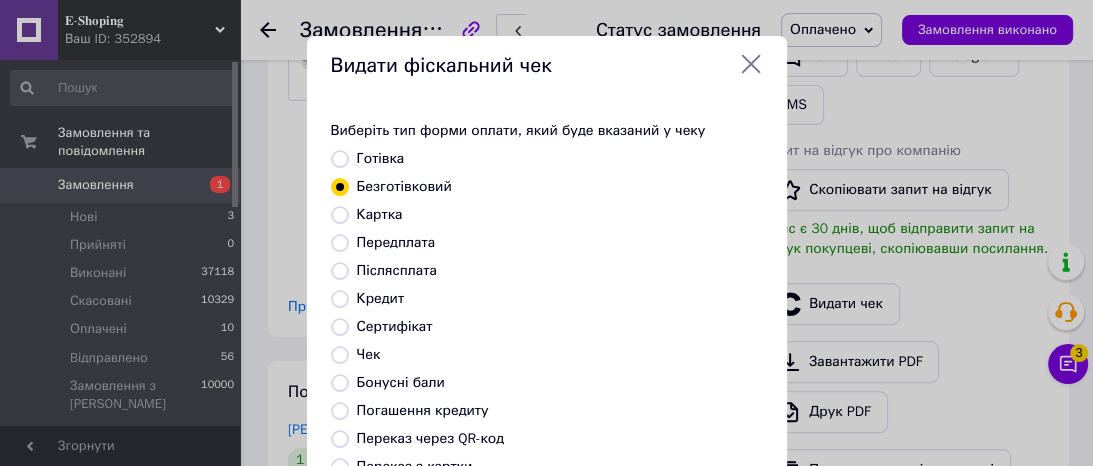 scroll, scrollTop: 392, scrollLeft: 0, axis: vertical 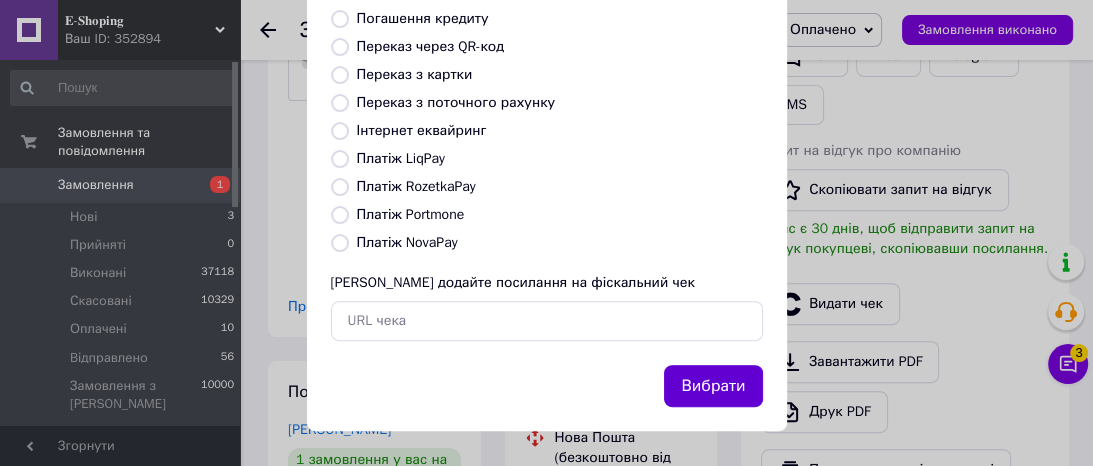 click on "Вибрати" at bounding box center [713, 386] 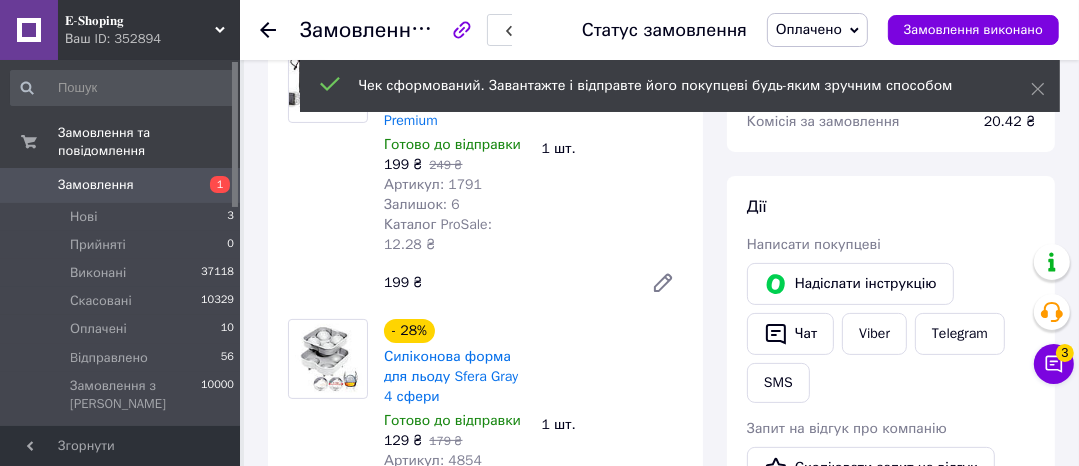 scroll, scrollTop: 240, scrollLeft: 0, axis: vertical 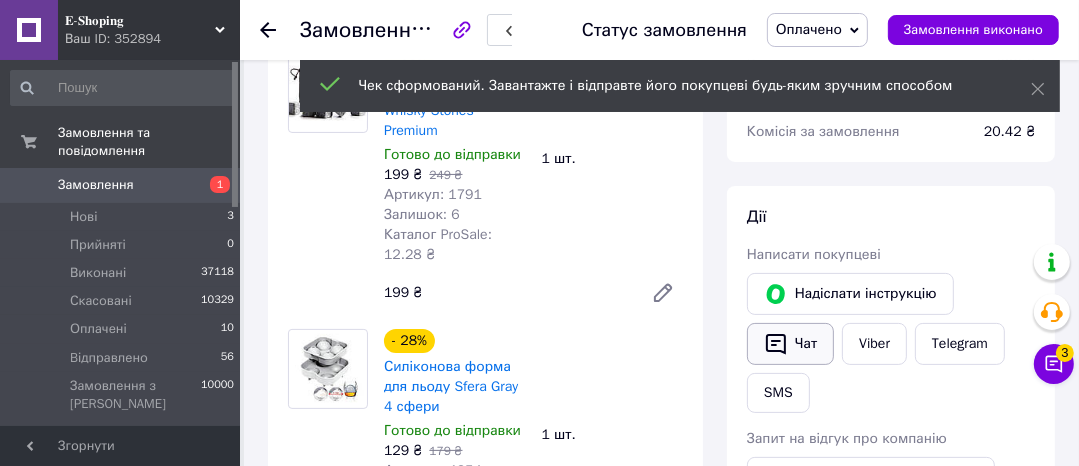 click 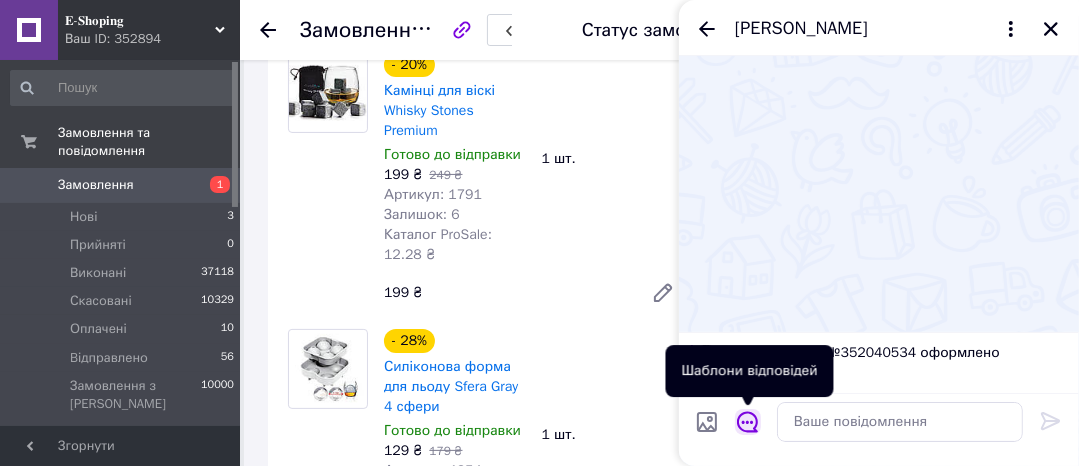 click 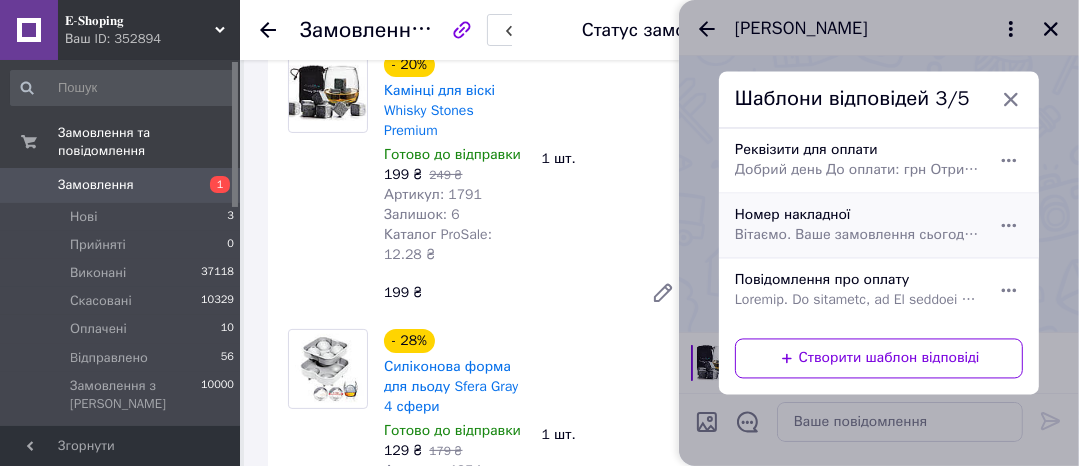 click on "Вітаємо. Ваше замовлення сьогодні буде передано на відправлення. Номер накладної:" at bounding box center [857, 236] 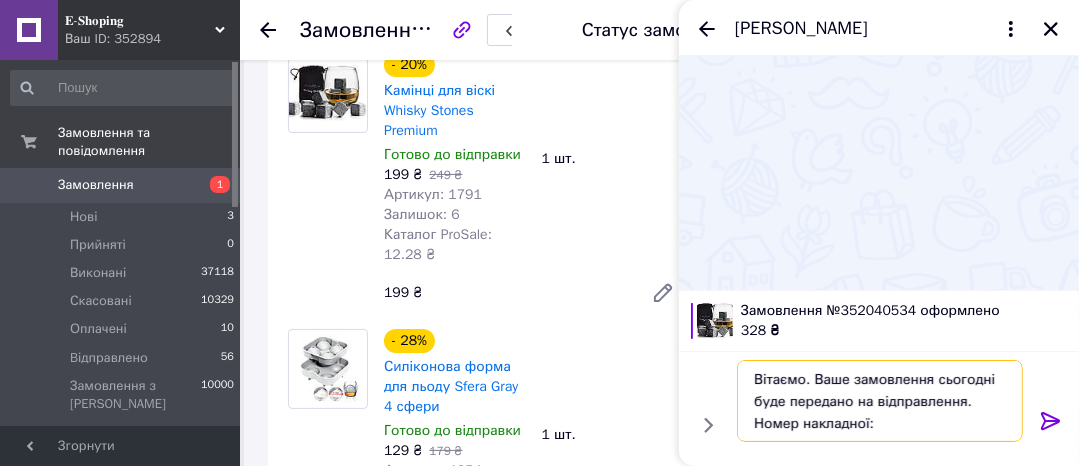 click on "Вітаємо. Ваше замовлення сьогодні буде передано на відправлення. Номер накладної:" at bounding box center (880, 401) 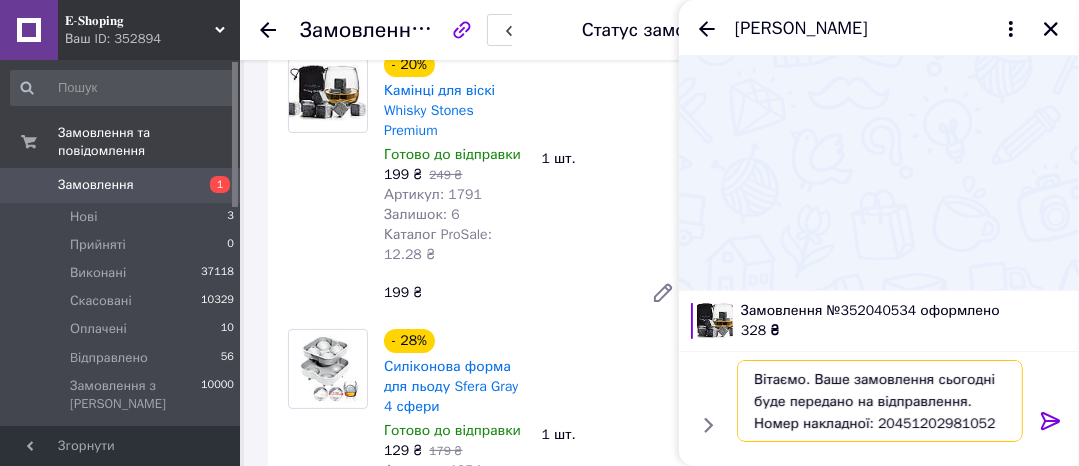 type on "Вітаємо. Ваше замовлення сьогодні буде передано на відправлення. Номер накладної: 20451202981052" 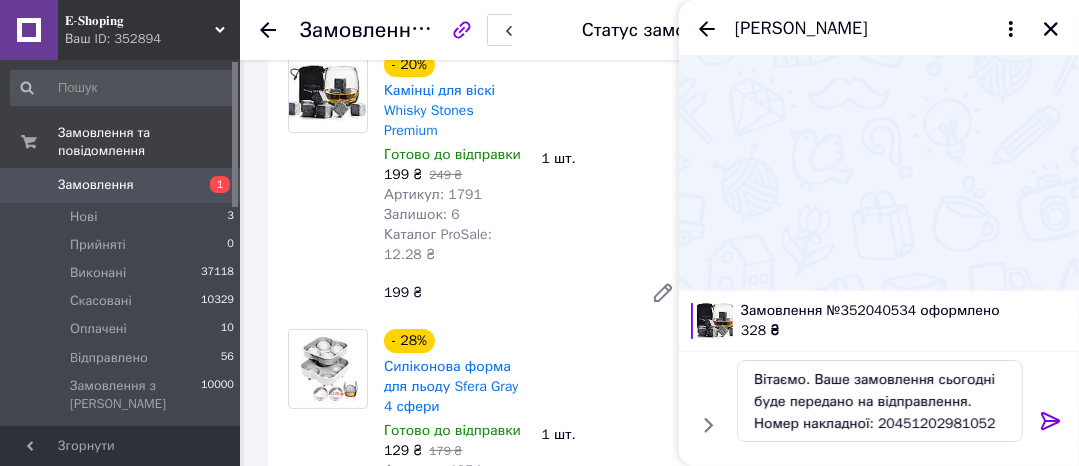 click 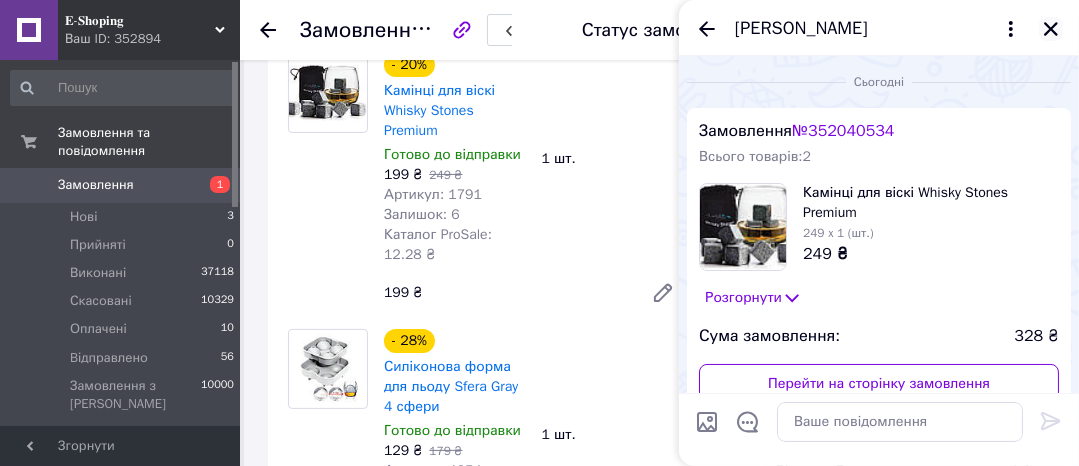 click 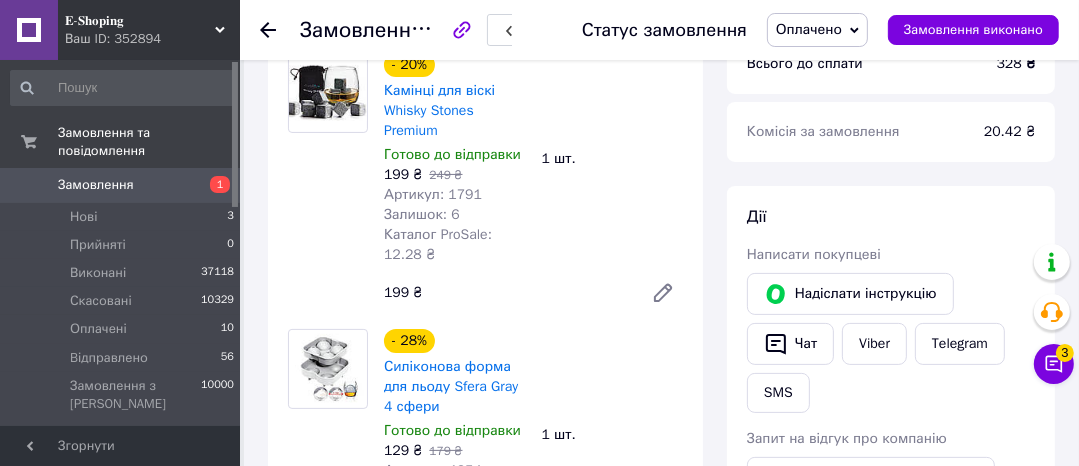 click on "Оплачено" at bounding box center [809, 29] 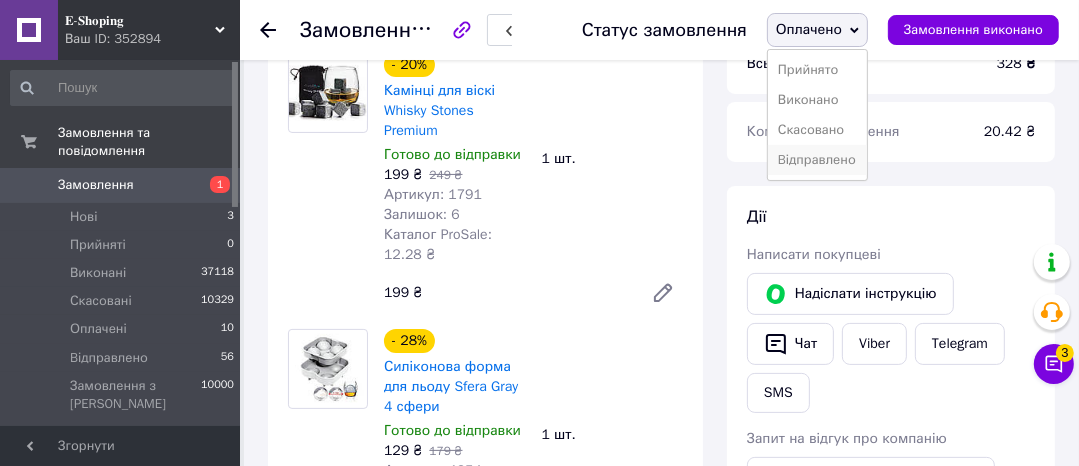 click on "Bідправлено" at bounding box center [817, 160] 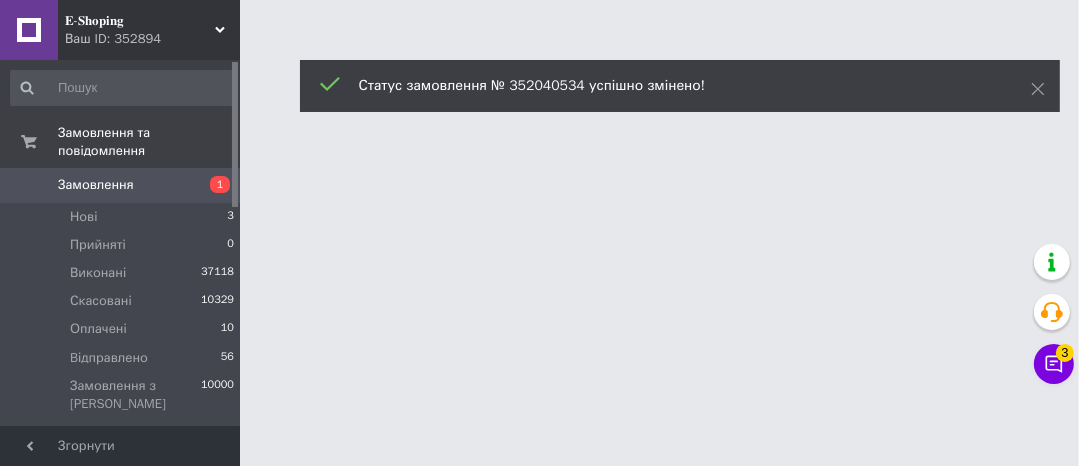 scroll, scrollTop: 0, scrollLeft: 0, axis: both 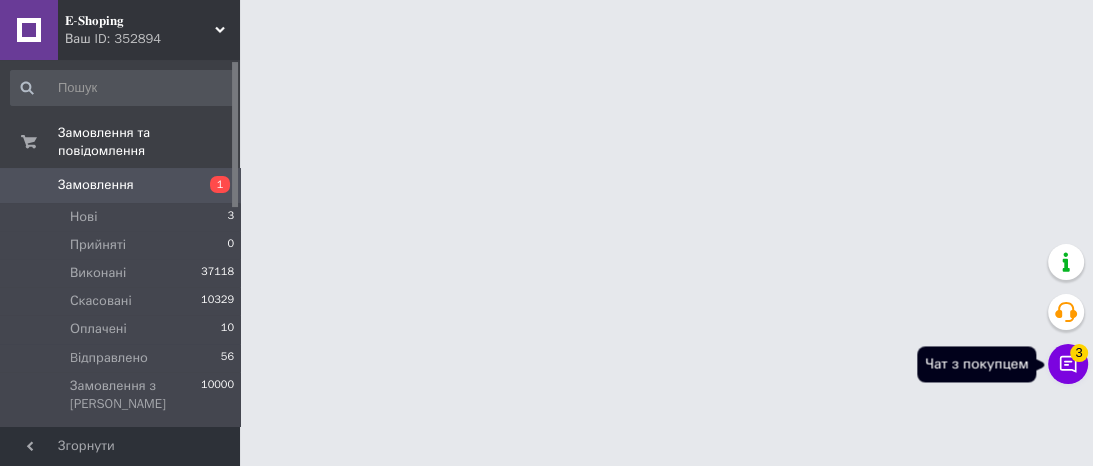 click on "Чат з покупцем 3" at bounding box center [1068, 364] 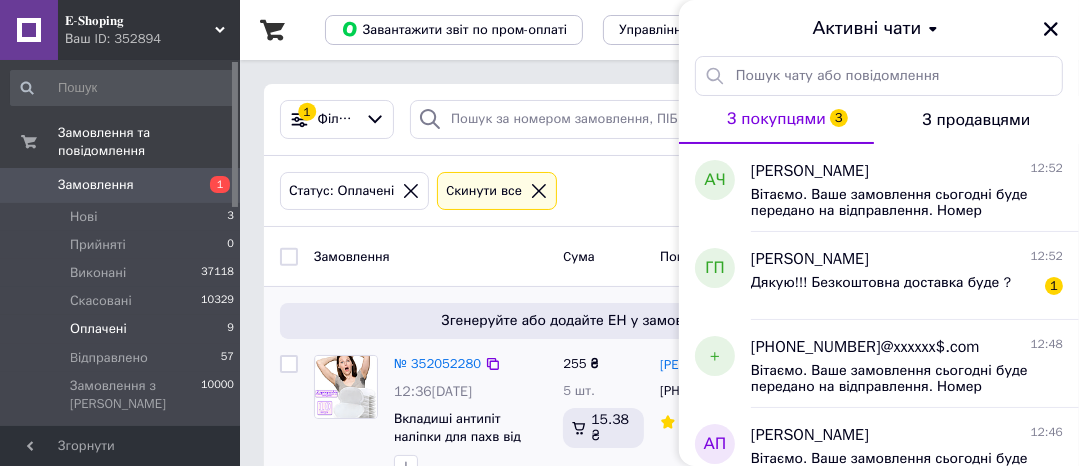 click 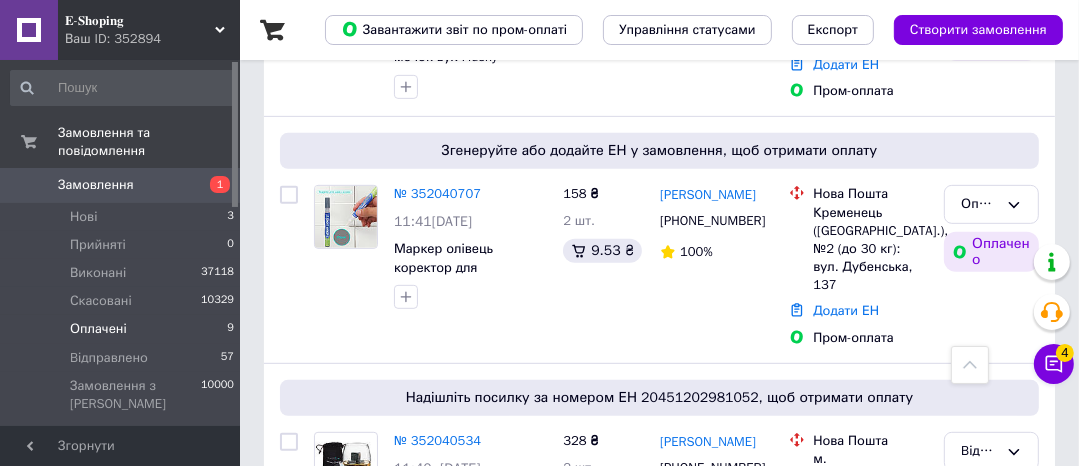 scroll, scrollTop: 560, scrollLeft: 0, axis: vertical 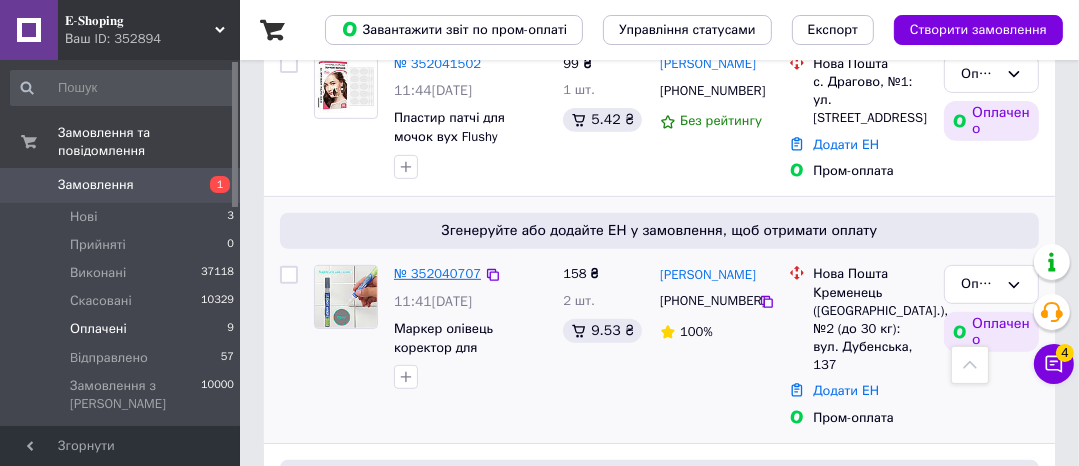click on "№ 352040707" at bounding box center (437, 273) 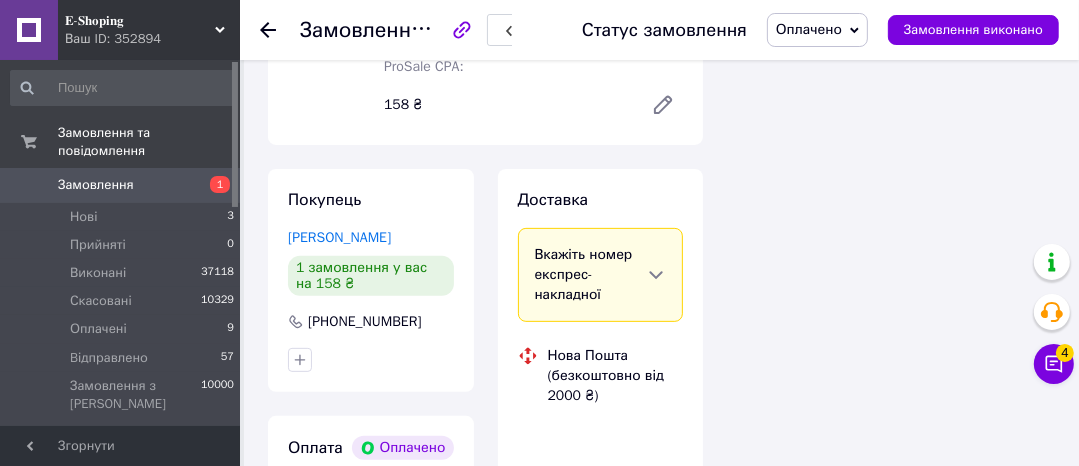 scroll, scrollTop: 560, scrollLeft: 0, axis: vertical 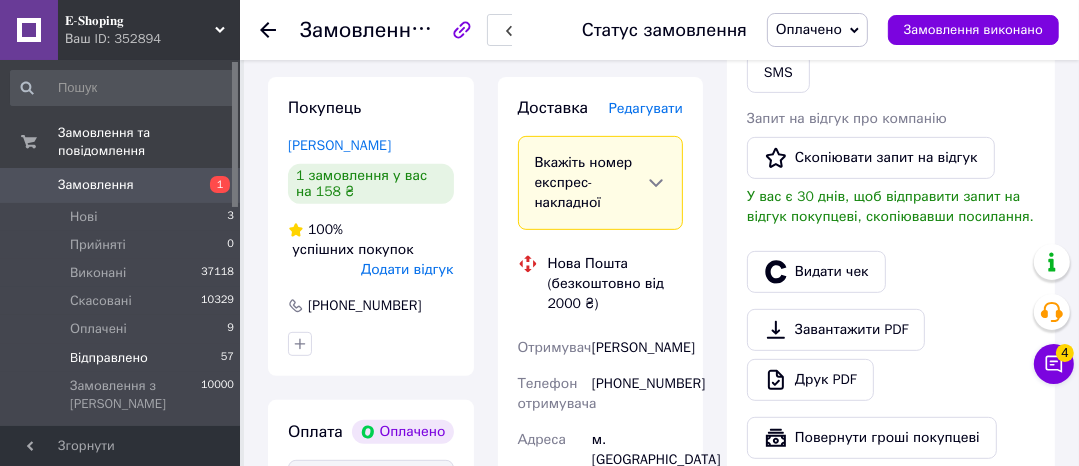 click on "Bідправлено" at bounding box center [109, 358] 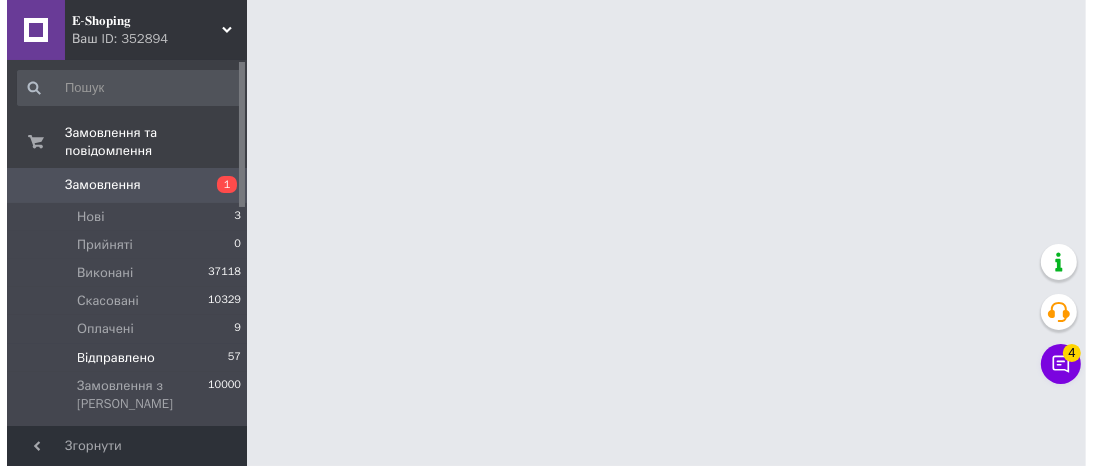 scroll, scrollTop: 0, scrollLeft: 0, axis: both 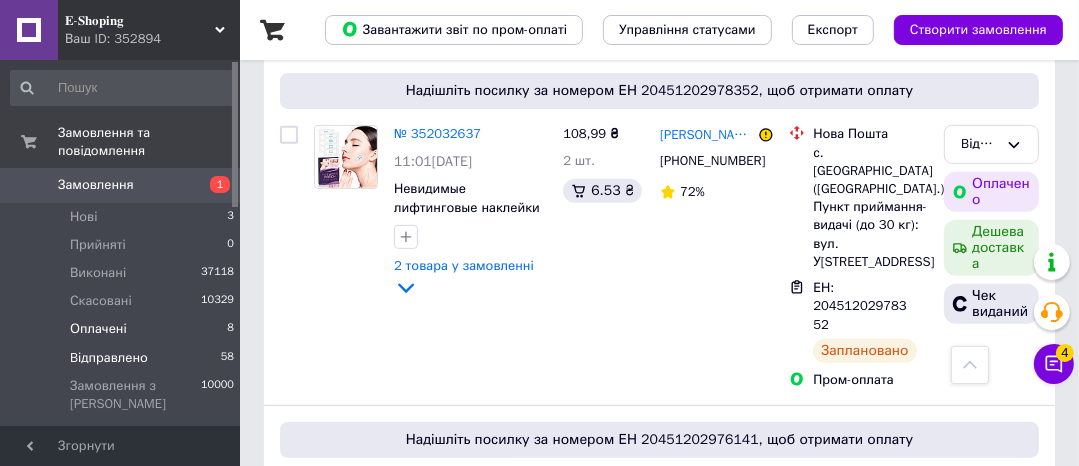 click on "Оплачені" at bounding box center (98, 329) 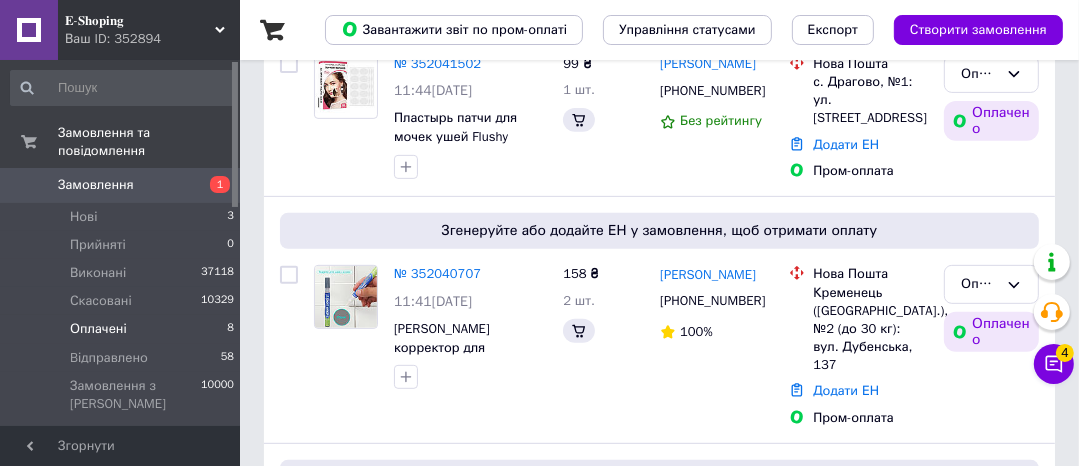 scroll, scrollTop: 0, scrollLeft: 0, axis: both 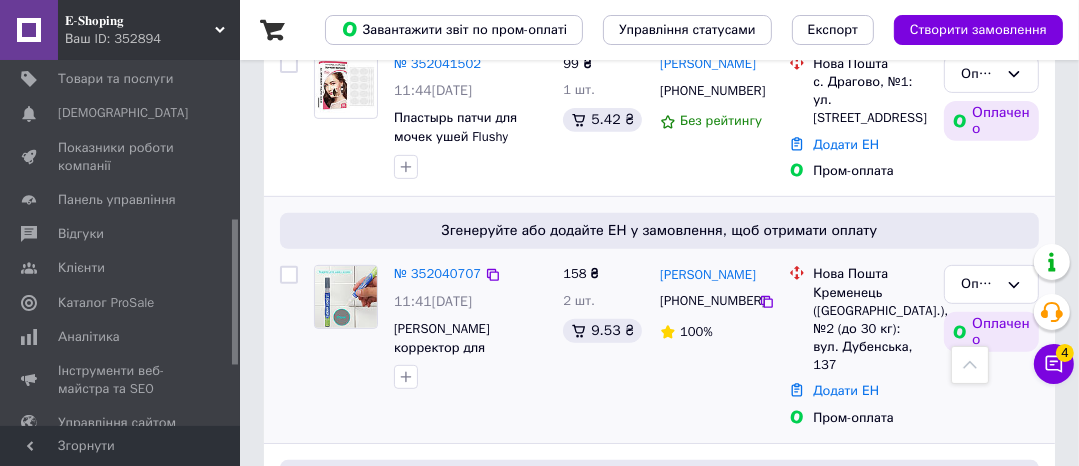 click on "№ 352040707" at bounding box center [437, 274] 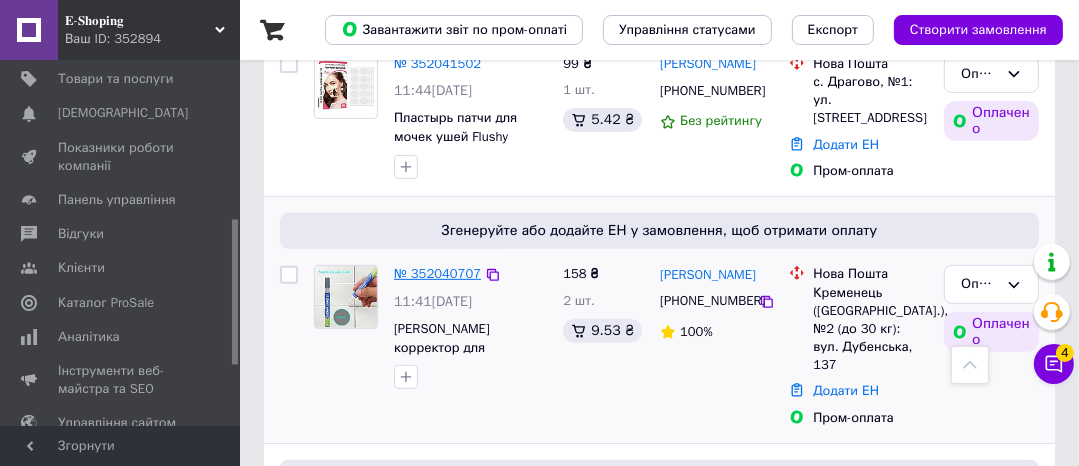 click on "№ 352040707" at bounding box center [437, 273] 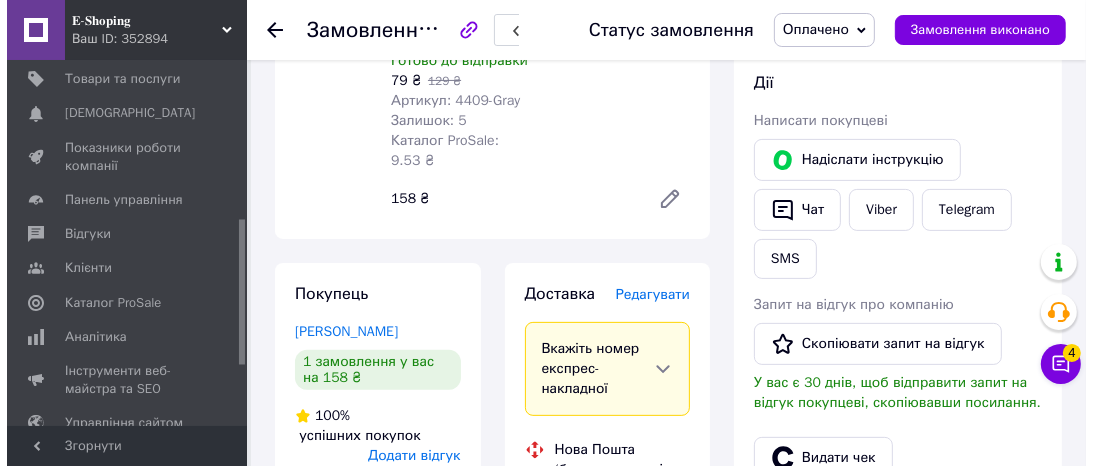 scroll, scrollTop: 480, scrollLeft: 0, axis: vertical 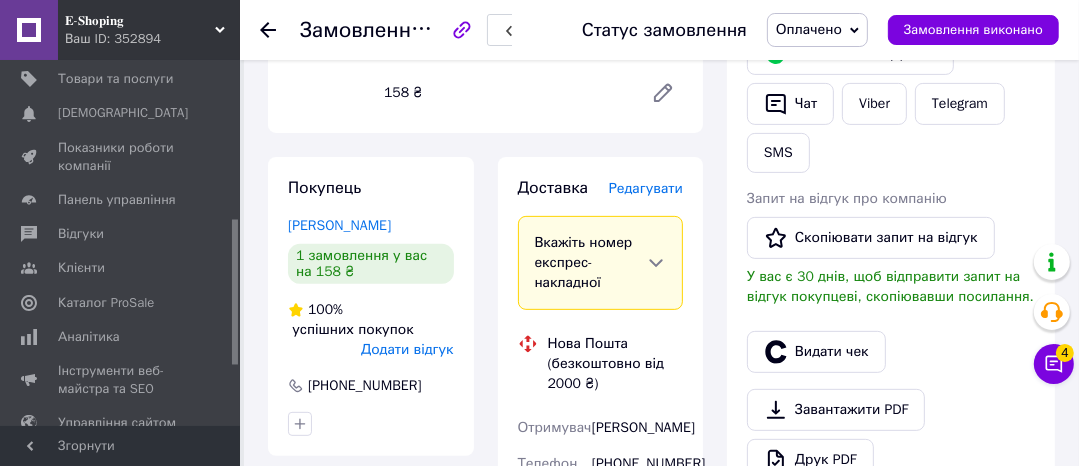 click on "Редагувати" at bounding box center (646, 188) 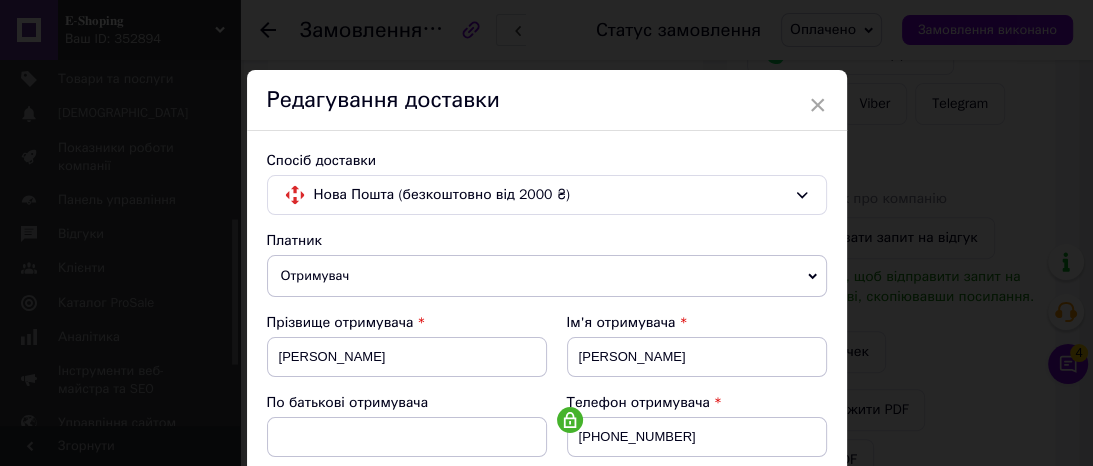 scroll, scrollTop: 480, scrollLeft: 0, axis: vertical 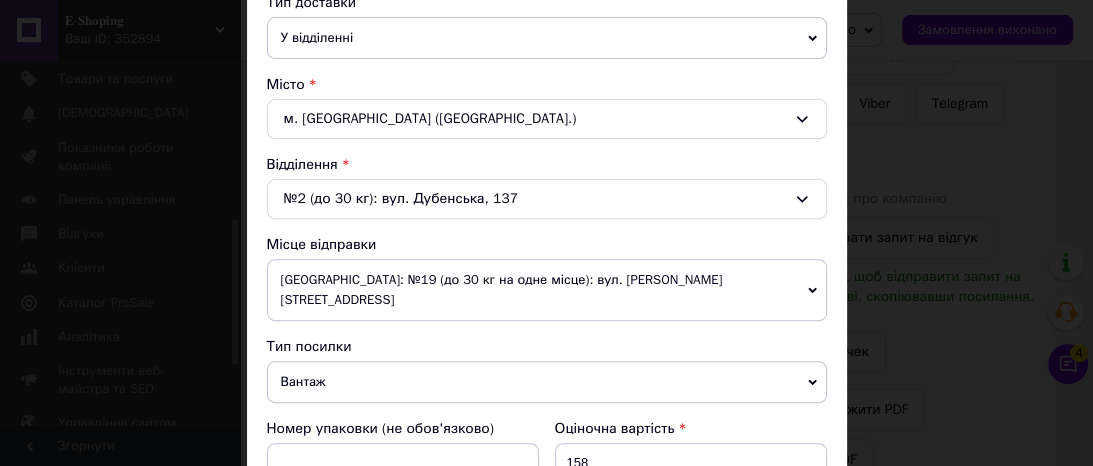 click on "Вантаж" at bounding box center [547, 382] 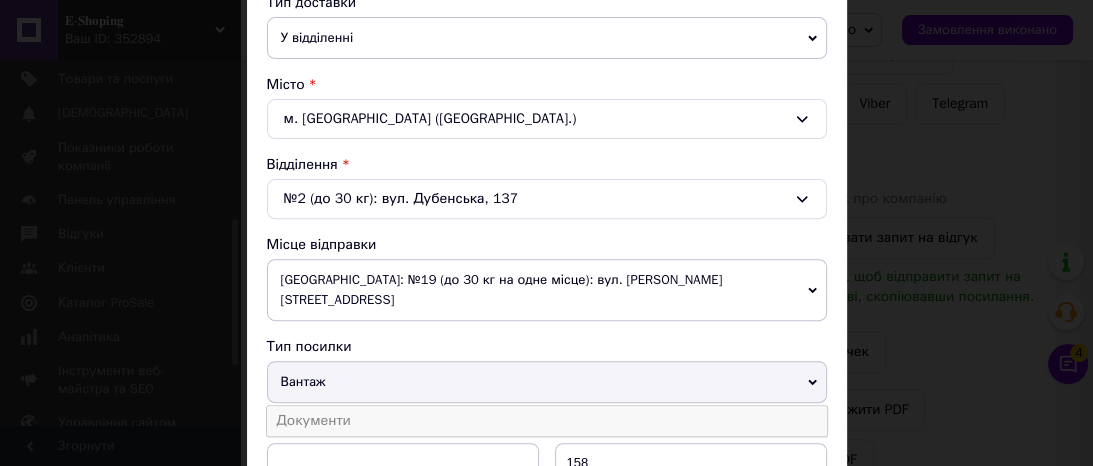 click on "Документи" at bounding box center [547, 421] 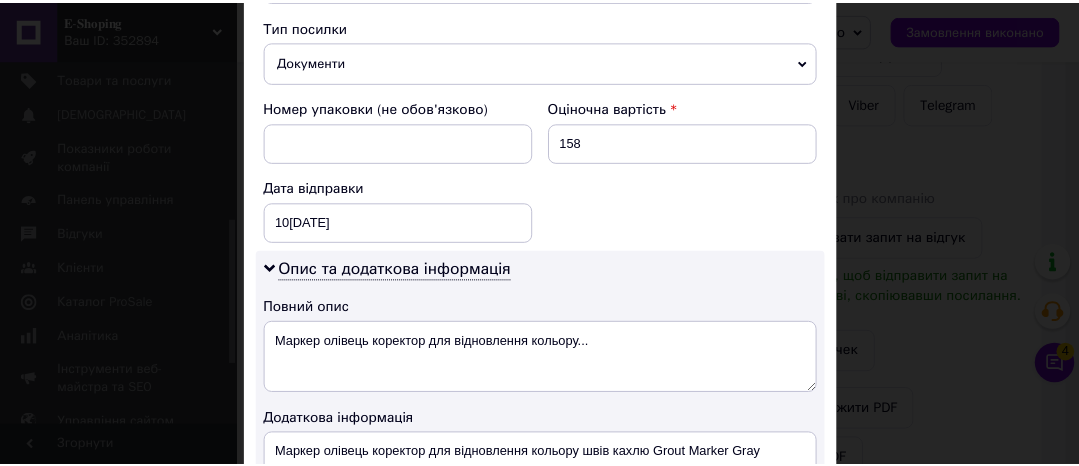 scroll, scrollTop: 1099, scrollLeft: 0, axis: vertical 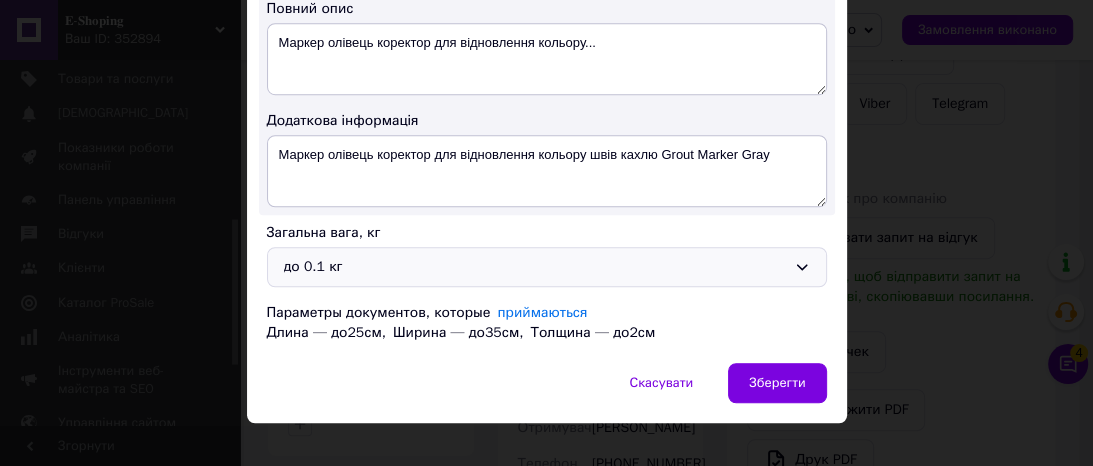 click on "до 0.1 кг" at bounding box center [535, 267] 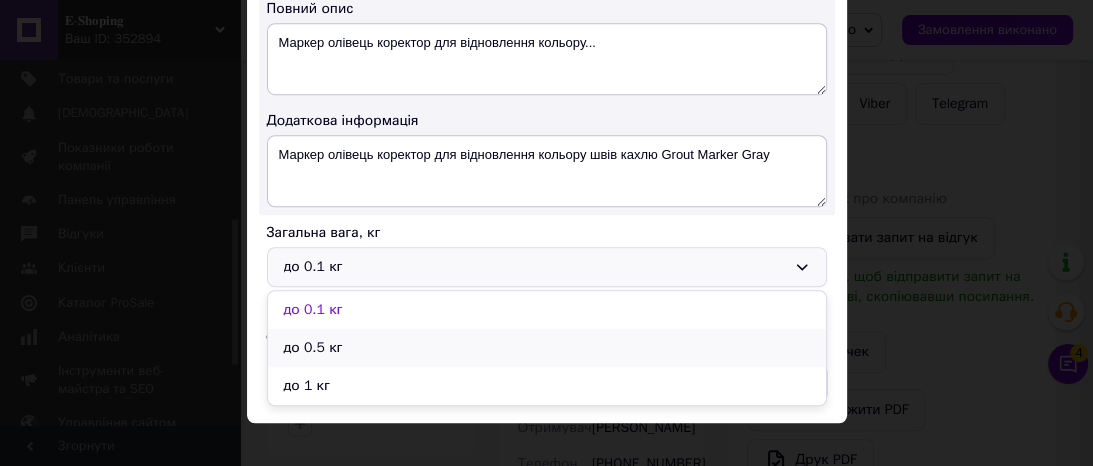 click on "до 0.5 кг" at bounding box center (547, 348) 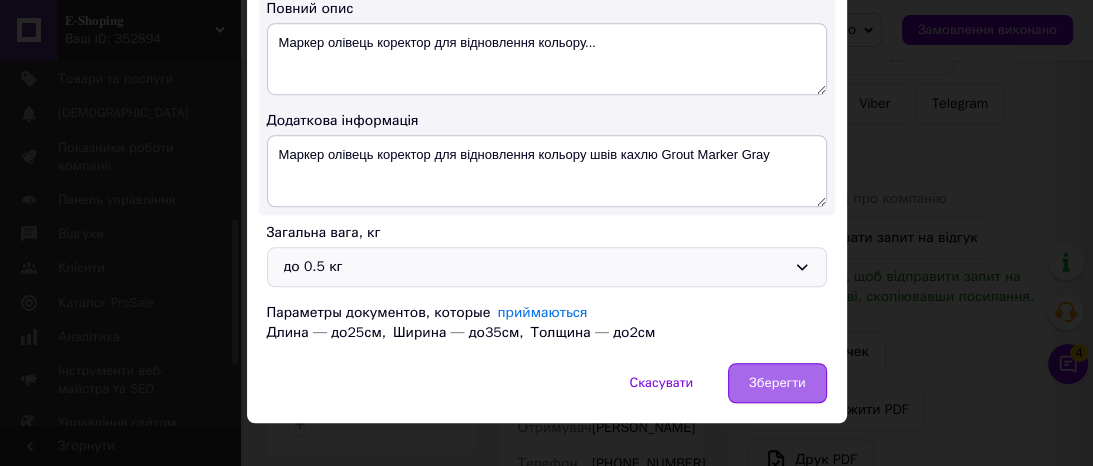 click on "Зберегти" at bounding box center [777, 383] 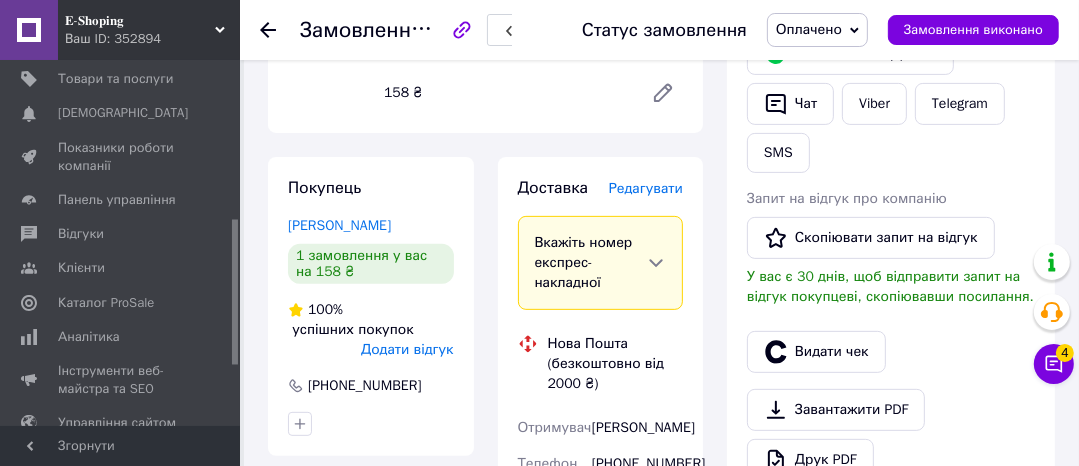 scroll, scrollTop: 1040, scrollLeft: 0, axis: vertical 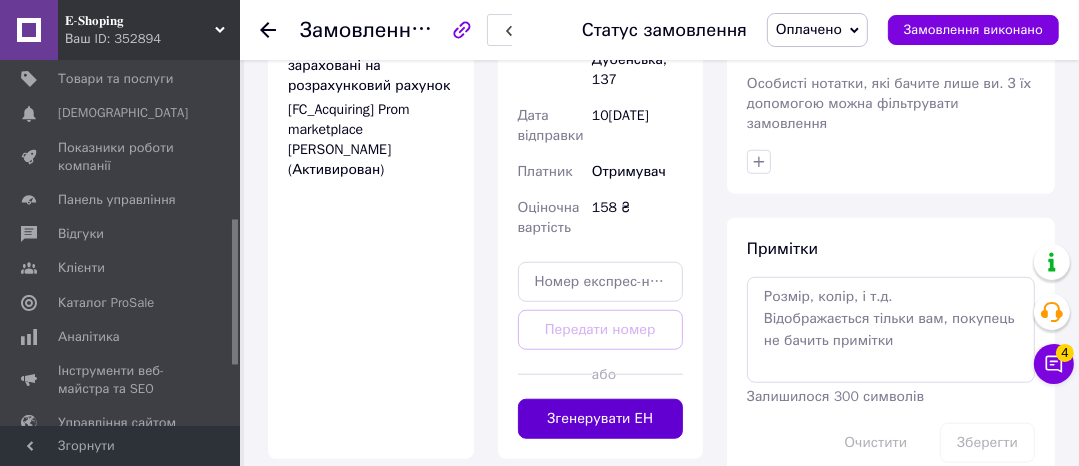 click on "Згенерувати ЕН" at bounding box center (601, 419) 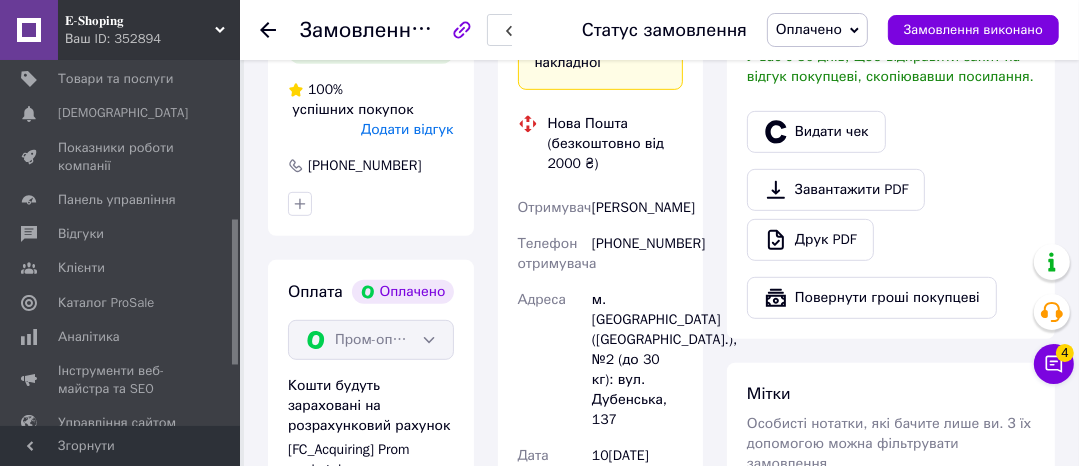 scroll, scrollTop: 640, scrollLeft: 0, axis: vertical 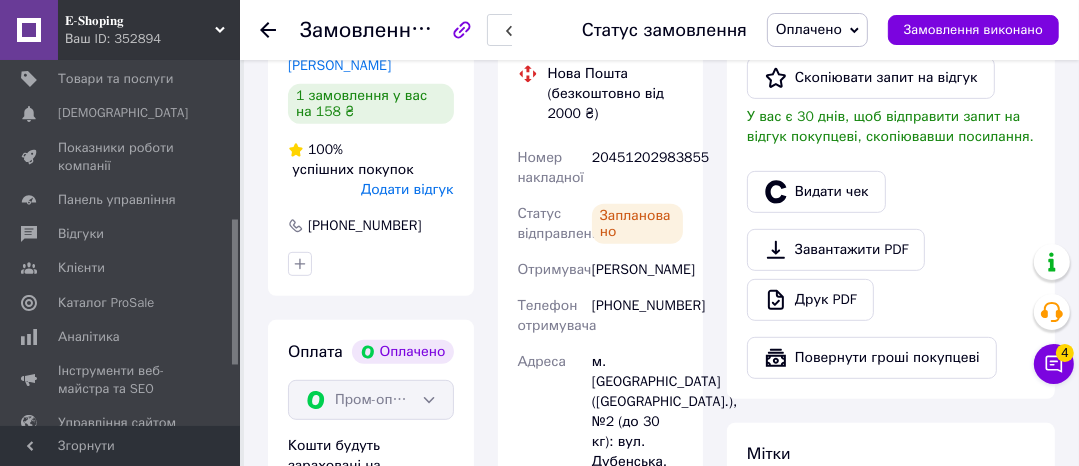 click on "20451202983855" at bounding box center [637, 168] 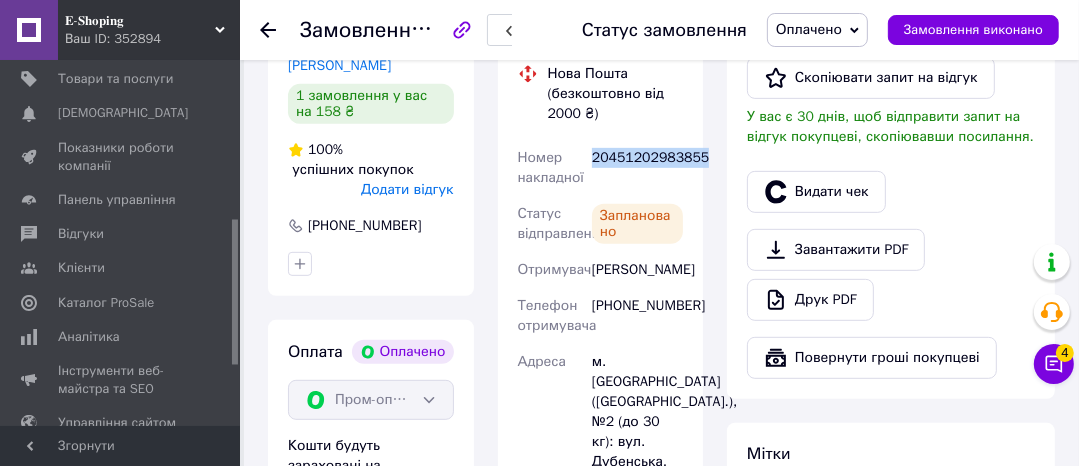 click on "20451202983855" at bounding box center [637, 168] 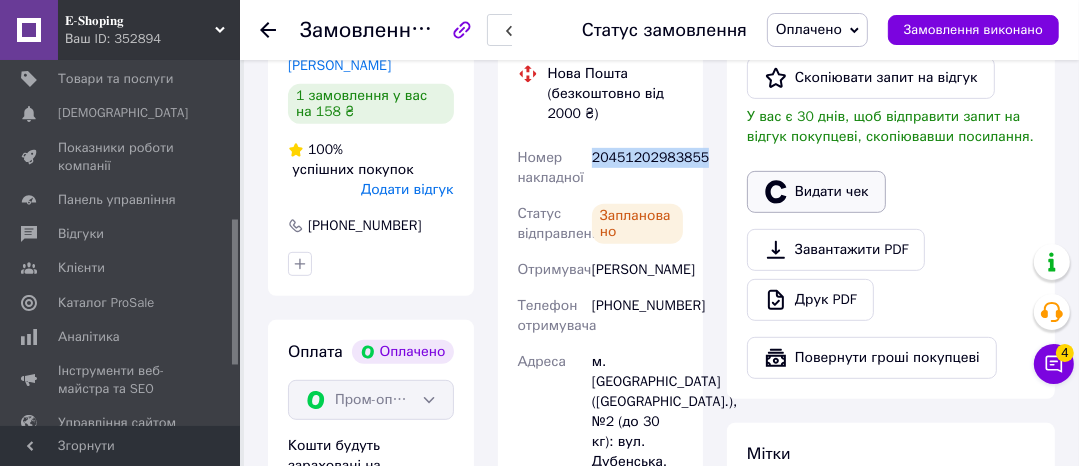 click 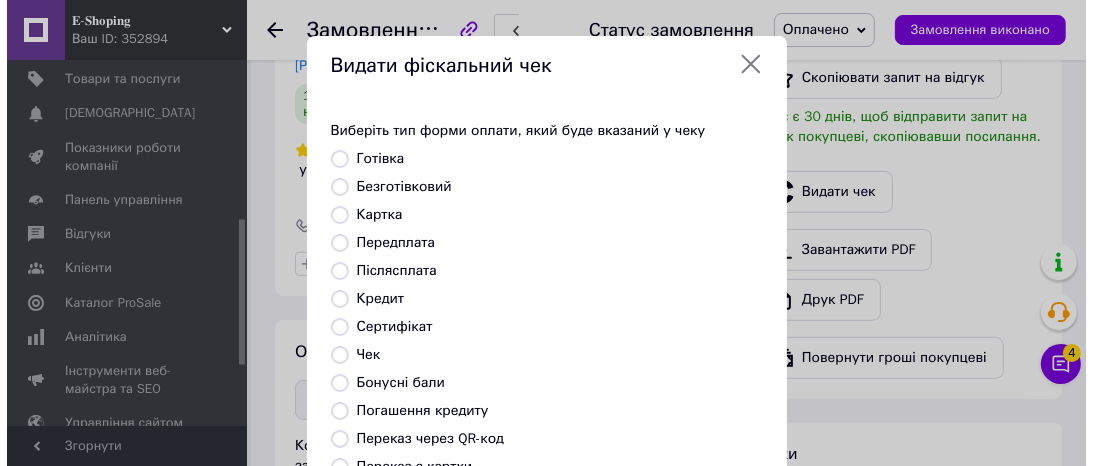 scroll, scrollTop: 607, scrollLeft: 0, axis: vertical 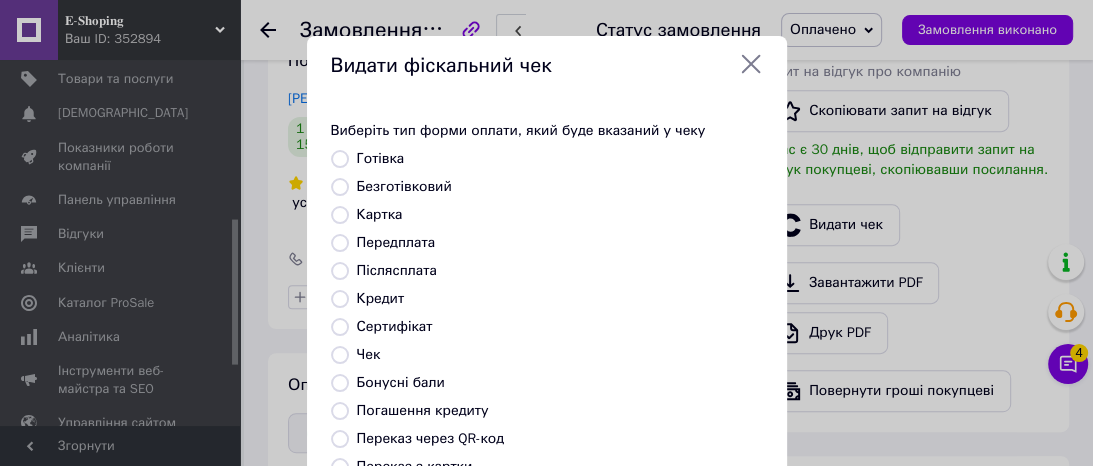click on "Безготівковий" at bounding box center (404, 186) 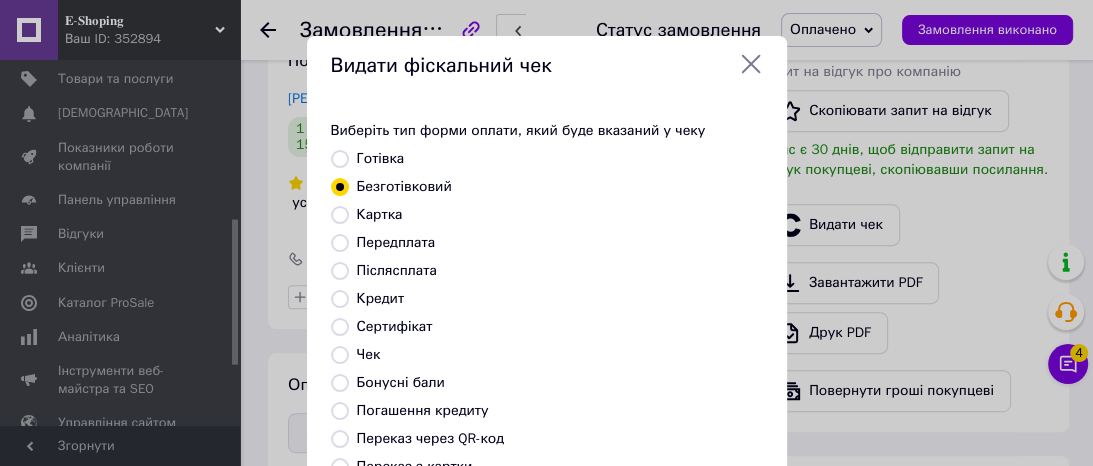 scroll, scrollTop: 392, scrollLeft: 0, axis: vertical 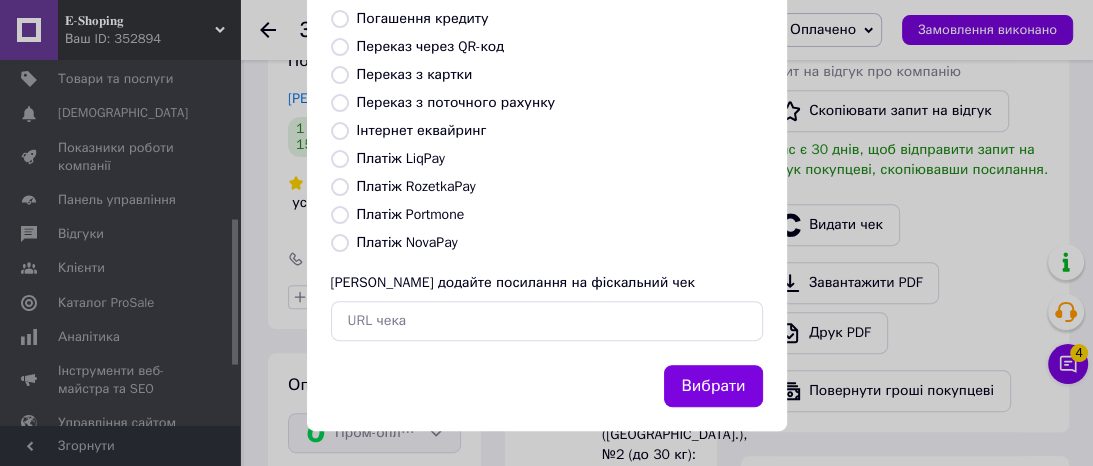 click on "Вибрати" at bounding box center [713, 386] 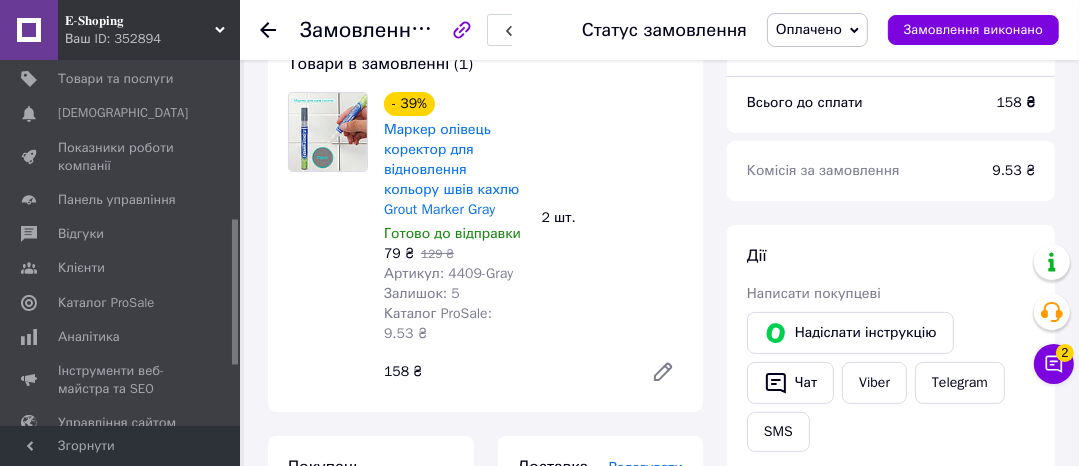 scroll, scrollTop: 180, scrollLeft: 0, axis: vertical 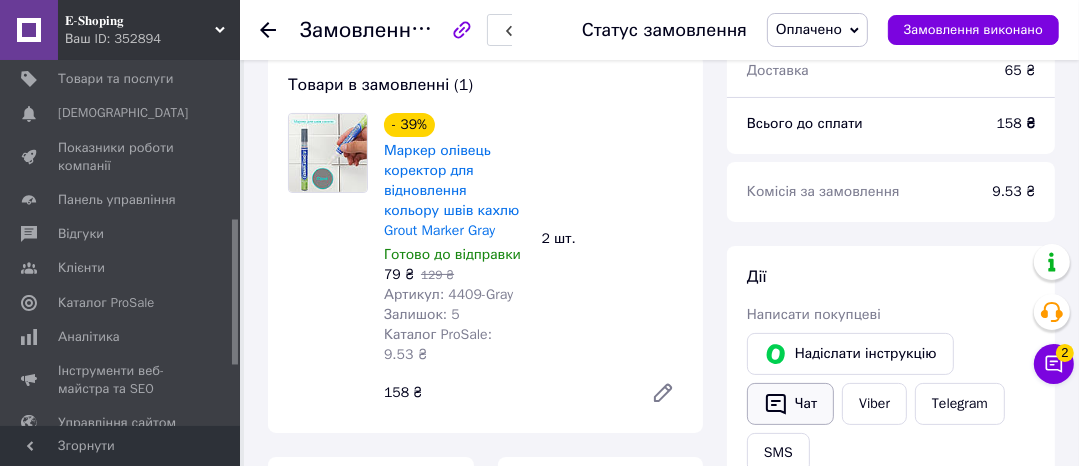 click on "Чат" at bounding box center [790, 404] 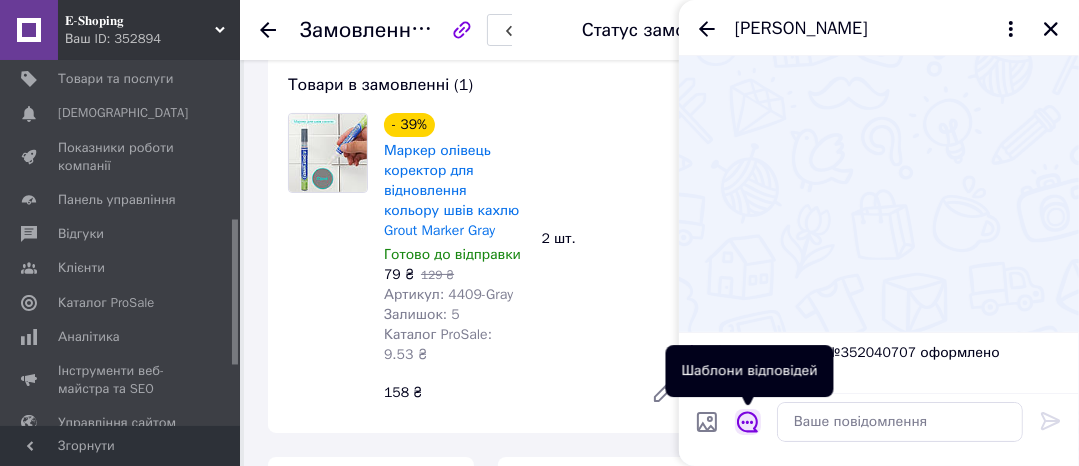 click 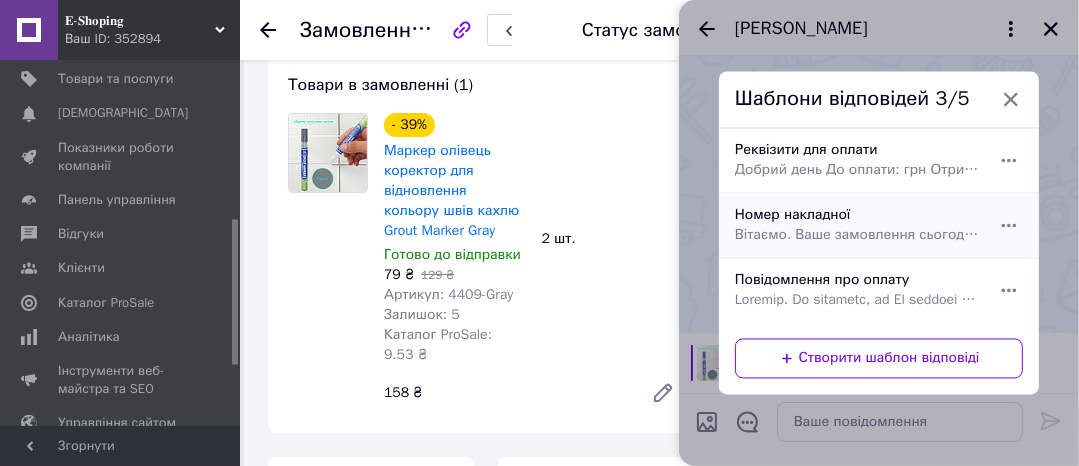 click on "Вітаємо. Ваше замовлення сьогодні буде передано на відправлення. Номер накладної:" at bounding box center [857, 236] 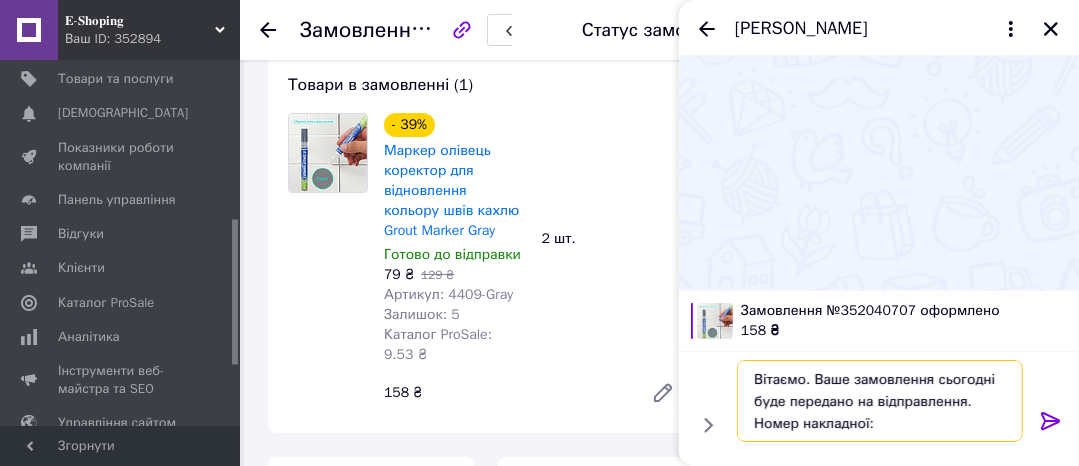 click on "Вітаємо. Ваше замовлення сьогодні буде передано на відправлення. Номер накладної:" at bounding box center [880, 401] 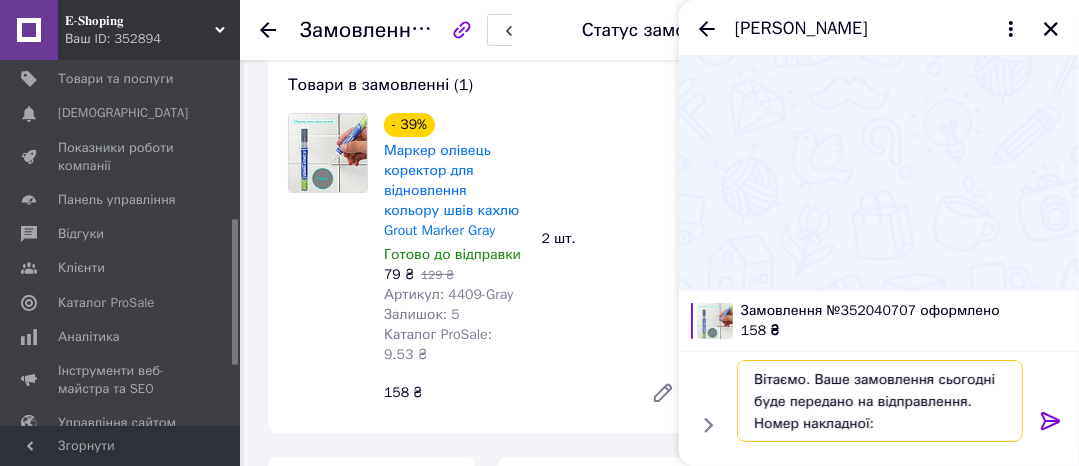 paste on "20451202983855" 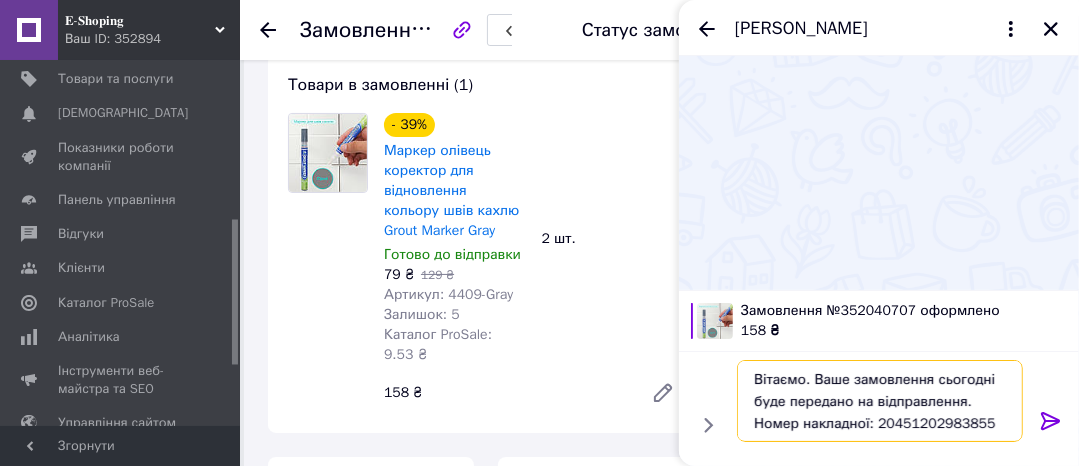 type on "Вітаємо. Ваше замовлення сьогодні буде передано на відправлення. Номер накладної: 20451202983855" 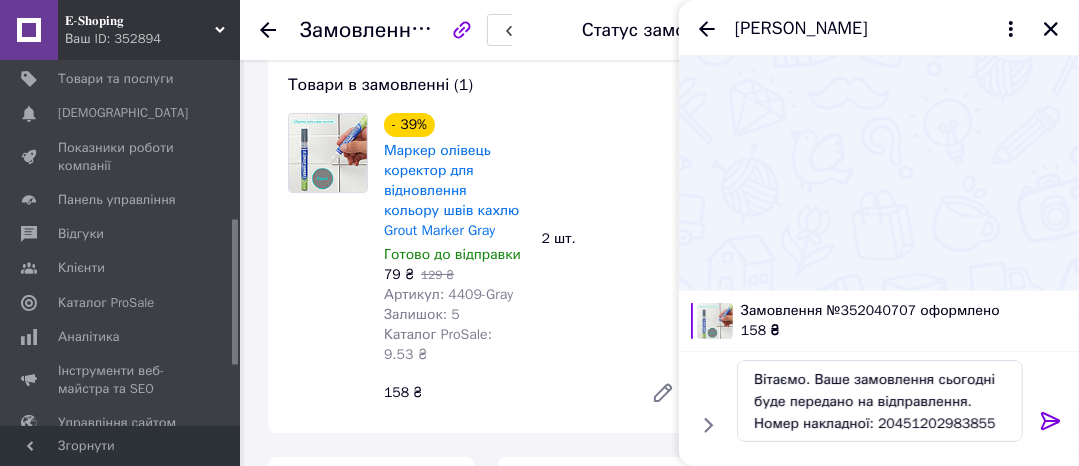 click 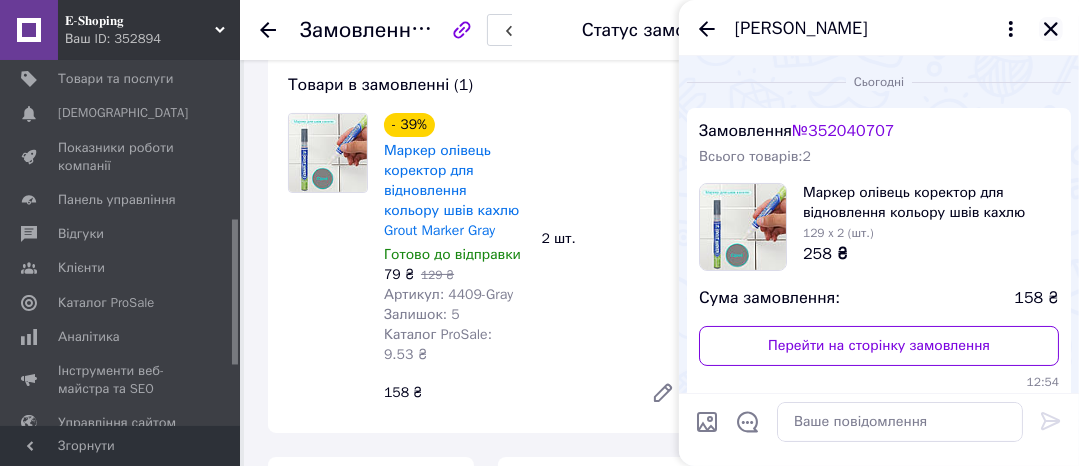 click 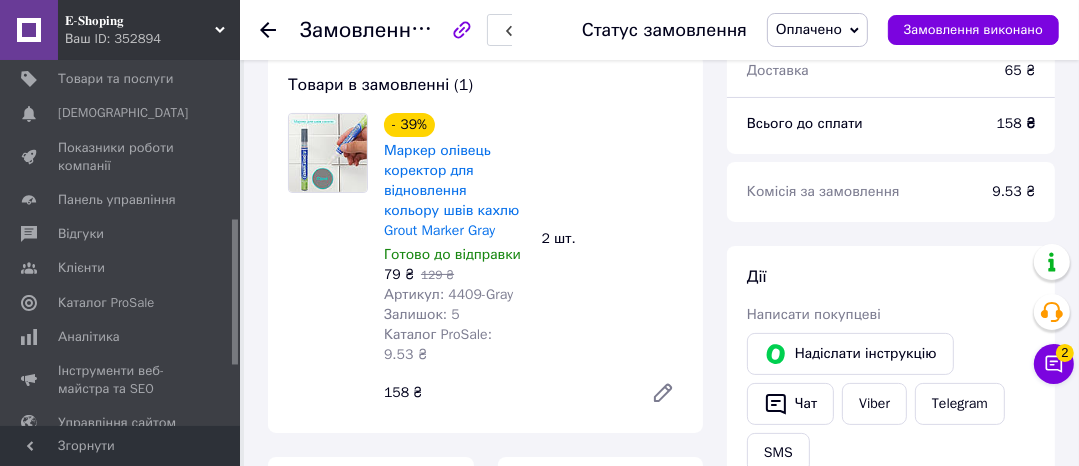 click on "Оплачено" at bounding box center [809, 29] 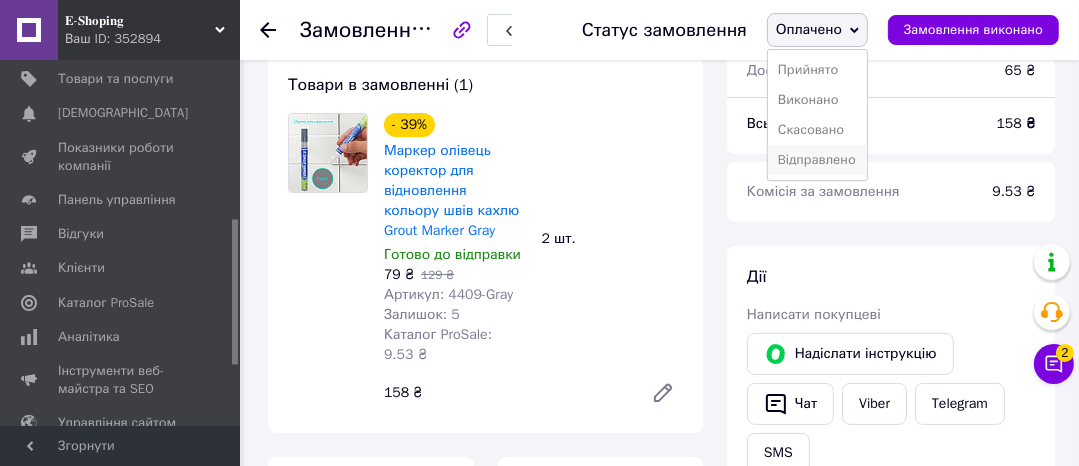 click on "Bідправлено" at bounding box center [817, 160] 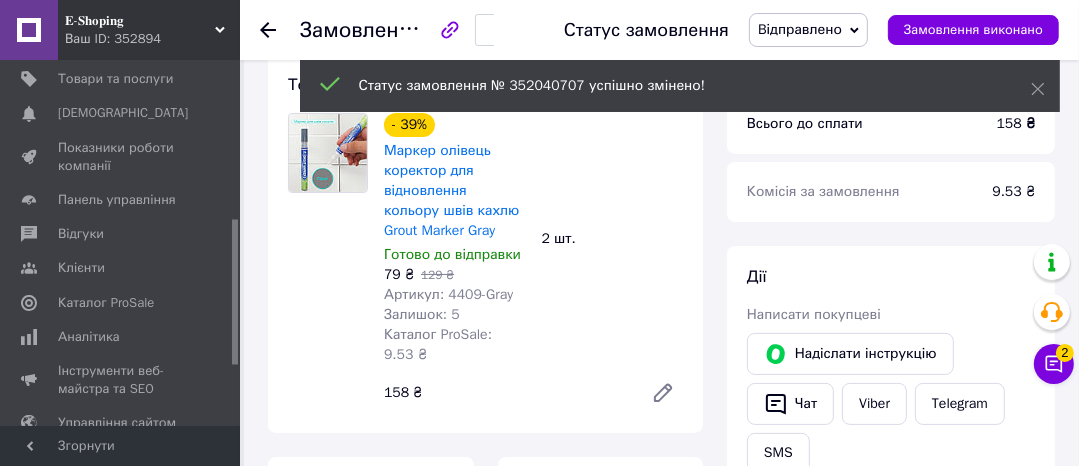scroll, scrollTop: 10, scrollLeft: 0, axis: vertical 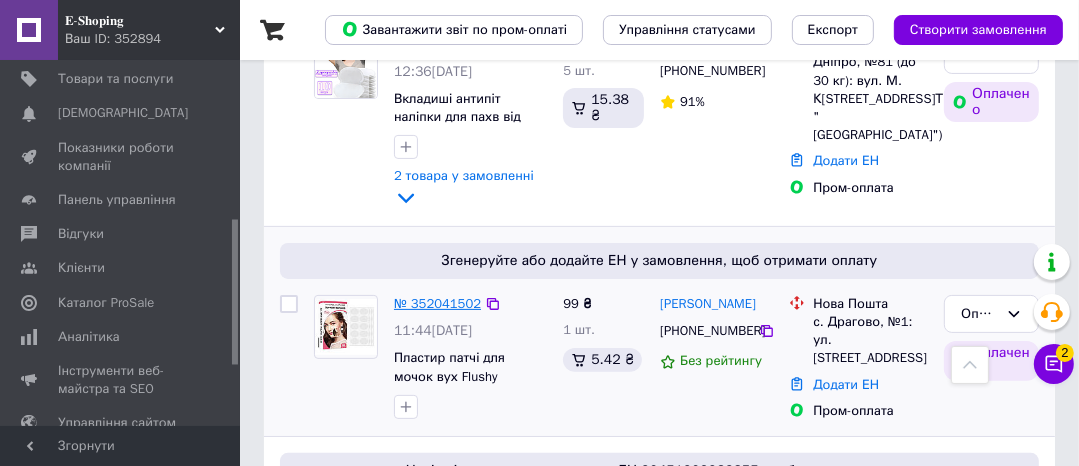 click on "№ 352041502" at bounding box center (437, 303) 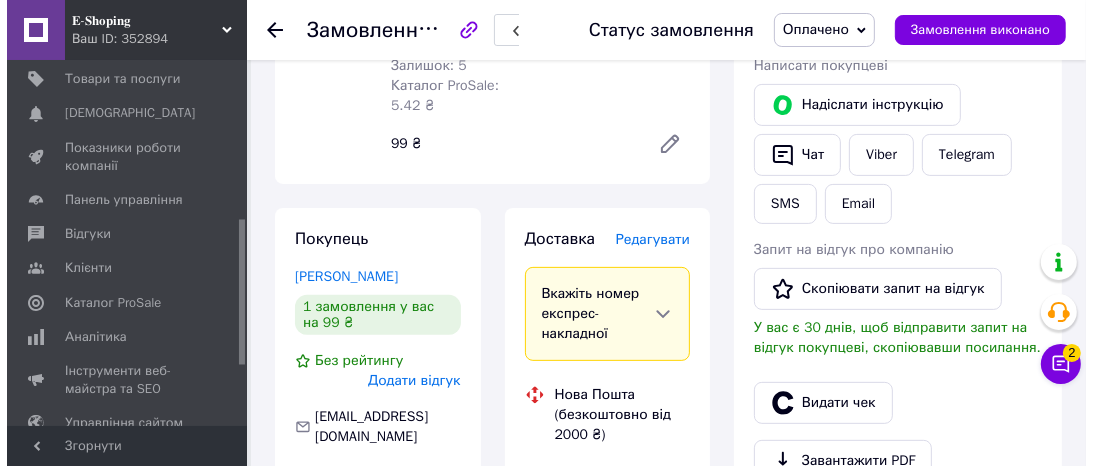 scroll, scrollTop: 400, scrollLeft: 0, axis: vertical 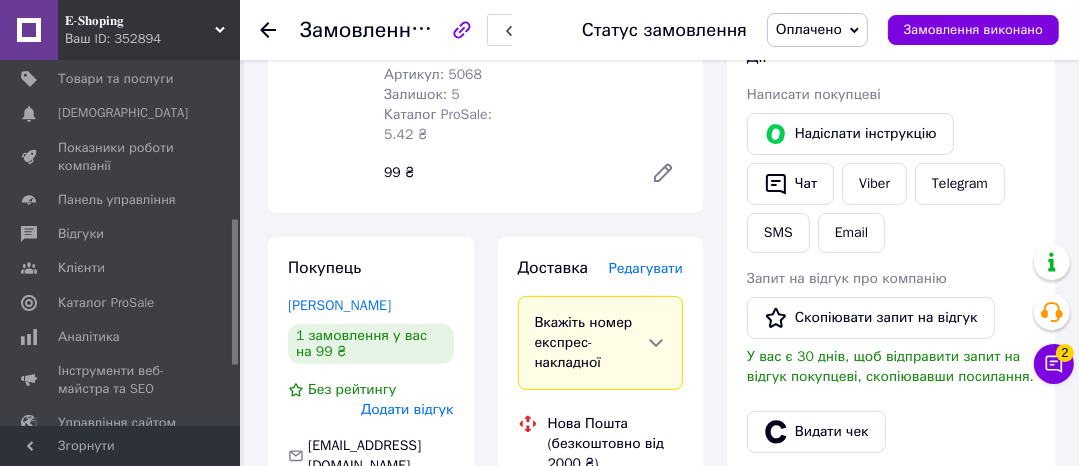 click on "Редагувати" at bounding box center (646, 268) 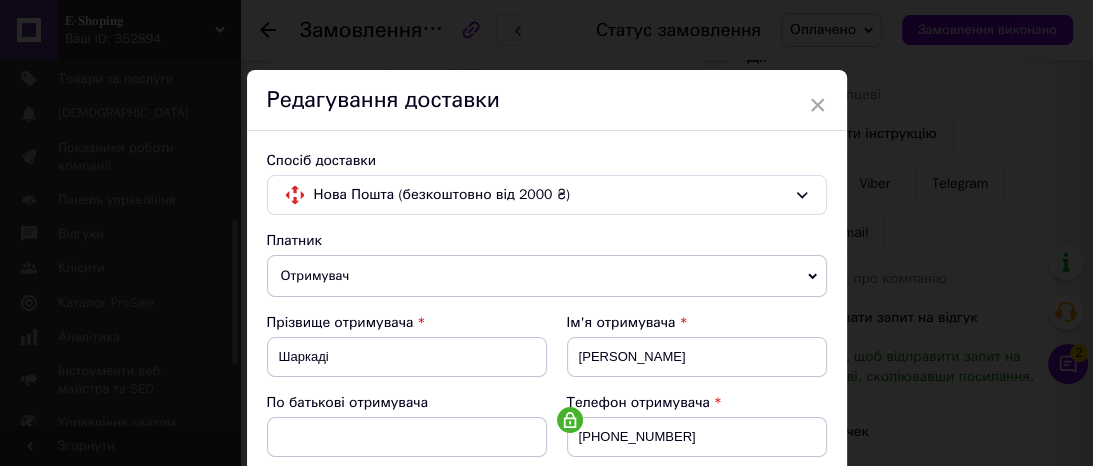 scroll, scrollTop: 480, scrollLeft: 0, axis: vertical 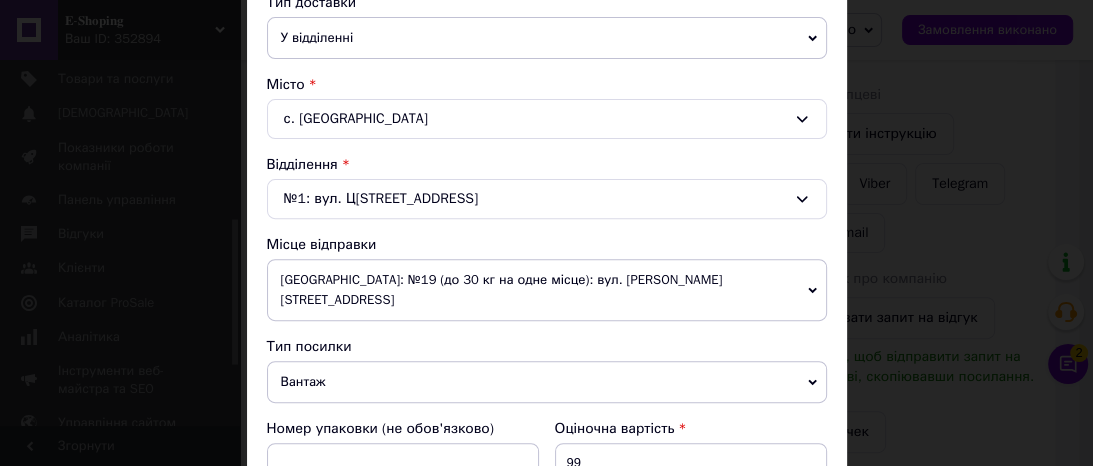 click on "Вантаж" at bounding box center [547, 382] 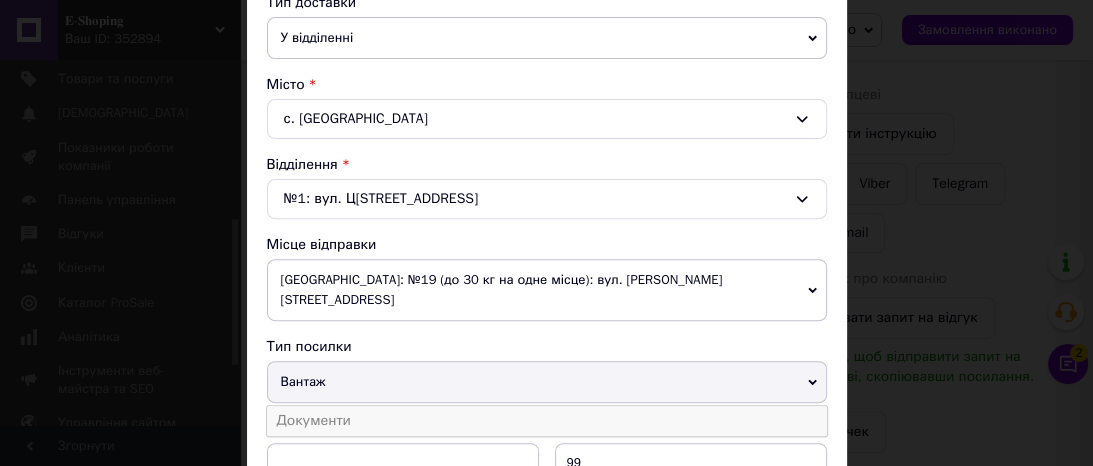 click on "Документи" at bounding box center [547, 421] 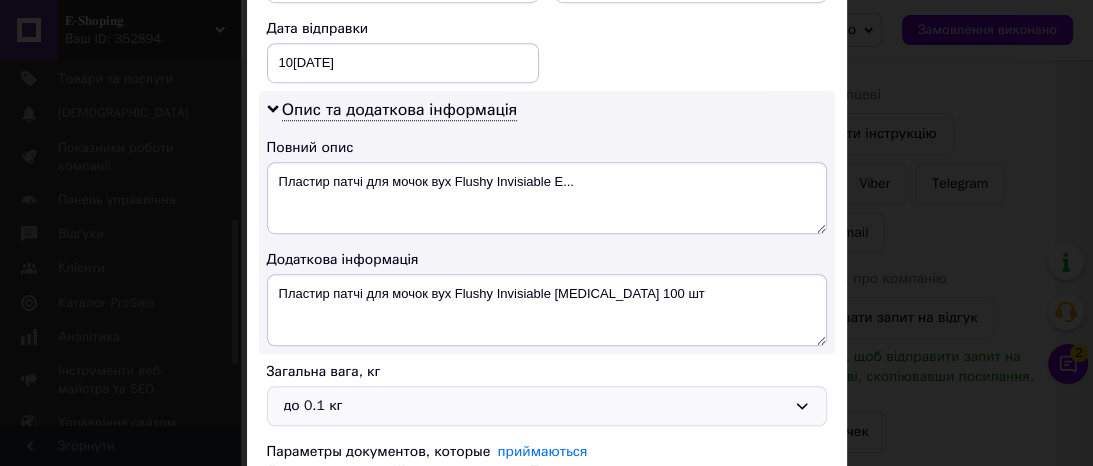 scroll, scrollTop: 1040, scrollLeft: 0, axis: vertical 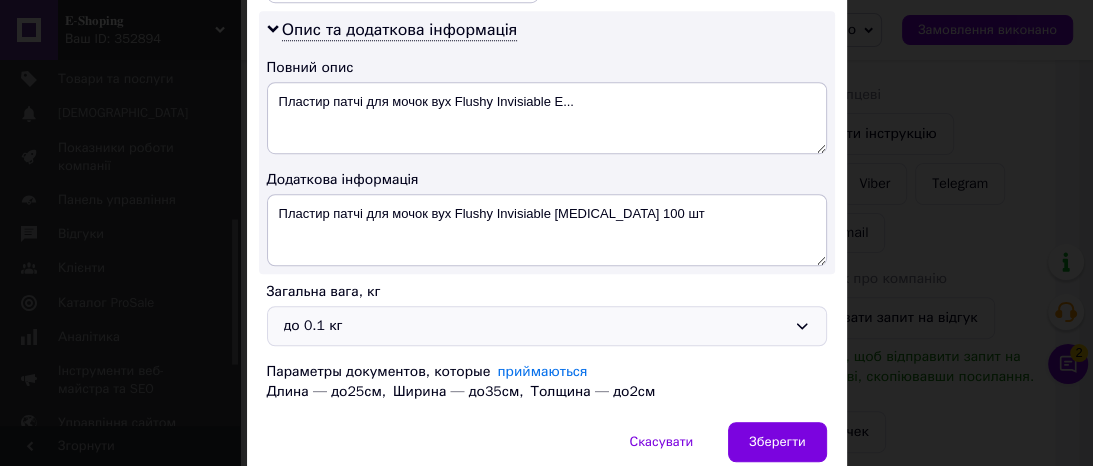 click on "до 0.1 кг" at bounding box center (535, 326) 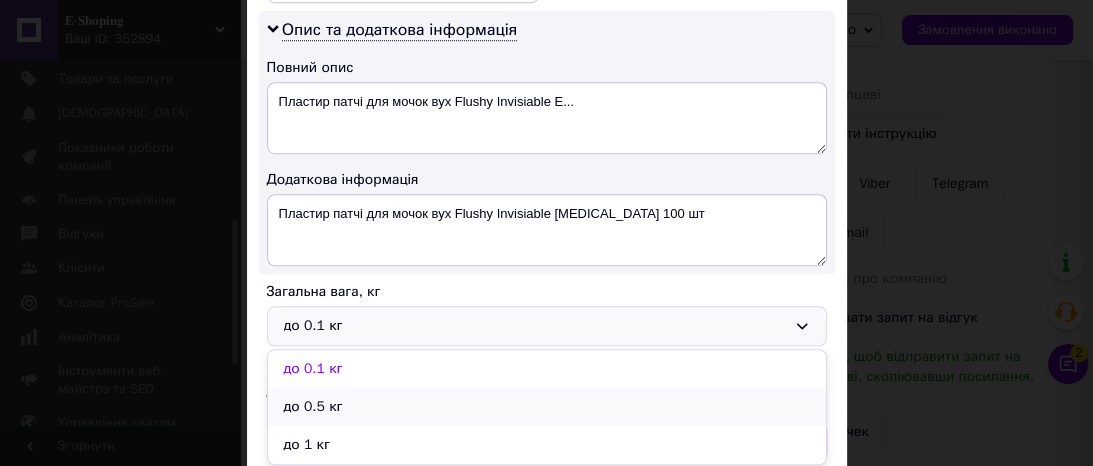 click on "до 0.5 кг" at bounding box center [547, 407] 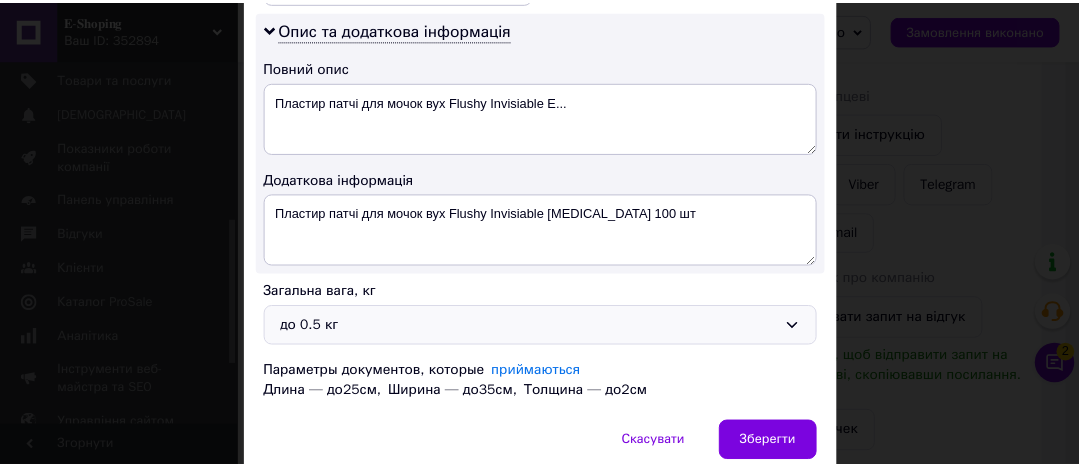 scroll, scrollTop: 1099, scrollLeft: 0, axis: vertical 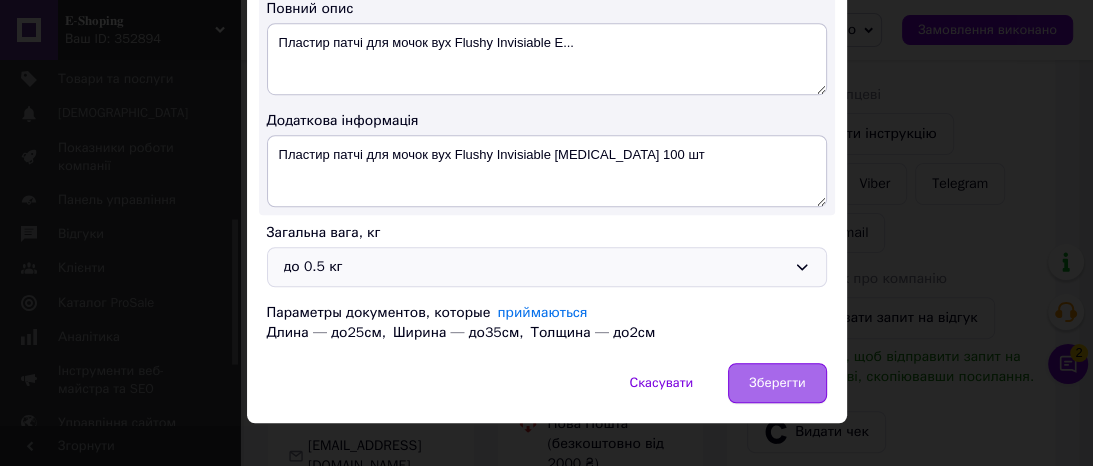 click on "Зберегти" at bounding box center (777, 383) 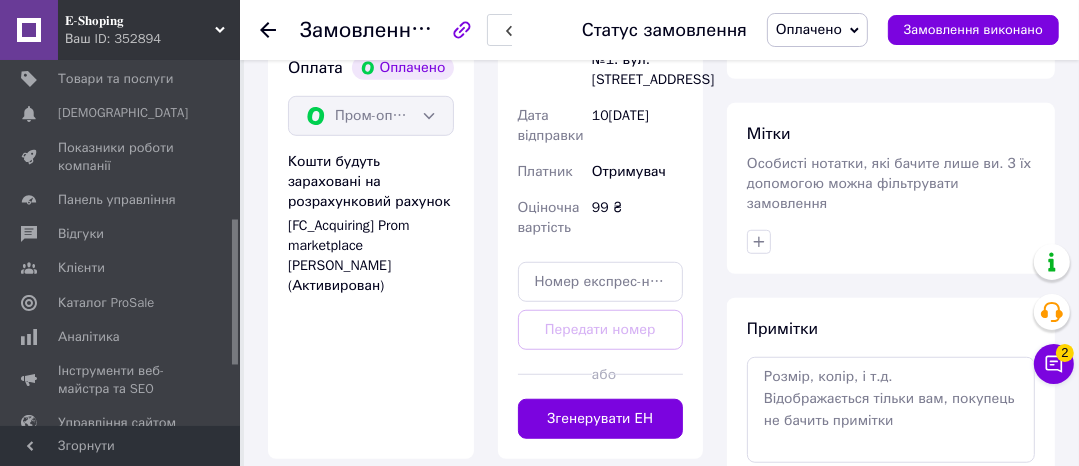 scroll, scrollTop: 1040, scrollLeft: 0, axis: vertical 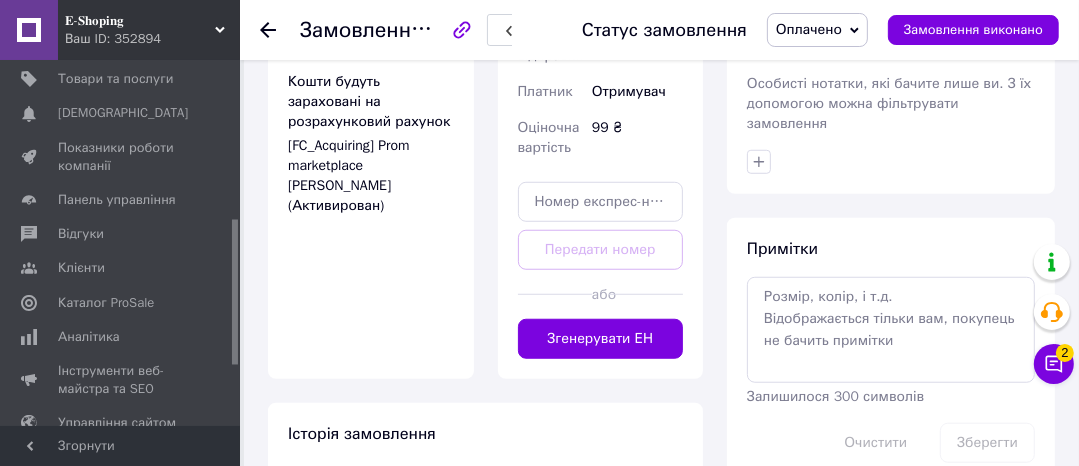 click on "Згенерувати ЕН" at bounding box center [601, 339] 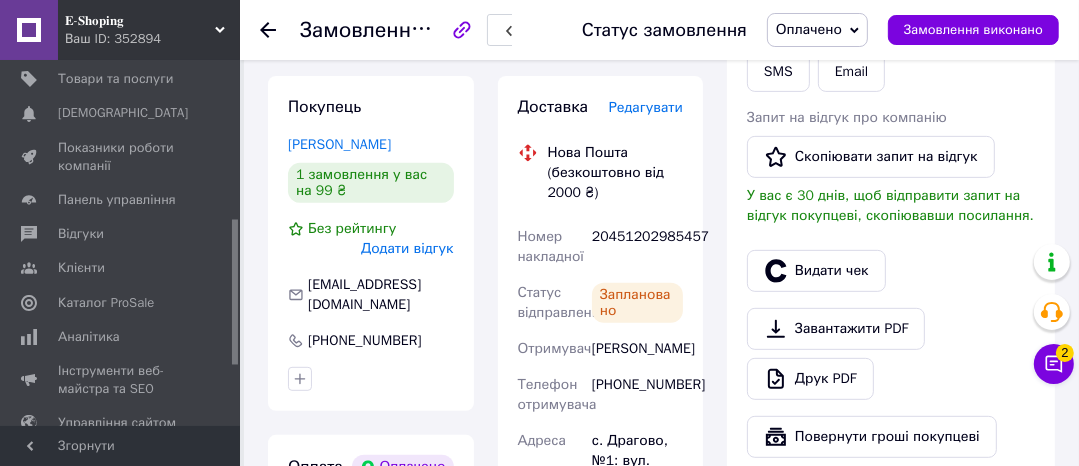 scroll, scrollTop: 560, scrollLeft: 0, axis: vertical 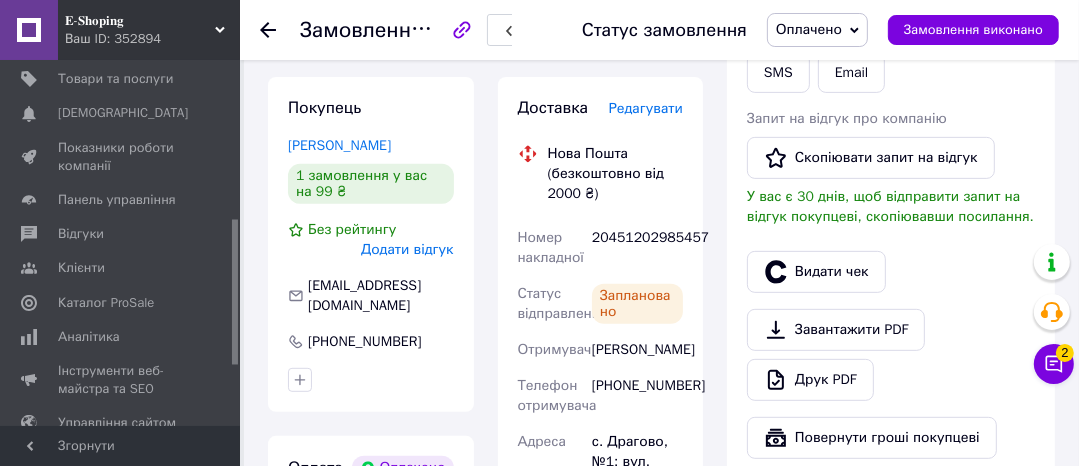click on "20451202985457" at bounding box center (637, 248) 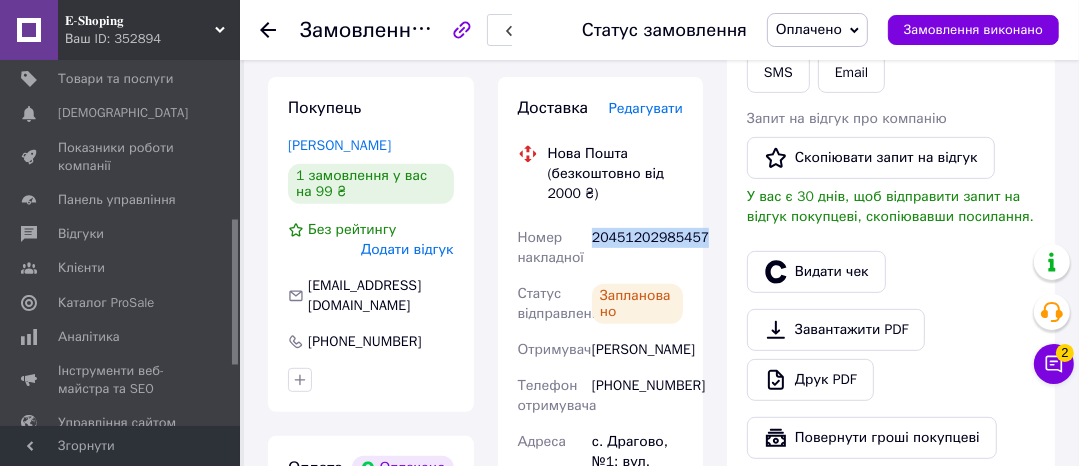 click on "20451202985457" at bounding box center [637, 248] 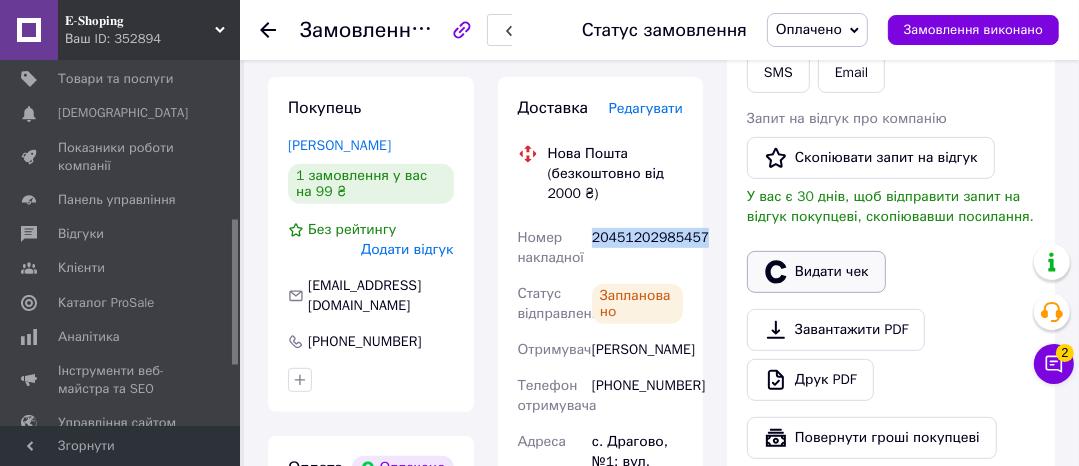 click on "Видати чек" at bounding box center (816, 272) 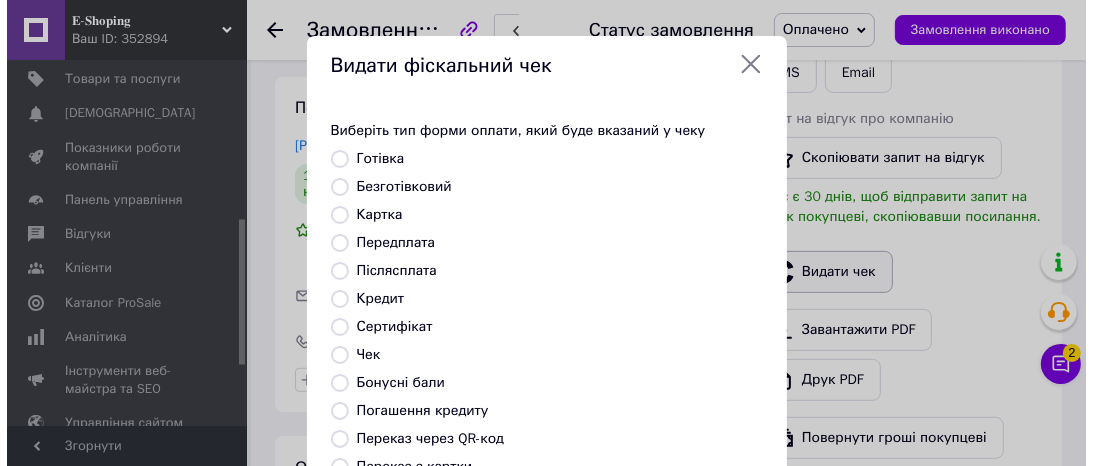scroll, scrollTop: 528, scrollLeft: 0, axis: vertical 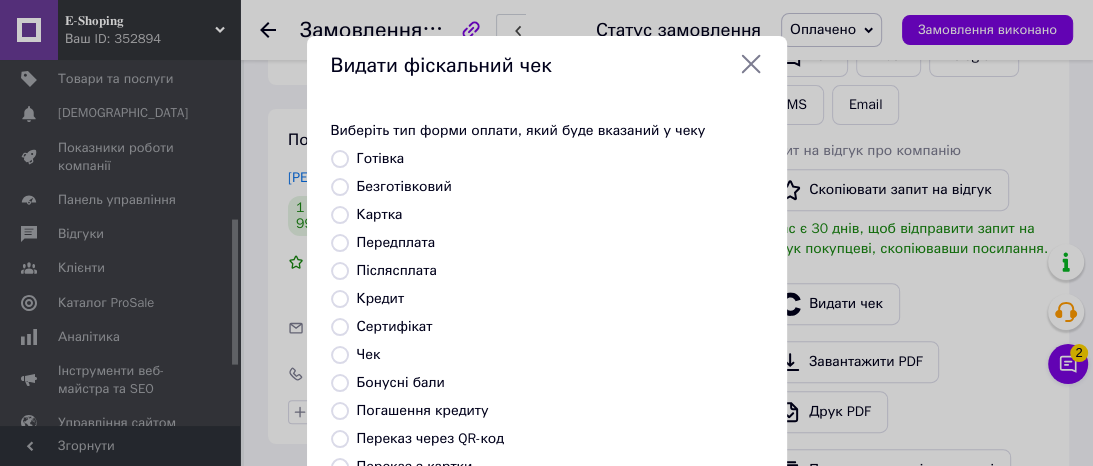click on "Безготівковий" at bounding box center (404, 186) 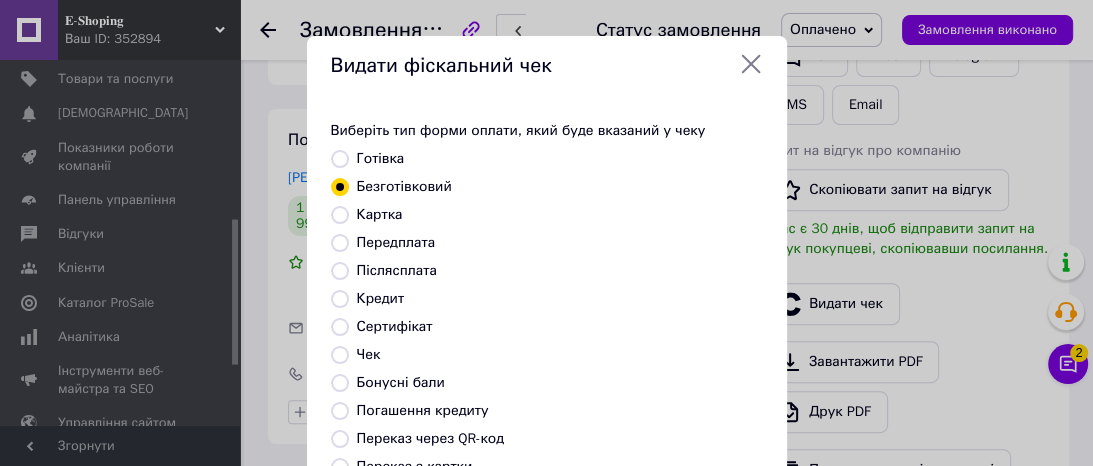 scroll, scrollTop: 392, scrollLeft: 0, axis: vertical 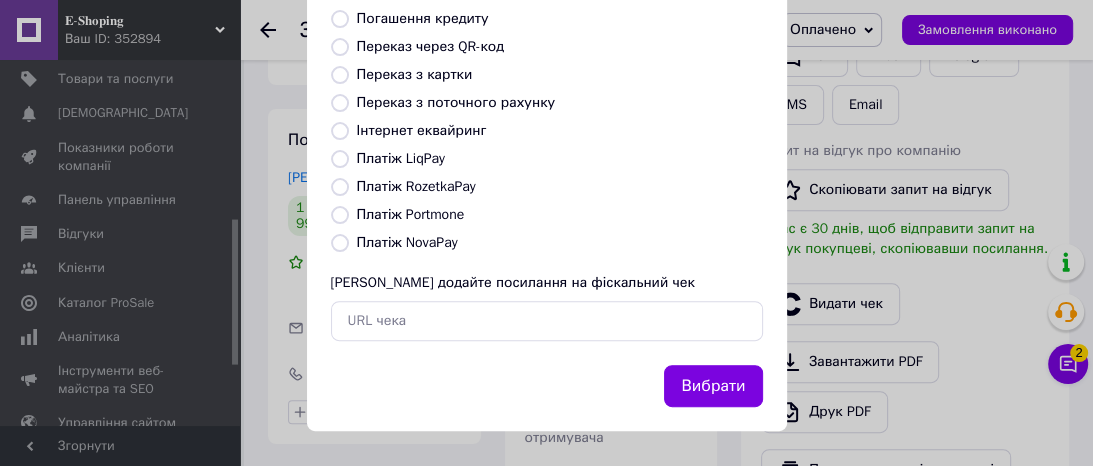 drag, startPoint x: 714, startPoint y: 390, endPoint x: 721, endPoint y: 432, distance: 42.579338 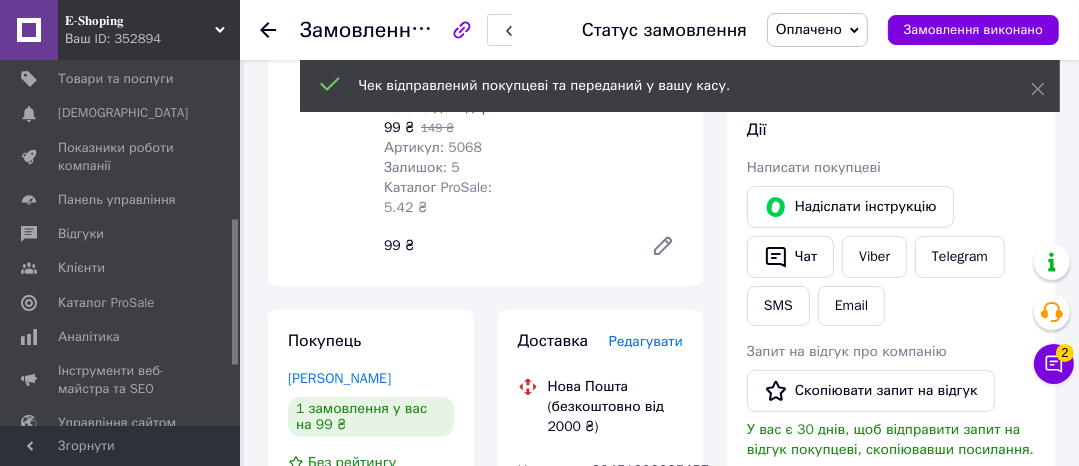 scroll, scrollTop: 320, scrollLeft: 0, axis: vertical 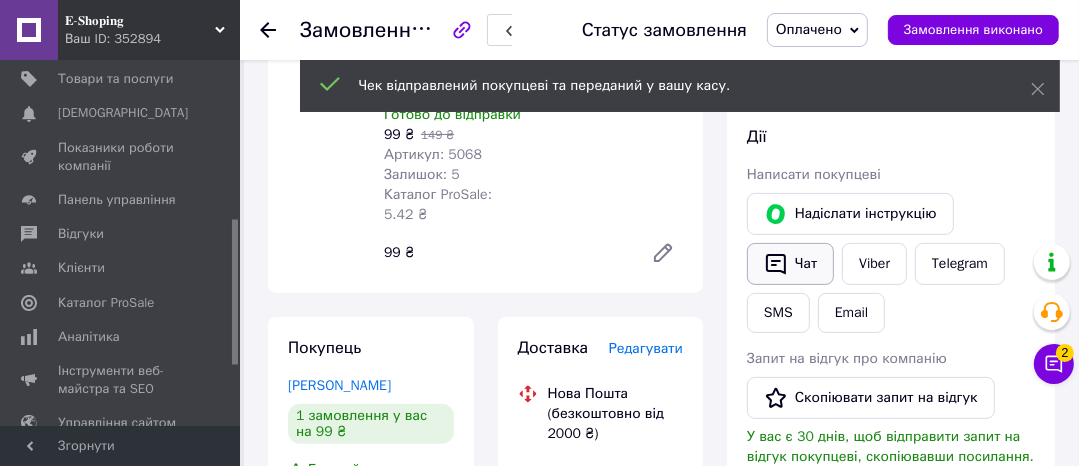 click 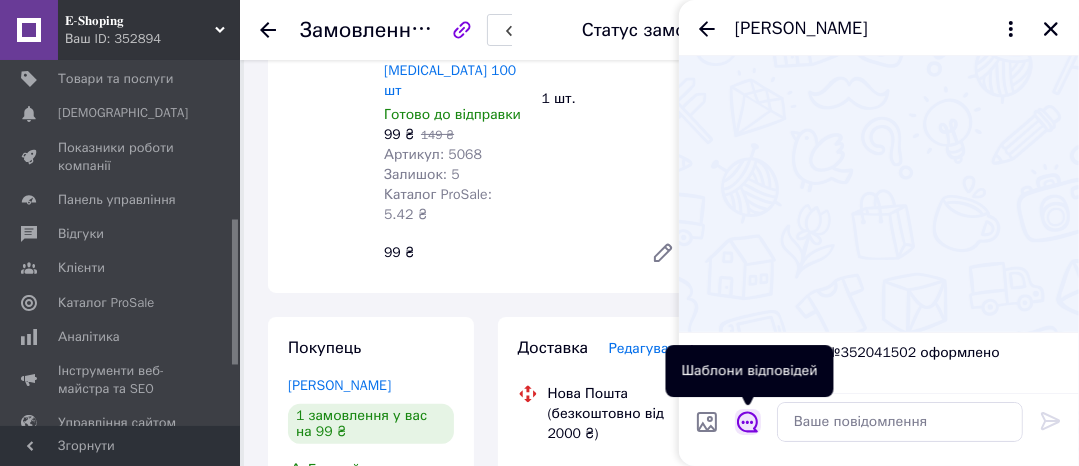 click 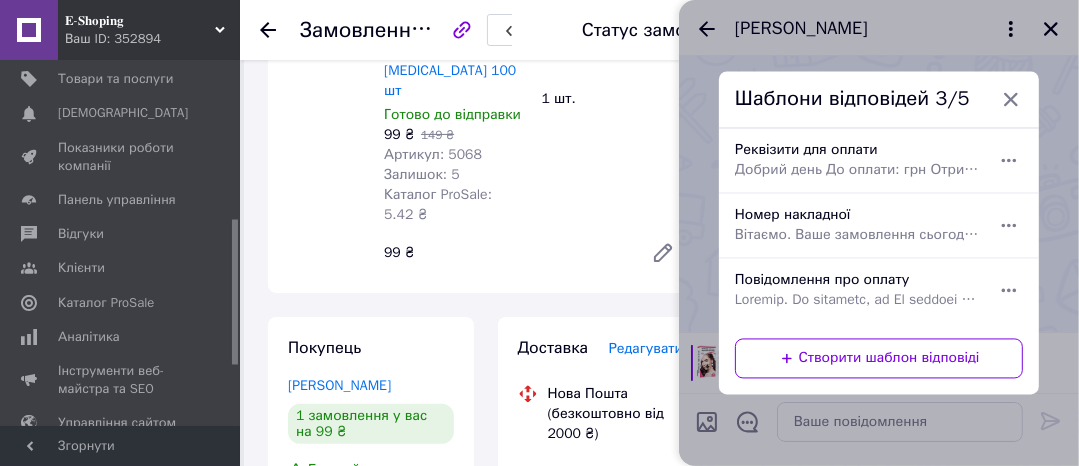 click on "Номер накладної Вітаємо. Ваше замовлення сьогодні буде передано на відправлення. Номер накладної:" at bounding box center [857, 226] 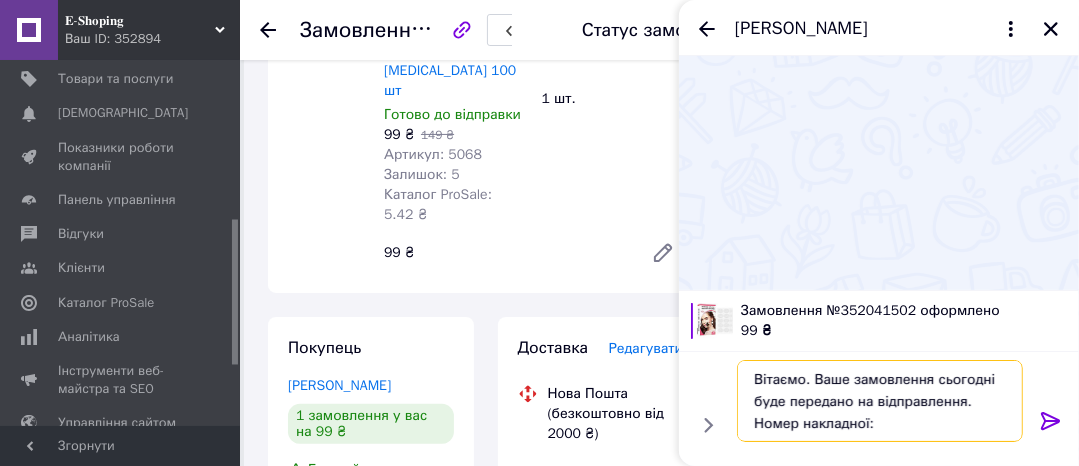 click on "Вітаємо. Ваше замовлення сьогодні буде передано на відправлення. Номер накладної:" at bounding box center [880, 401] 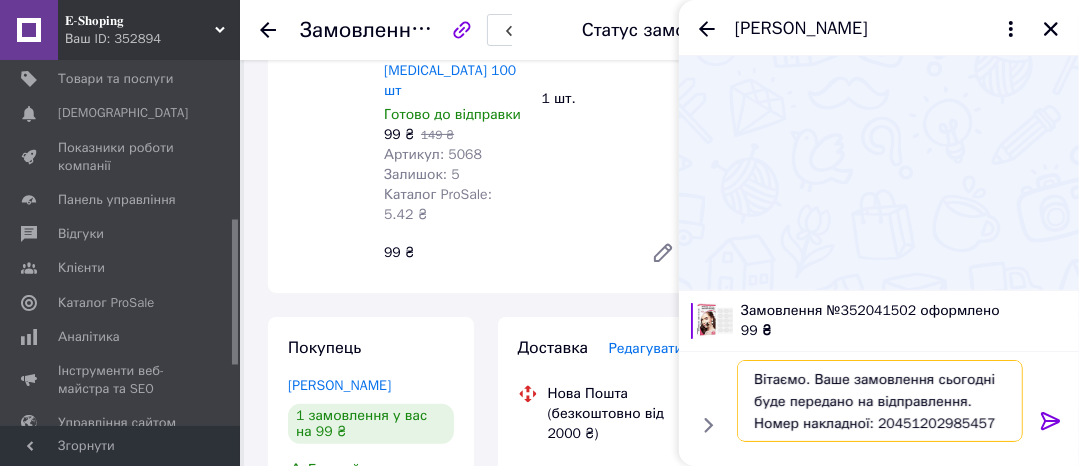 type on "Вітаємо. Ваше замовлення сьогодні буде передано на відправлення. Номер накладної: 20451202985457" 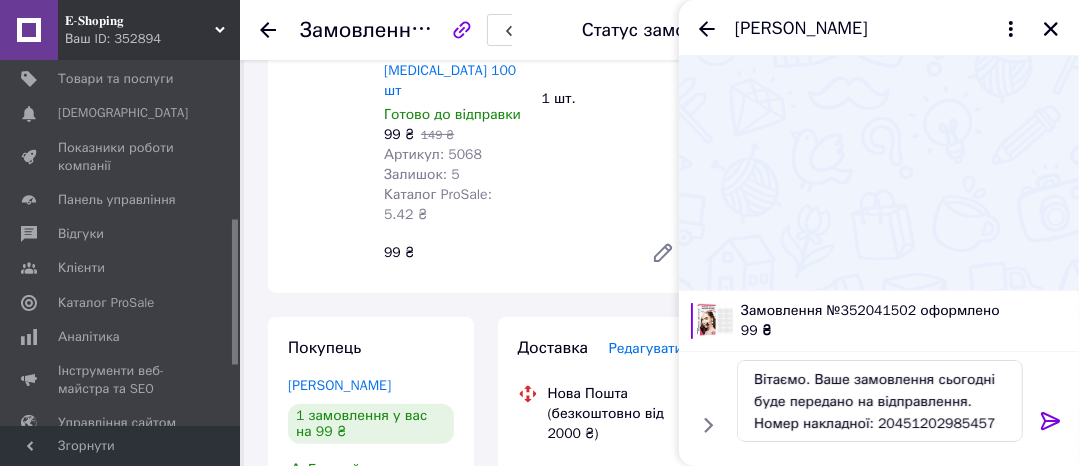 click 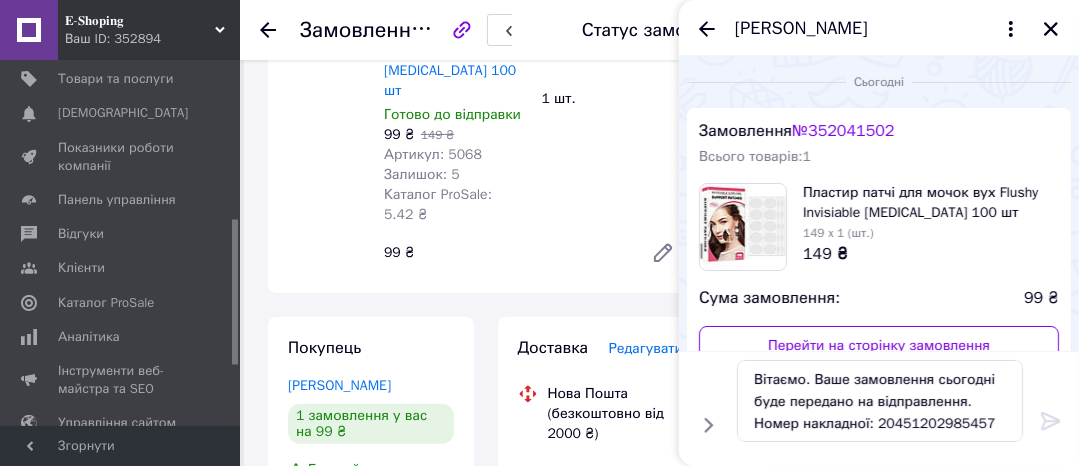type 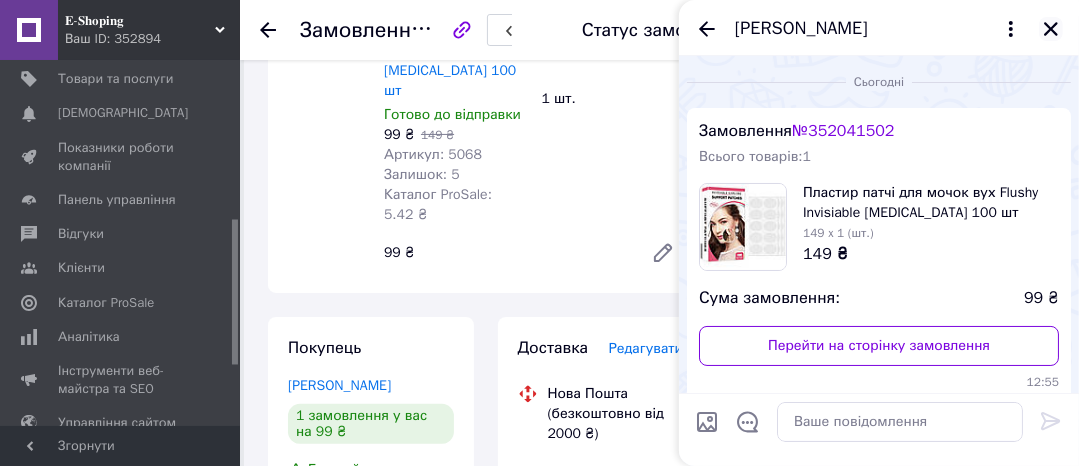 click 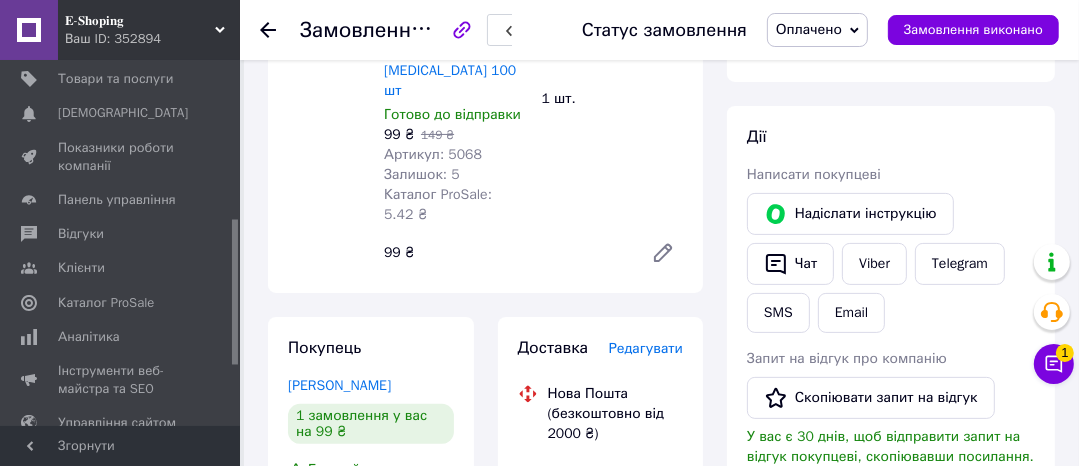 click on "Оплачено" at bounding box center (809, 29) 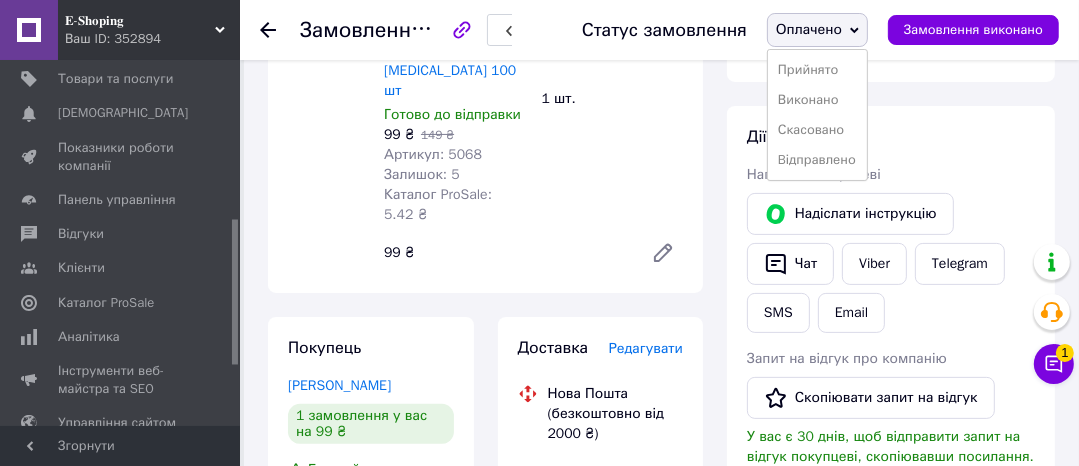 click on "Bідправлено" at bounding box center [817, 160] 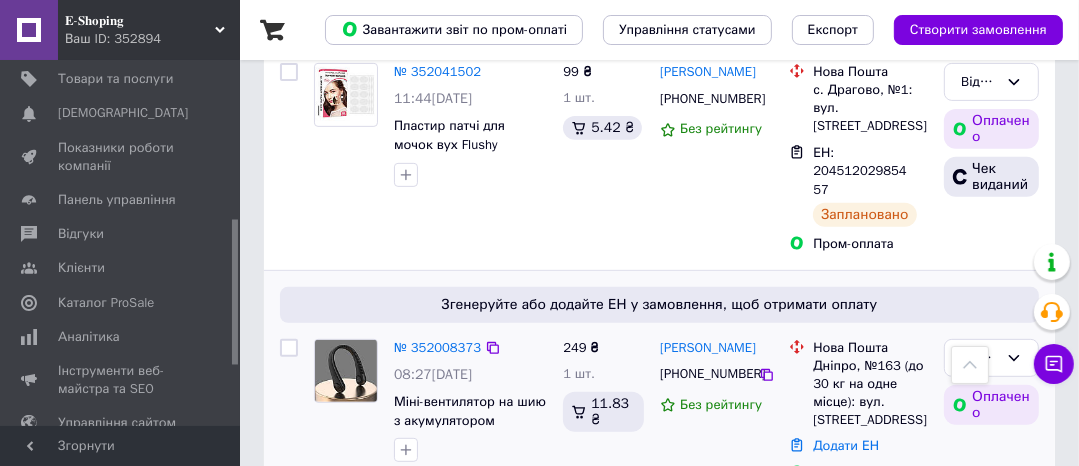 scroll, scrollTop: 800, scrollLeft: 0, axis: vertical 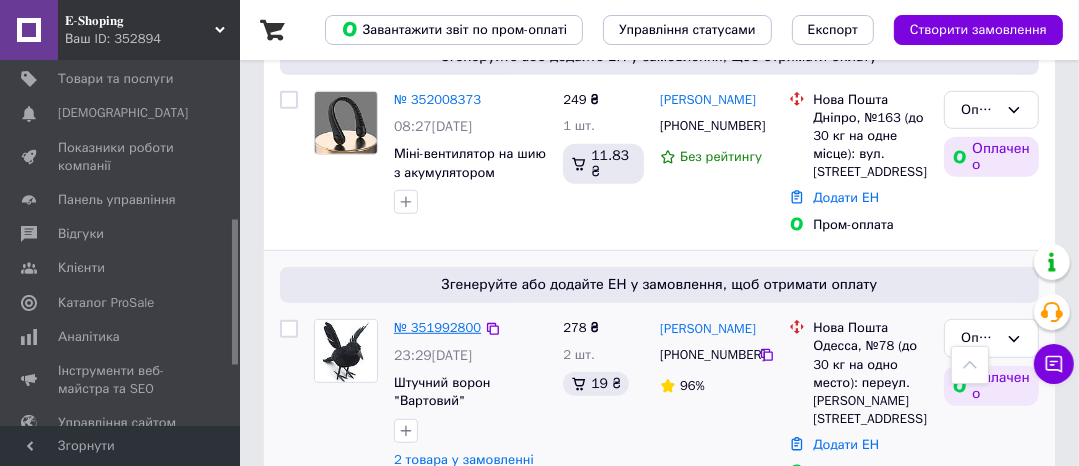 click on "№ 351992800" at bounding box center (437, 327) 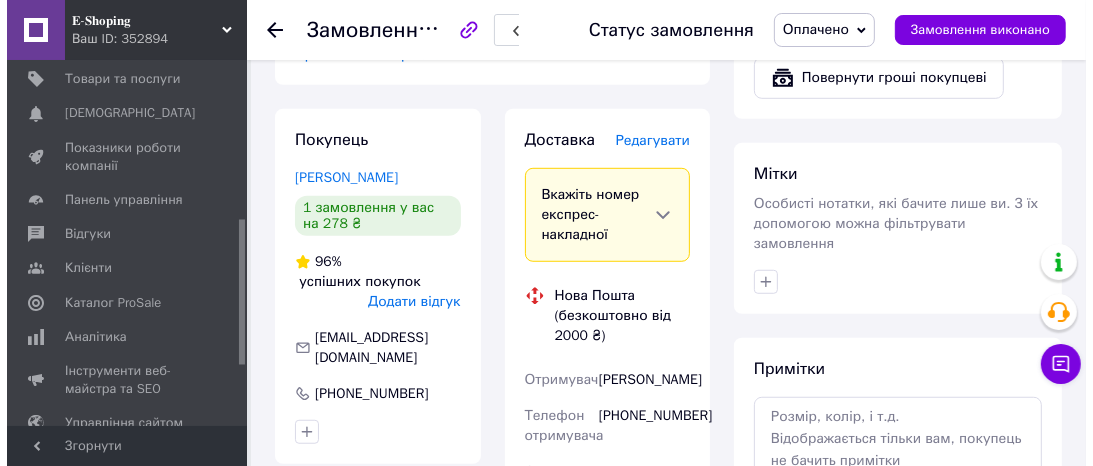 scroll, scrollTop: 880, scrollLeft: 0, axis: vertical 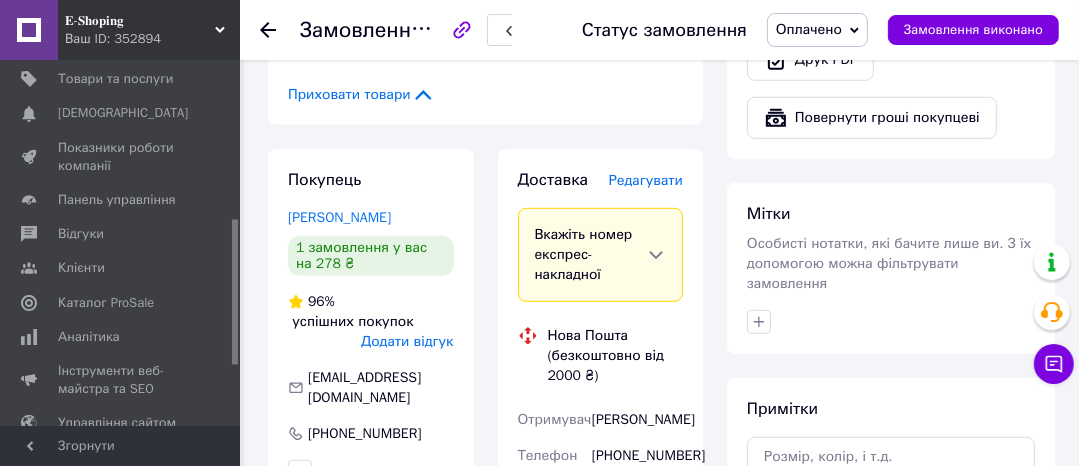 click on "Редагувати" at bounding box center [646, 180] 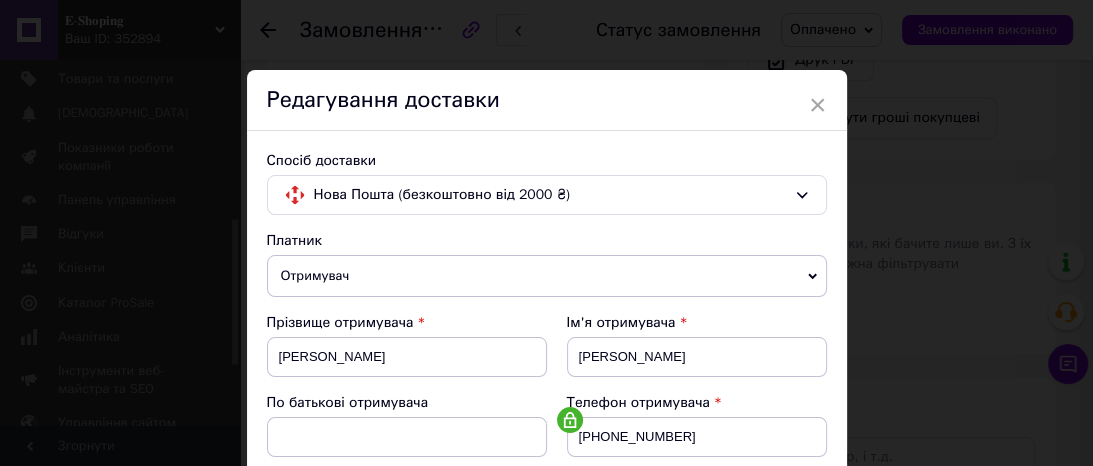 scroll, scrollTop: 960, scrollLeft: 0, axis: vertical 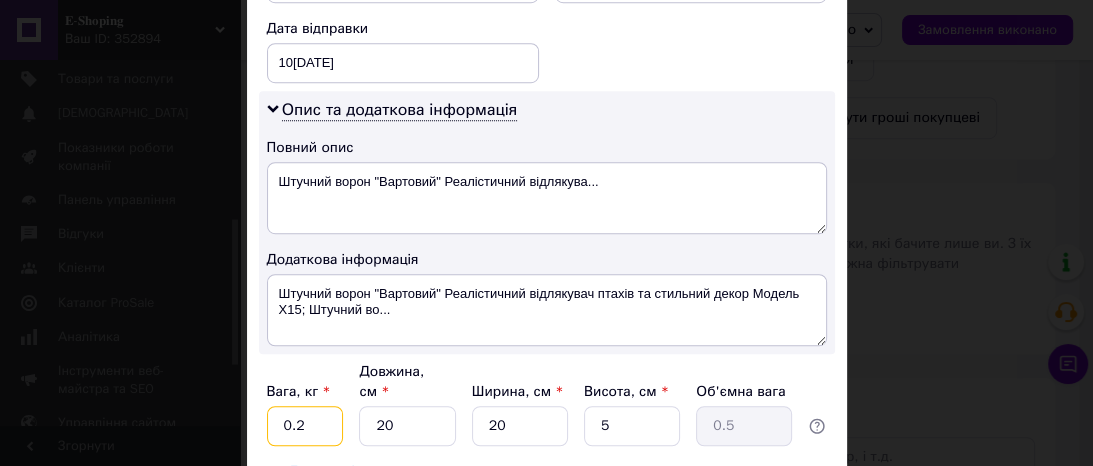 click on "0.2" at bounding box center [305, 426] 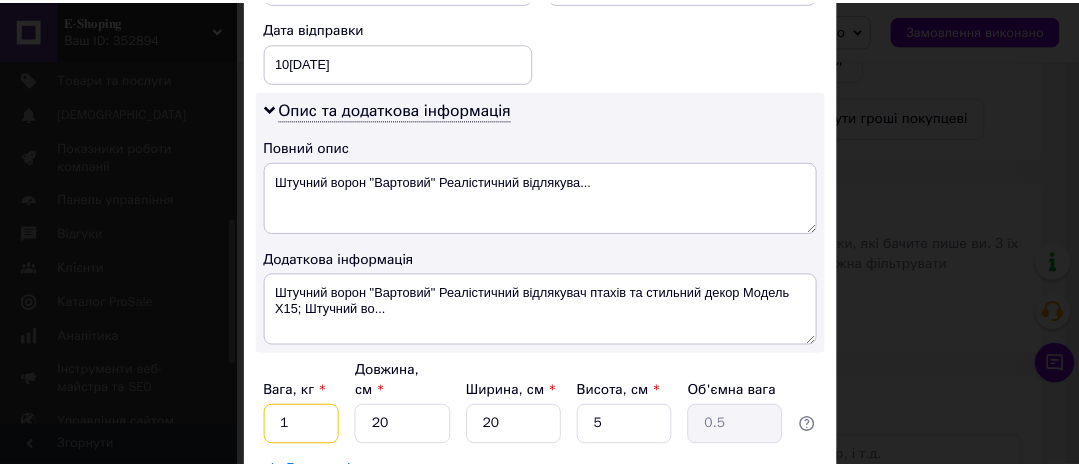 scroll, scrollTop: 1079, scrollLeft: 0, axis: vertical 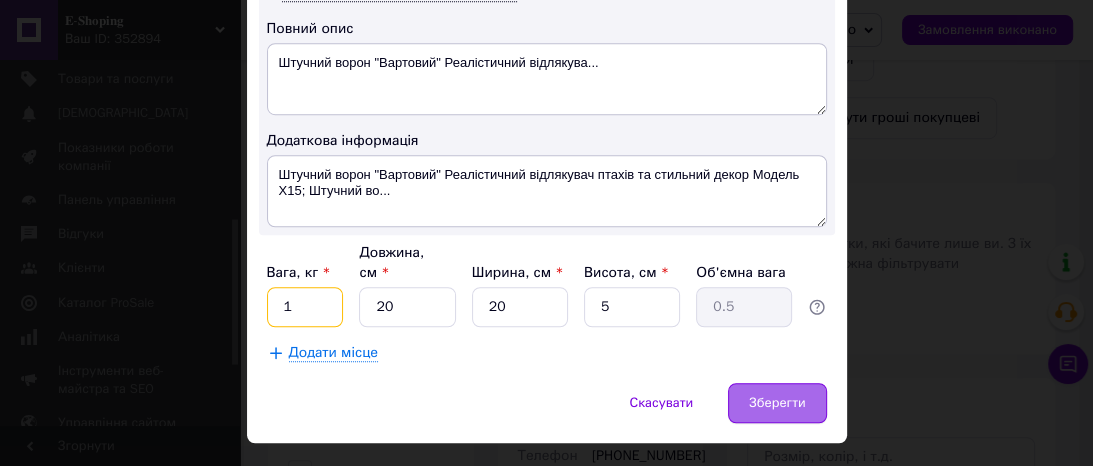 type on "1" 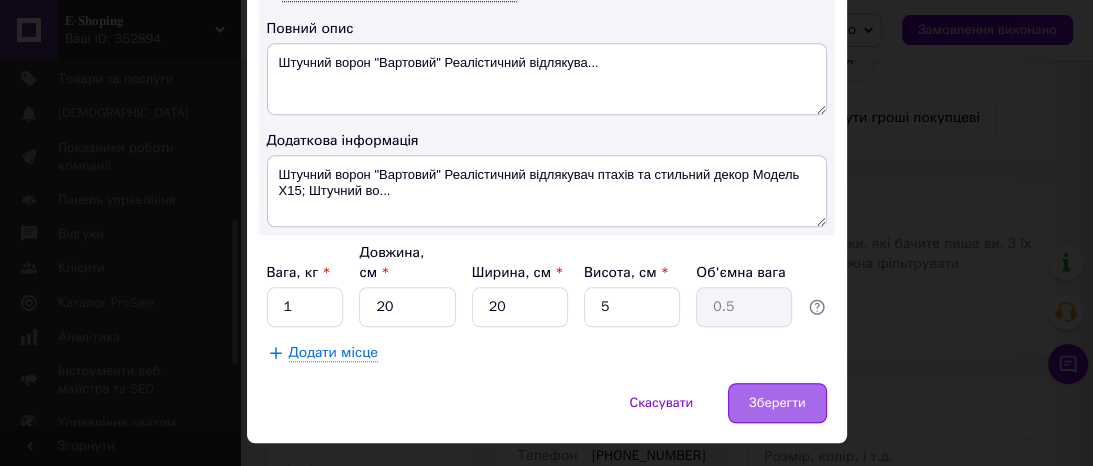 click on "Зберегти" at bounding box center (777, 403) 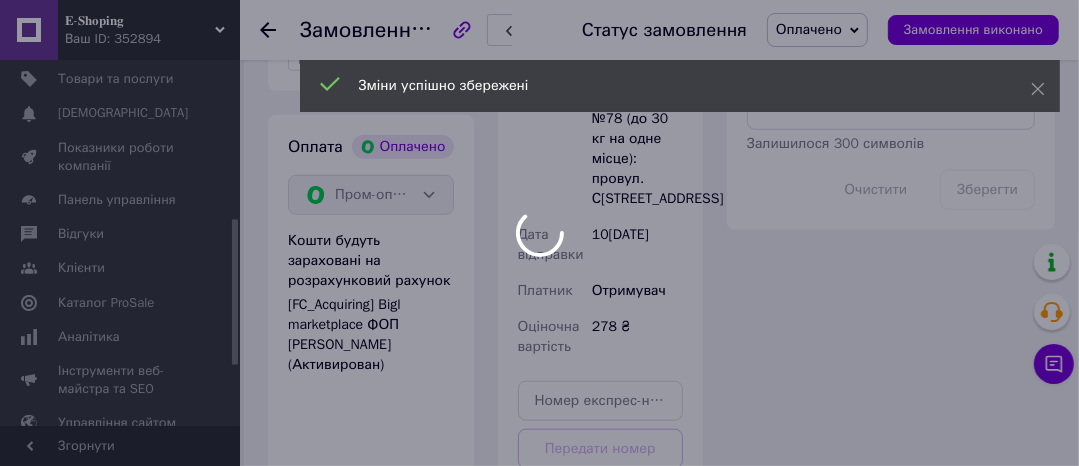 scroll, scrollTop: 1440, scrollLeft: 0, axis: vertical 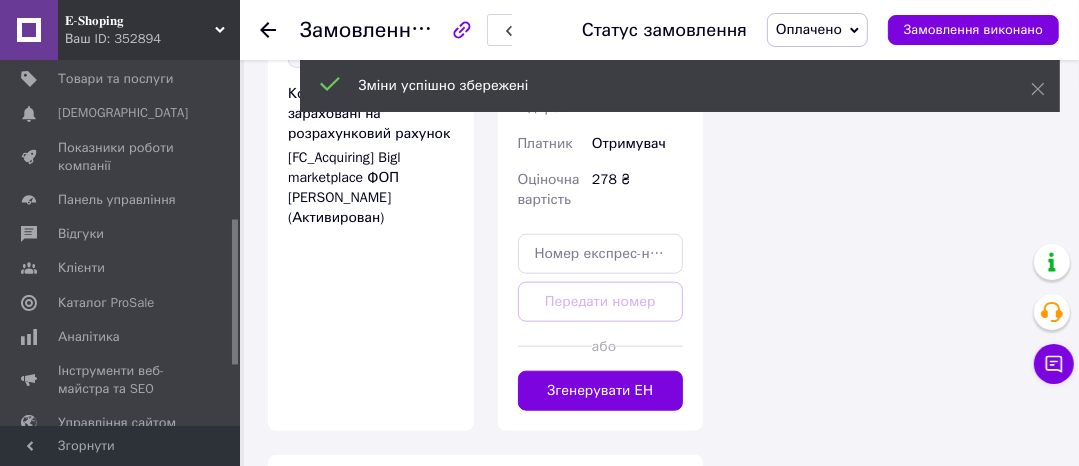 click on "Згенерувати ЕН" at bounding box center (601, 391) 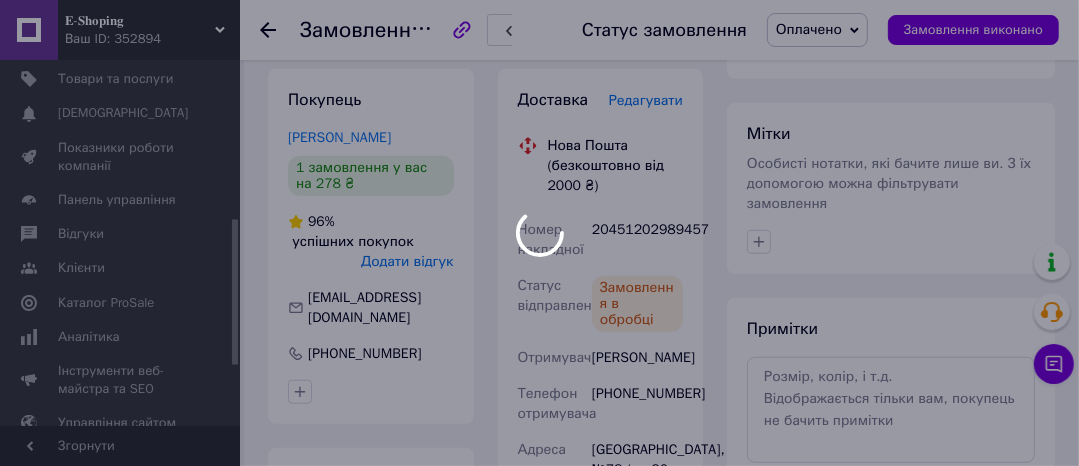 scroll, scrollTop: 880, scrollLeft: 0, axis: vertical 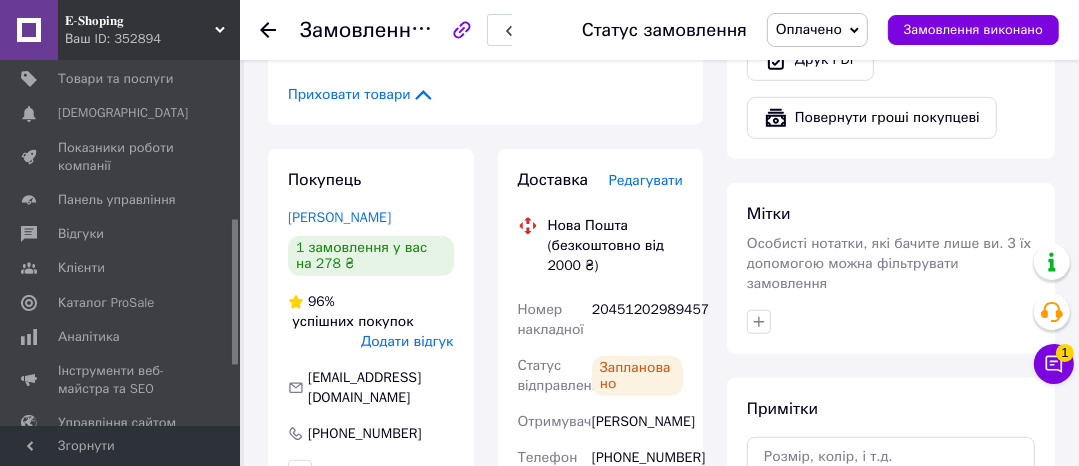 click on "20451202989457" at bounding box center (637, 320) 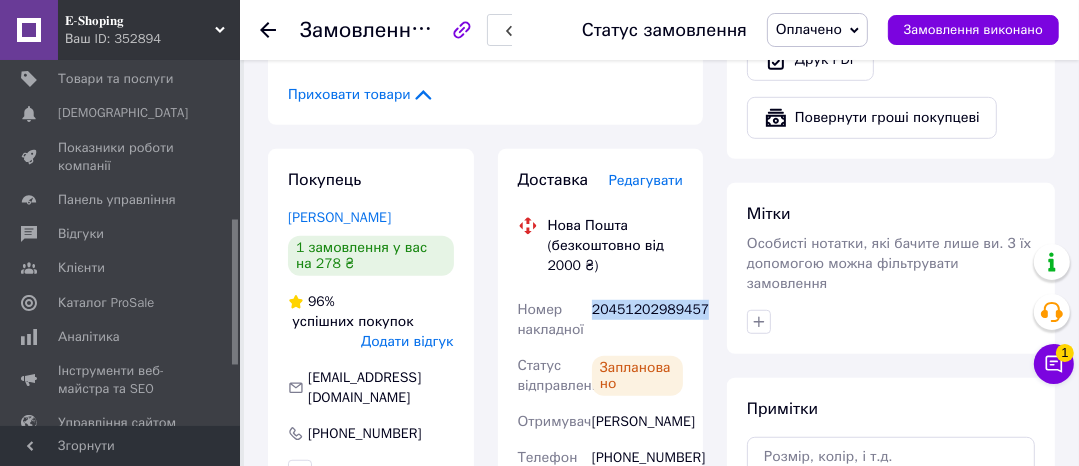 click on "20451202989457" at bounding box center [637, 320] 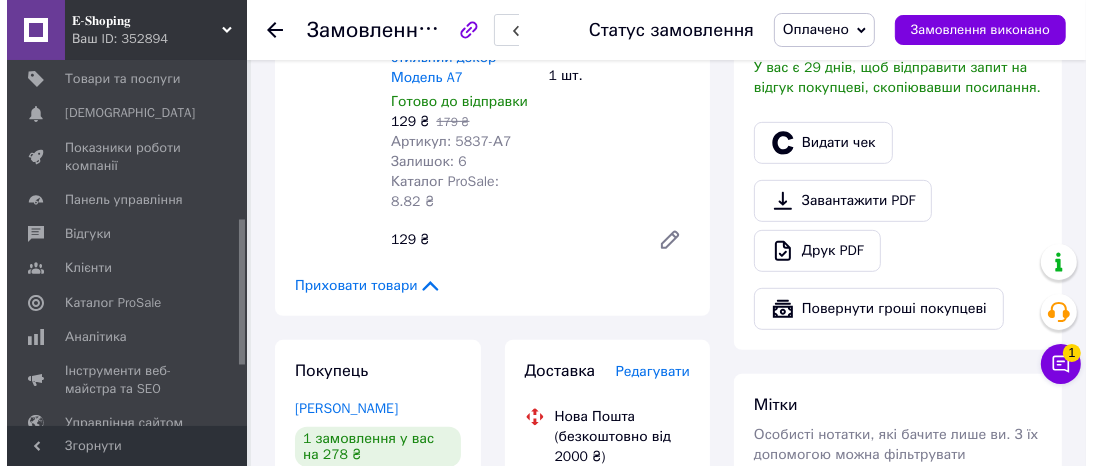 scroll, scrollTop: 640, scrollLeft: 0, axis: vertical 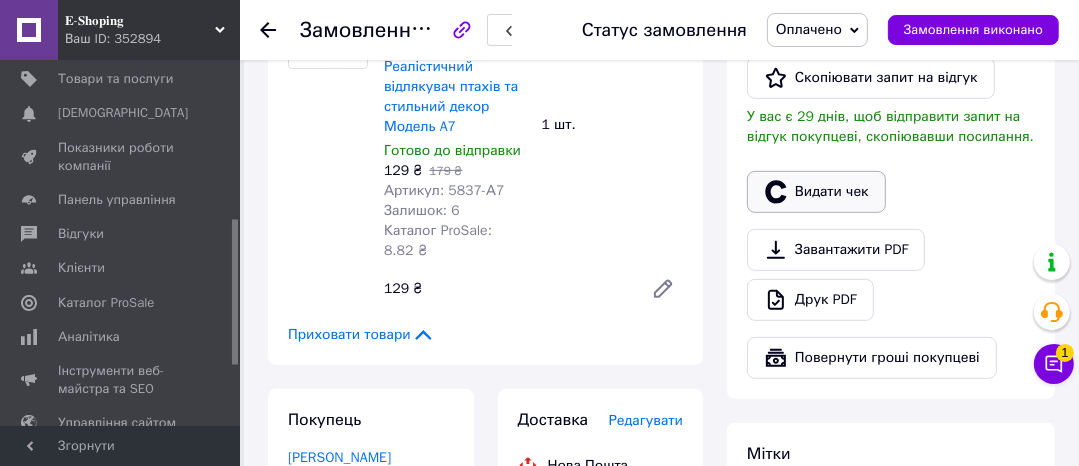 click on "Видати чек" at bounding box center [816, 192] 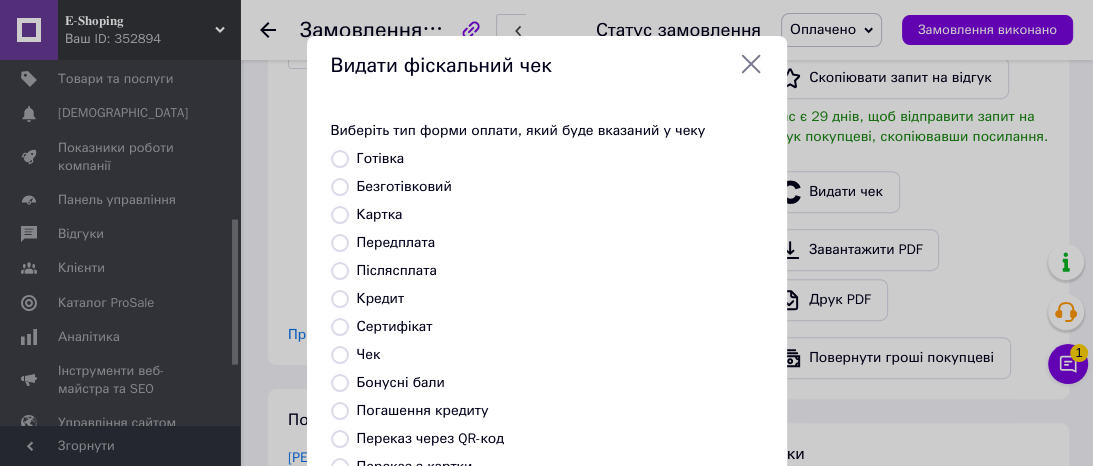 click on "Безготівковий" at bounding box center (404, 186) 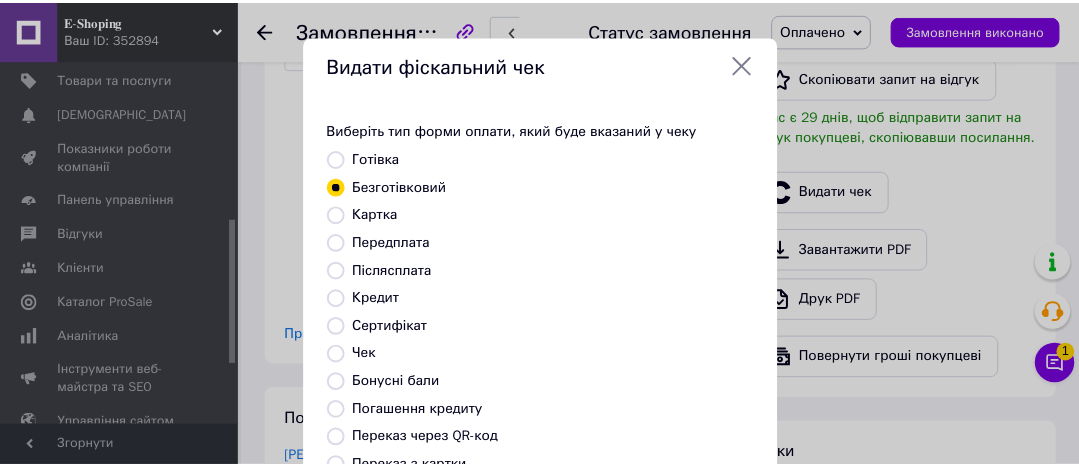scroll, scrollTop: 392, scrollLeft: 0, axis: vertical 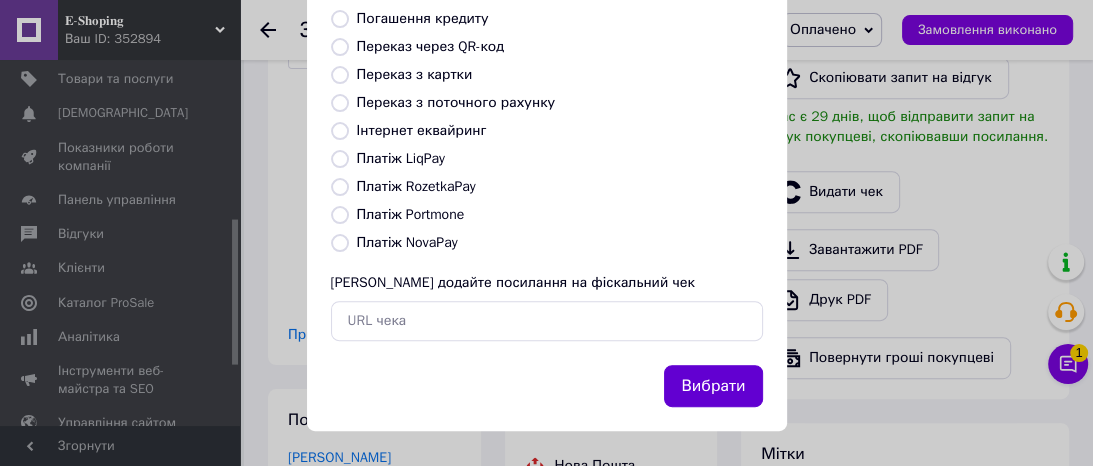 click on "Вибрати" at bounding box center (713, 386) 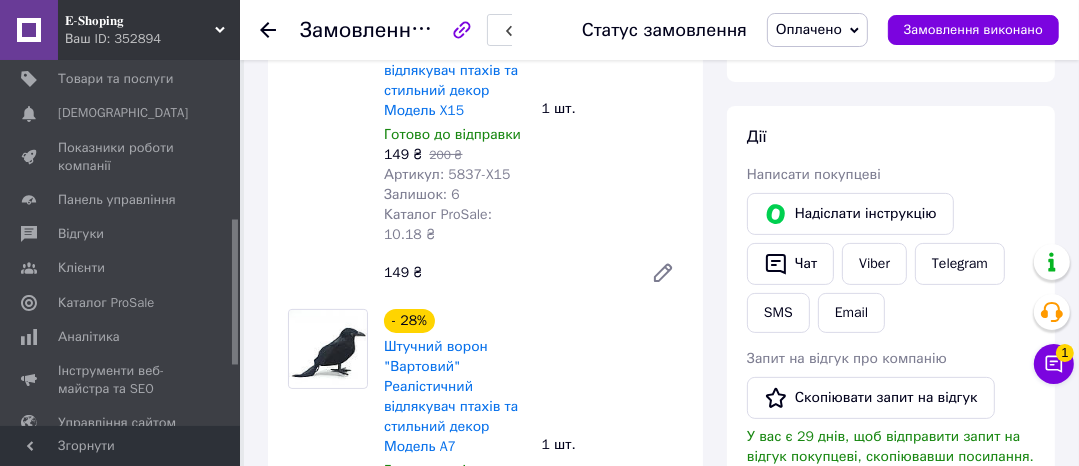 scroll, scrollTop: 320, scrollLeft: 0, axis: vertical 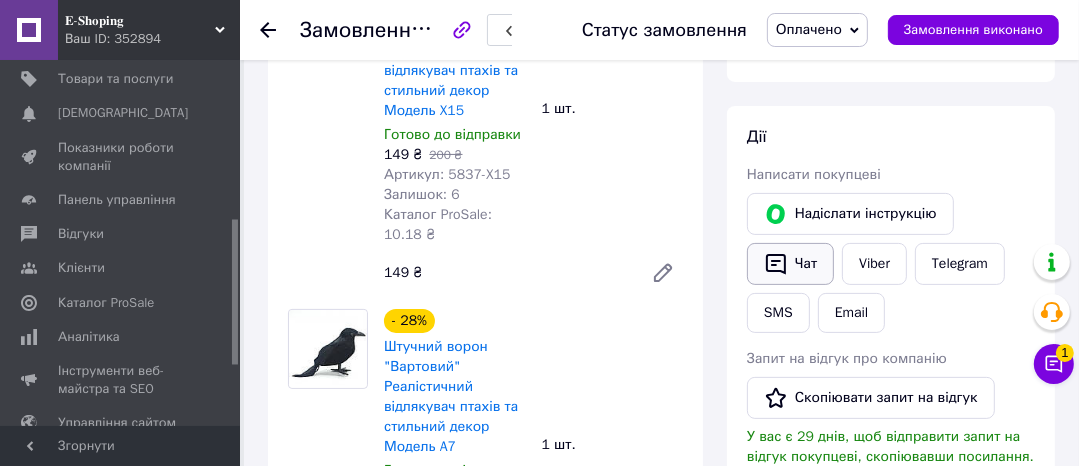 click on "Чат" at bounding box center [790, 264] 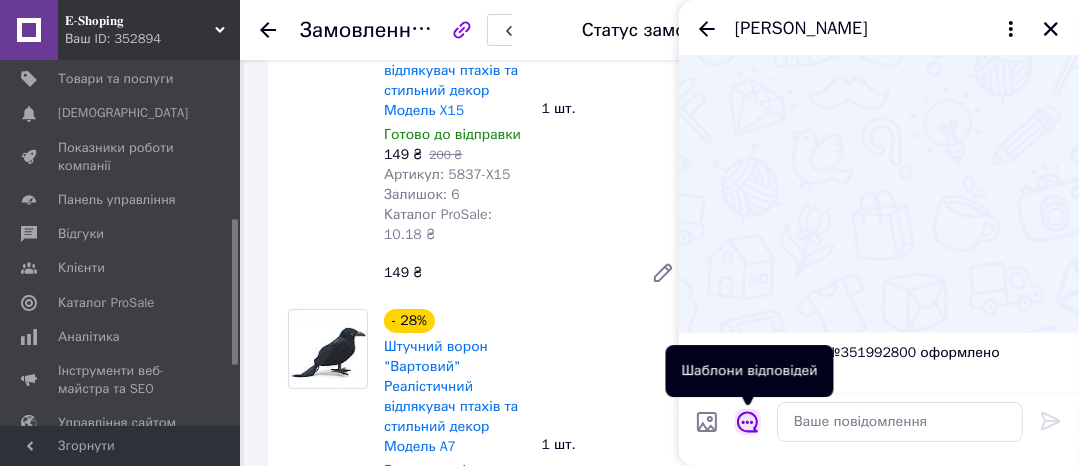 click 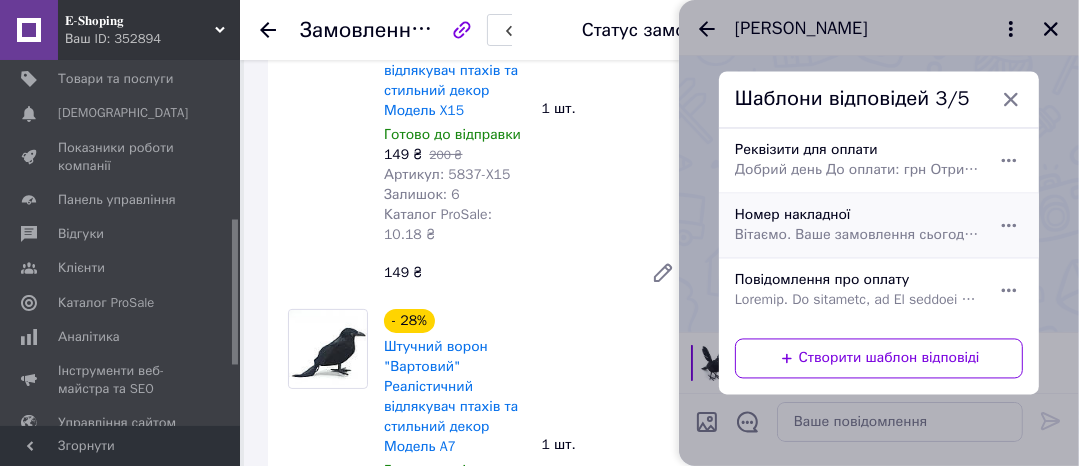 click on "Вітаємо. Ваше замовлення сьогодні буде передано на відправлення. Номер накладної:" at bounding box center [857, 236] 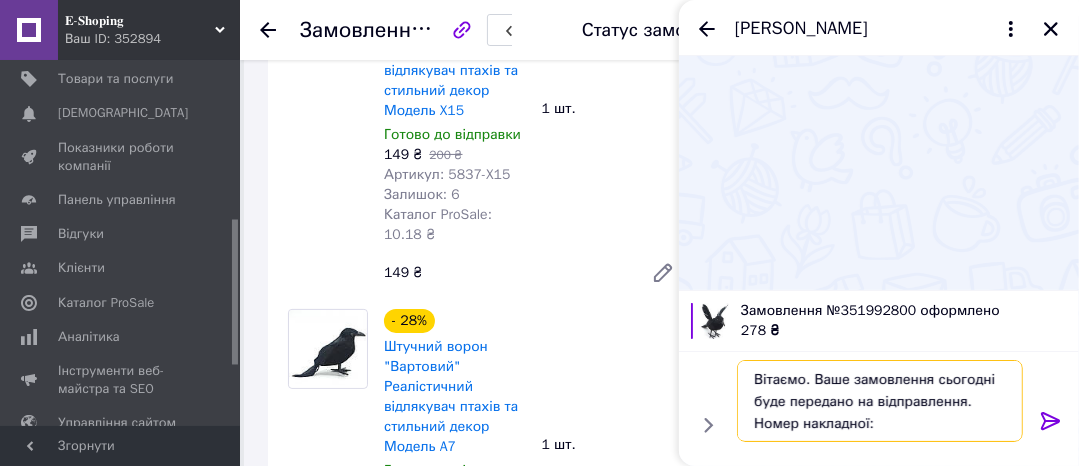 click on "Вітаємо. Ваше замовлення сьогодні буде передано на відправлення. Номер накладної:" at bounding box center (880, 401) 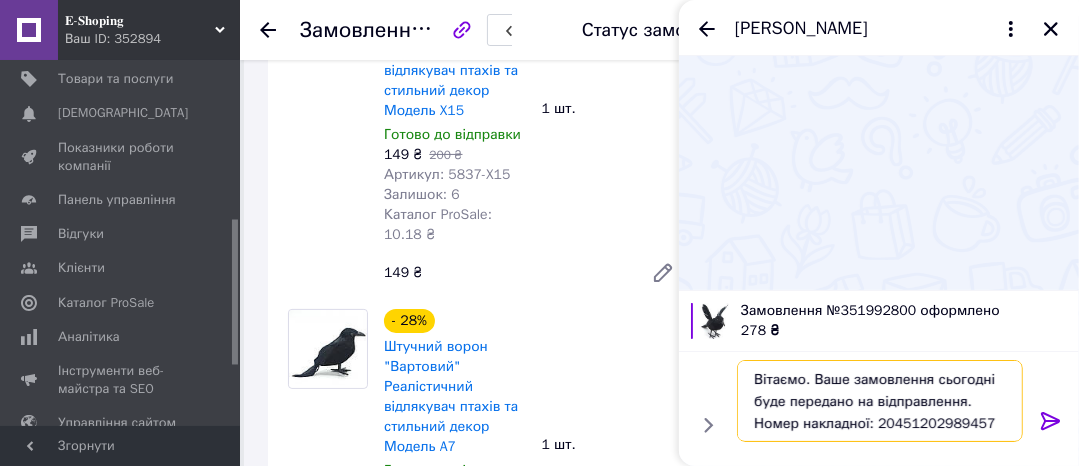 type on "Вітаємо. Ваше замовлення сьогодні буде передано на відправлення. Номер накладної: 20451202989457" 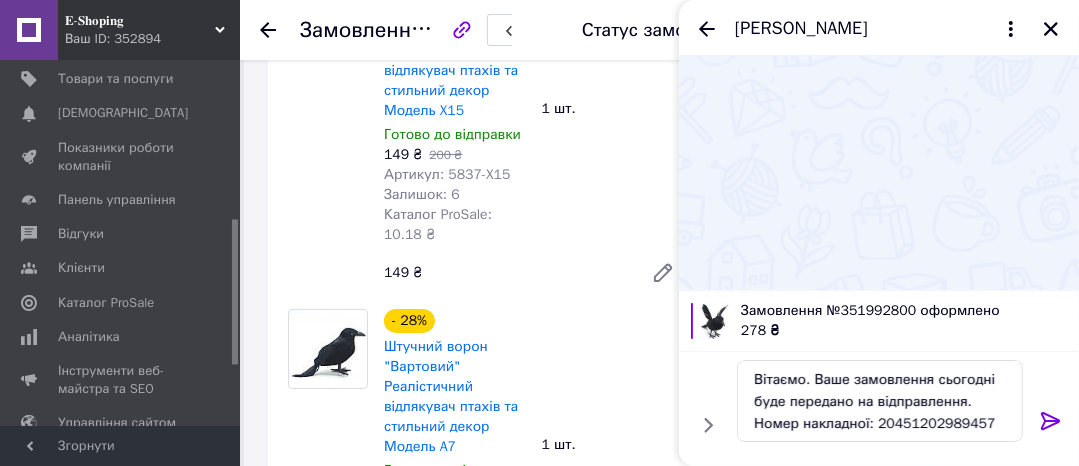 click 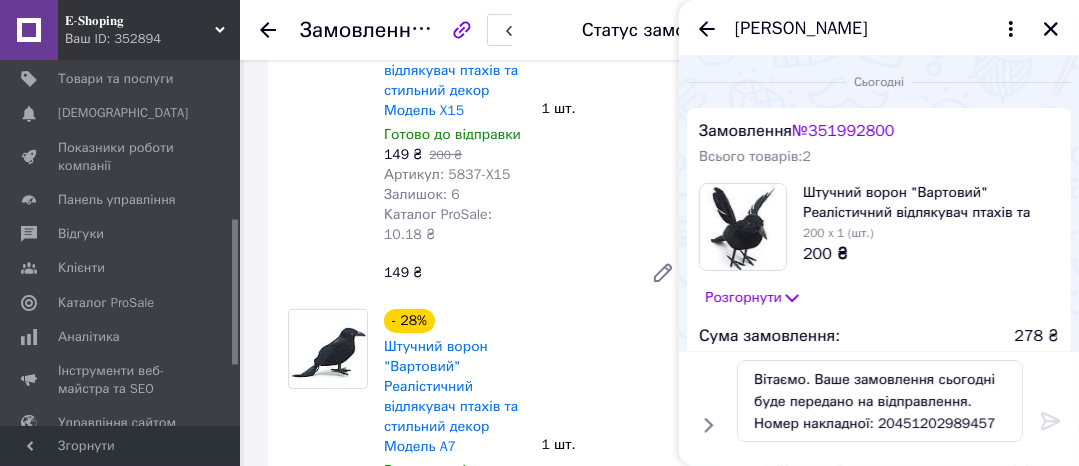 type 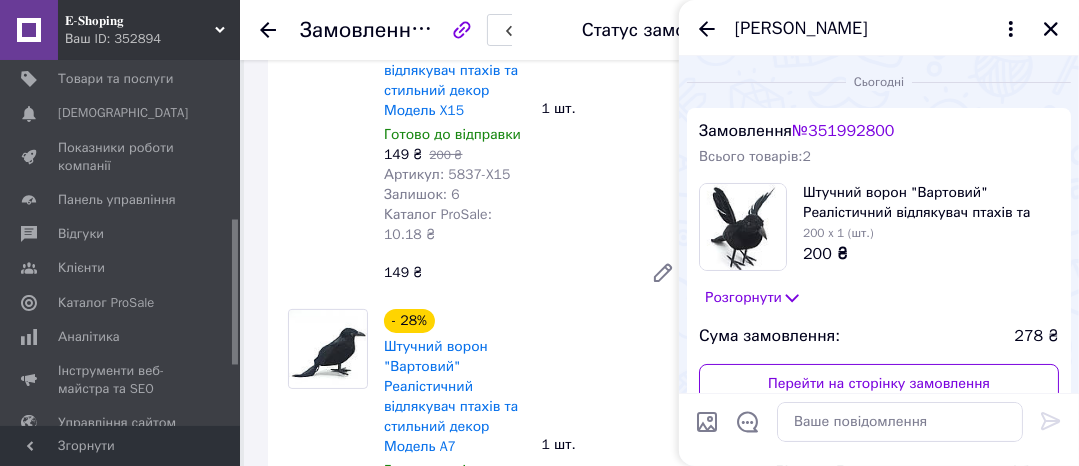 scroll, scrollTop: 168, scrollLeft: 0, axis: vertical 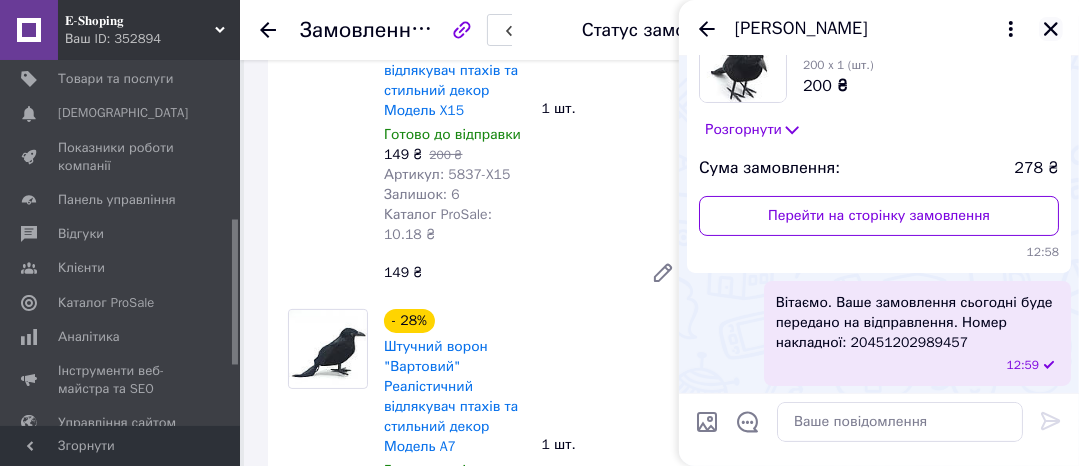 click 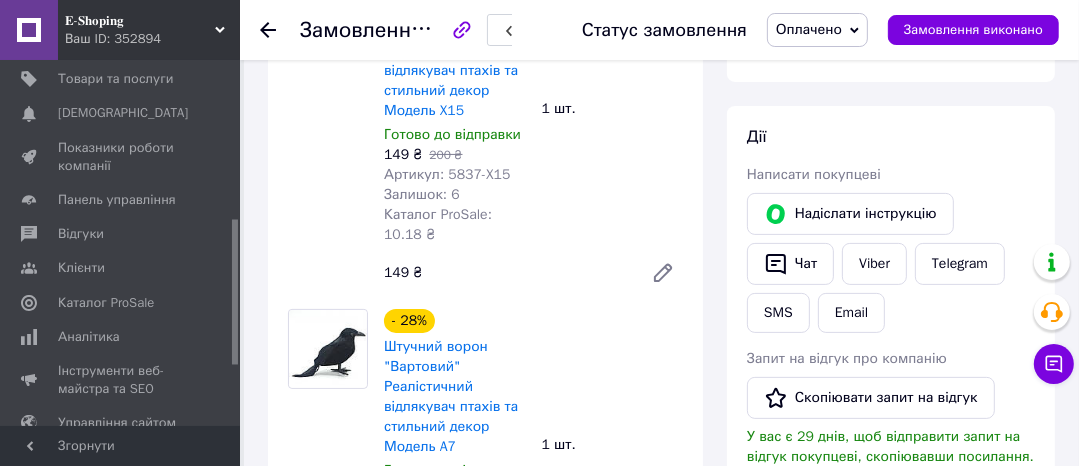 click on "Оплачено" at bounding box center (817, 30) 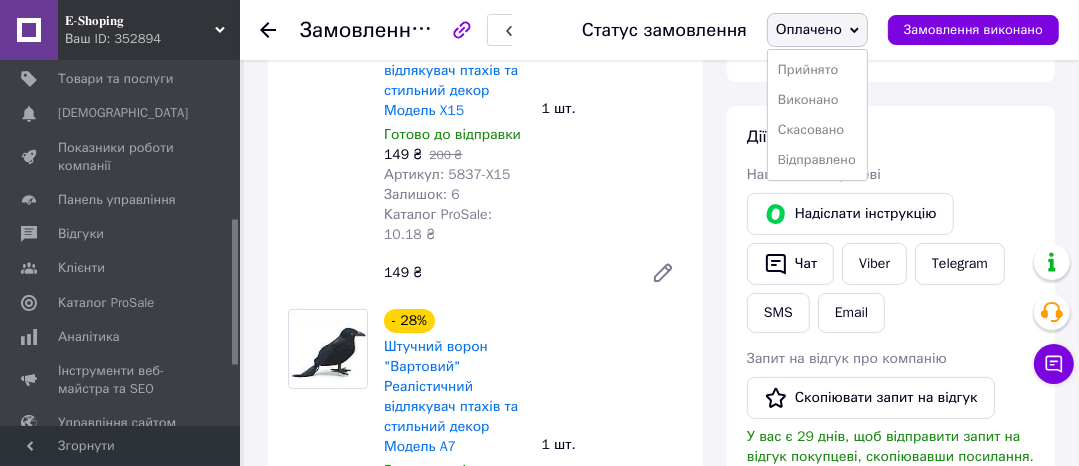 drag, startPoint x: 805, startPoint y: 156, endPoint x: 0, endPoint y: 0, distance: 819.9762 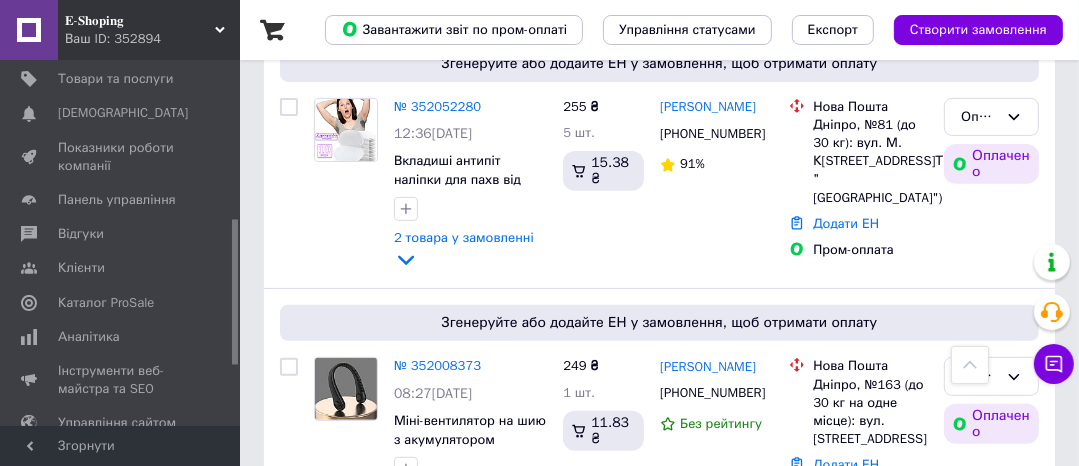 scroll, scrollTop: 399, scrollLeft: 0, axis: vertical 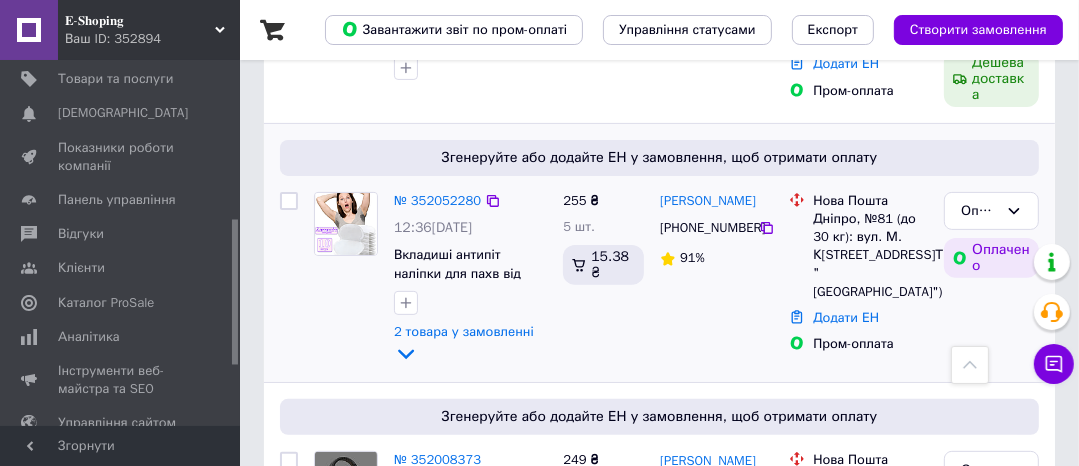 click 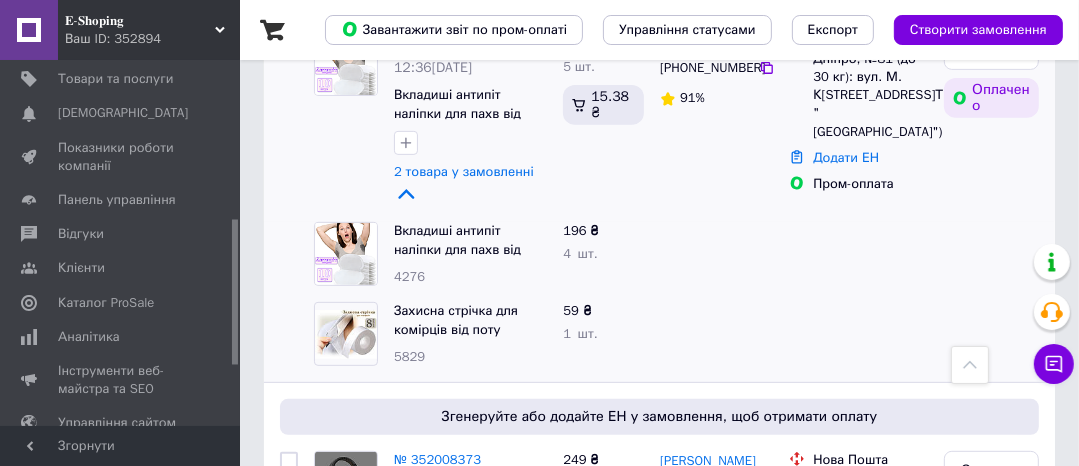 scroll, scrollTop: 159, scrollLeft: 0, axis: vertical 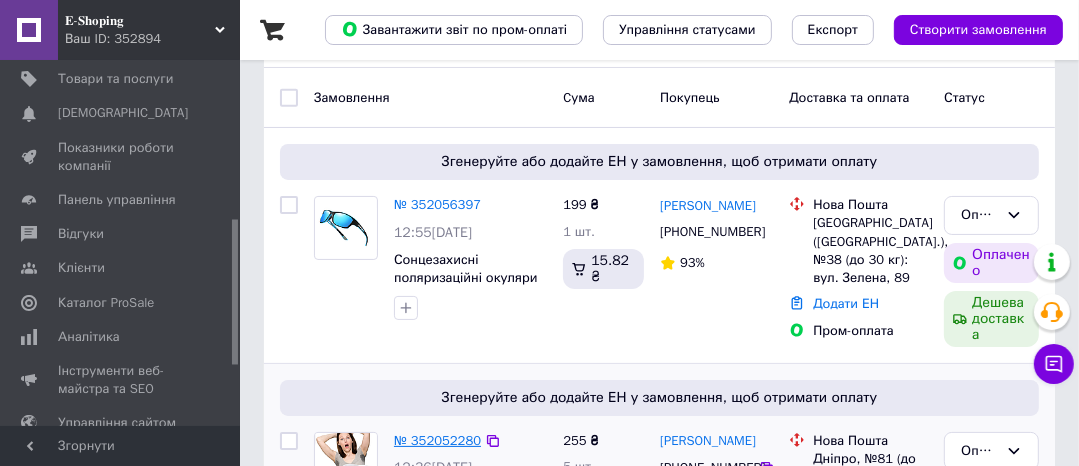 click on "№ 352052280" at bounding box center [437, 440] 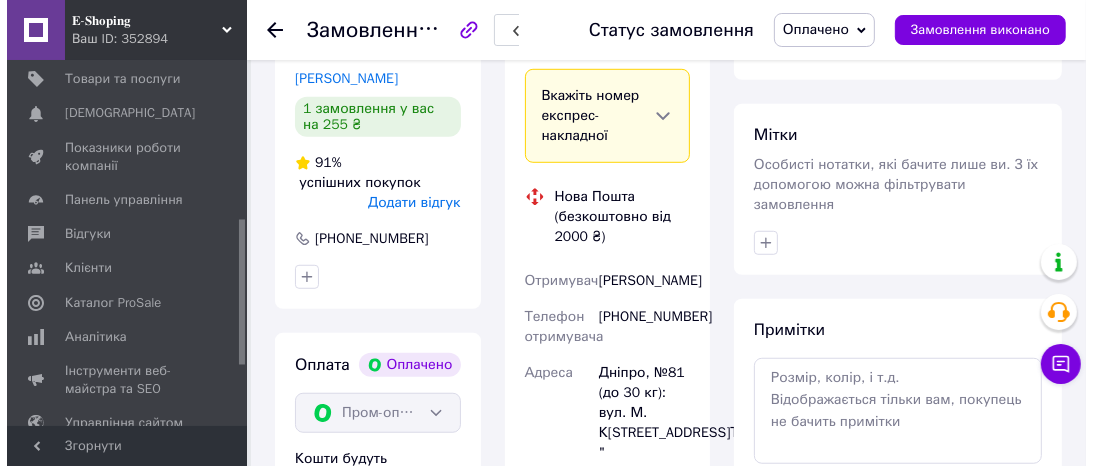 scroll, scrollTop: 799, scrollLeft: 0, axis: vertical 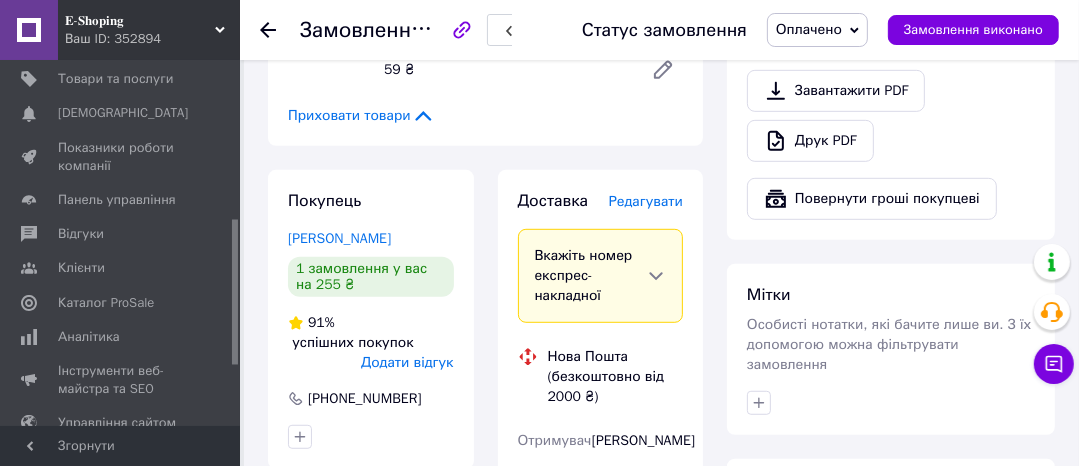 click on "Редагувати" at bounding box center [646, 201] 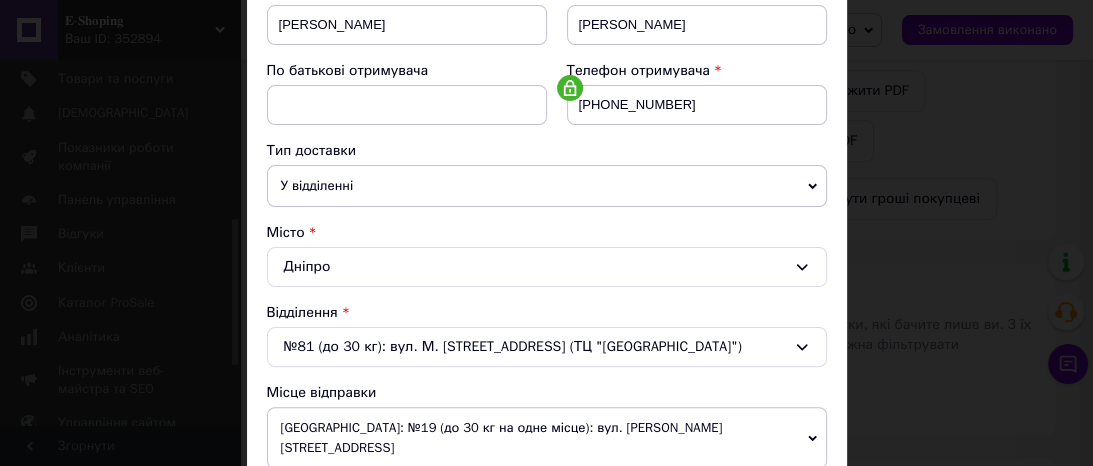 scroll, scrollTop: 480, scrollLeft: 0, axis: vertical 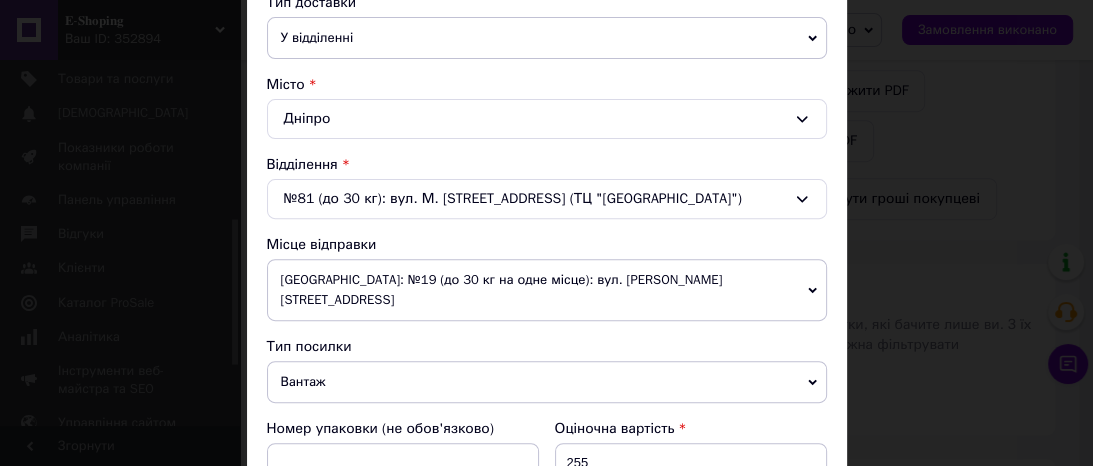 click on "Вантаж" at bounding box center (547, 382) 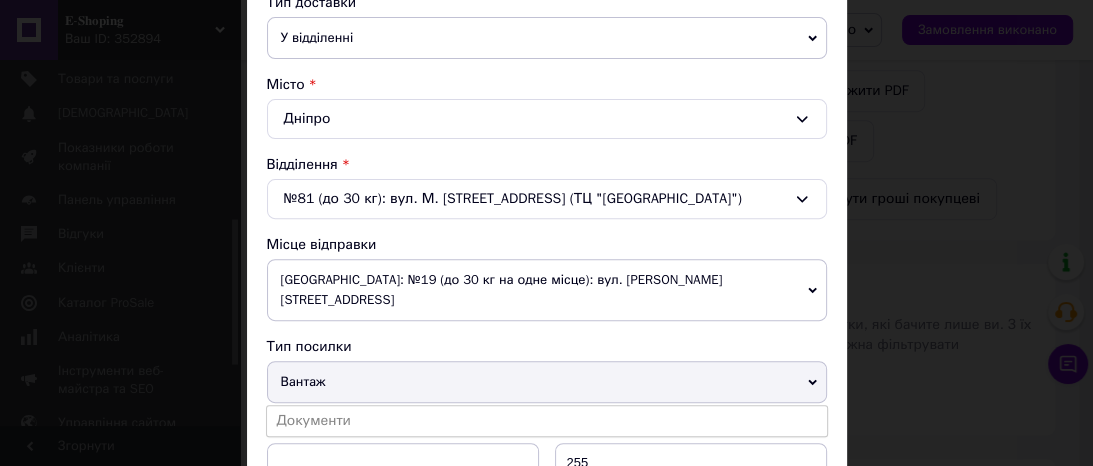 click on "Вантаж" at bounding box center [547, 382] 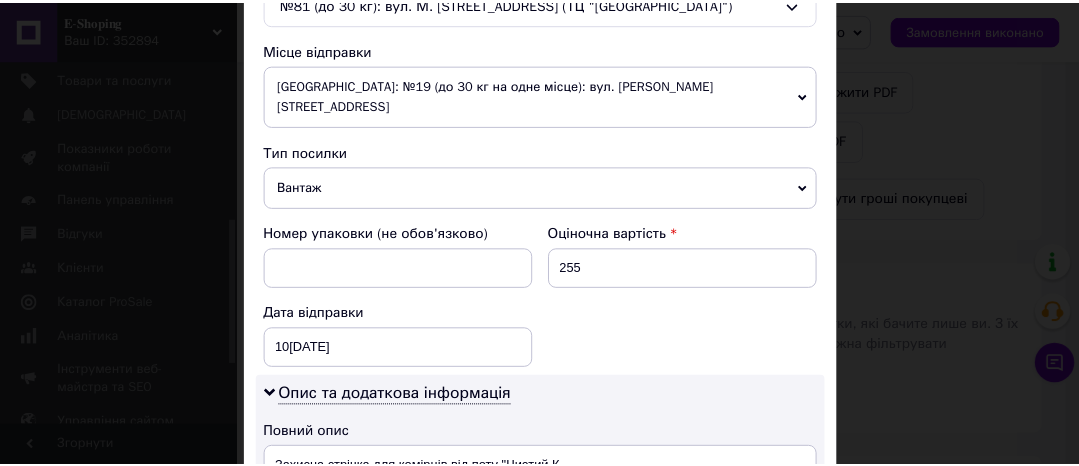 scroll, scrollTop: 1040, scrollLeft: 0, axis: vertical 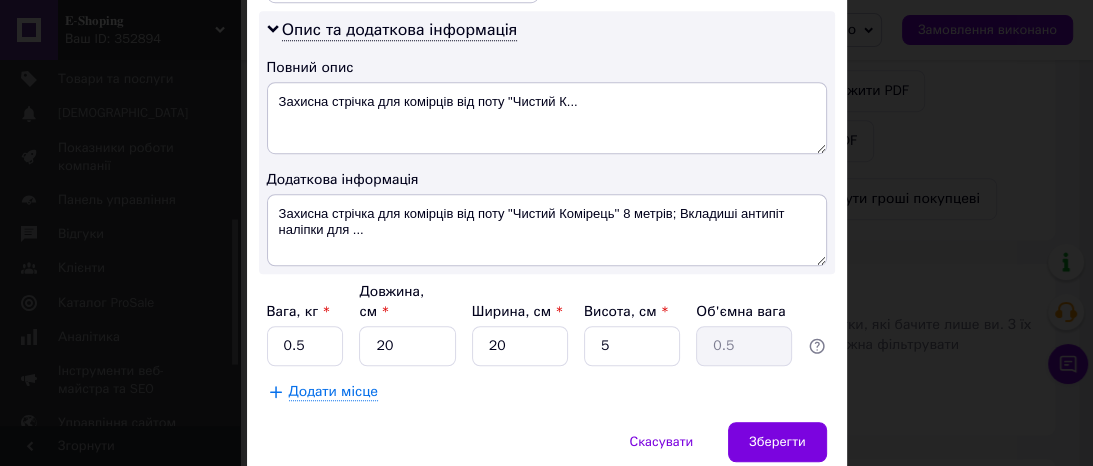 drag, startPoint x: 760, startPoint y: 401, endPoint x: 725, endPoint y: 387, distance: 37.696156 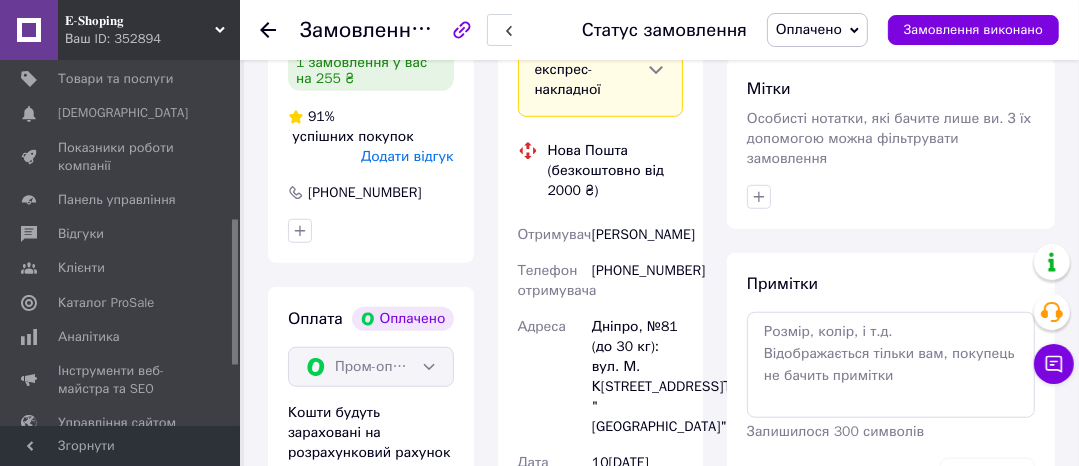 scroll, scrollTop: 959, scrollLeft: 0, axis: vertical 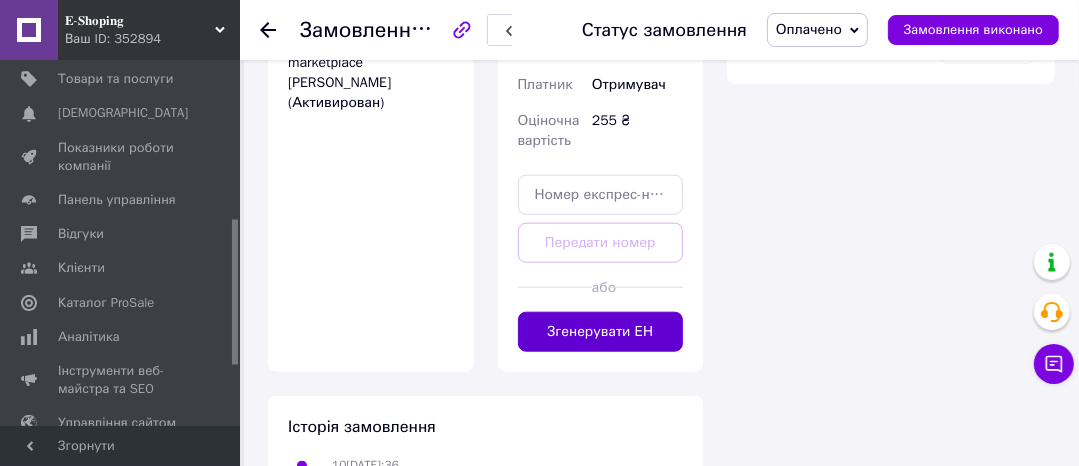 click on "Згенерувати ЕН" at bounding box center [601, 332] 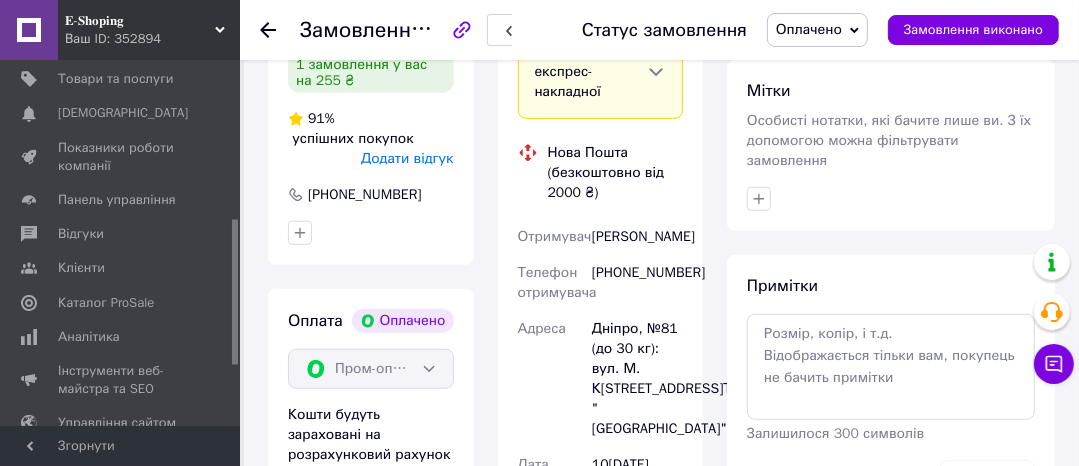 scroll, scrollTop: 959, scrollLeft: 0, axis: vertical 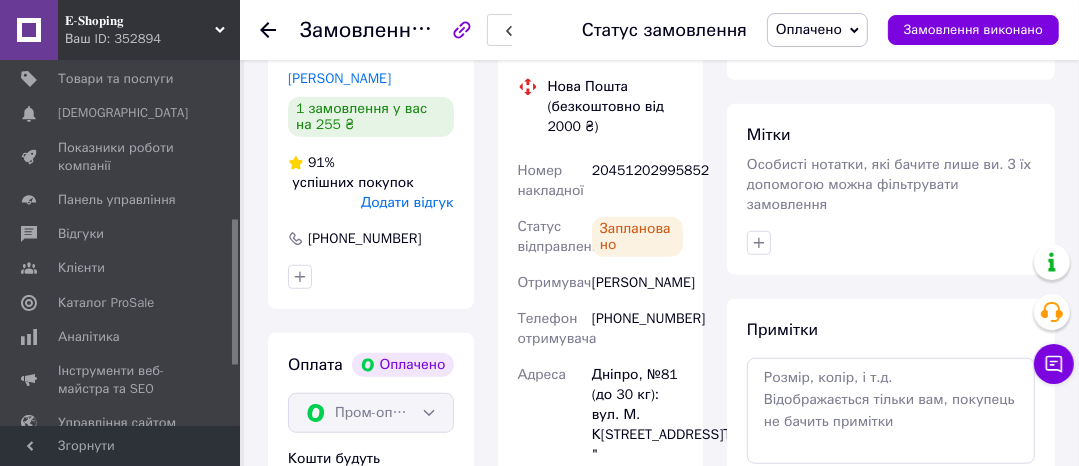 click on "20451202995852" at bounding box center [637, 181] 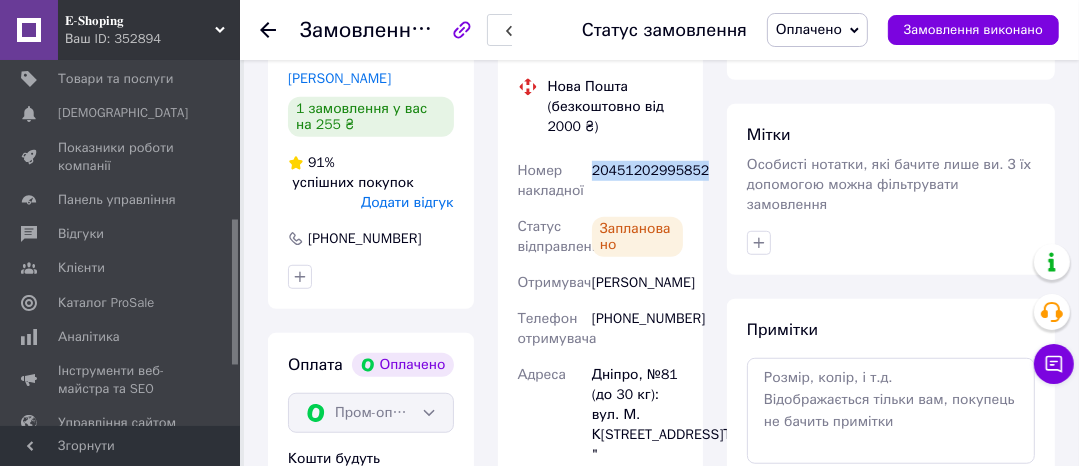 click on "20451202995852" at bounding box center (637, 181) 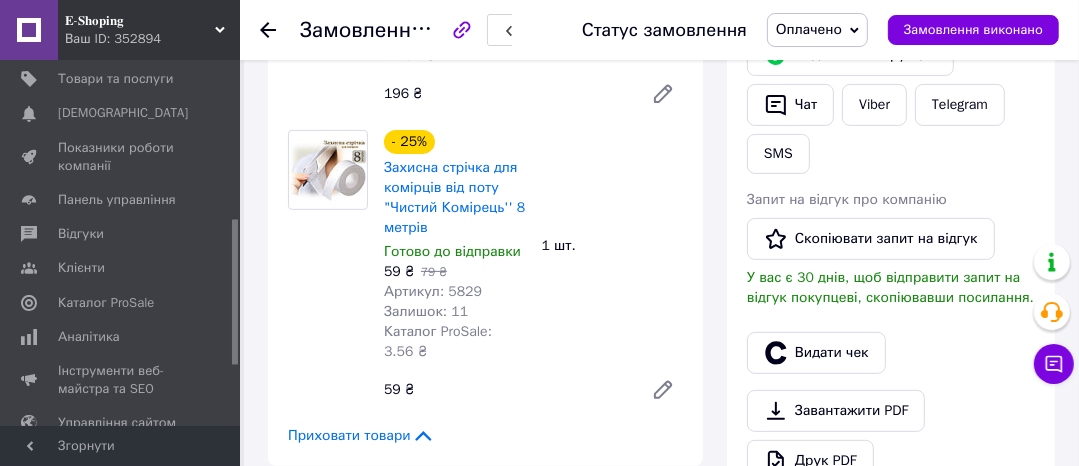 scroll, scrollTop: 639, scrollLeft: 0, axis: vertical 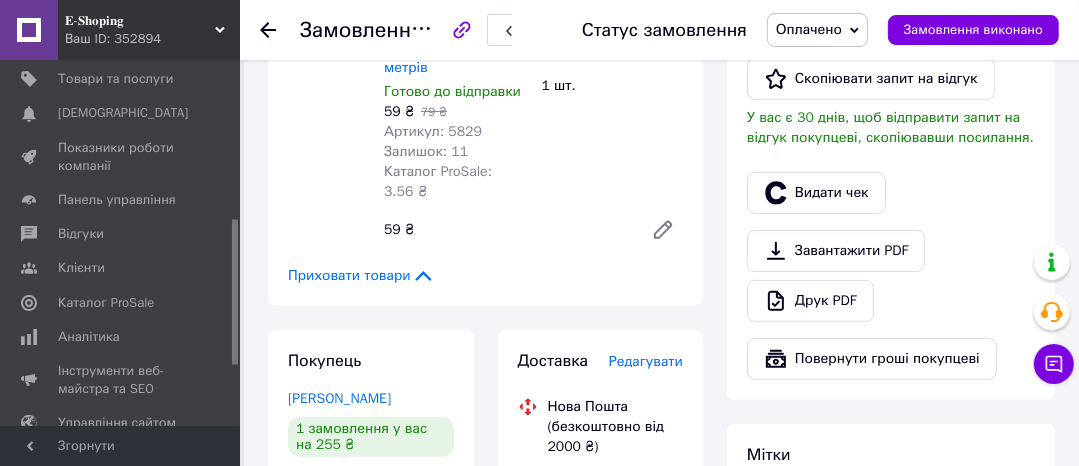 click on "Дії Написати покупцеві   Надіслати інструкцію   Чат Viber Telegram SMS Запит на відгук про компанію   Скопіювати запит на відгук У вас є 30 днів, щоб відправити запит на відгук покупцеві, скопіювавши посилання.   Видати чек   Завантажити PDF   Друк PDF   Повернути гроші покупцеві" at bounding box center [891, 93] 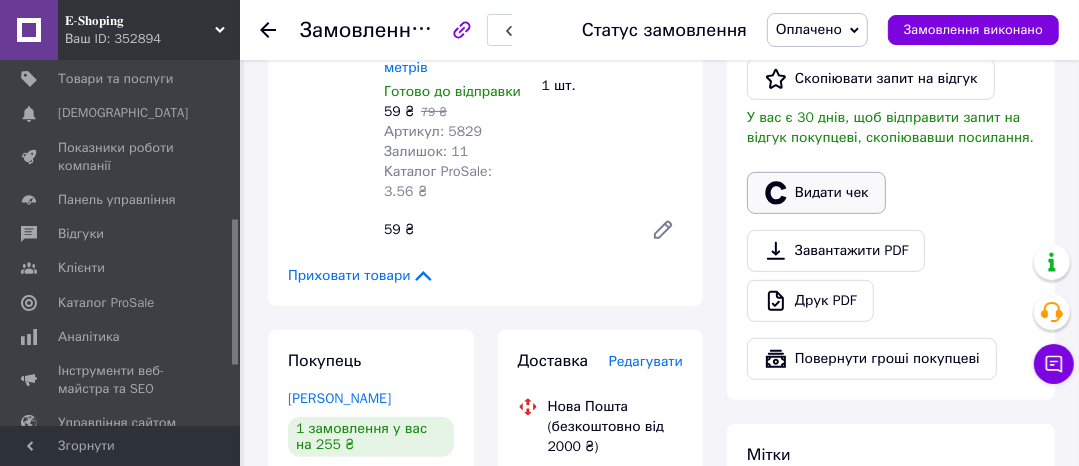click 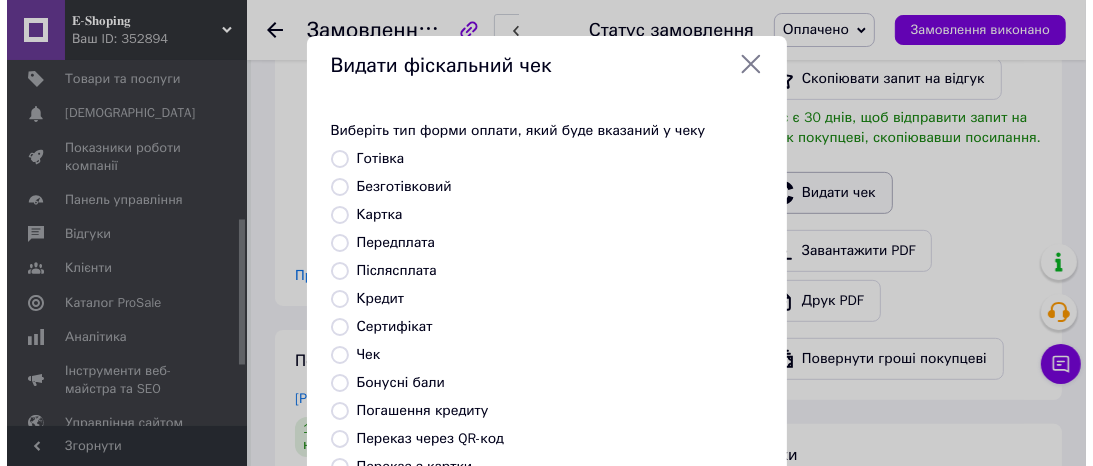 scroll, scrollTop: 606, scrollLeft: 0, axis: vertical 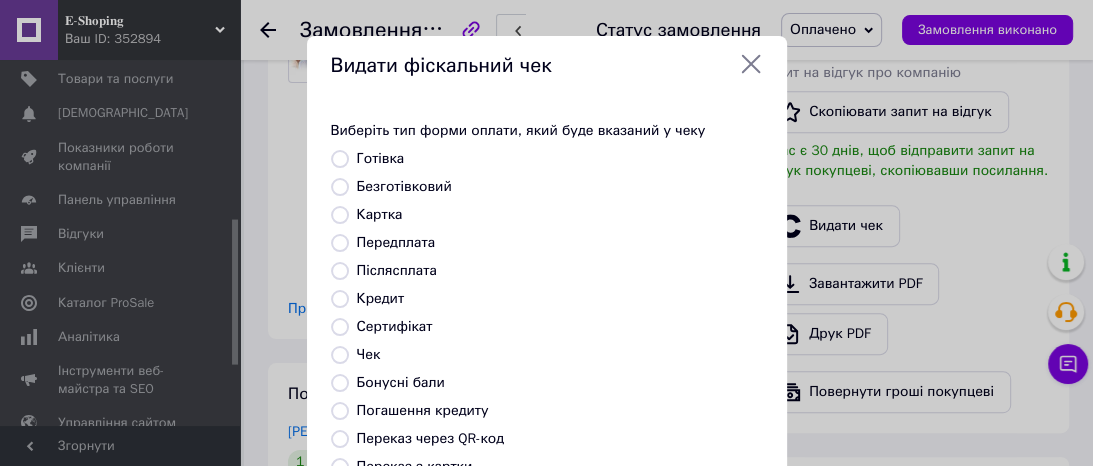click on "Безготівковий" at bounding box center (404, 186) 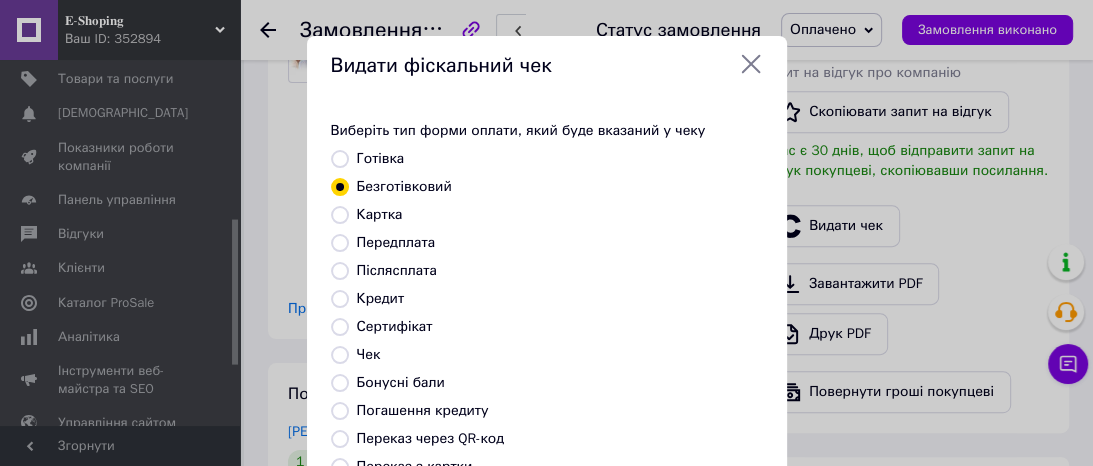 scroll, scrollTop: 392, scrollLeft: 0, axis: vertical 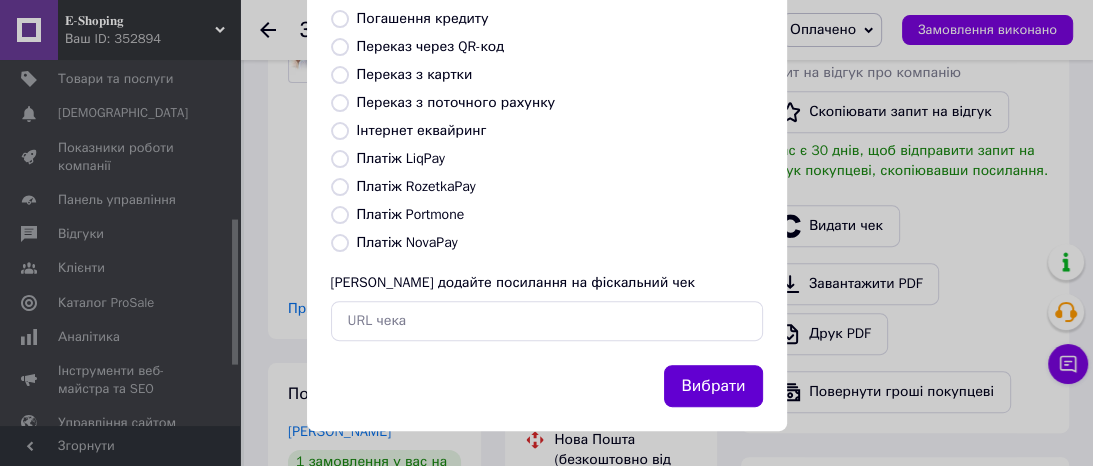 click on "Вибрати" at bounding box center (713, 386) 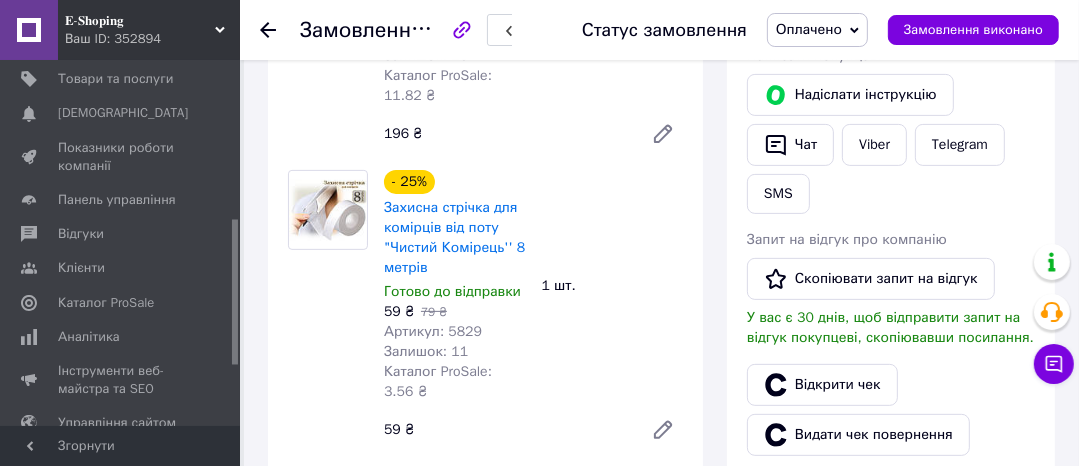 scroll, scrollTop: 319, scrollLeft: 0, axis: vertical 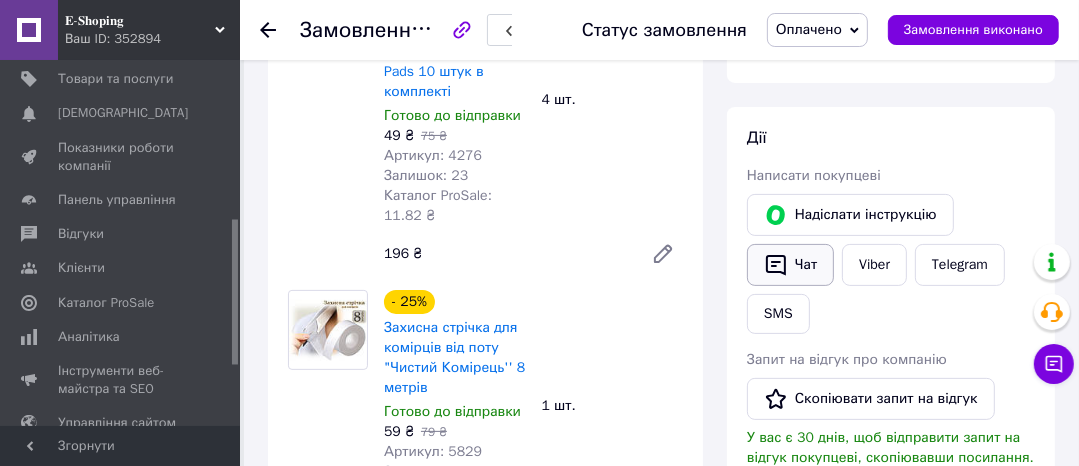 click 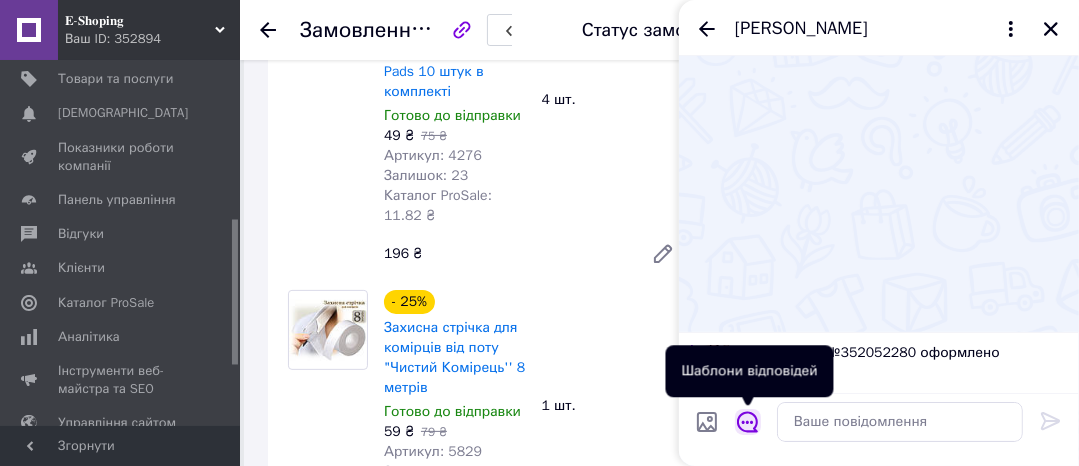 click 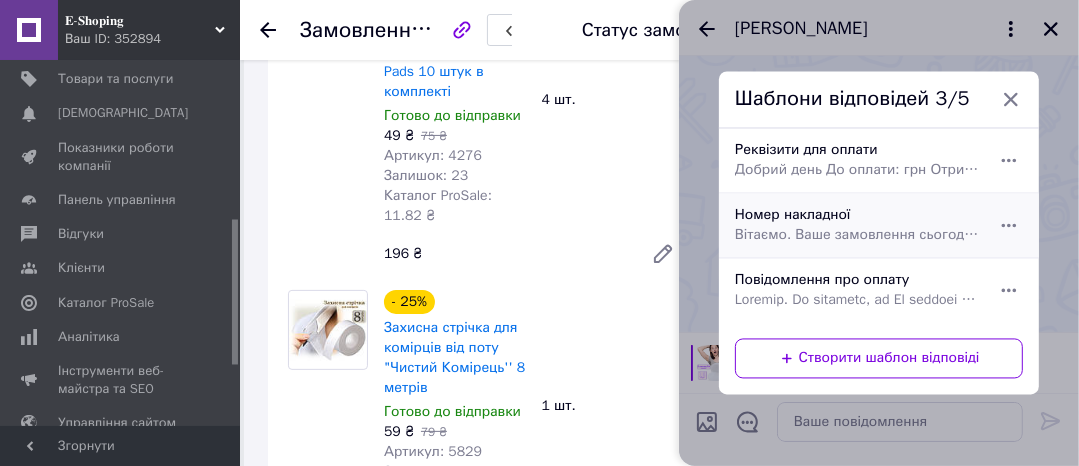 click on "Номер накладної Вітаємо. Ваше замовлення сьогодні буде передано на відправлення. Номер накладної:" at bounding box center (857, 226) 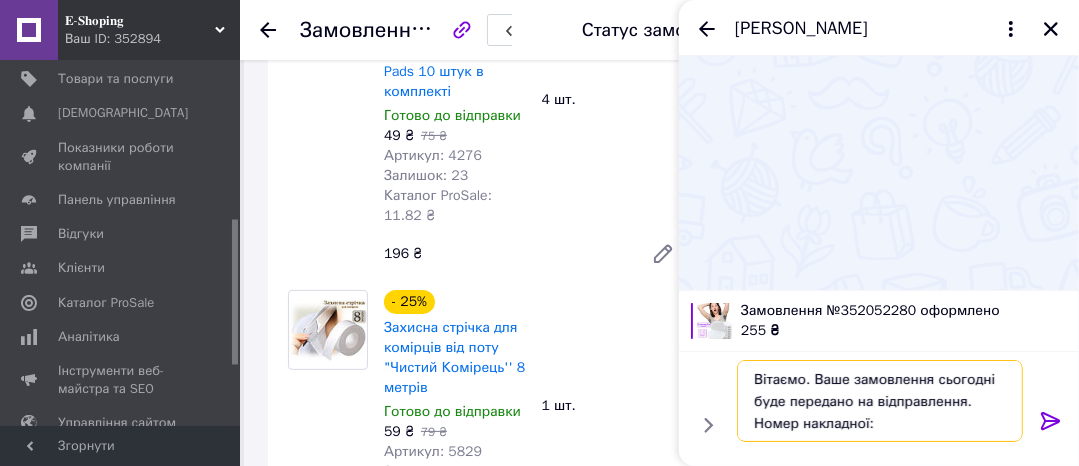 click on "Вітаємо. Ваше замовлення сьогодні буде передано на відправлення. Номер накладної:" at bounding box center (880, 401) 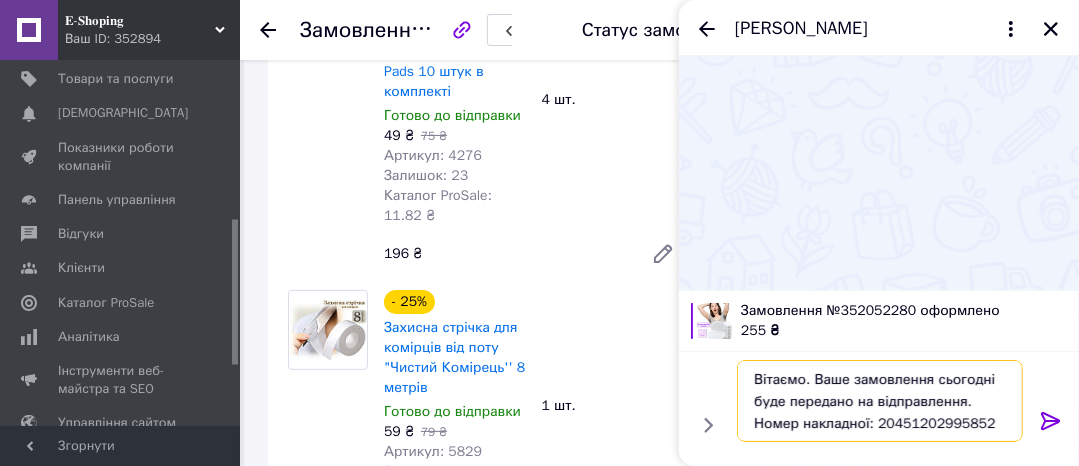 type on "Вітаємо. Ваше замовлення сьогодні буде передано на відправлення. Номер накладної: 20451202995852" 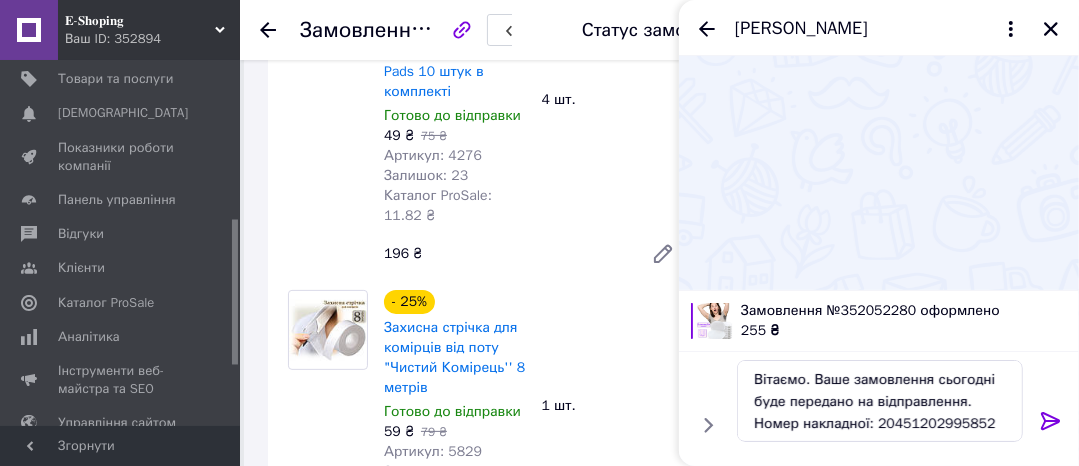 click 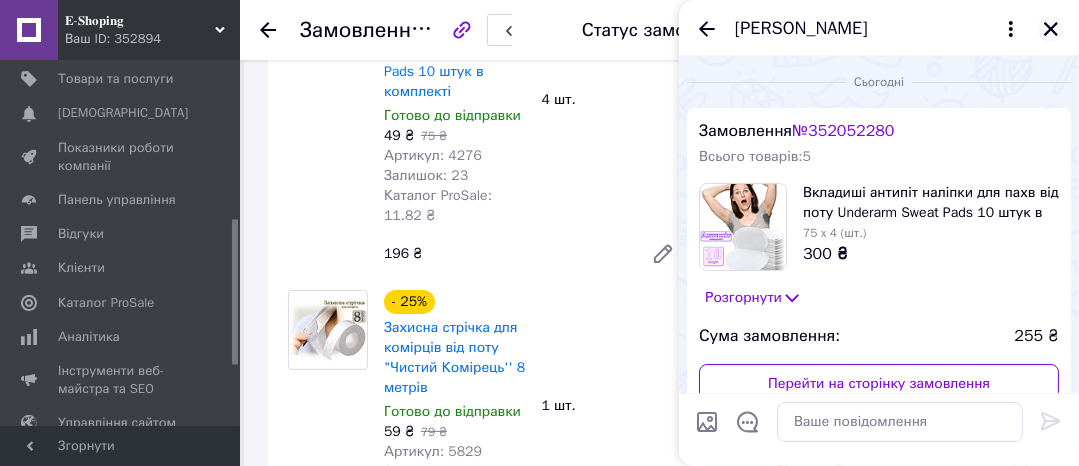 click 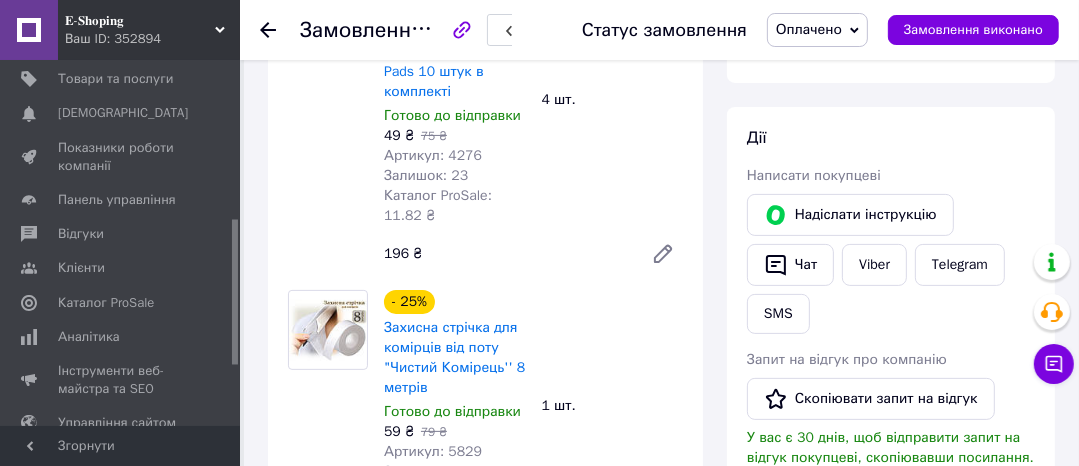 click on "Оплачено" at bounding box center [809, 29] 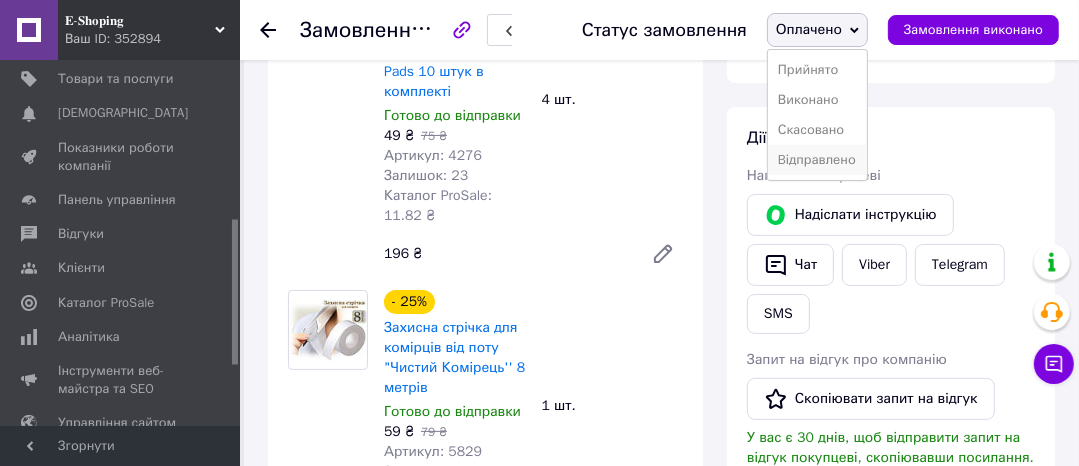 click on "Bідправлено" at bounding box center (817, 160) 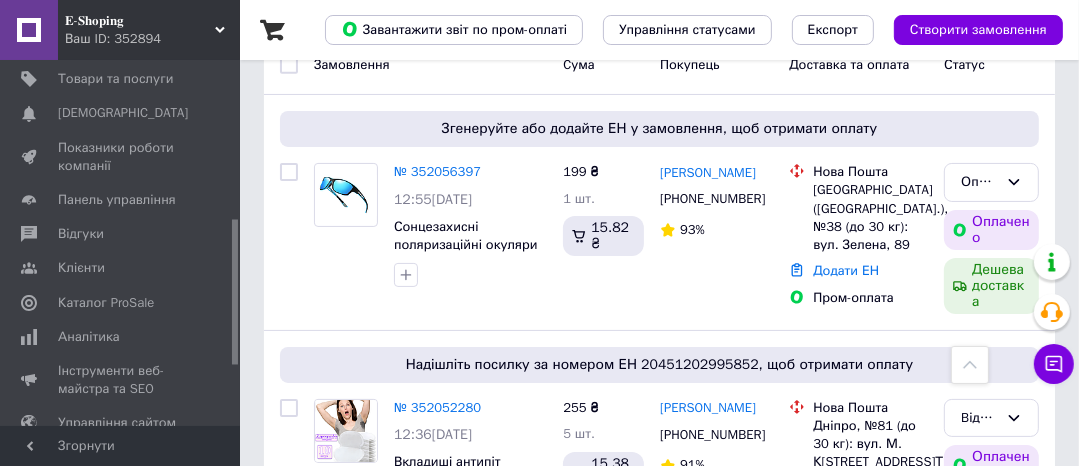 scroll, scrollTop: 160, scrollLeft: 0, axis: vertical 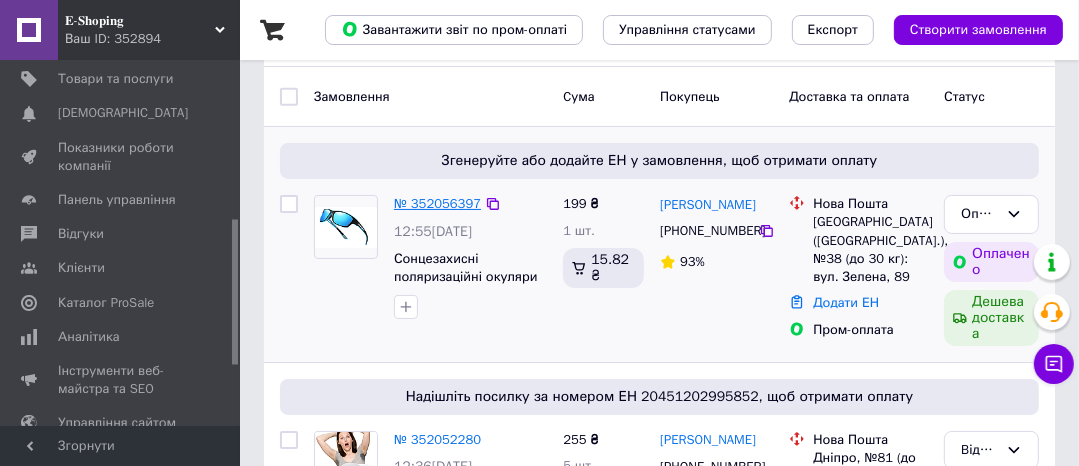 click on "№ 352056397" at bounding box center (437, 203) 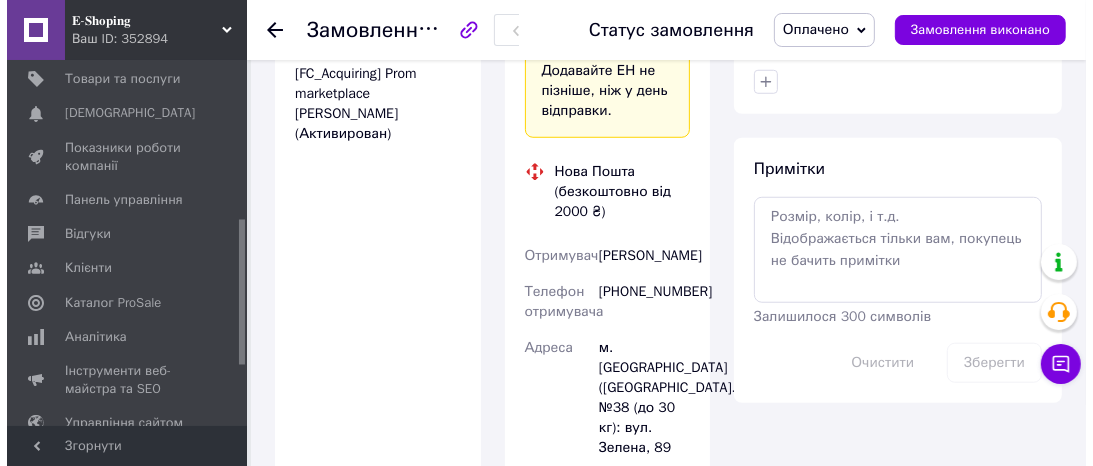 scroll, scrollTop: 480, scrollLeft: 0, axis: vertical 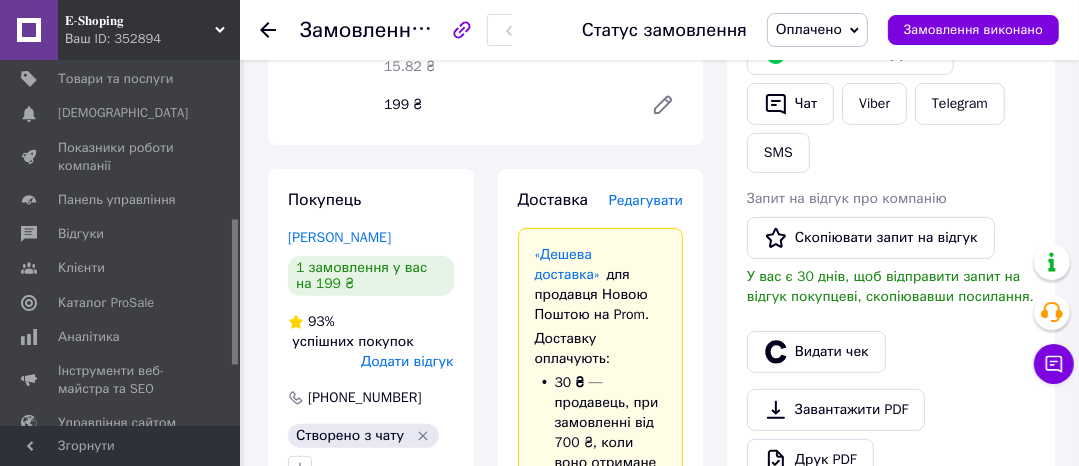 click on "Редагувати" at bounding box center (646, 200) 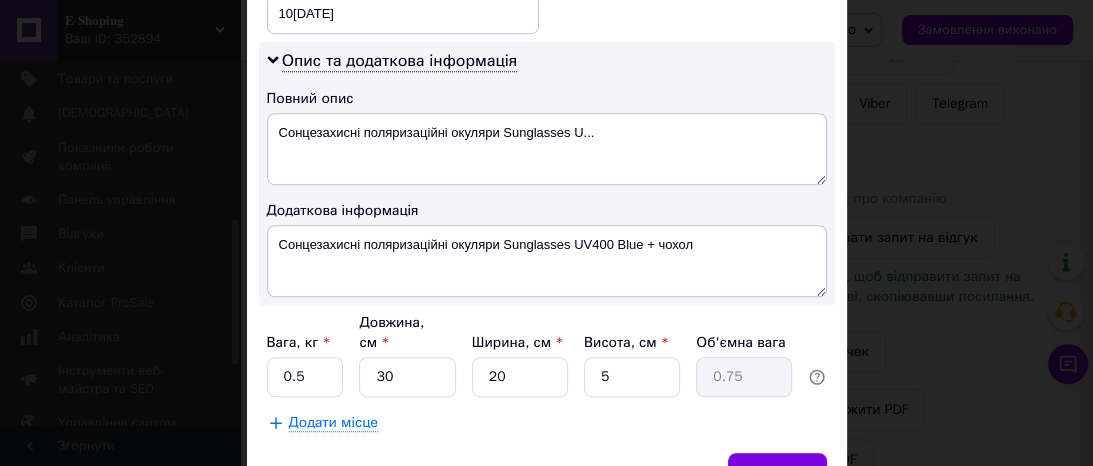 scroll, scrollTop: 1079, scrollLeft: 0, axis: vertical 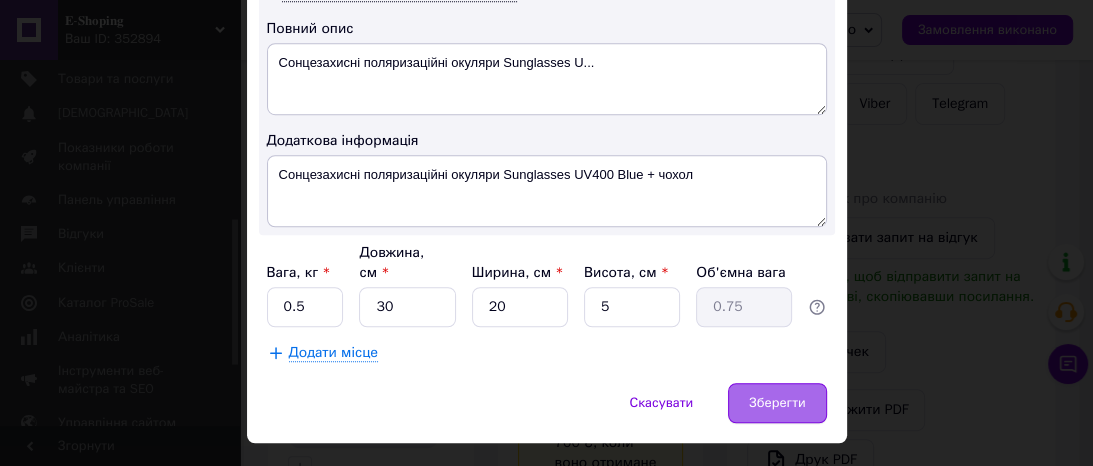 click on "Зберегти" at bounding box center [777, 403] 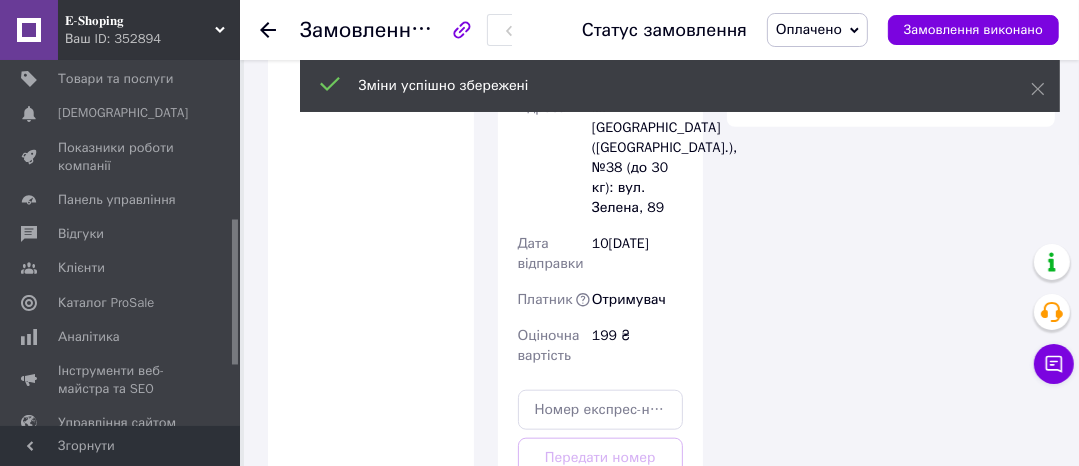 scroll, scrollTop: 1520, scrollLeft: 0, axis: vertical 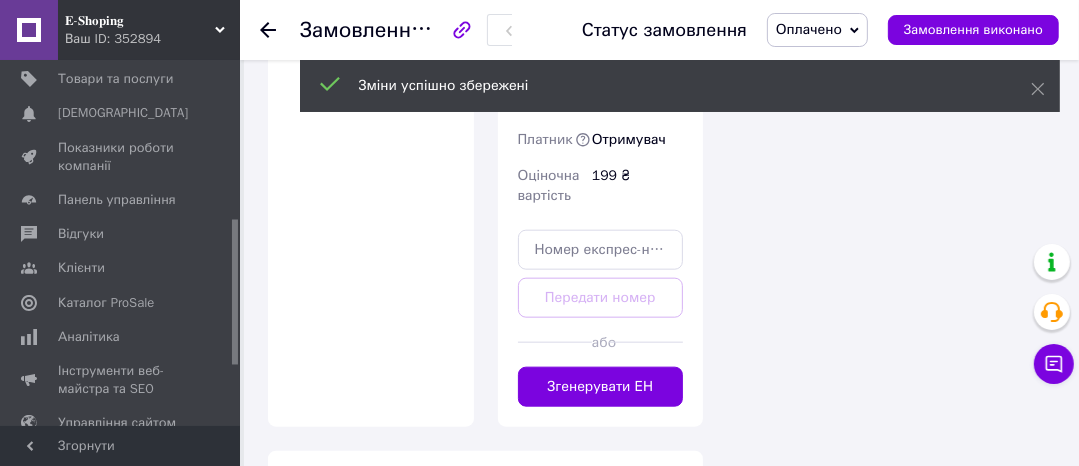 click at bounding box center [646, 342] 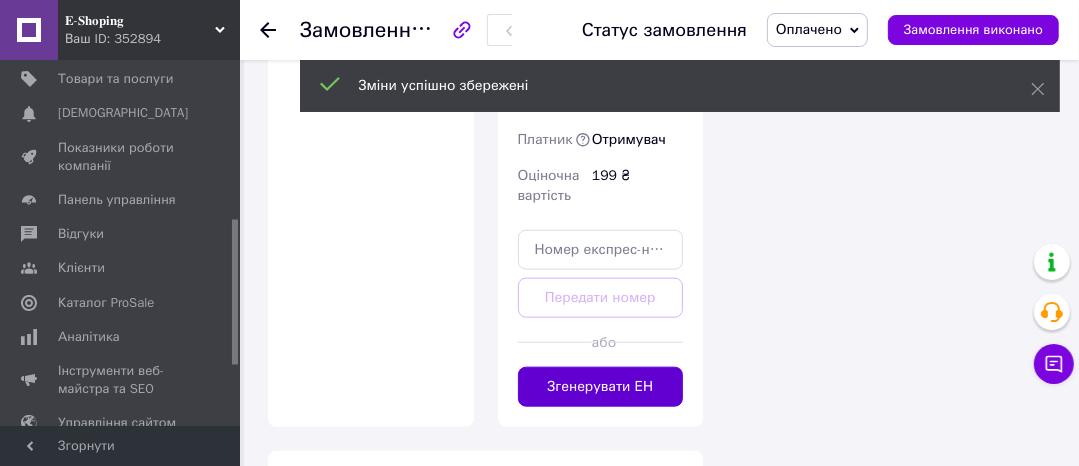 click on "Згенерувати ЕН" at bounding box center [601, 387] 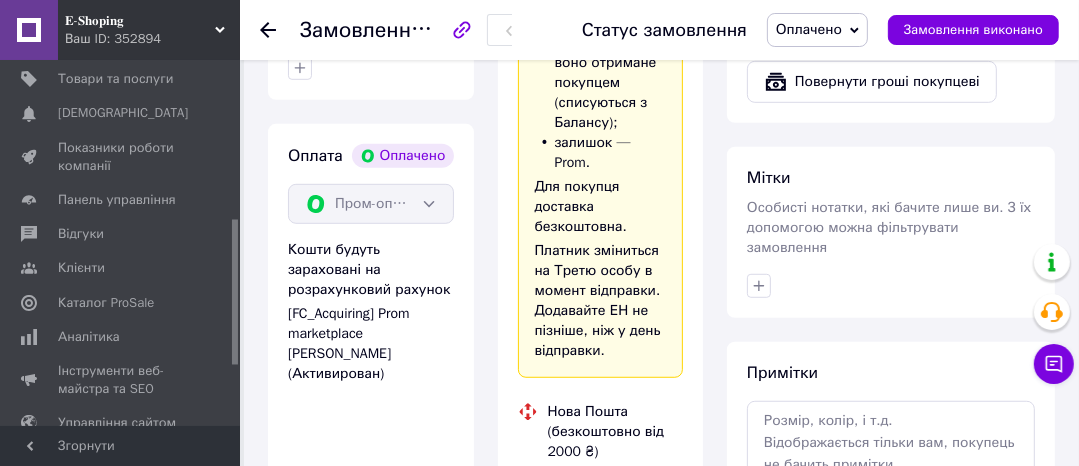 scroll, scrollTop: 1040, scrollLeft: 0, axis: vertical 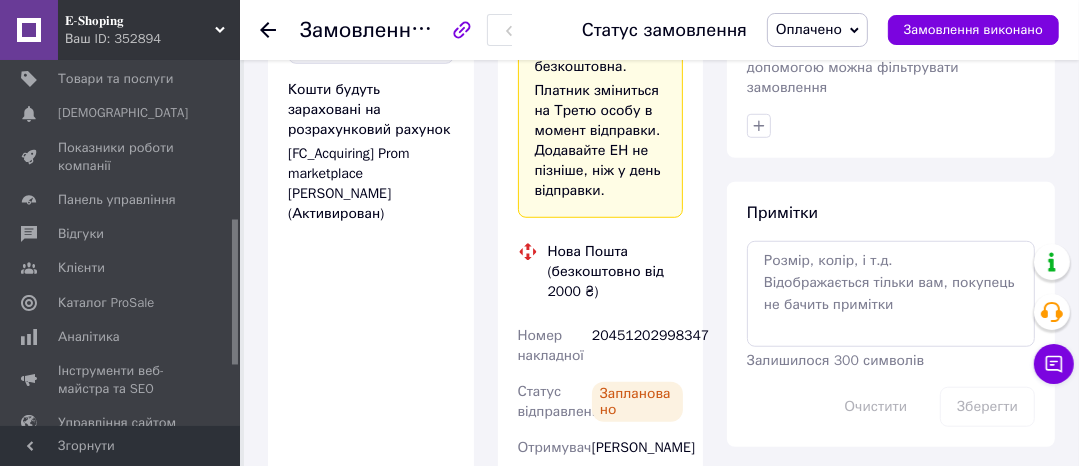 click on "20451202998347" at bounding box center [637, 346] 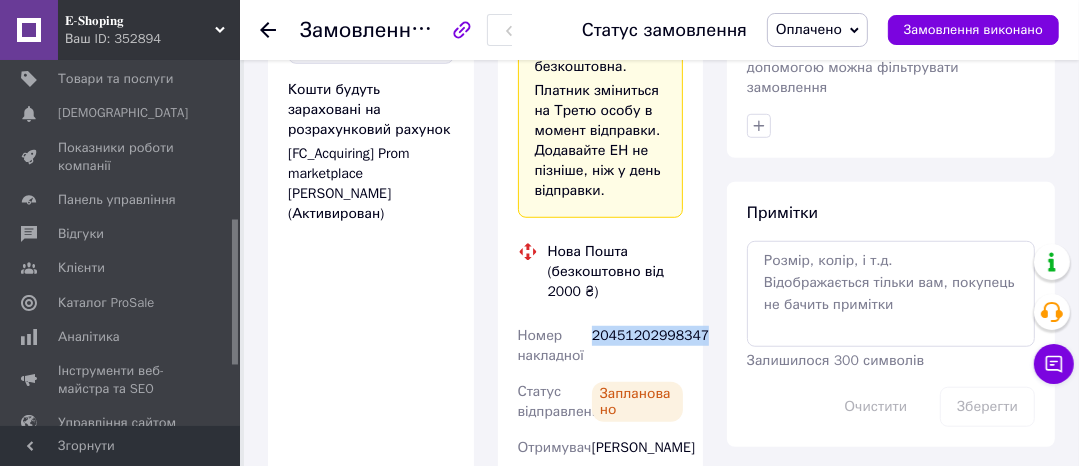 click on "20451202998347" at bounding box center (637, 346) 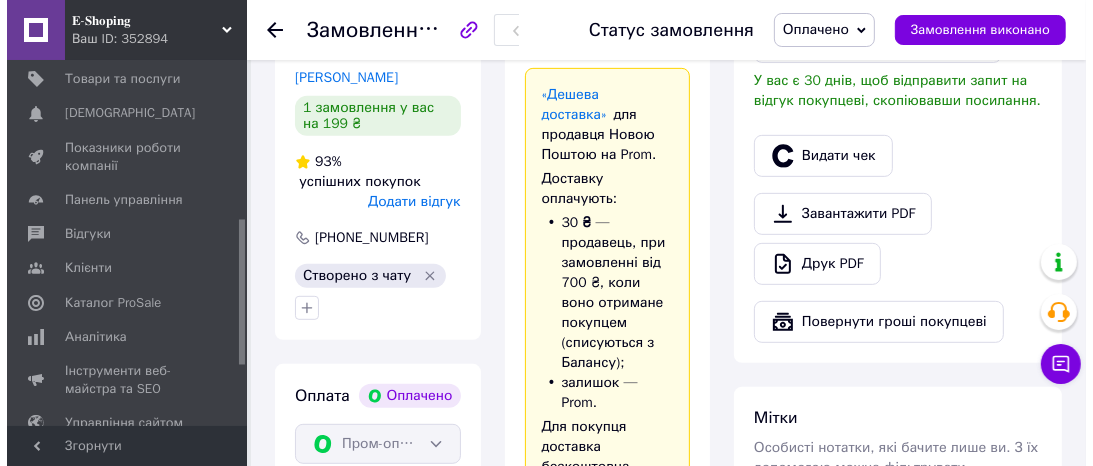 scroll, scrollTop: 560, scrollLeft: 0, axis: vertical 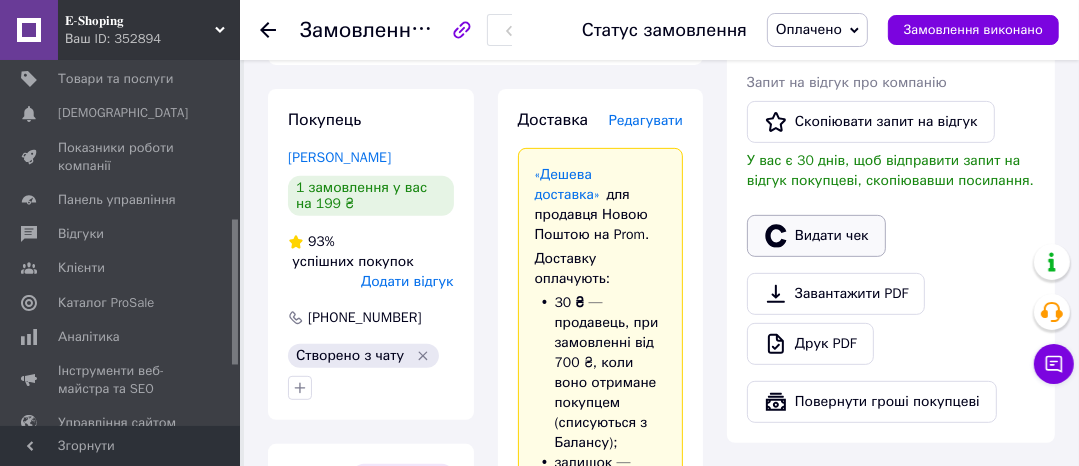 click 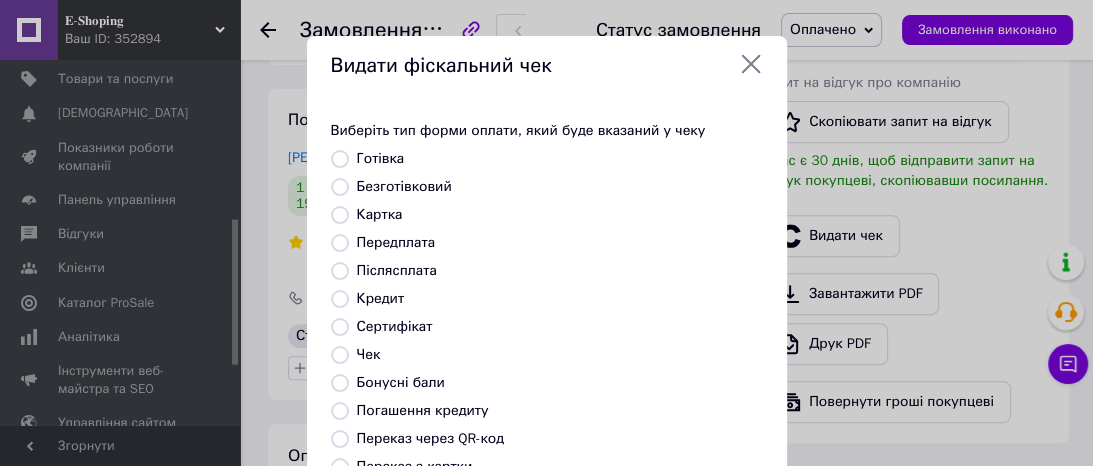 click on "Безготівковий" at bounding box center [404, 186] 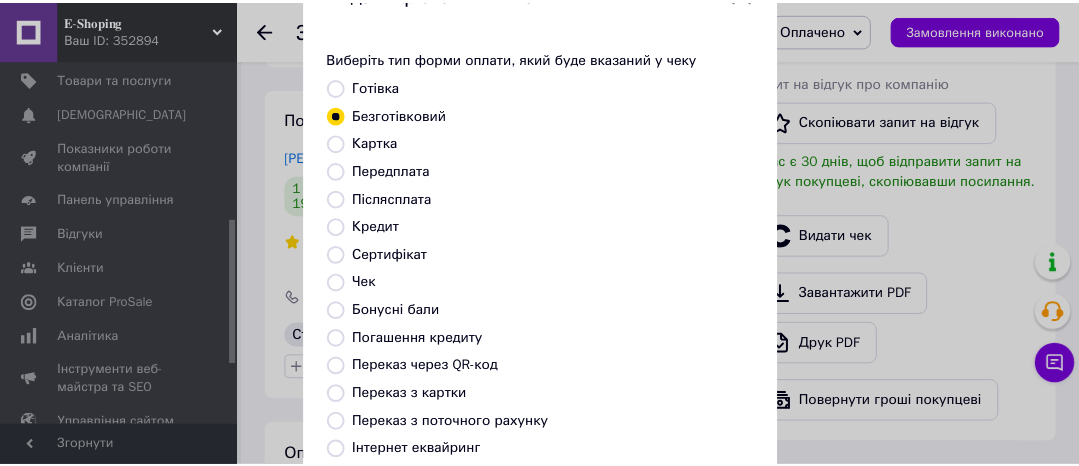scroll, scrollTop: 392, scrollLeft: 0, axis: vertical 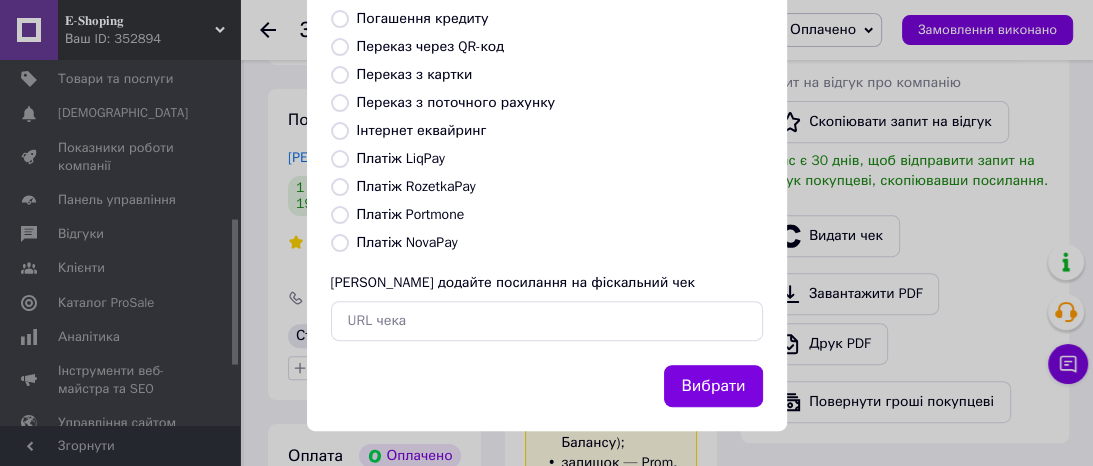 click on "Вибрати" at bounding box center (713, 386) 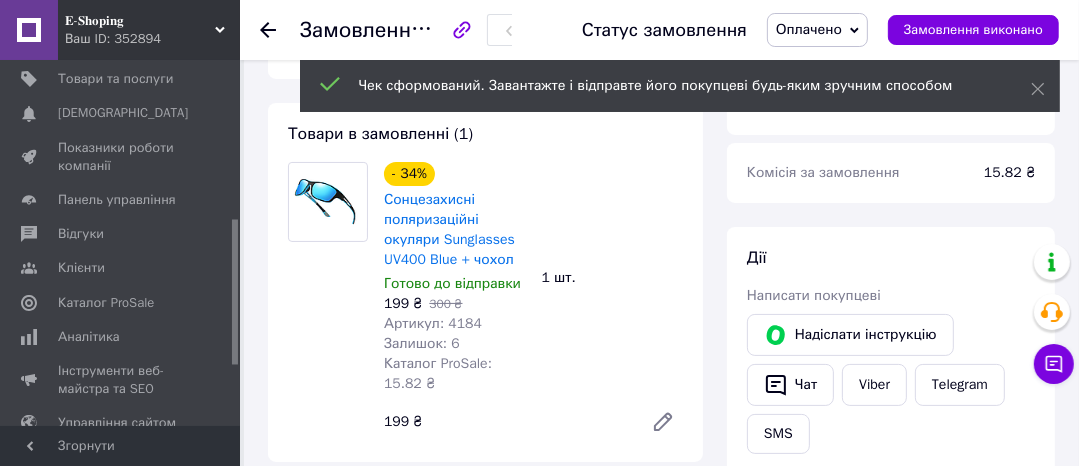 scroll, scrollTop: 160, scrollLeft: 0, axis: vertical 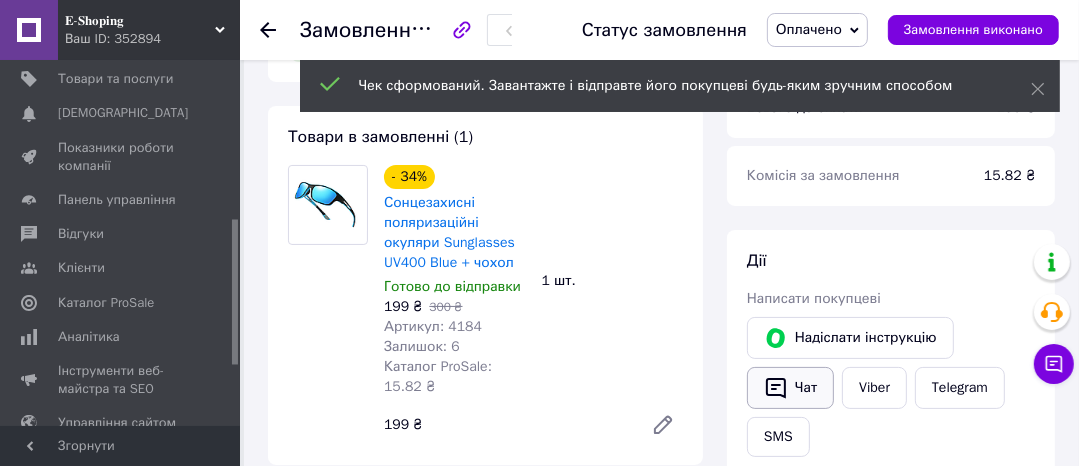 click on "Чат" at bounding box center (790, 388) 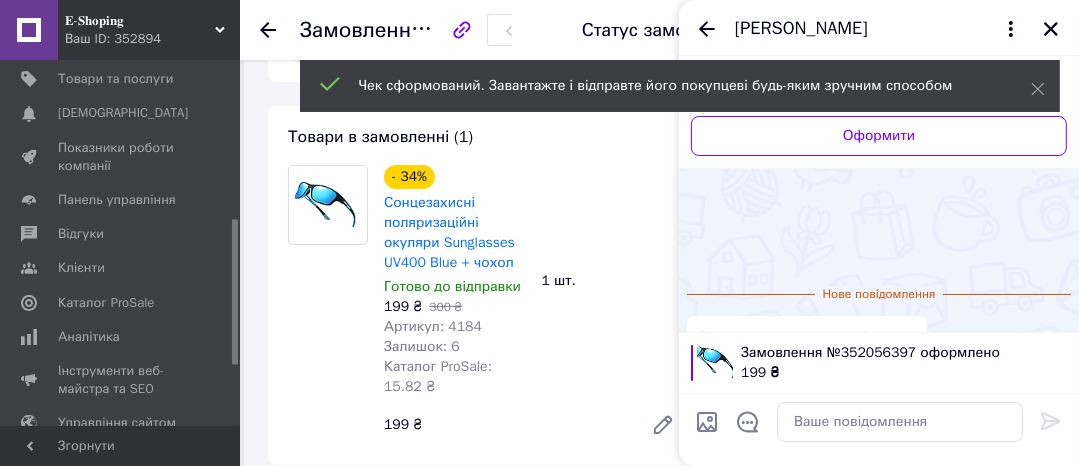 scroll, scrollTop: 115, scrollLeft: 0, axis: vertical 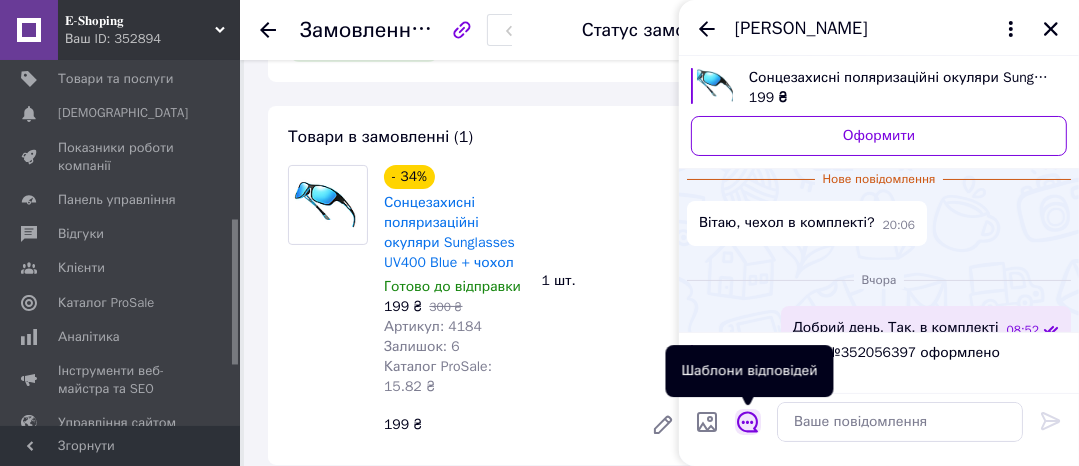 click 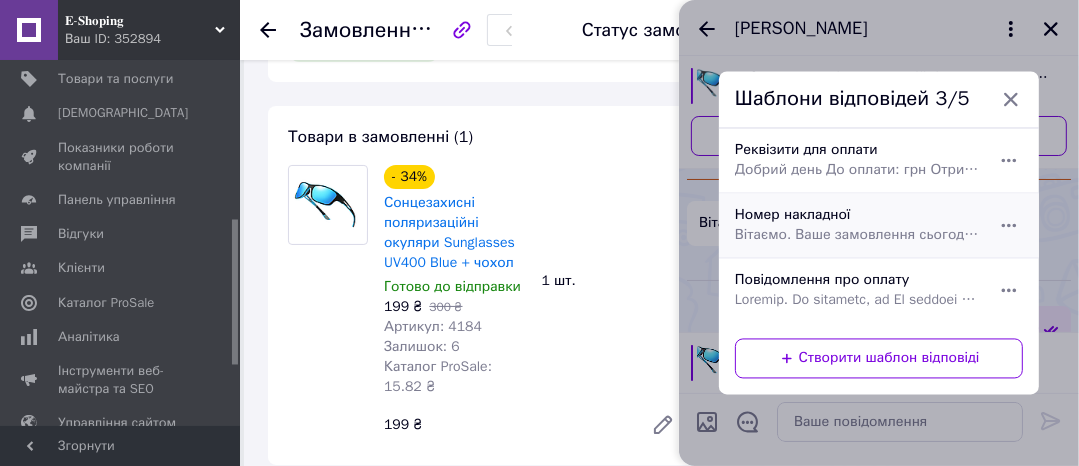 click on "Вітаємо. Ваше замовлення сьогодні буде передано на відправлення. Номер накладної:" at bounding box center (857, 236) 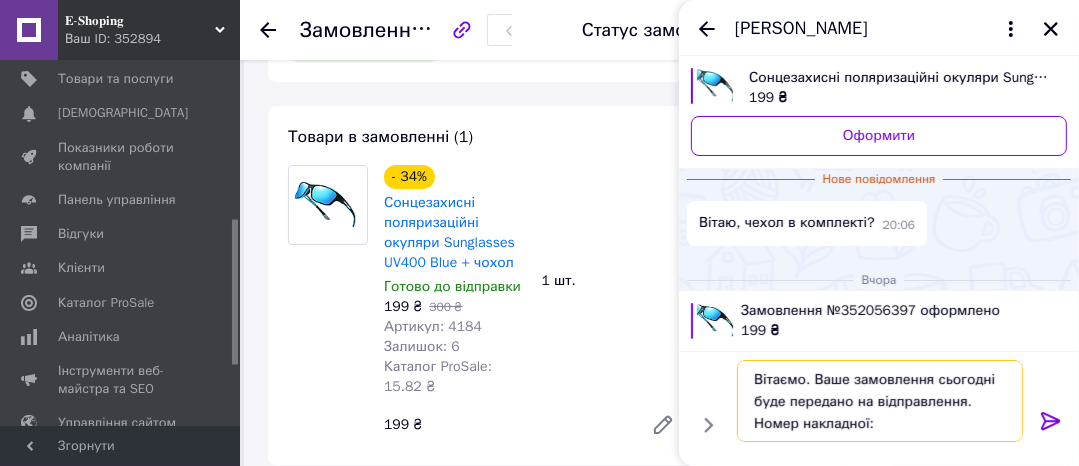 paste on "20451202998347" 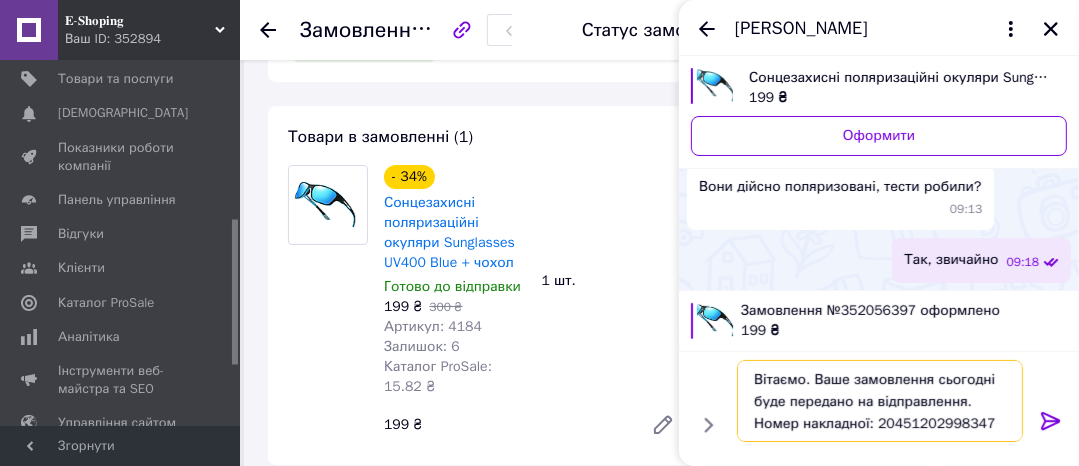 scroll, scrollTop: 259, scrollLeft: 0, axis: vertical 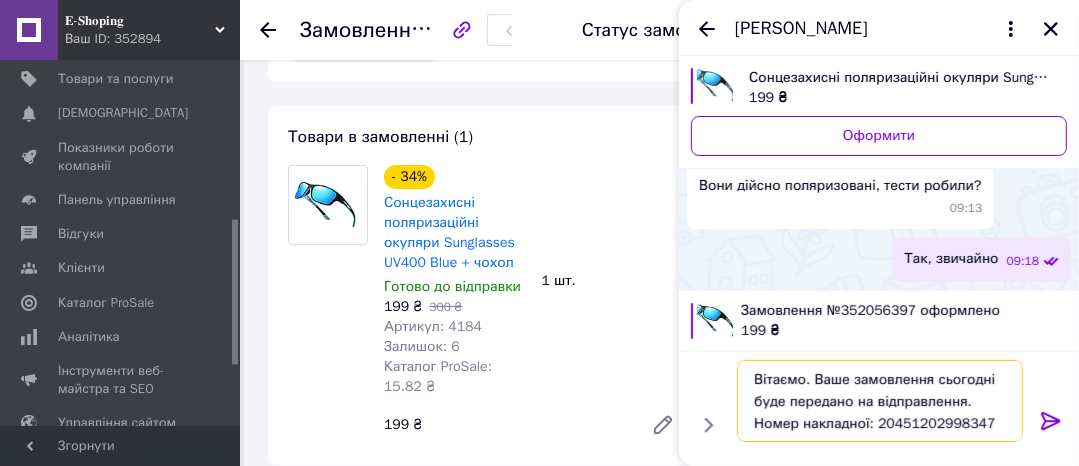 type on "Вітаємо. Ваше замовлення сьогодні буде передано на відправлення. Номер накладної: 20451202998347" 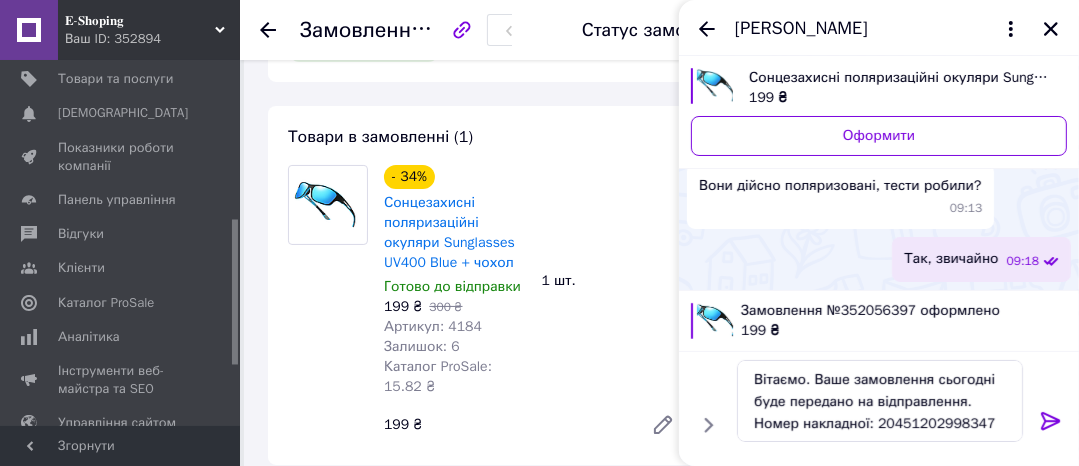 click 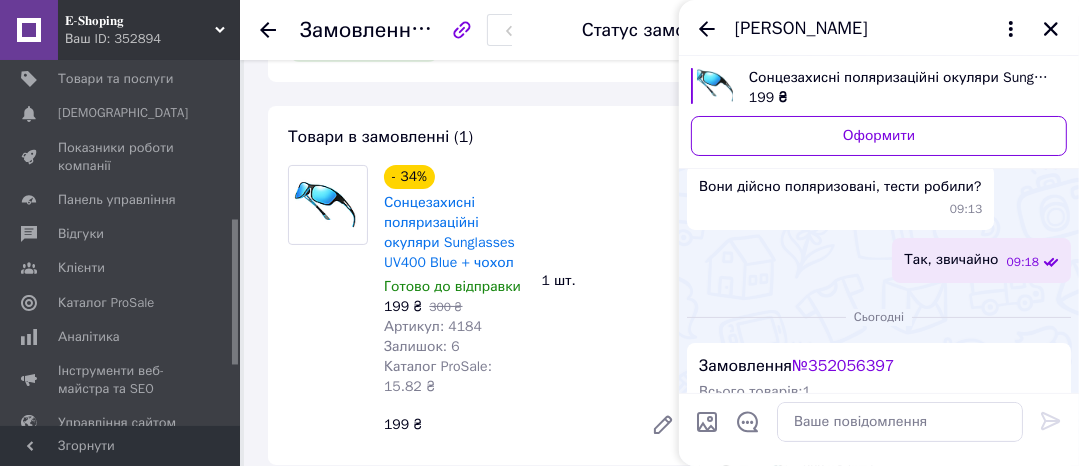 scroll, scrollTop: 588, scrollLeft: 0, axis: vertical 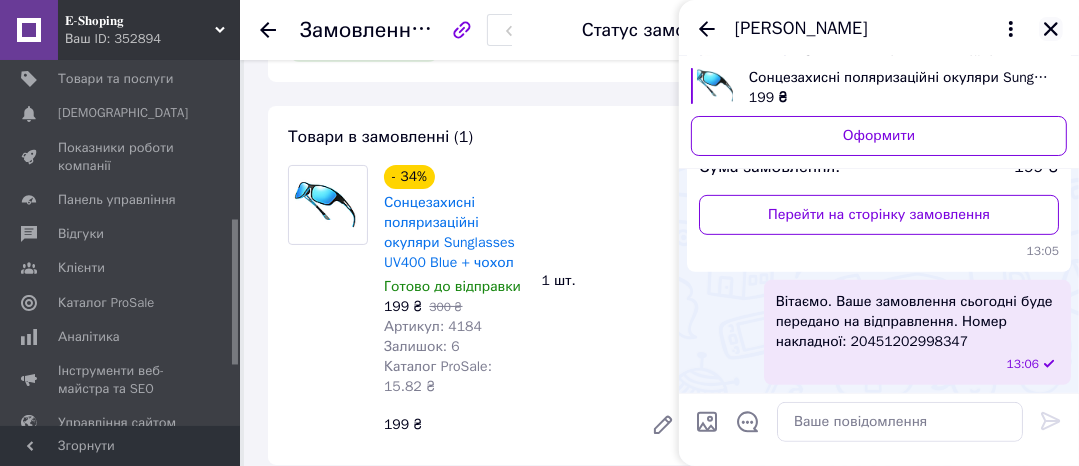 click 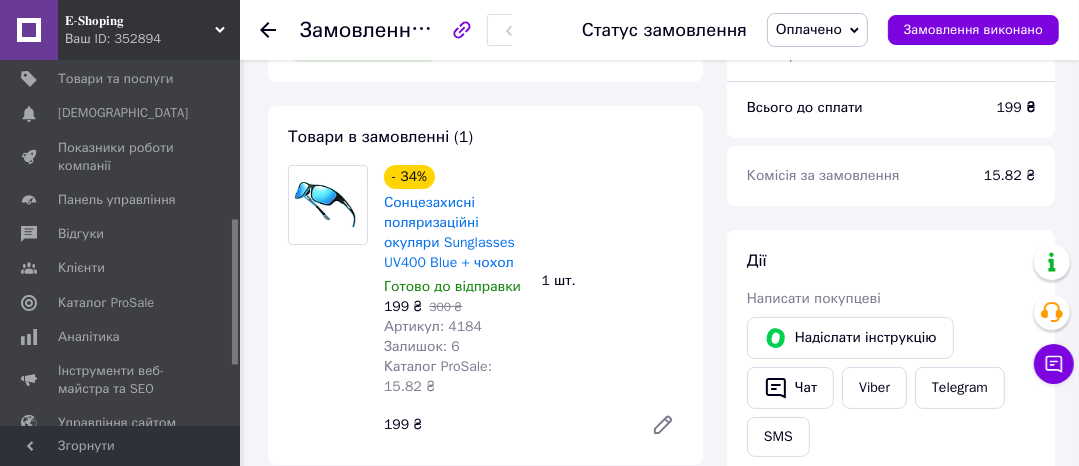 click on "Оплачено" at bounding box center (809, 29) 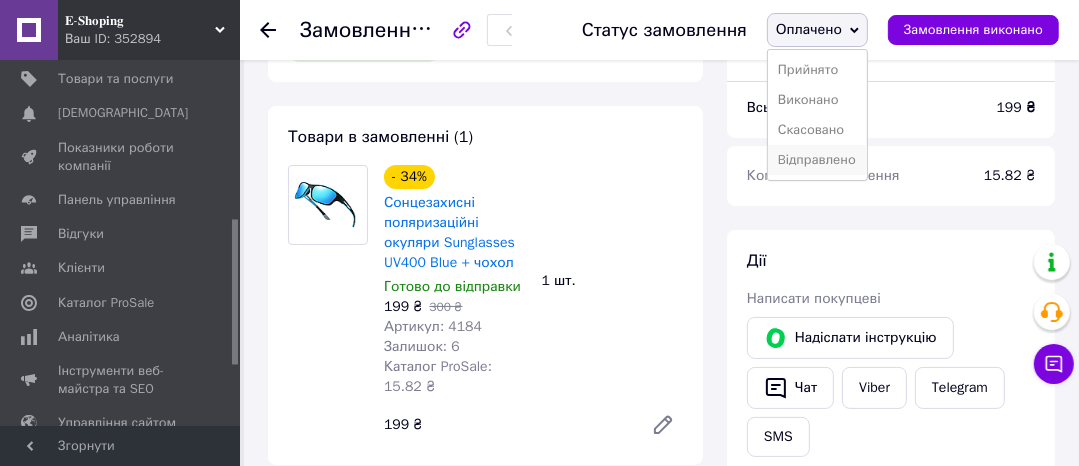 click on "Bідправлено" at bounding box center [817, 160] 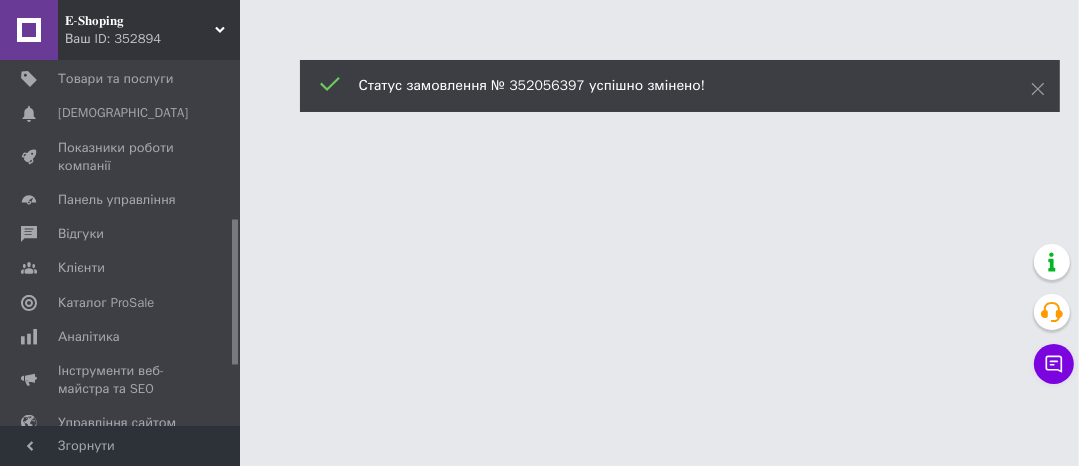 scroll, scrollTop: 0, scrollLeft: 0, axis: both 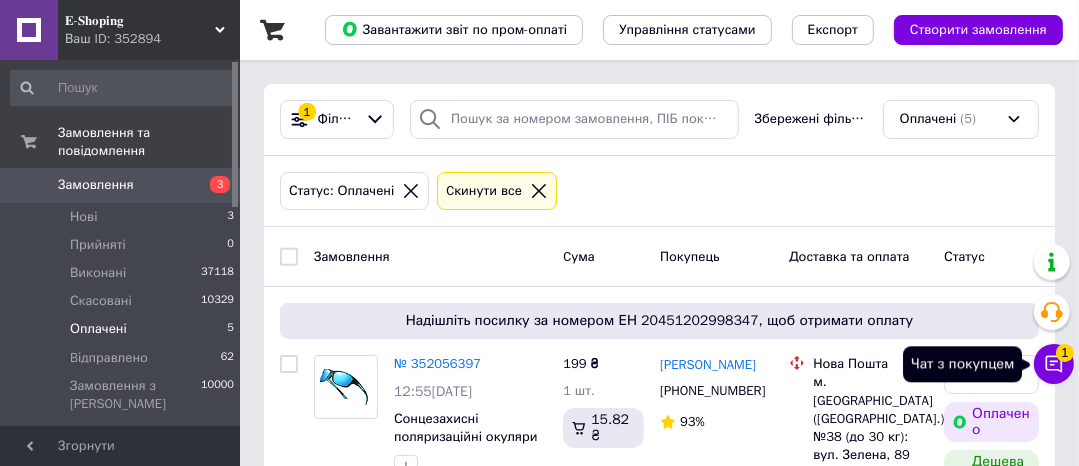 click 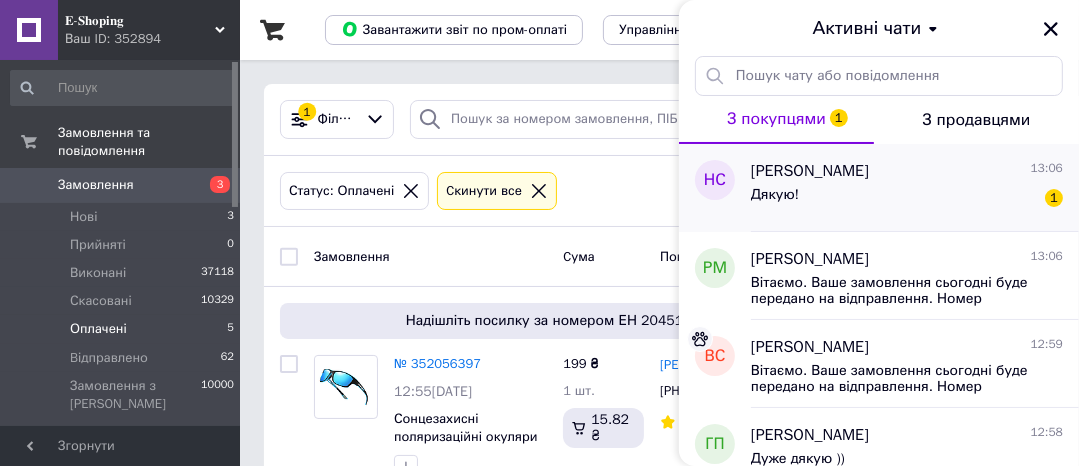click on "Нина Скульская 13:06" at bounding box center [907, 171] 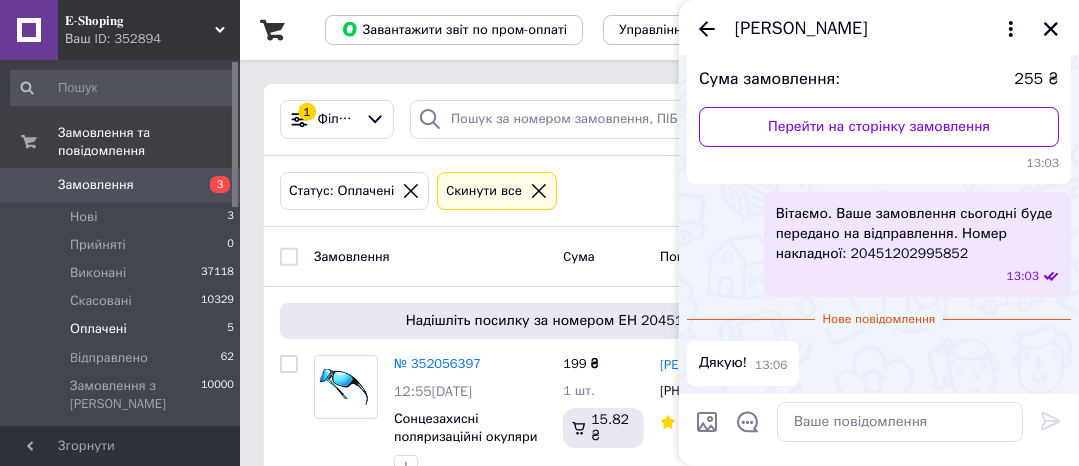 scroll, scrollTop: 97, scrollLeft: 0, axis: vertical 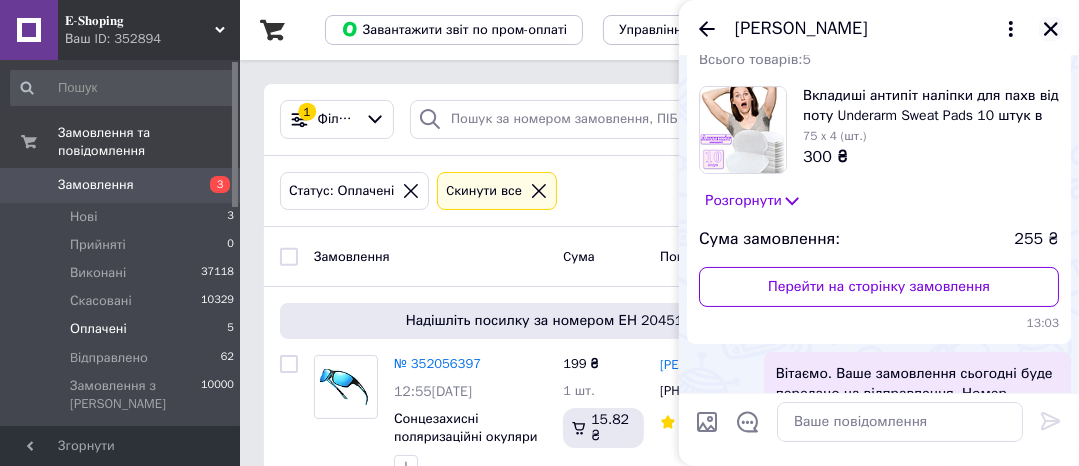 click 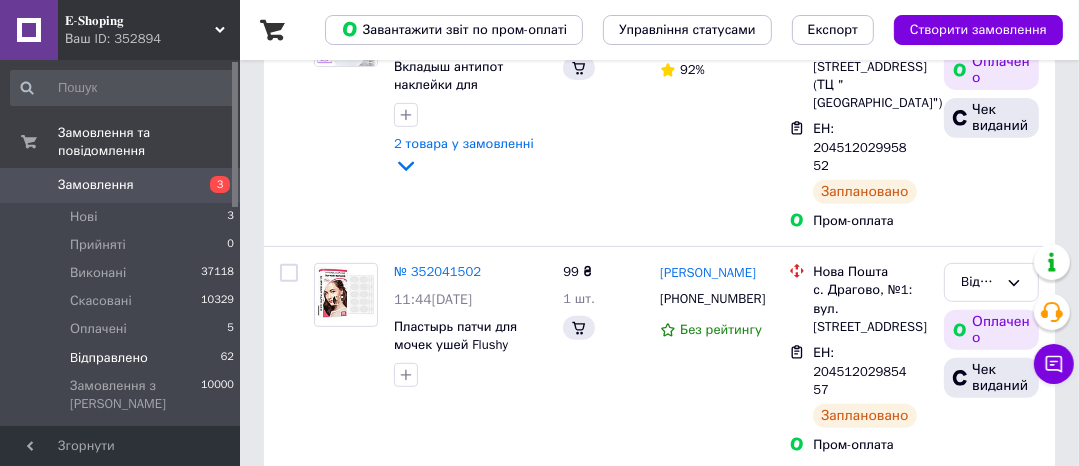 scroll, scrollTop: 0, scrollLeft: 0, axis: both 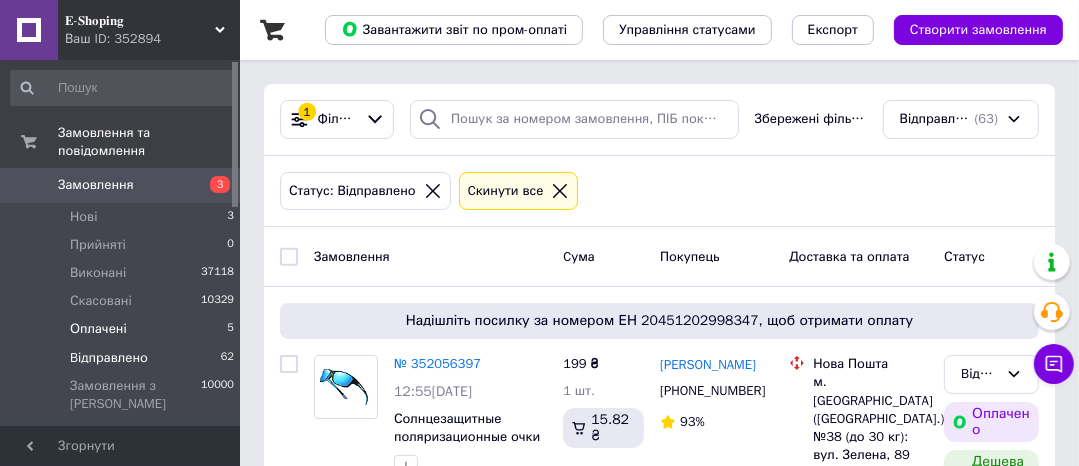 click on "Оплачені" at bounding box center [98, 329] 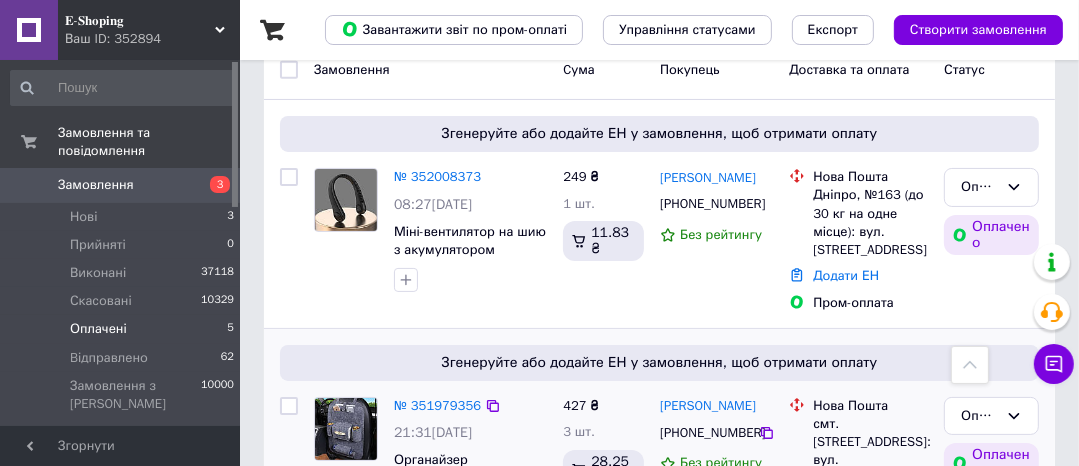 scroll, scrollTop: 185, scrollLeft: 0, axis: vertical 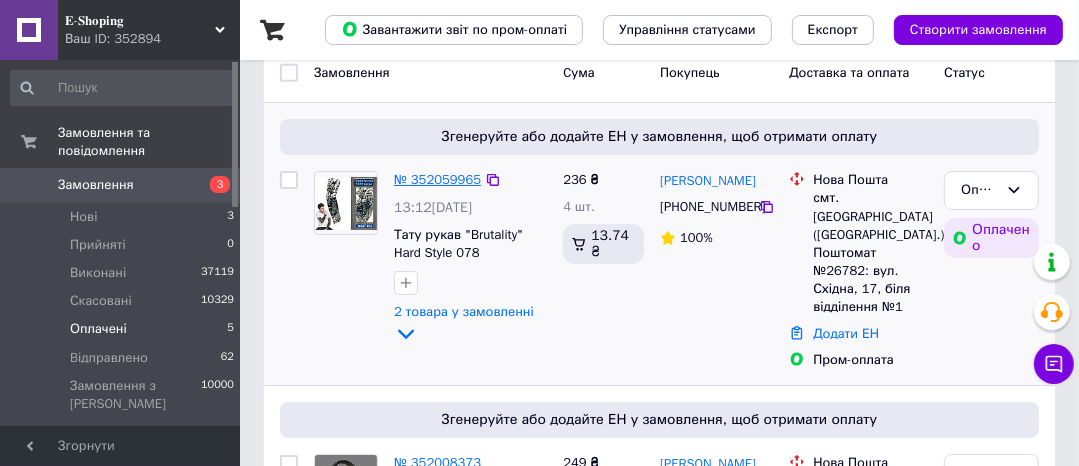 click on "№ 352059965" at bounding box center [437, 179] 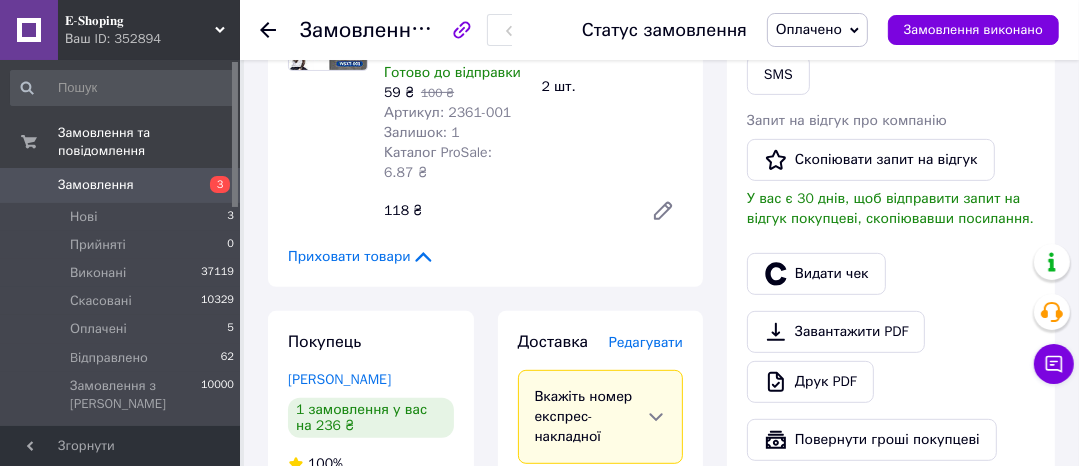 scroll, scrollTop: 560, scrollLeft: 0, axis: vertical 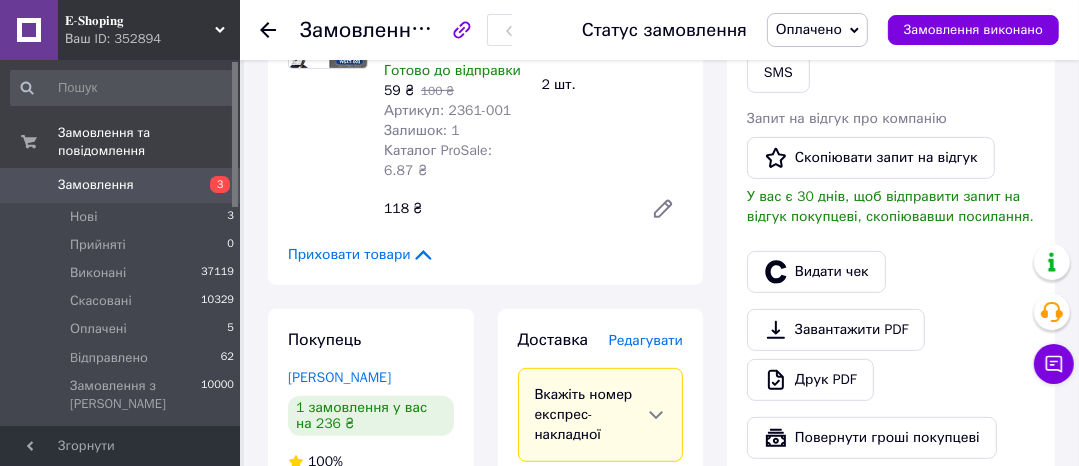 click on "Згорнути" at bounding box center [120, 446] 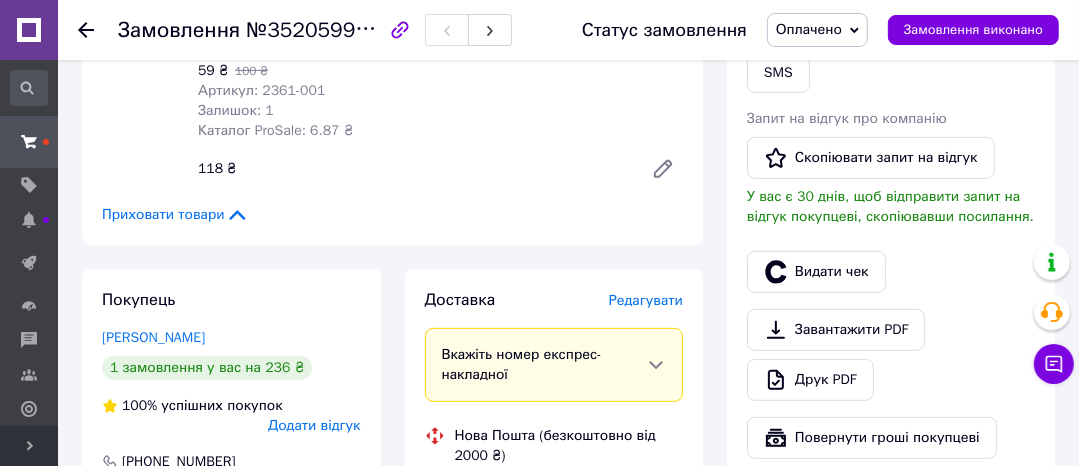 click on "Розгорнути" at bounding box center [29, 446] 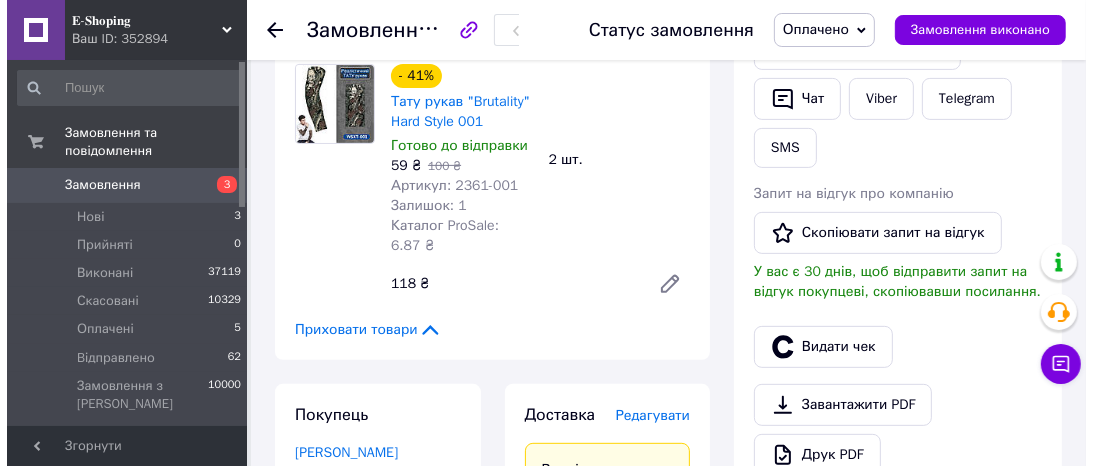 scroll, scrollTop: 480, scrollLeft: 0, axis: vertical 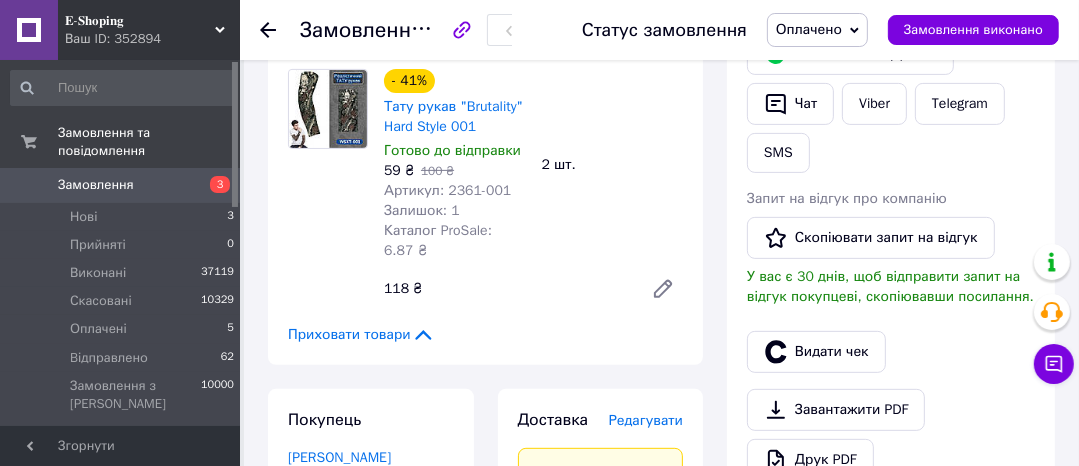 click on "Редагувати" at bounding box center [646, 420] 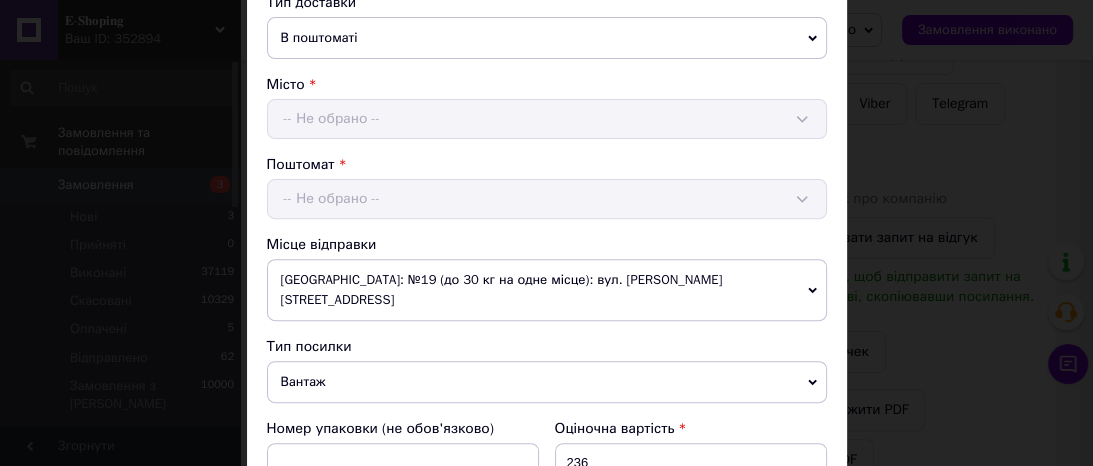 scroll, scrollTop: 560, scrollLeft: 0, axis: vertical 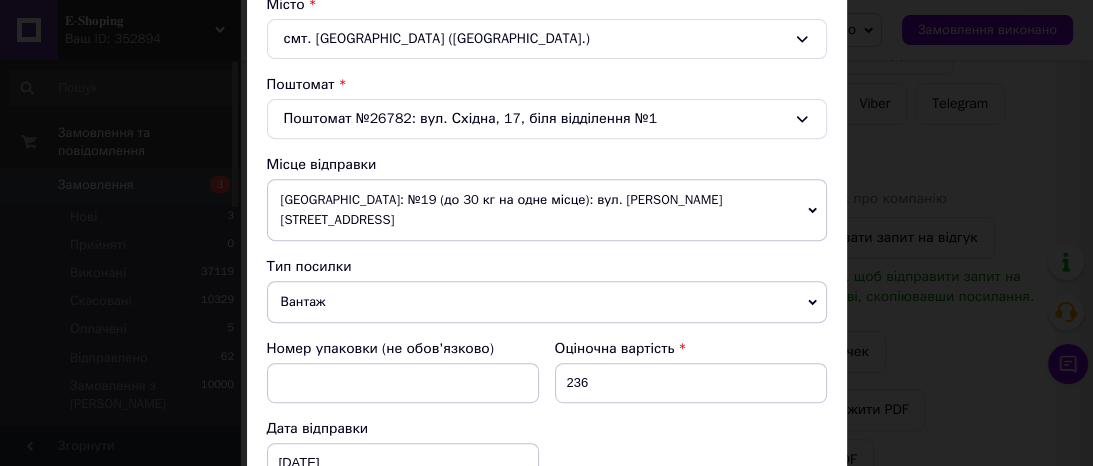 click on "Вантаж" at bounding box center [547, 302] 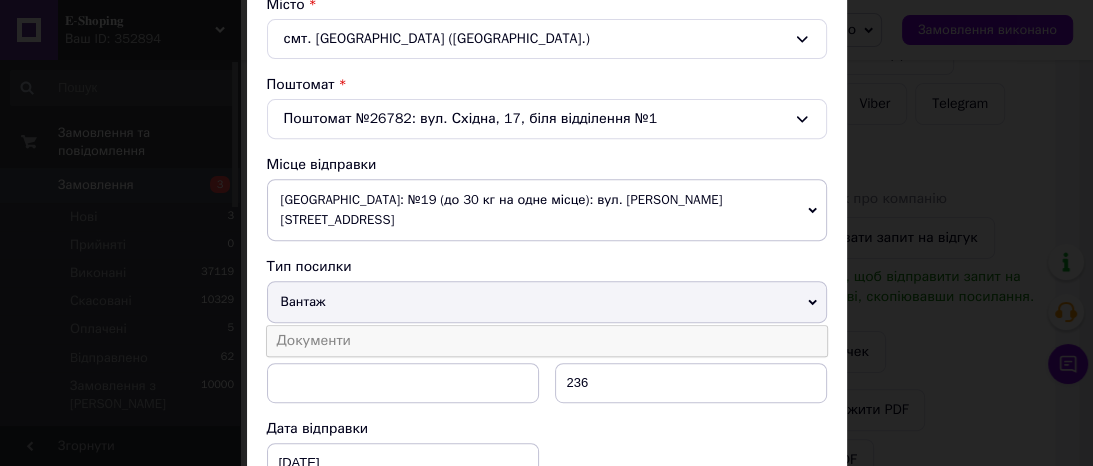 click on "Документи" at bounding box center [547, 341] 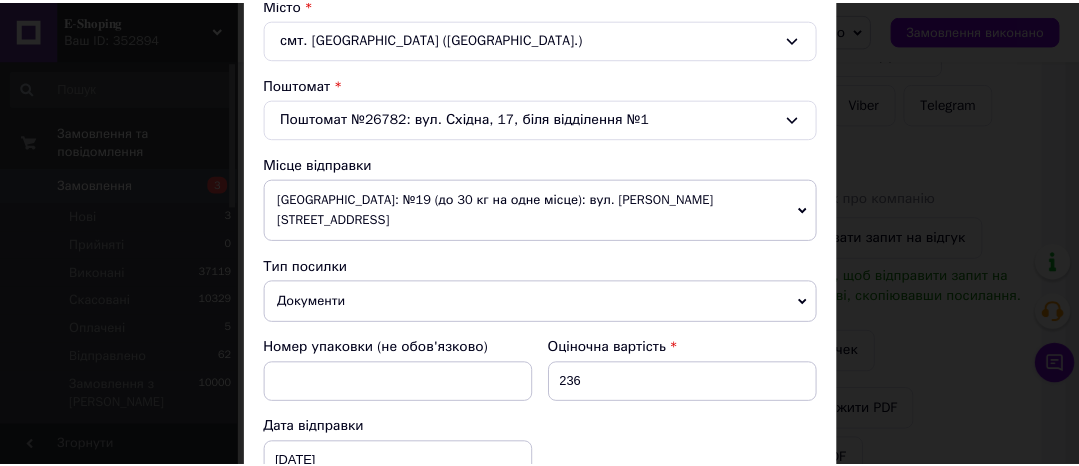 scroll, scrollTop: 1040, scrollLeft: 0, axis: vertical 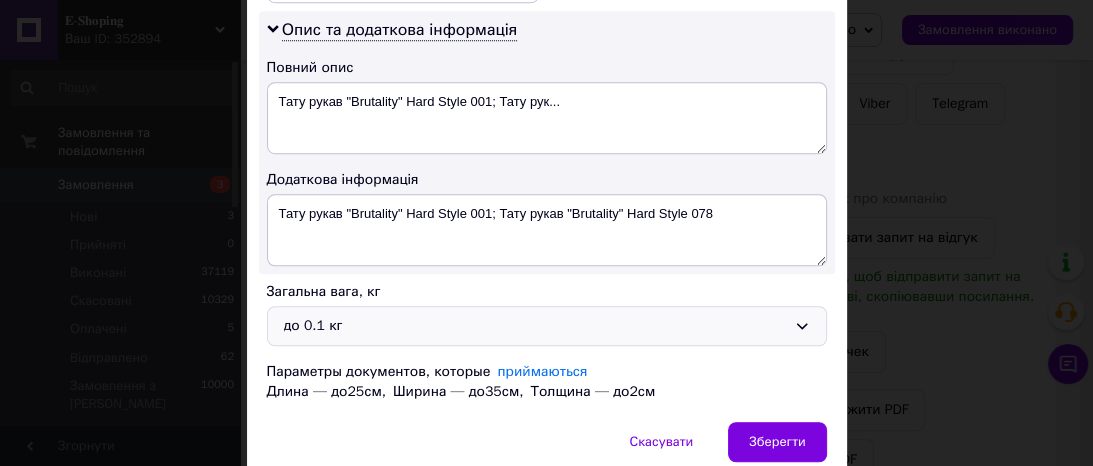 click on "до 0.1 кг" at bounding box center (547, 326) 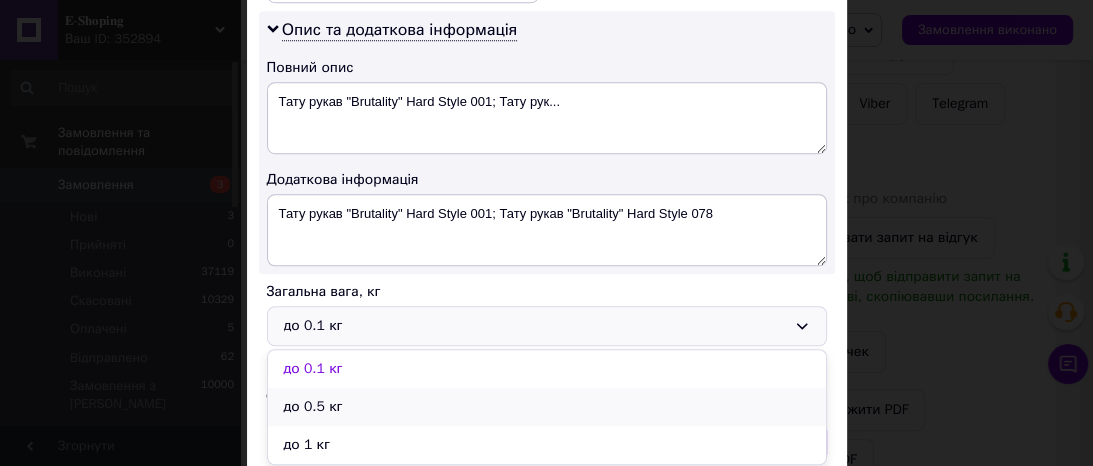 click on "до 0.5 кг" at bounding box center (547, 407) 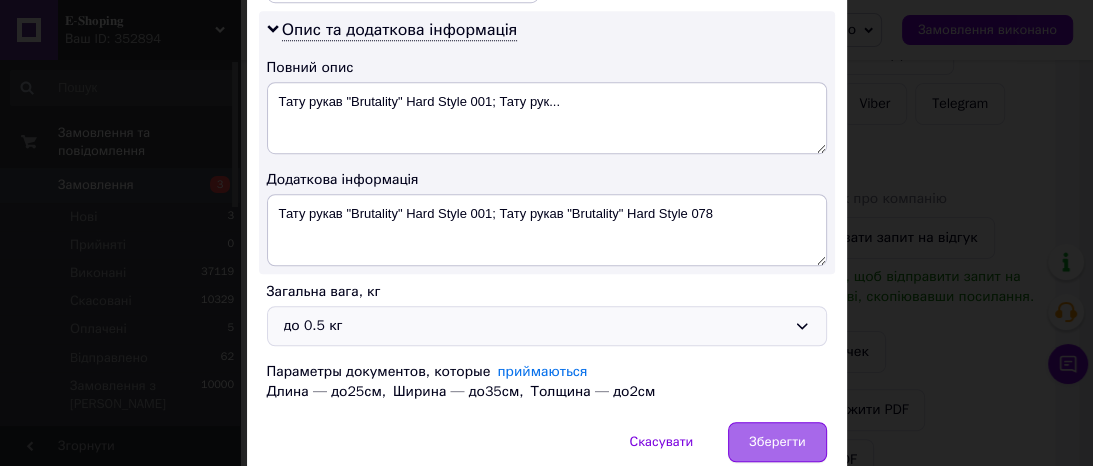 click on "Зберегти" at bounding box center (777, 442) 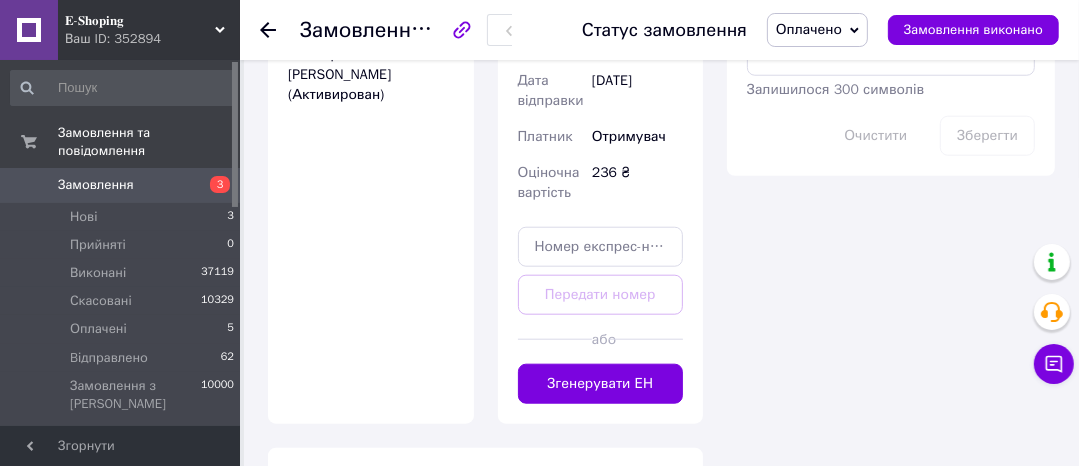 scroll, scrollTop: 1360, scrollLeft: 0, axis: vertical 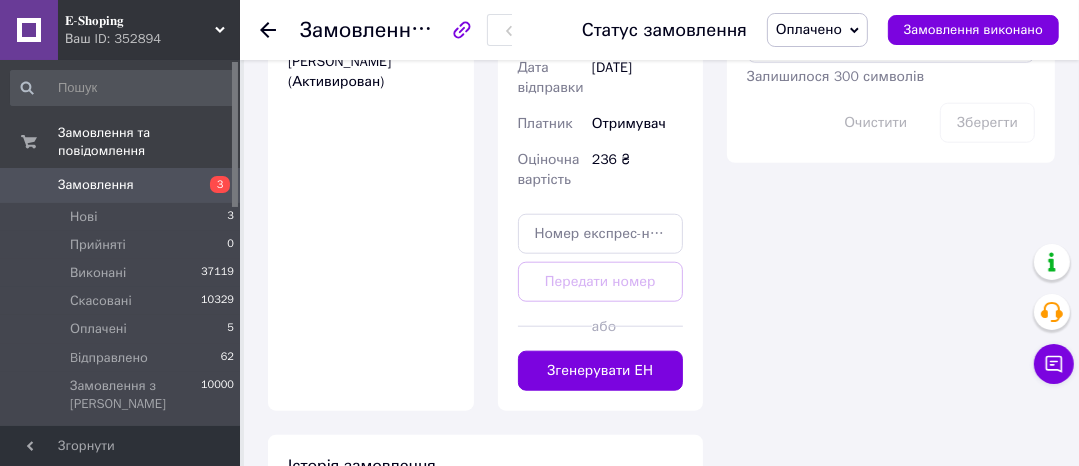 click on "Згенерувати ЕН" at bounding box center (601, 371) 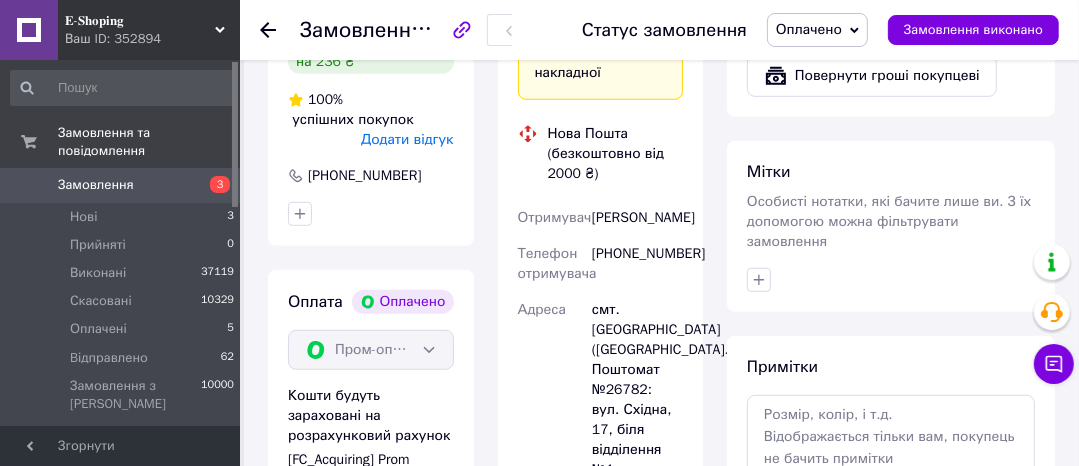 scroll, scrollTop: 880, scrollLeft: 0, axis: vertical 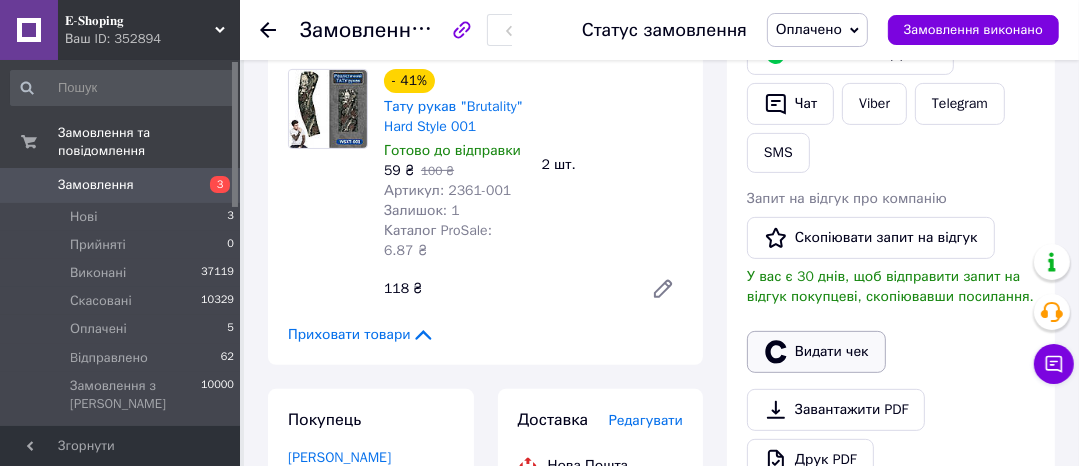 click on "Видати чек" at bounding box center (816, 352) 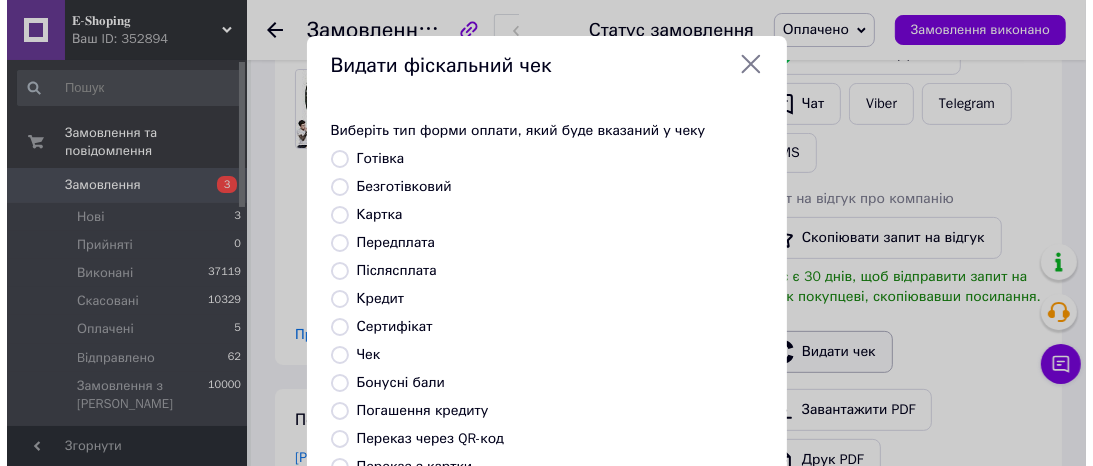 scroll, scrollTop: 448, scrollLeft: 0, axis: vertical 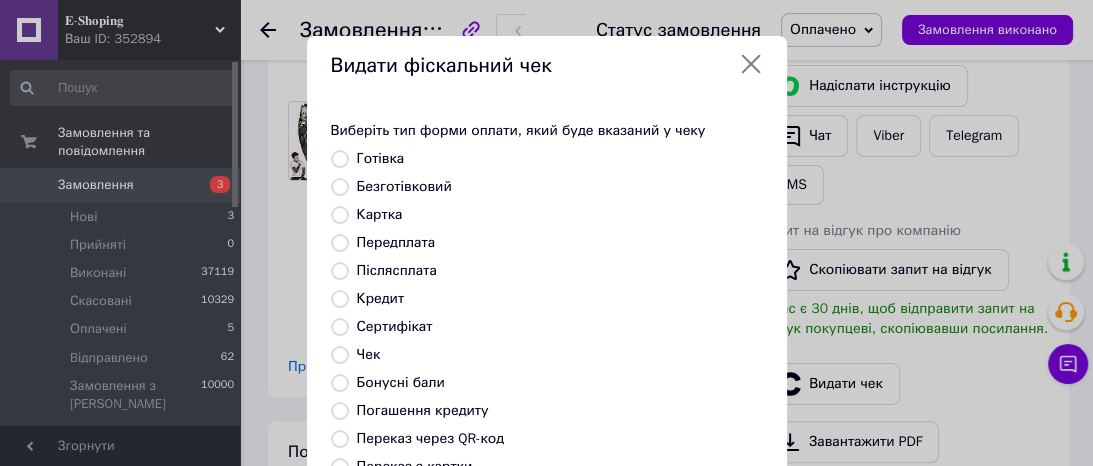 click on "Безготівковий" at bounding box center (404, 186) 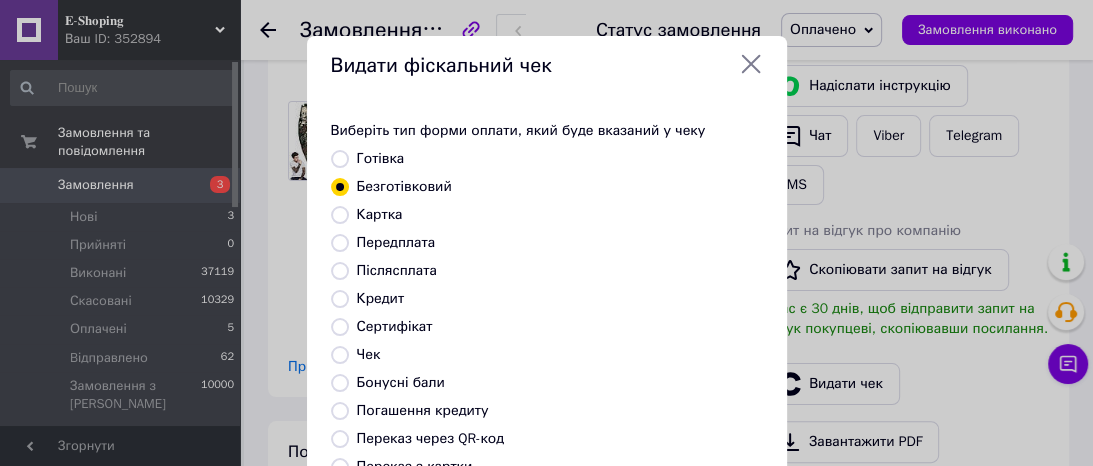 scroll, scrollTop: 392, scrollLeft: 0, axis: vertical 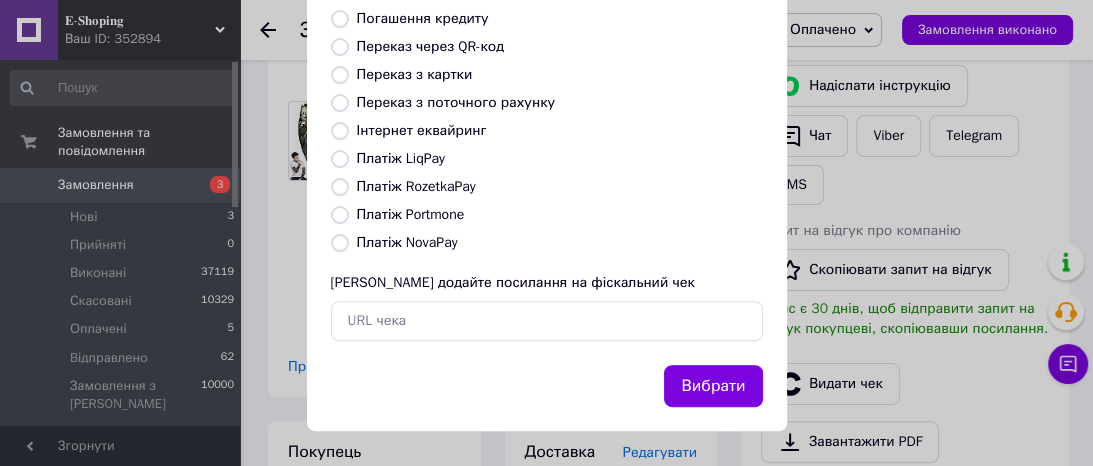 drag, startPoint x: 709, startPoint y: 390, endPoint x: 715, endPoint y: 420, distance: 30.594116 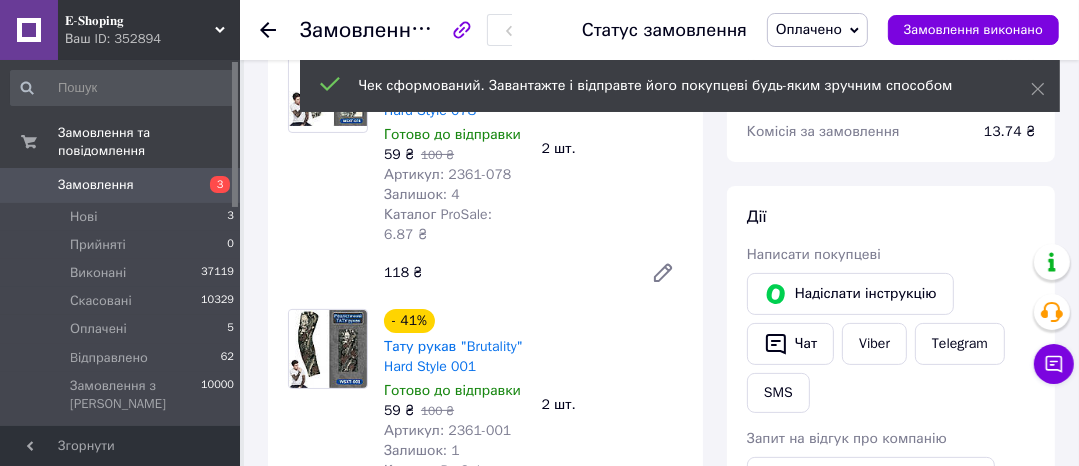 scroll, scrollTop: 800, scrollLeft: 0, axis: vertical 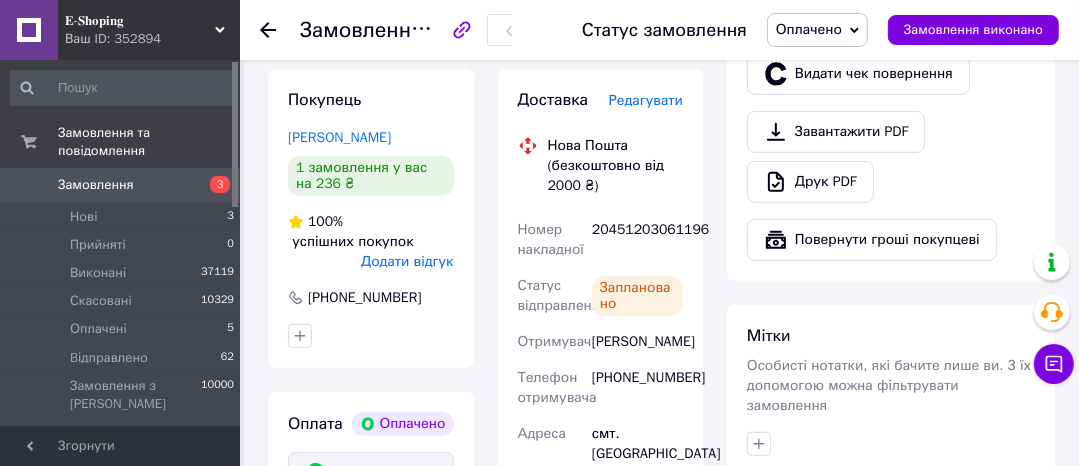click on "20451203061196" at bounding box center (637, 240) 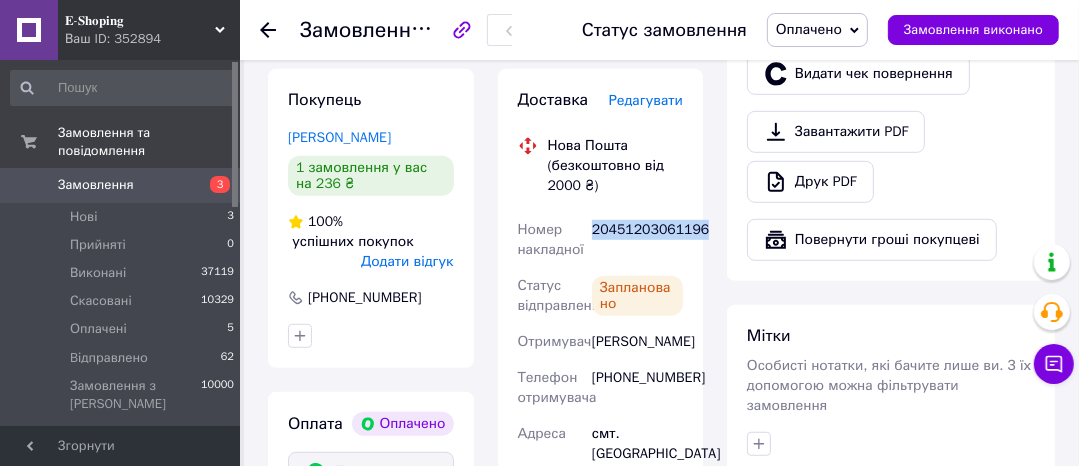 click on "20451203061196" at bounding box center [637, 240] 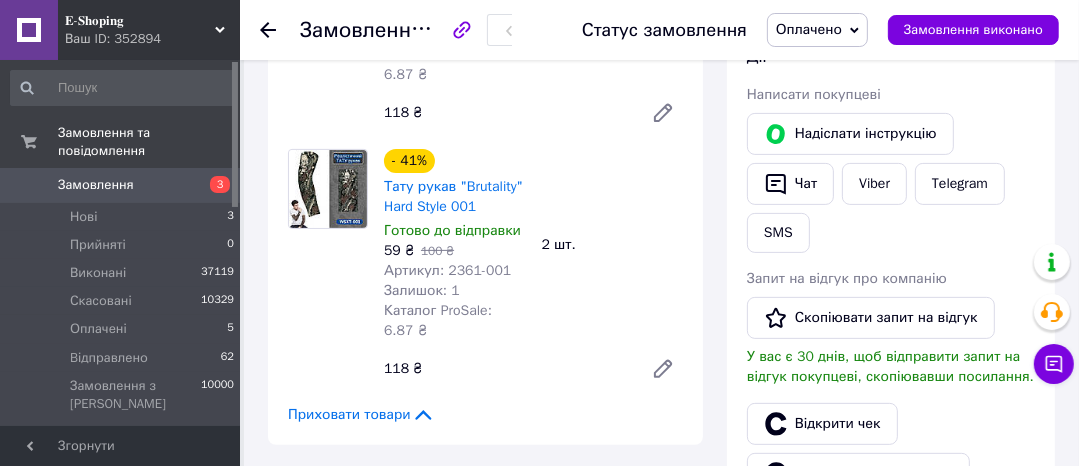 scroll, scrollTop: 400, scrollLeft: 0, axis: vertical 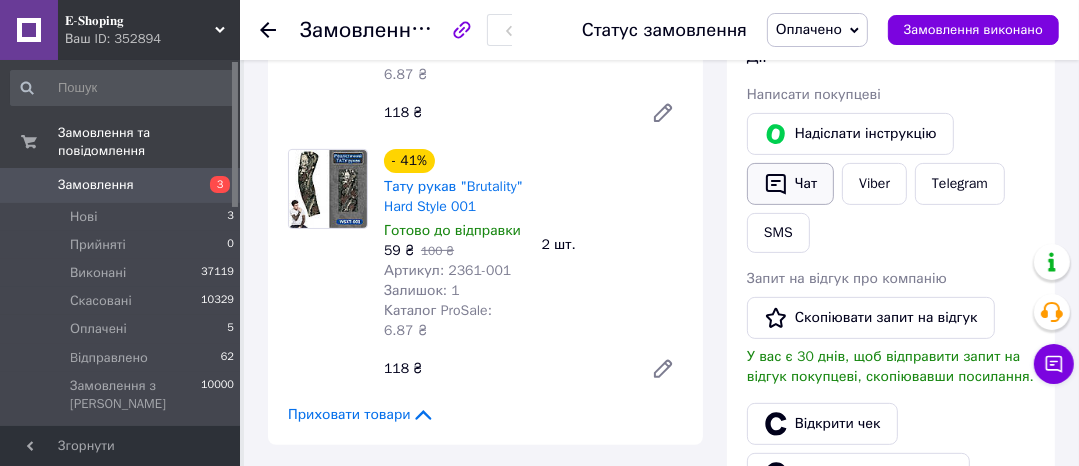 click on "Чат" at bounding box center [790, 184] 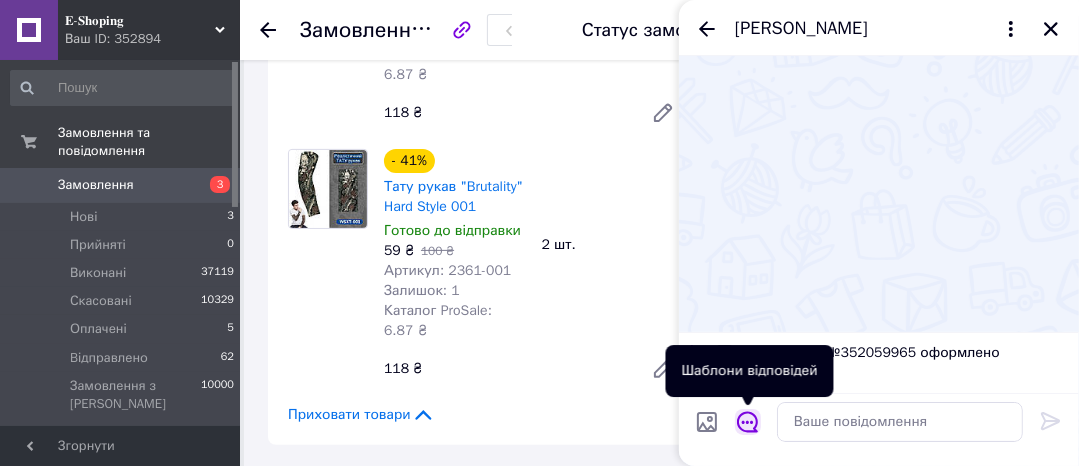 click 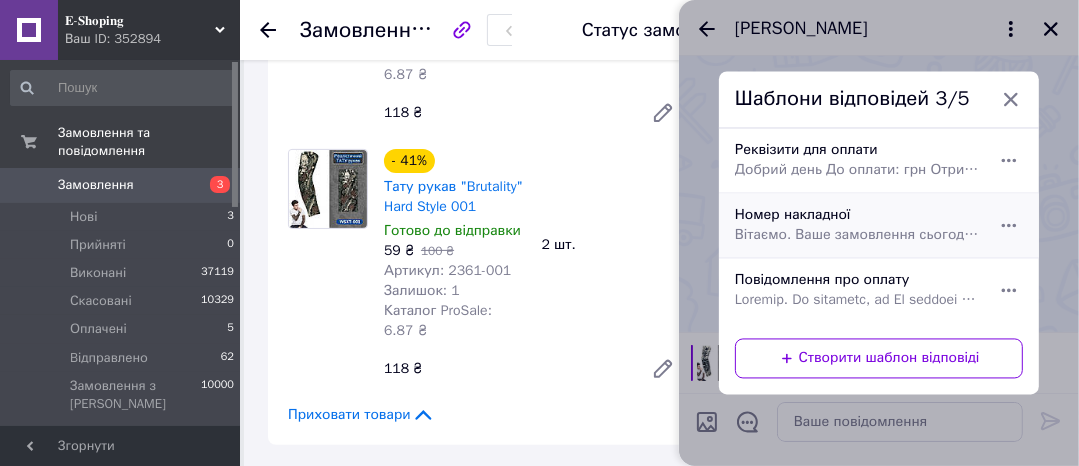 click on "Вітаємо. Ваше замовлення сьогодні буде передано на відправлення. Номер накладної:" at bounding box center [857, 236] 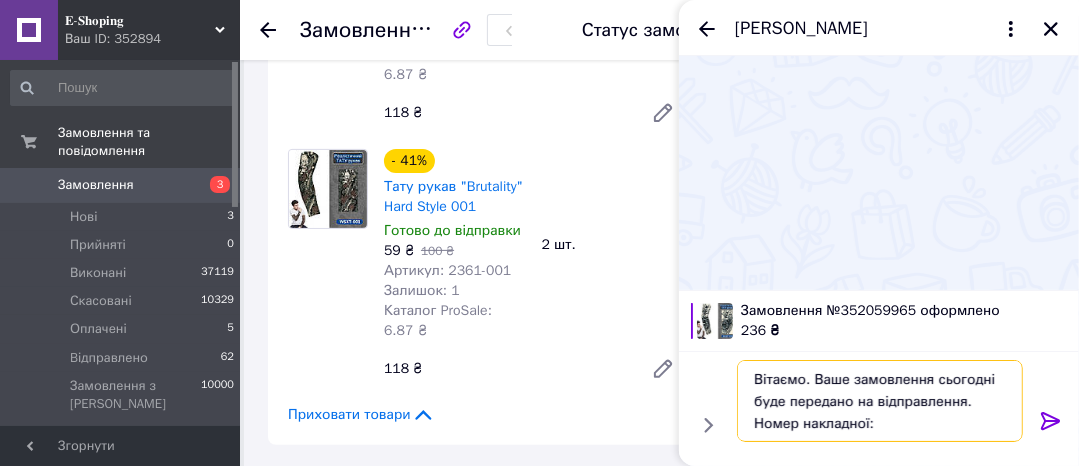 click on "Вітаємо. Ваше замовлення сьогодні буде передано на відправлення. Номер накладної:" at bounding box center (880, 401) 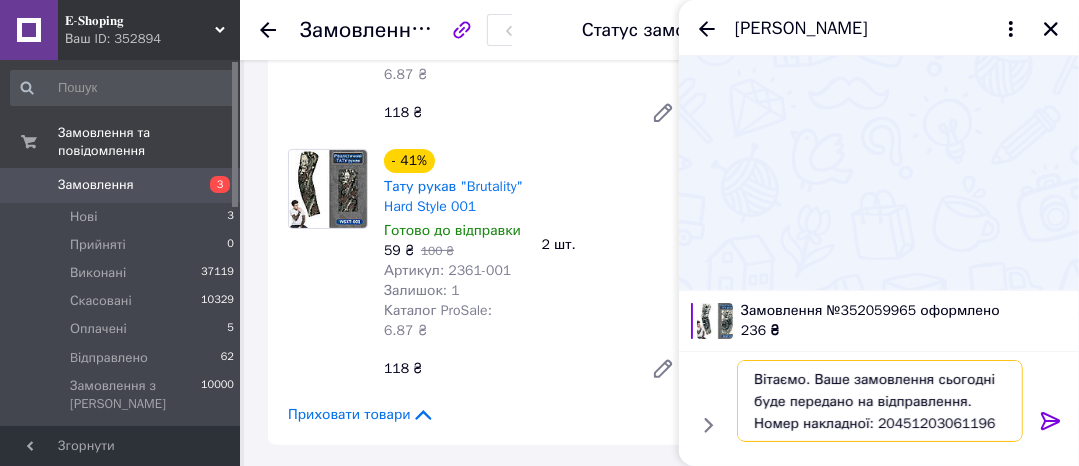type on "Вітаємо. Ваше замовлення сьогодні буде передано на відправлення. Номер накладної: 20451203061196" 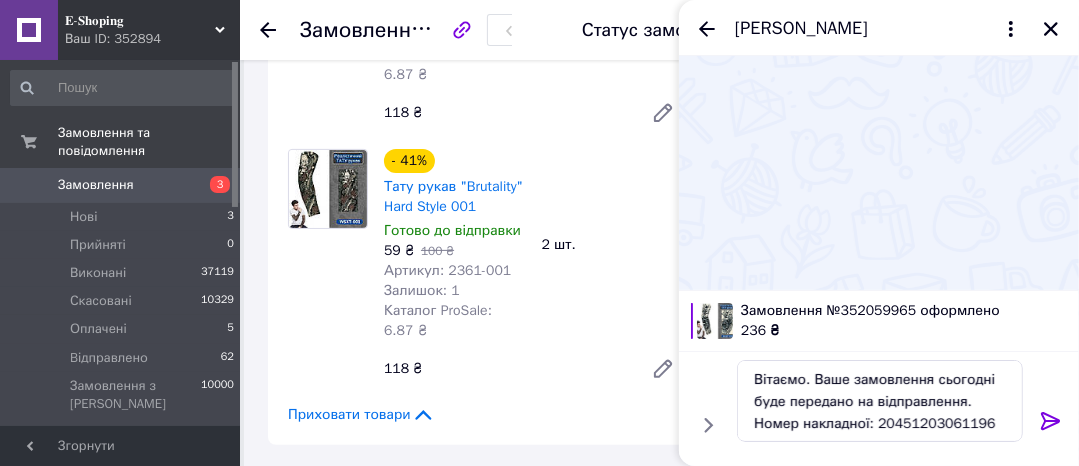 click 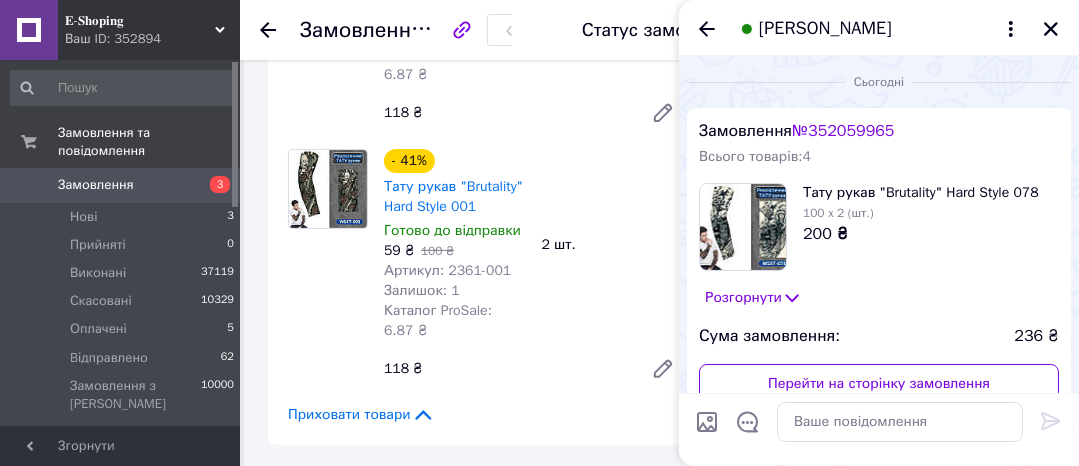 drag, startPoint x: 1051, startPoint y: 38, endPoint x: 515, endPoint y: 170, distance: 552.01447 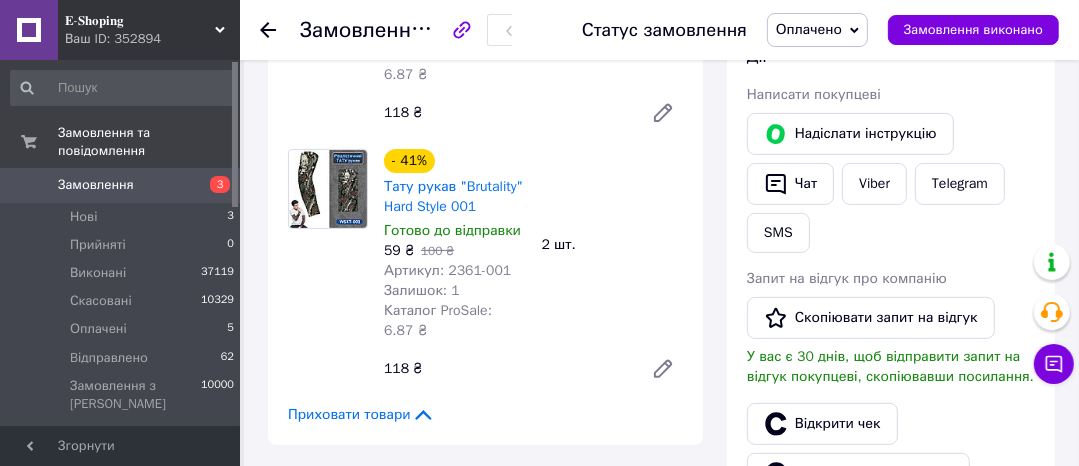 drag, startPoint x: 800, startPoint y: 31, endPoint x: 800, endPoint y: 47, distance: 16 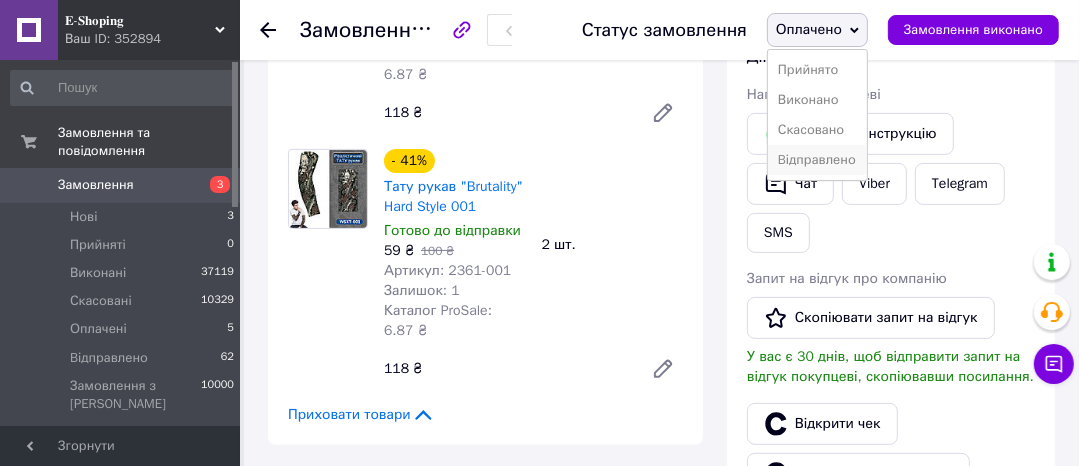 click on "Bідправлено" at bounding box center (817, 160) 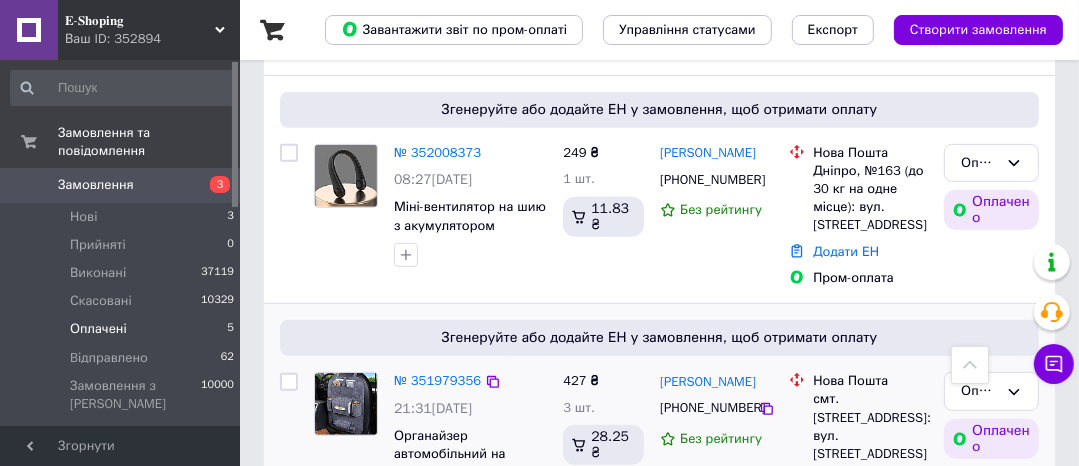 scroll, scrollTop: 1040, scrollLeft: 0, axis: vertical 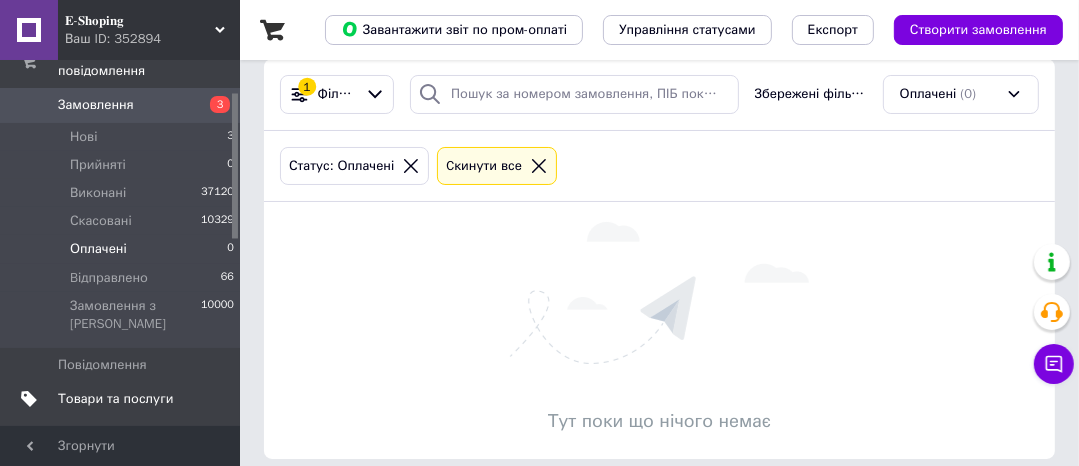 click on "Товари та послуги" at bounding box center [115, 399] 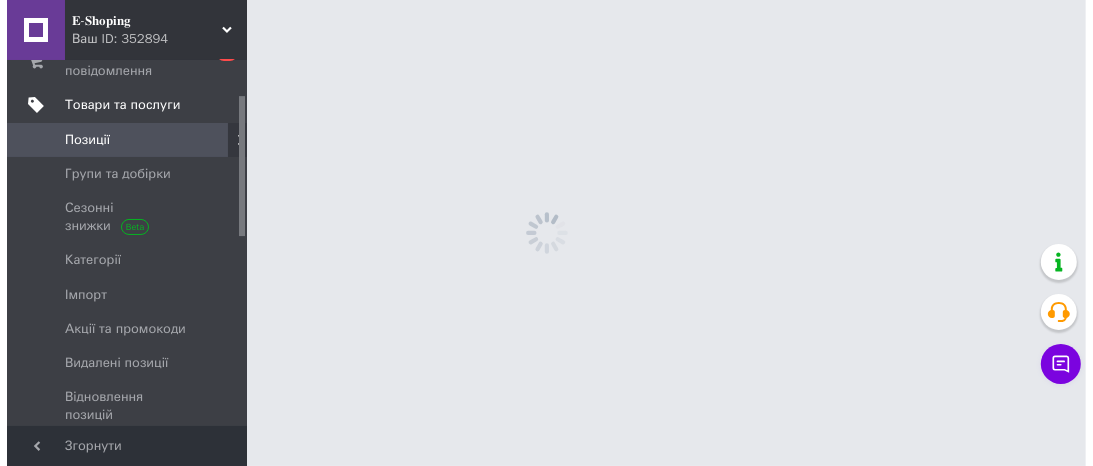 scroll, scrollTop: 0, scrollLeft: 0, axis: both 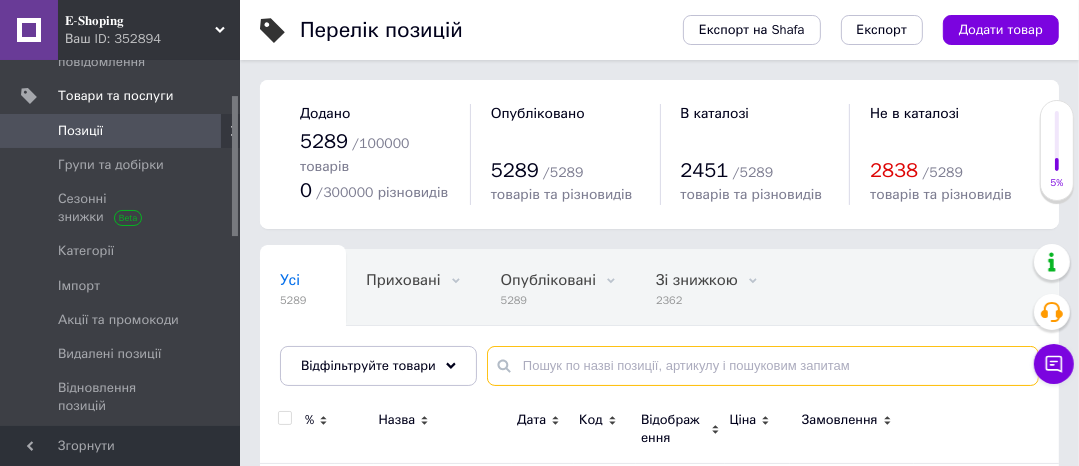 paste on "4637-Suzuki" 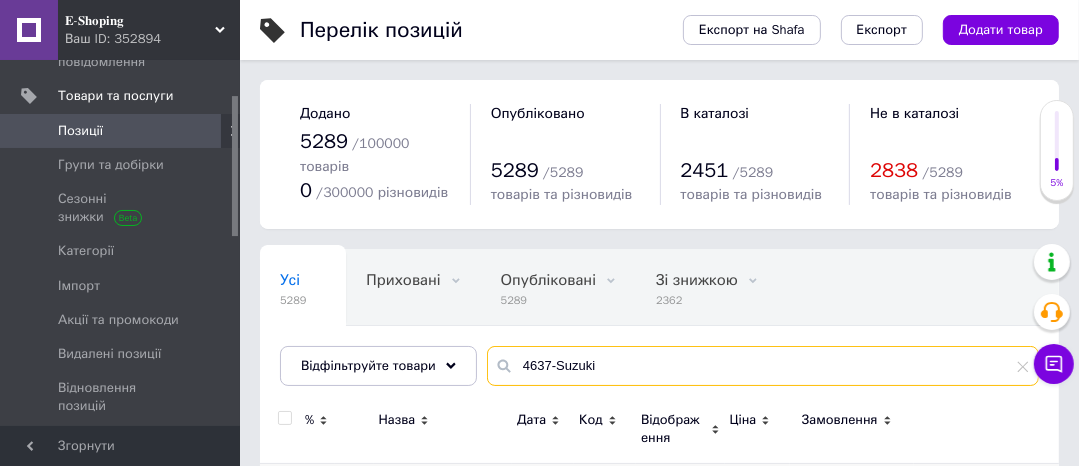 scroll, scrollTop: 240, scrollLeft: 0, axis: vertical 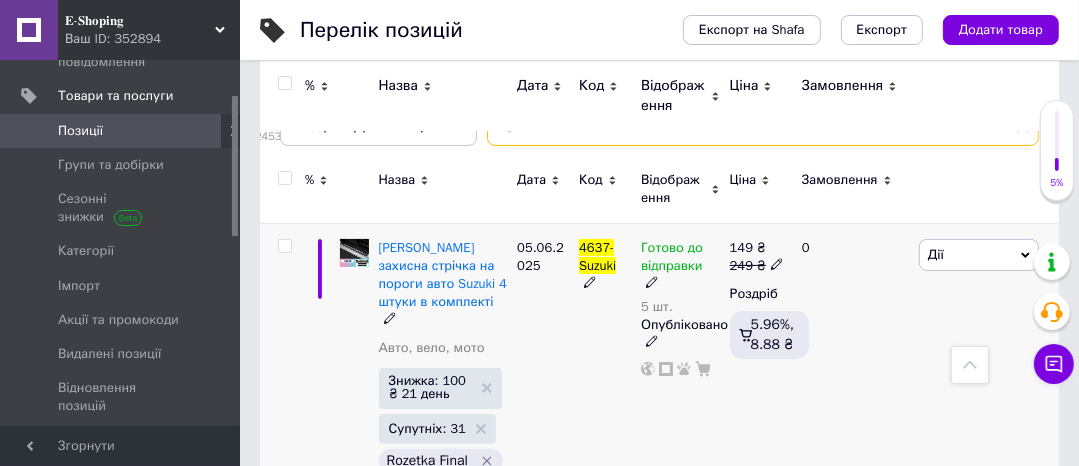 type on "4637-Suzuki" 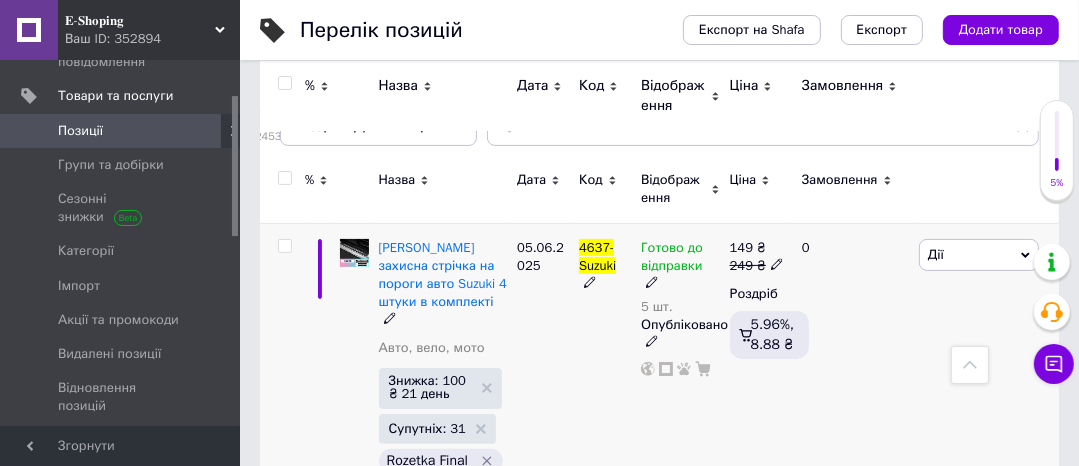 click 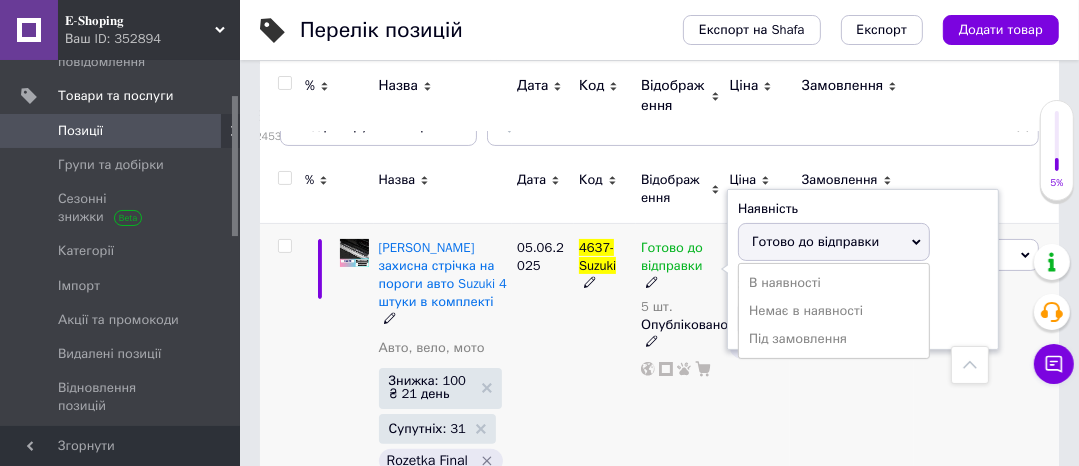 click on "Залишки 5 шт." at bounding box center [863, 307] 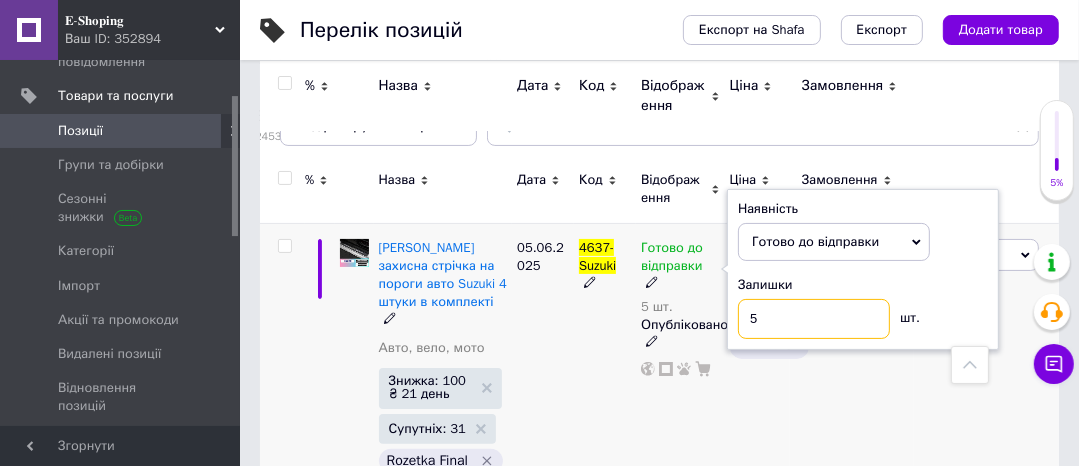 click on "5" at bounding box center [814, 319] 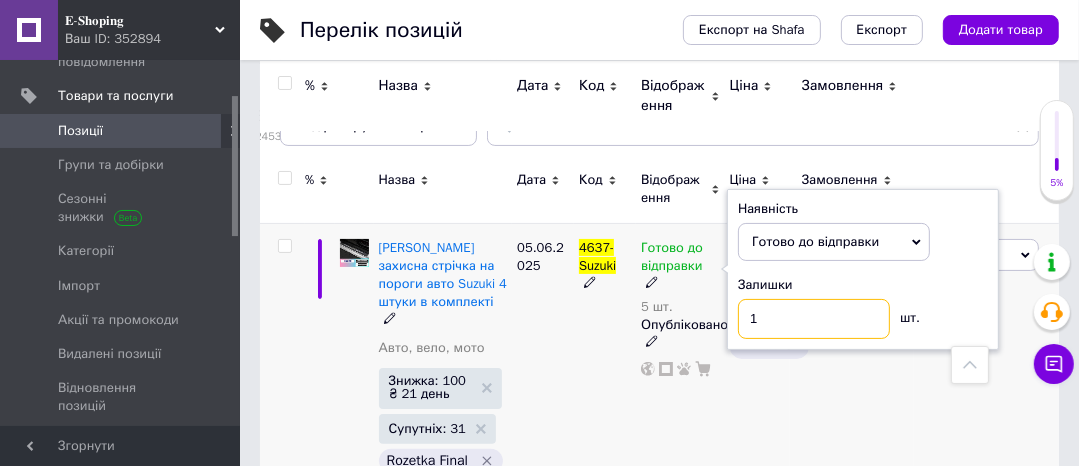 type on "1" 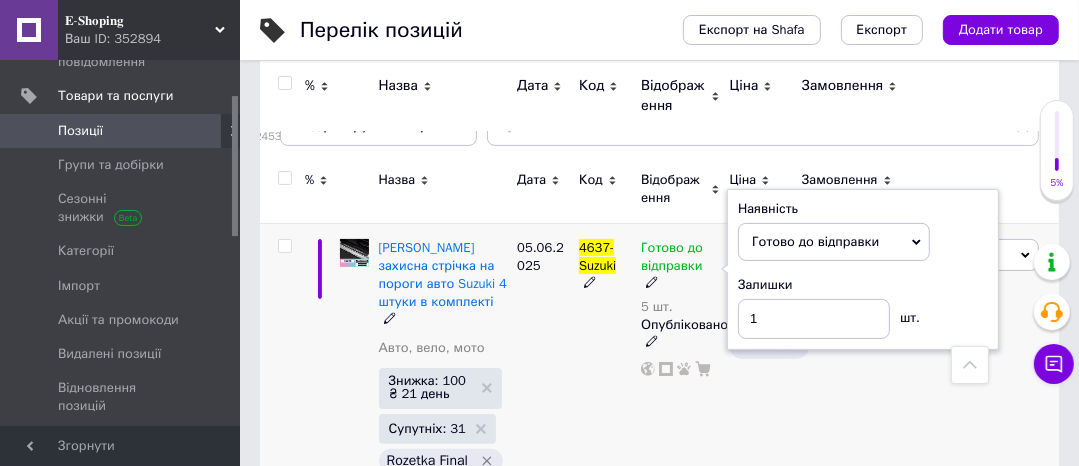 click on "0" at bounding box center (852, 376) 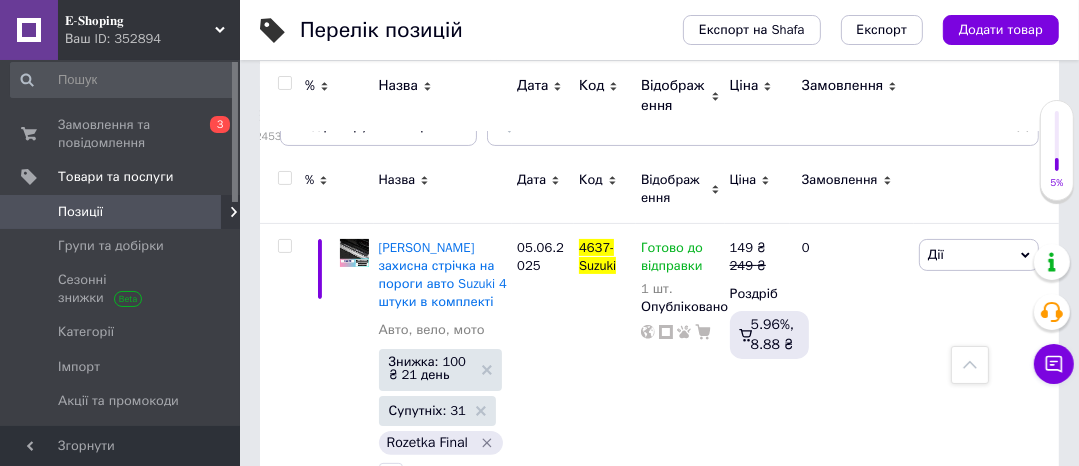 scroll, scrollTop: 0, scrollLeft: 0, axis: both 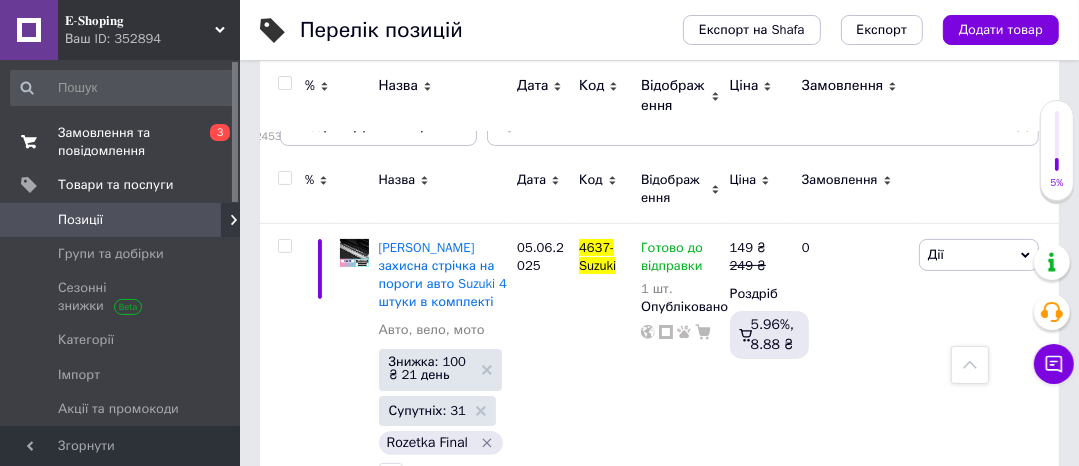 click on "Замовлення та повідомлення" at bounding box center (121, 142) 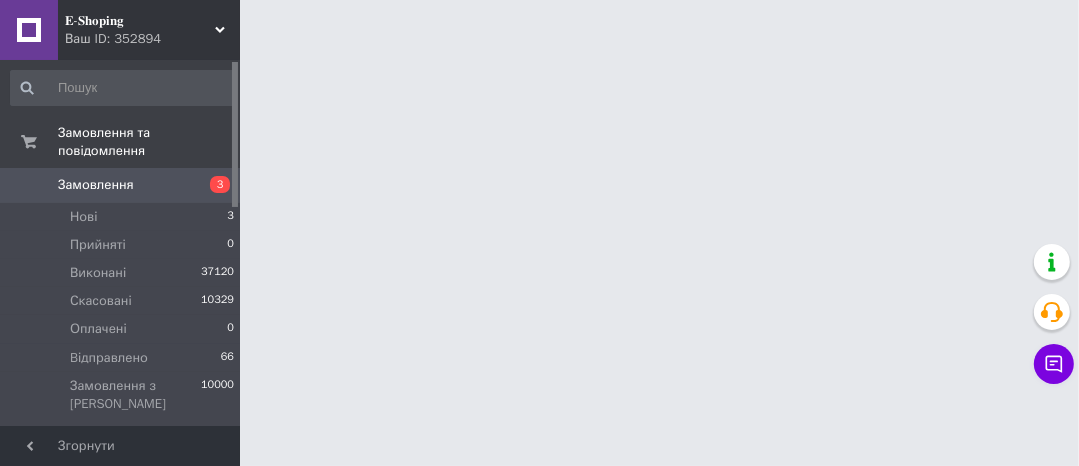 scroll, scrollTop: 0, scrollLeft: 0, axis: both 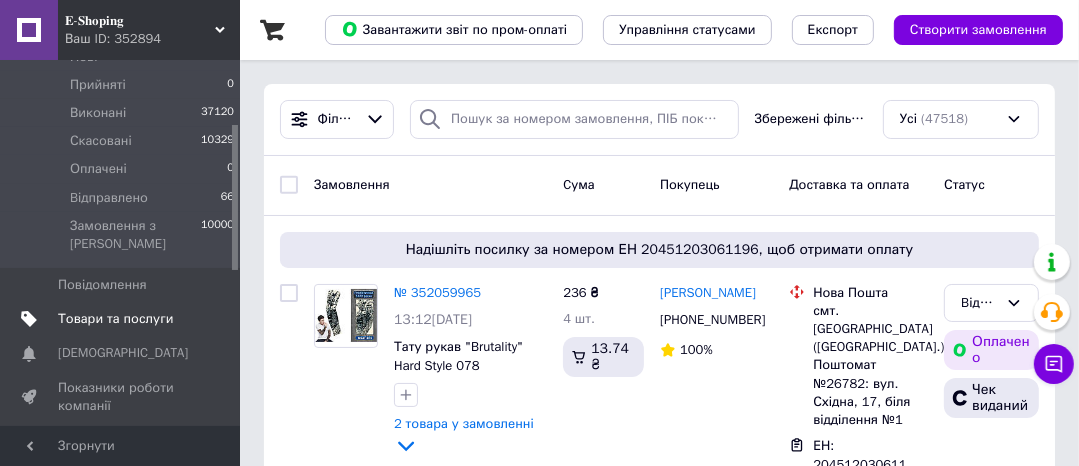 click on "Товари та послуги" at bounding box center [115, 319] 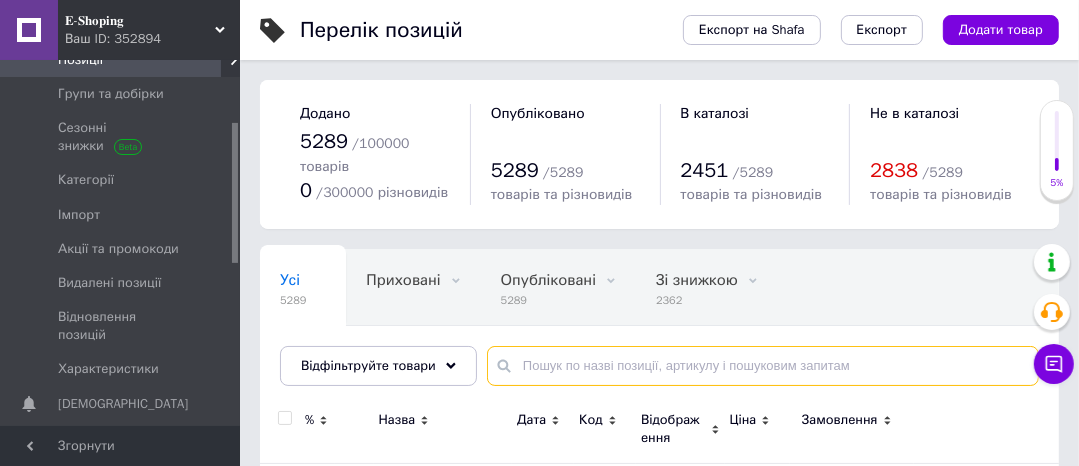 paste on "5537-213" 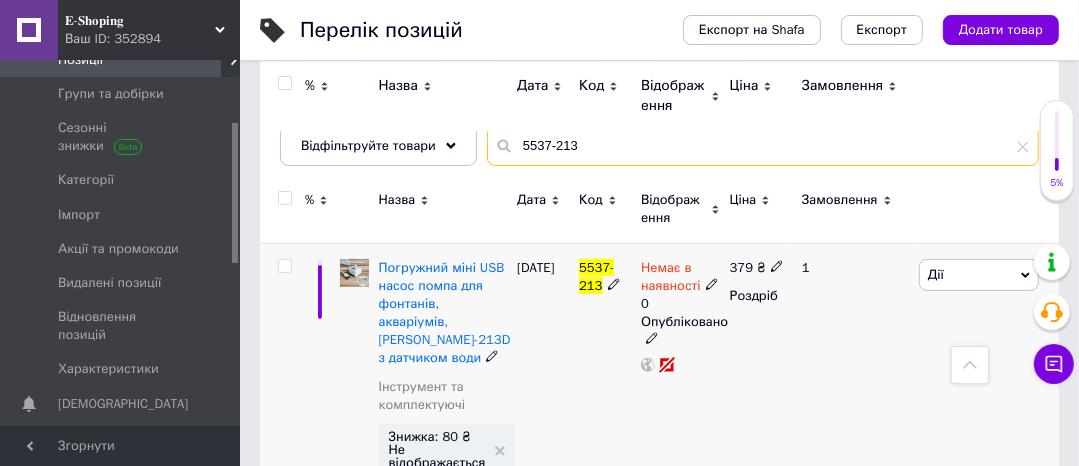 scroll, scrollTop: 132, scrollLeft: 0, axis: vertical 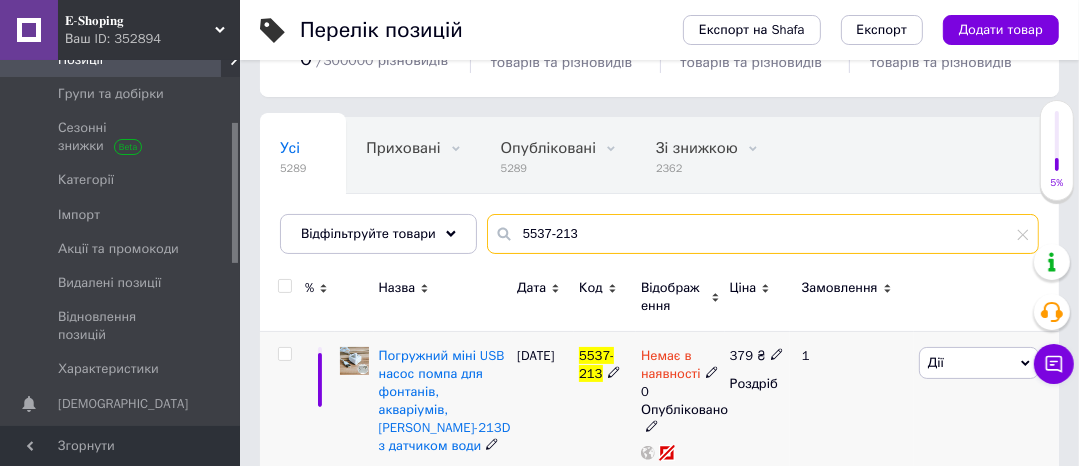 type on "5537-213" 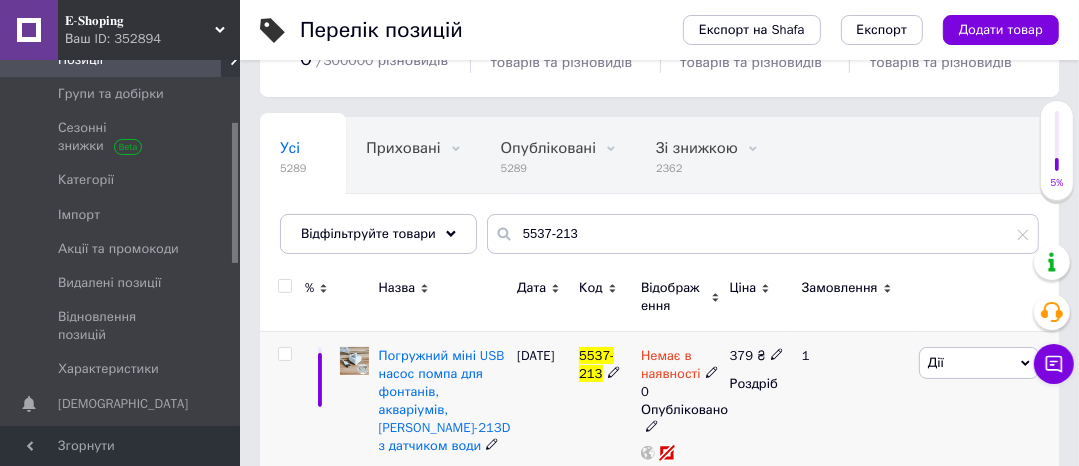 click 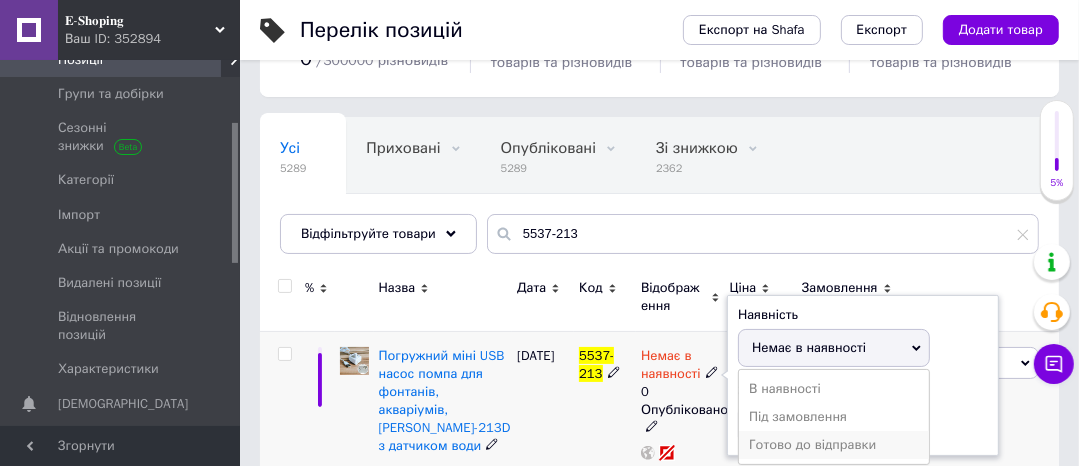 click on "Готово до відправки" at bounding box center [834, 445] 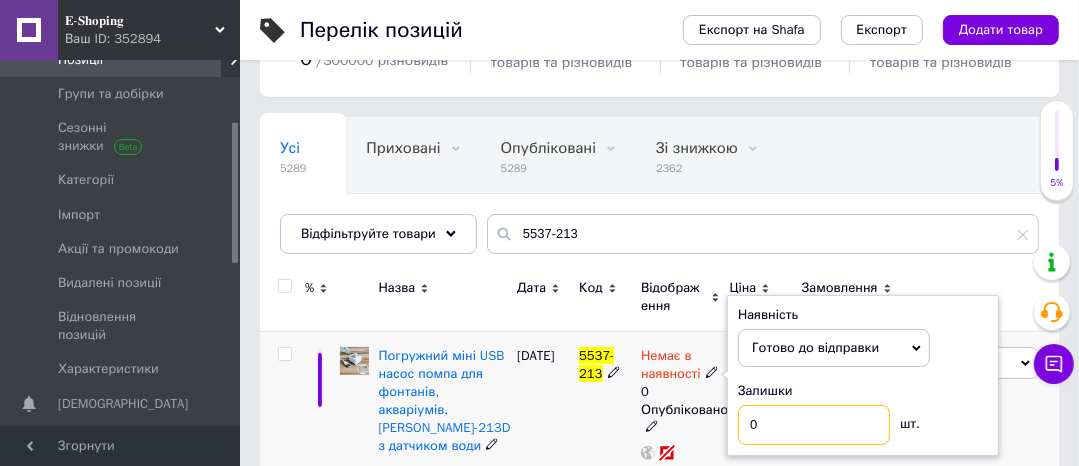 click on "0" at bounding box center (814, 425) 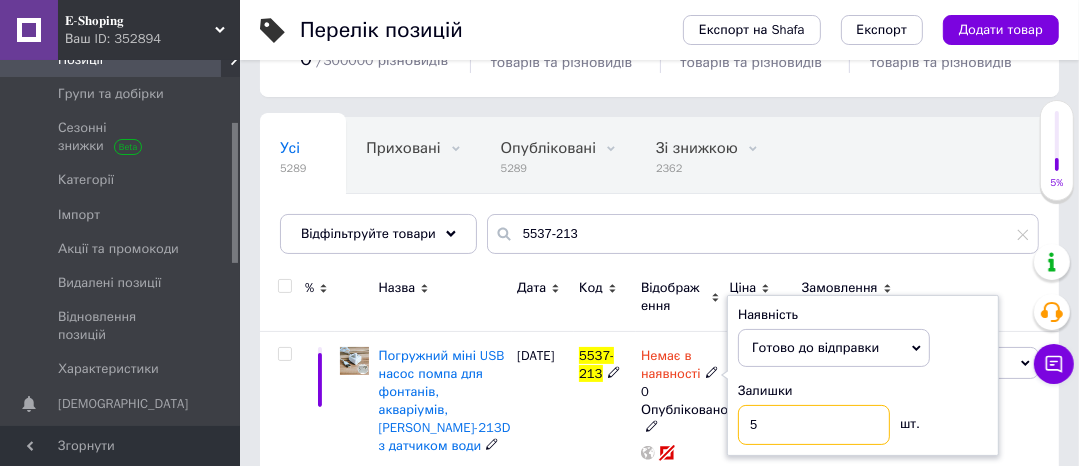 type on "5" 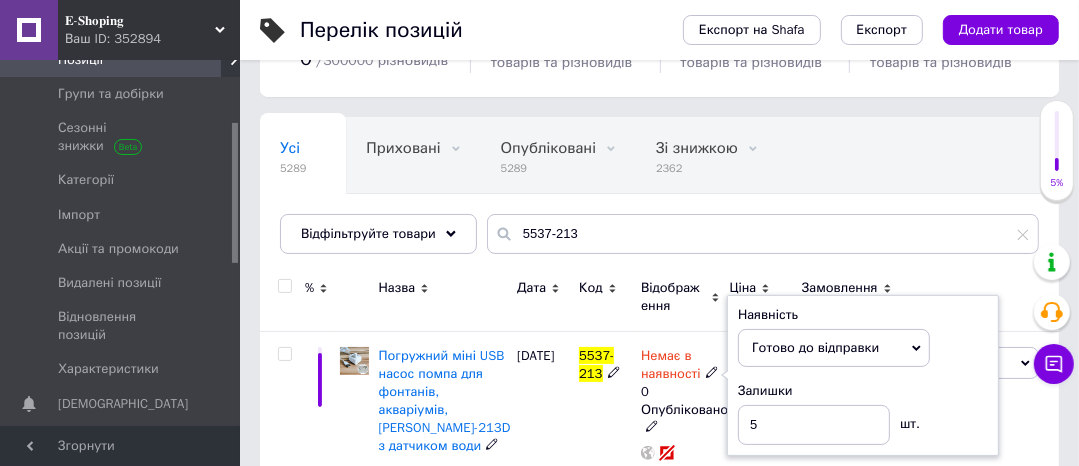 click on "10.07.2025" at bounding box center (543, 509) 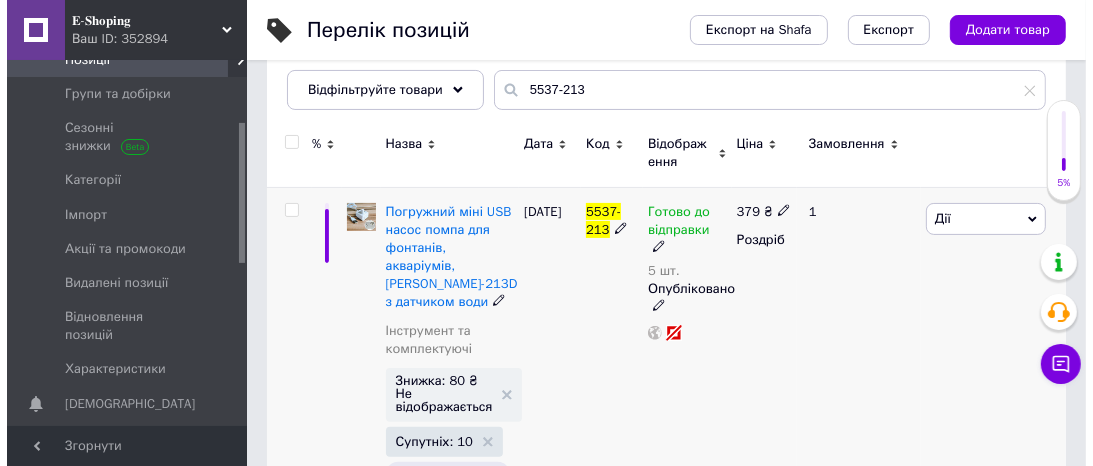 scroll, scrollTop: 292, scrollLeft: 0, axis: vertical 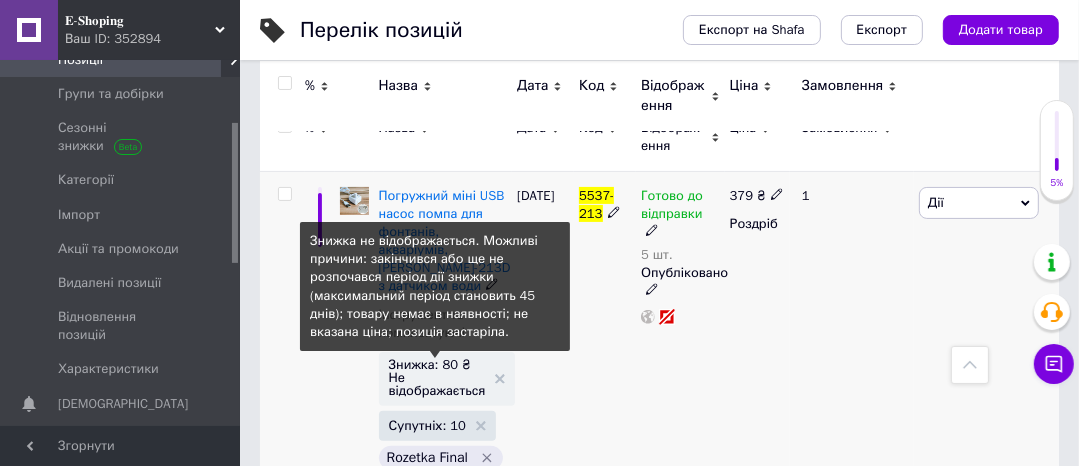 click on "Знижка: 80 ₴ Не відображається" at bounding box center (437, 377) 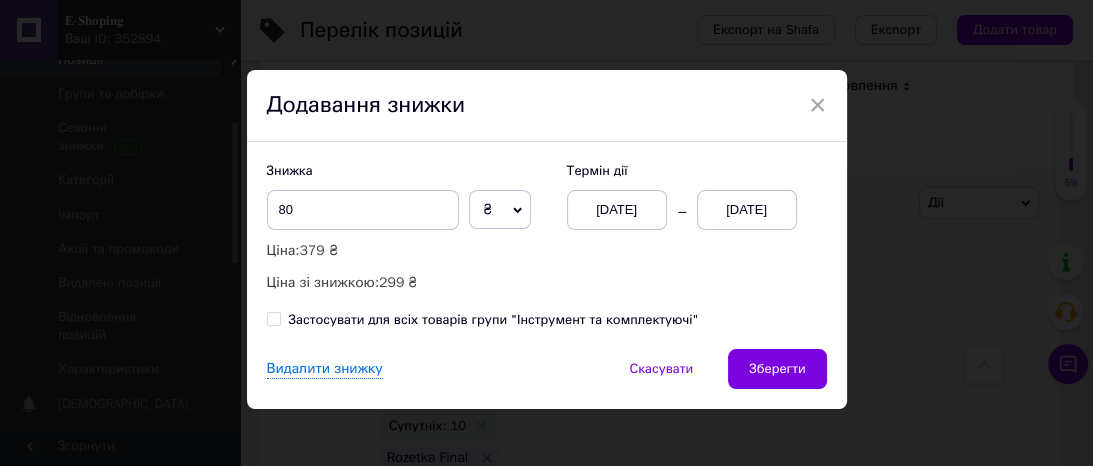 click on "10.07.2025" at bounding box center (747, 210) 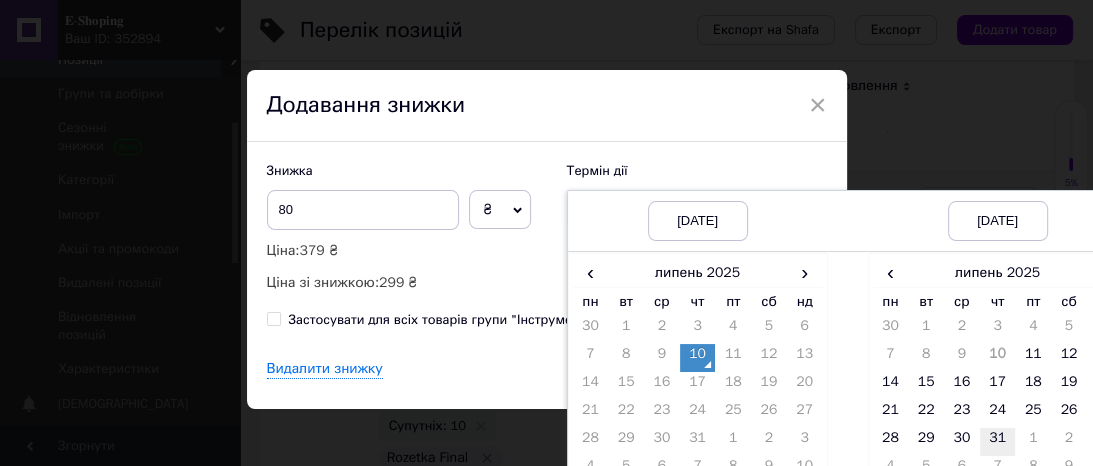 click on "31" at bounding box center (998, 442) 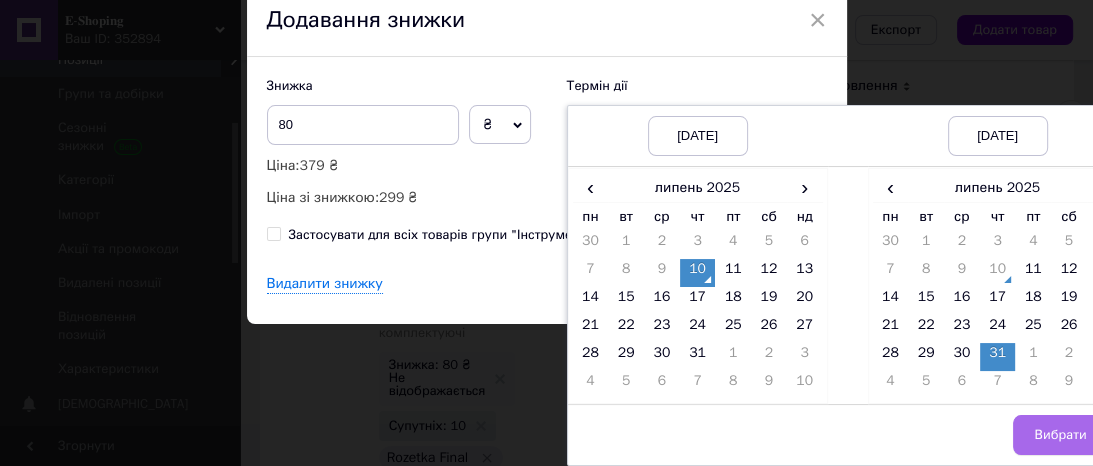 click on "Вибрати" at bounding box center [1060, 435] 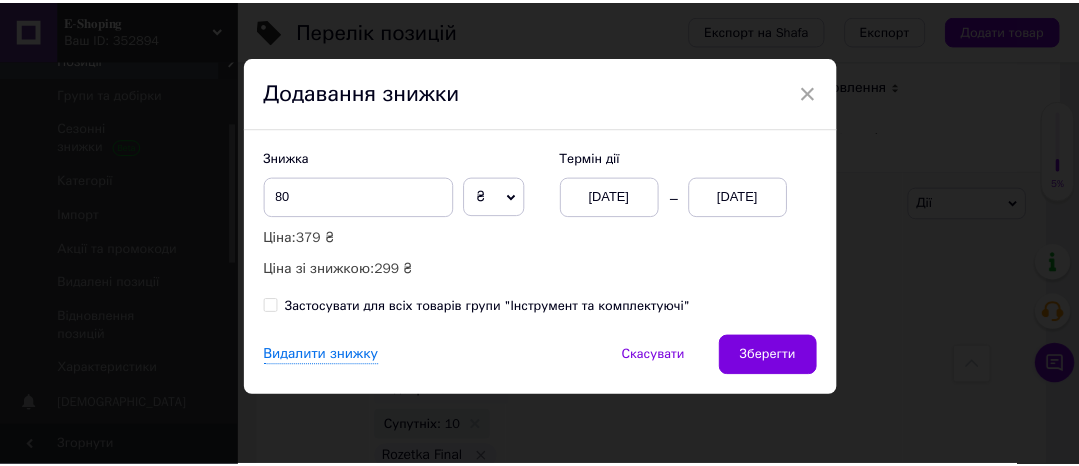 scroll, scrollTop: 11, scrollLeft: 0, axis: vertical 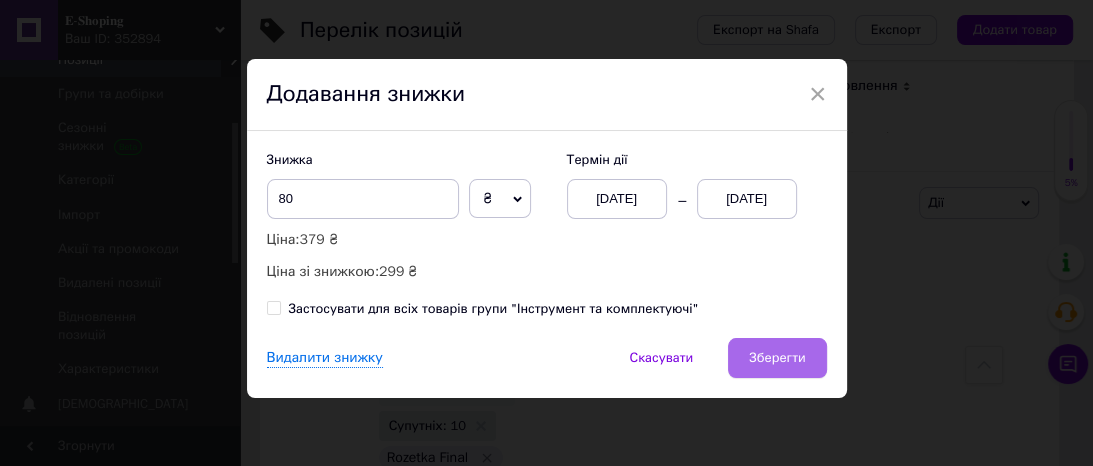click on "Зберегти" at bounding box center (777, 358) 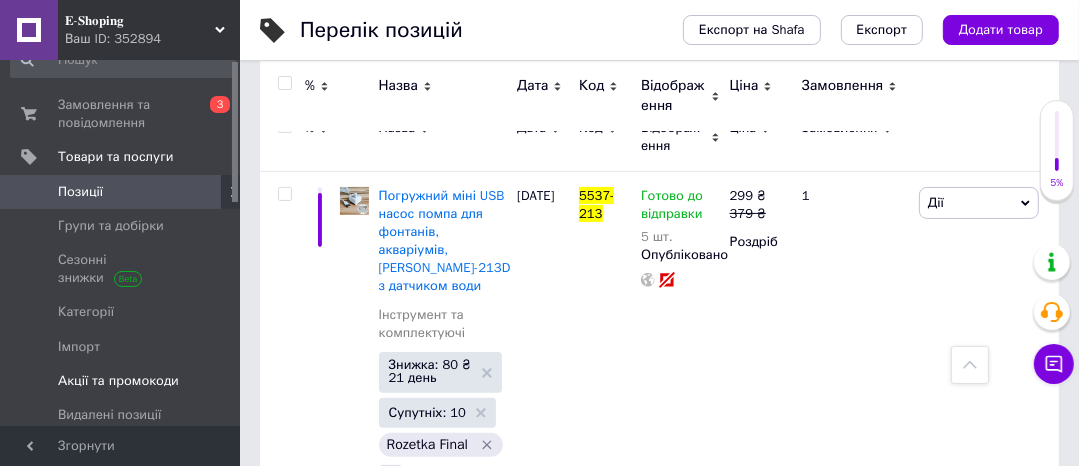 scroll, scrollTop: 0, scrollLeft: 0, axis: both 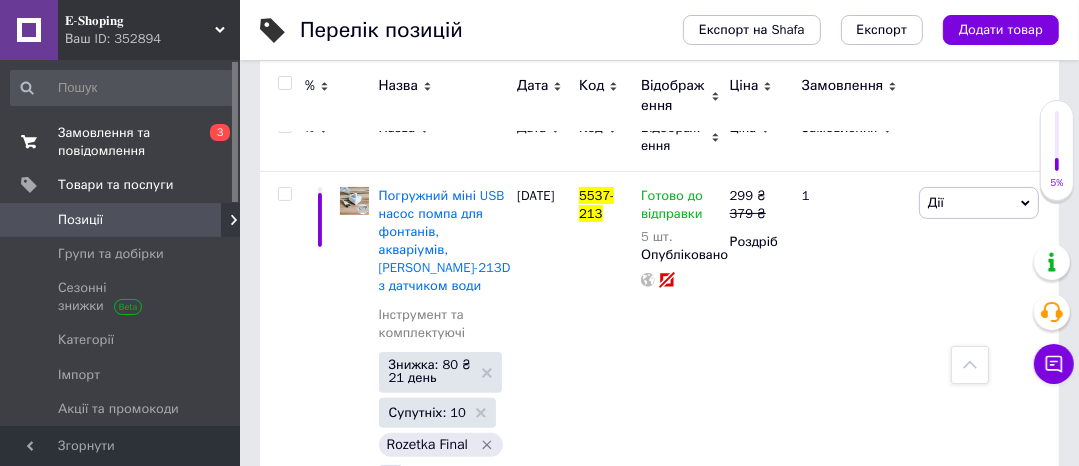 click on "Замовлення та повідомлення" at bounding box center (121, 142) 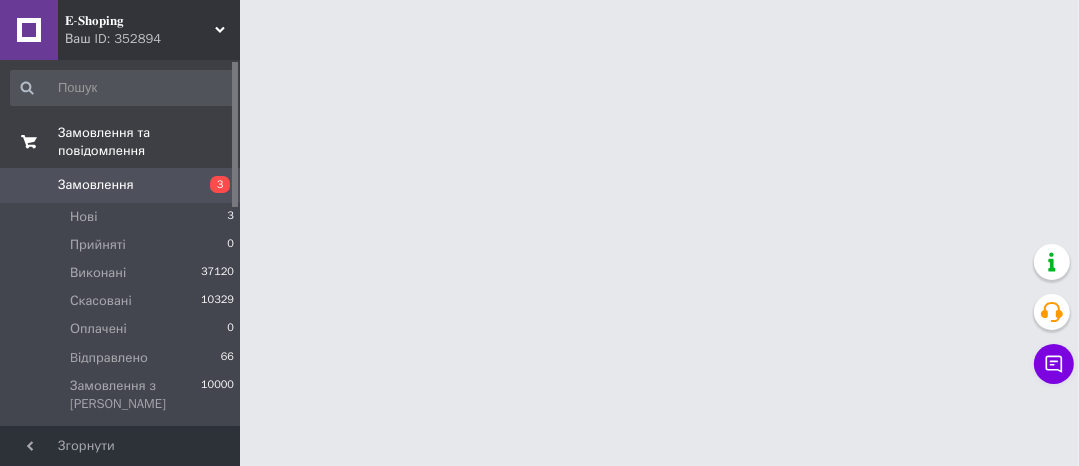 scroll, scrollTop: 0, scrollLeft: 0, axis: both 